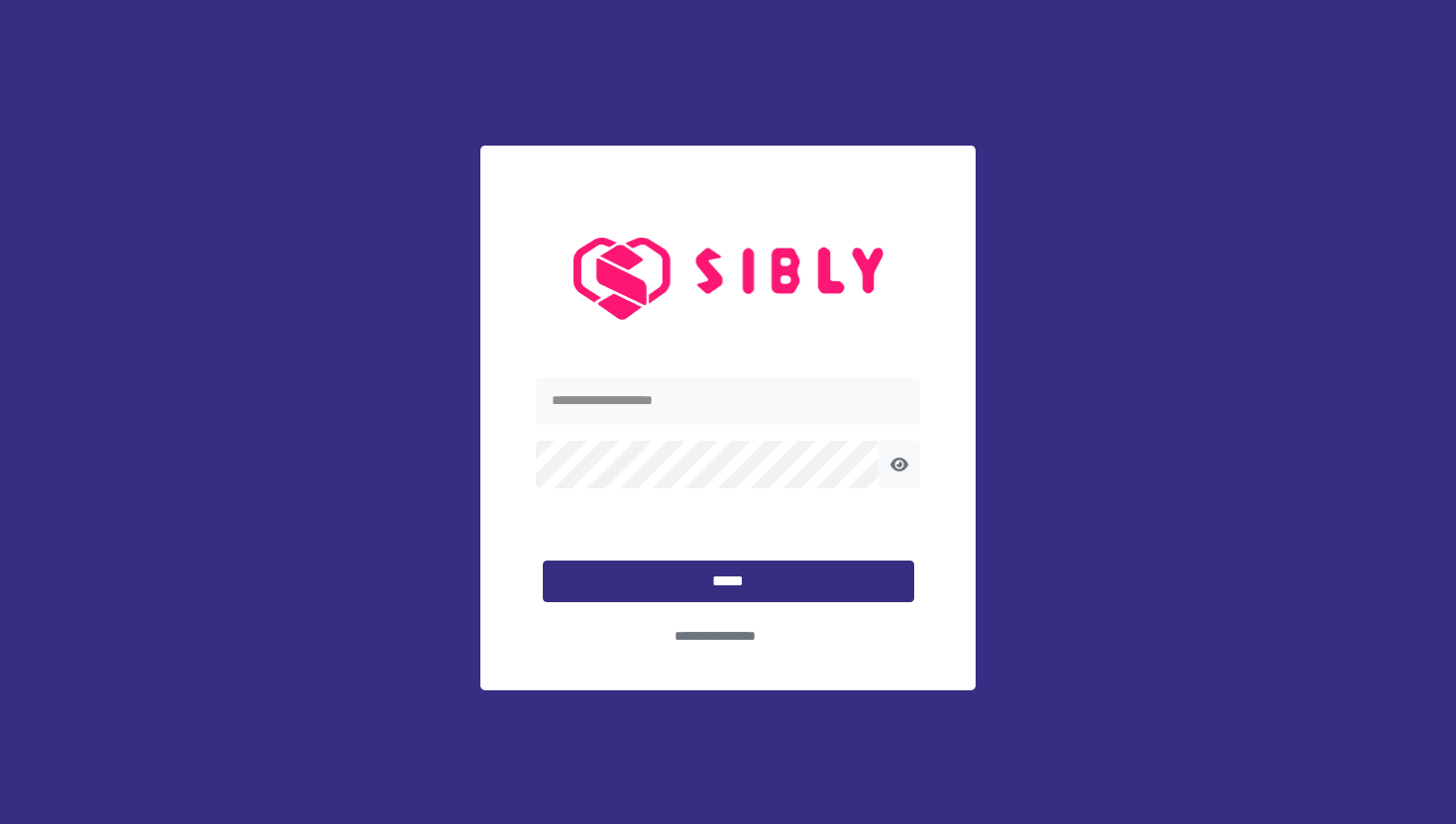 scroll, scrollTop: 0, scrollLeft: 0, axis: both 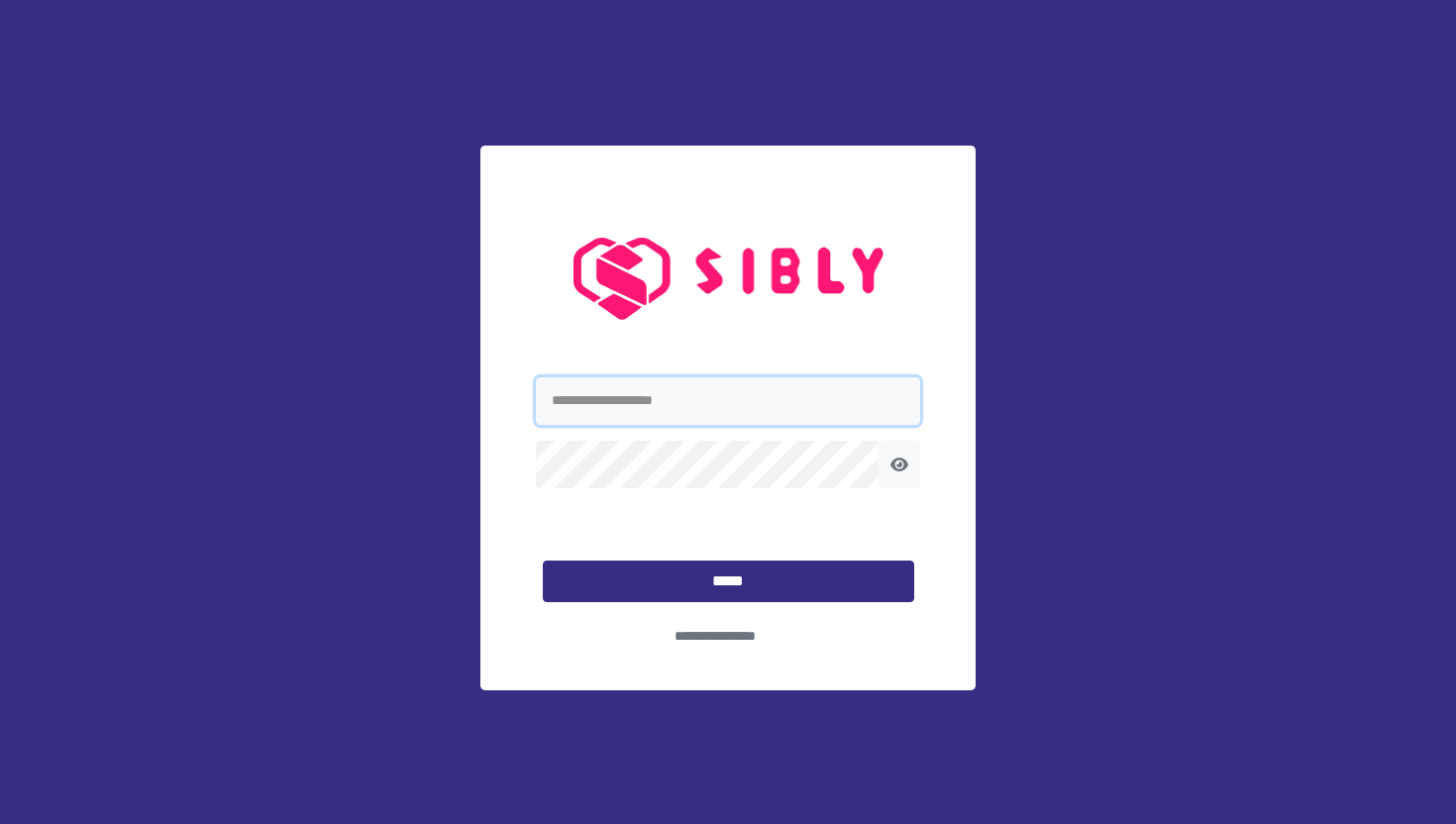 click at bounding box center [728, 401] 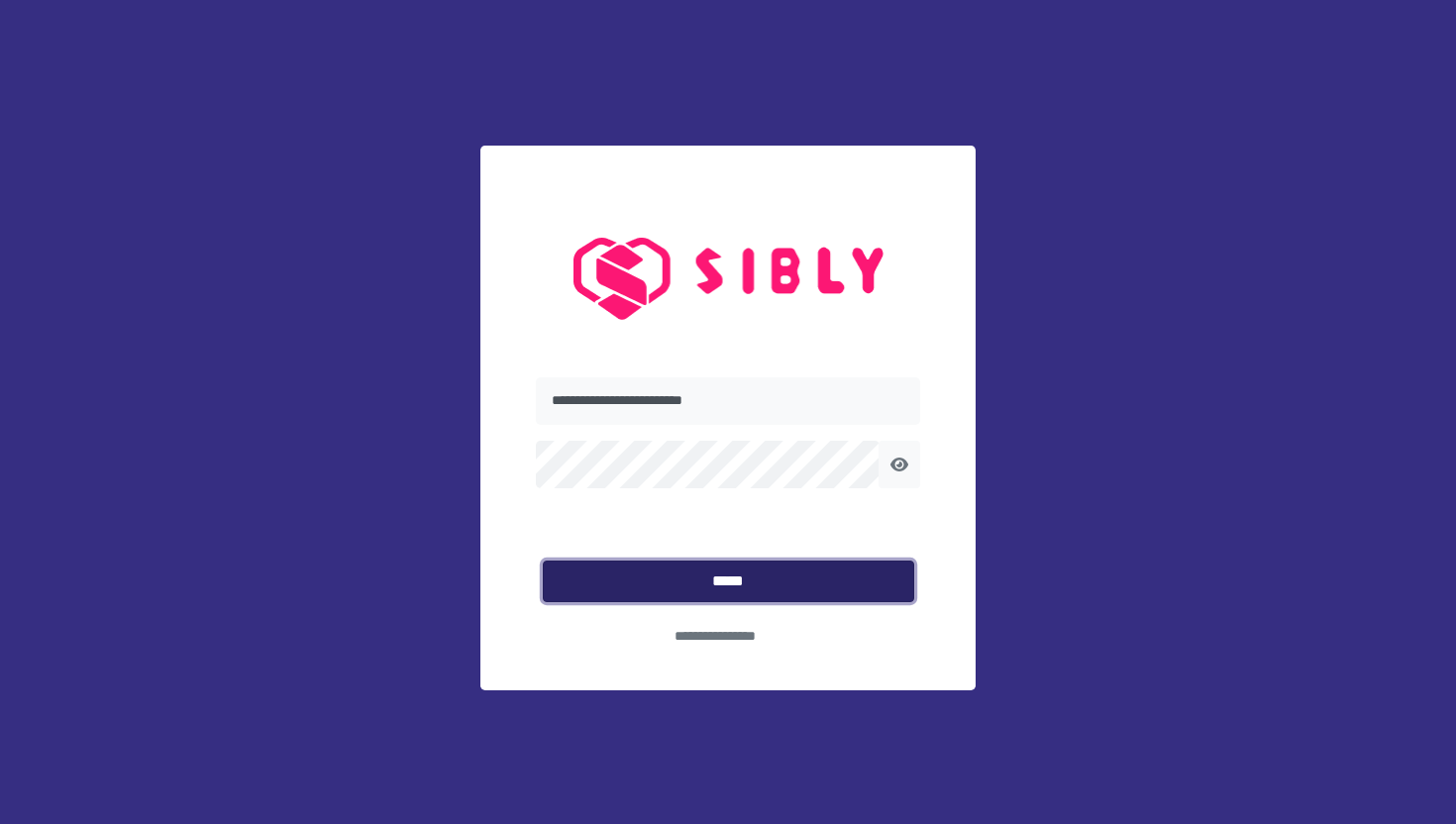 click on "*****" at bounding box center [728, 581] 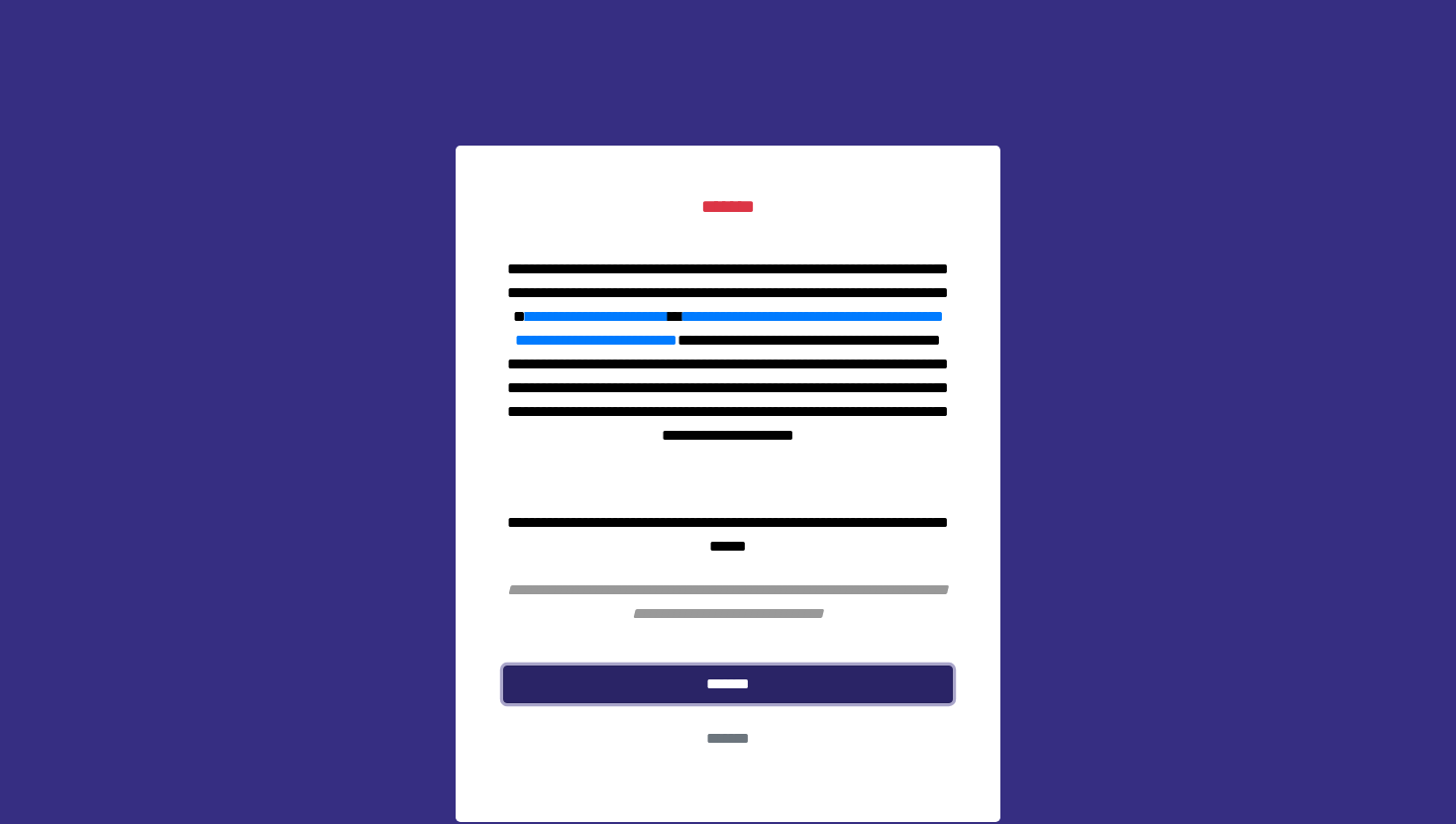 click on "*******" at bounding box center [728, 684] 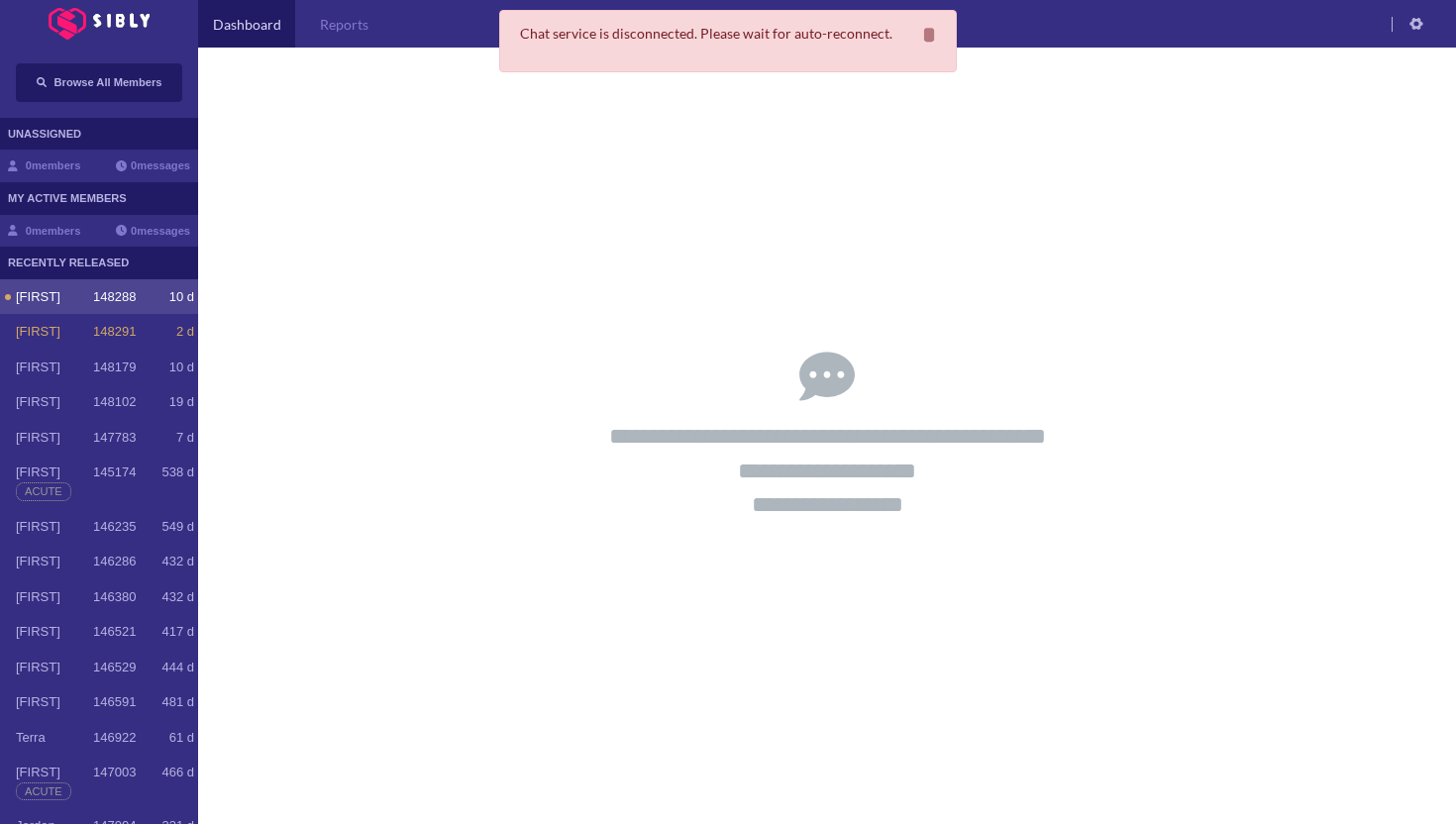 click on "[FIRST]" at bounding box center (54, 297) 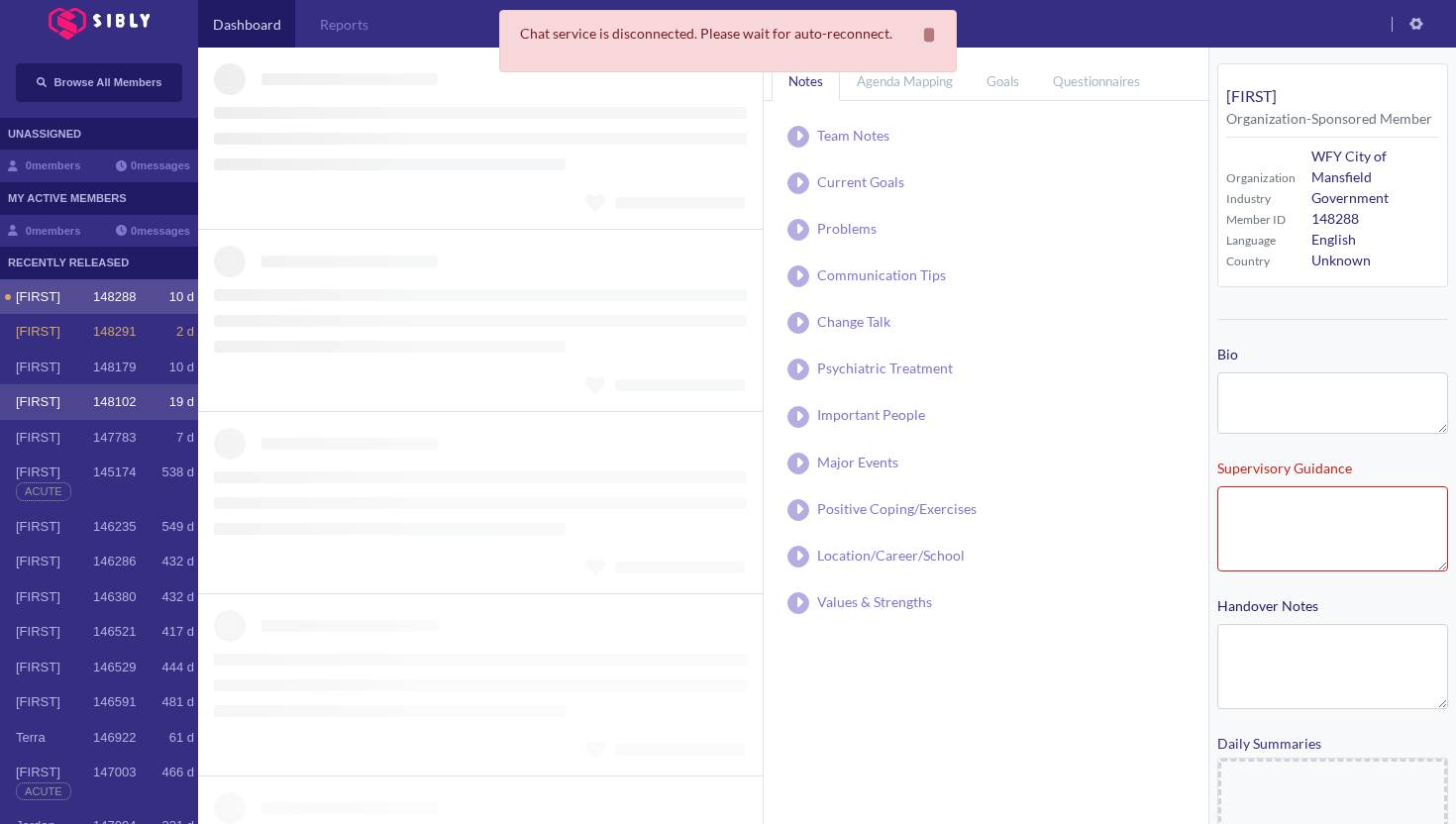 click on "[FIRST] 148102 19 d" at bounding box center [99, 402] 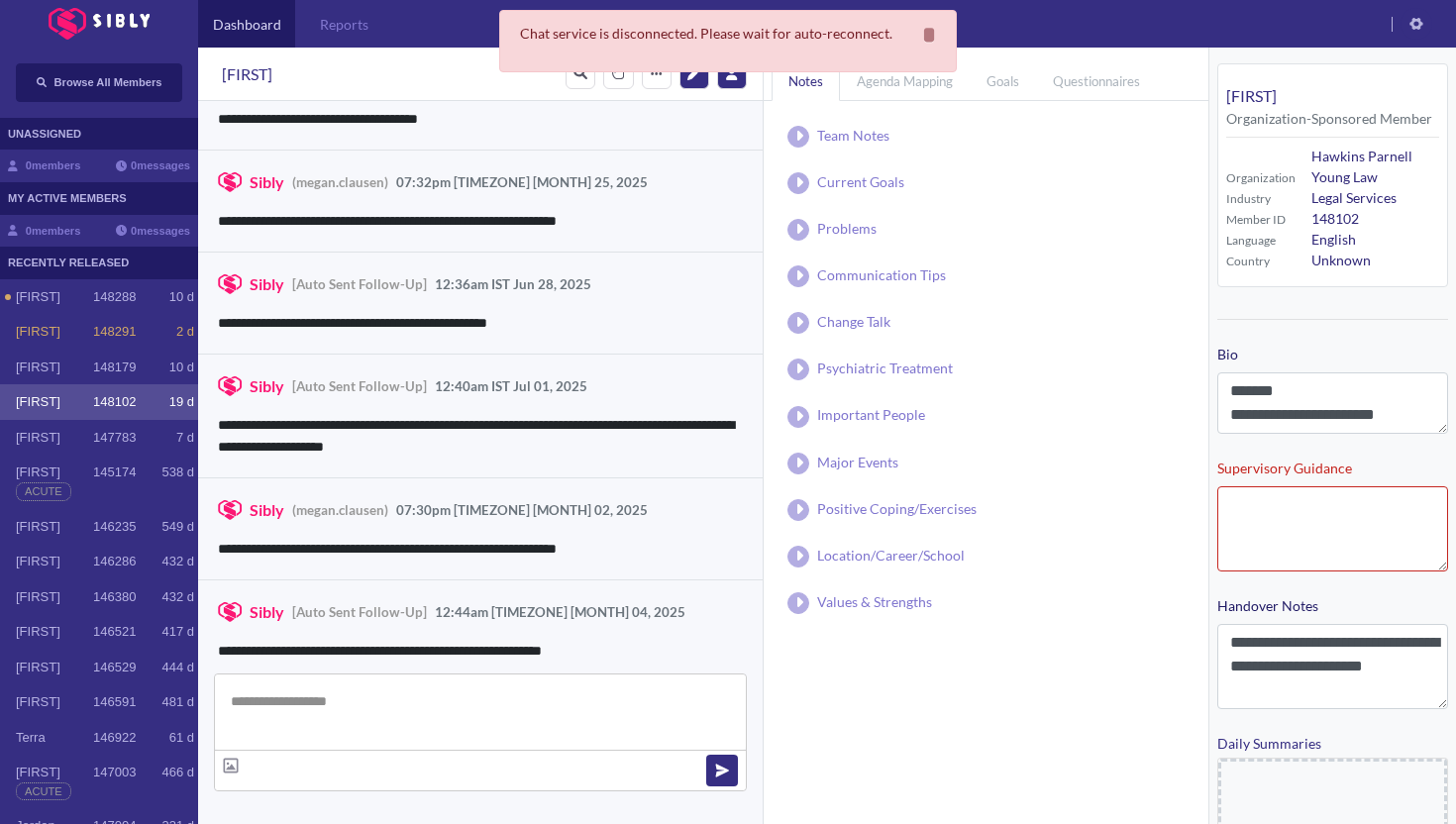 scroll, scrollTop: 7350, scrollLeft: 0, axis: vertical 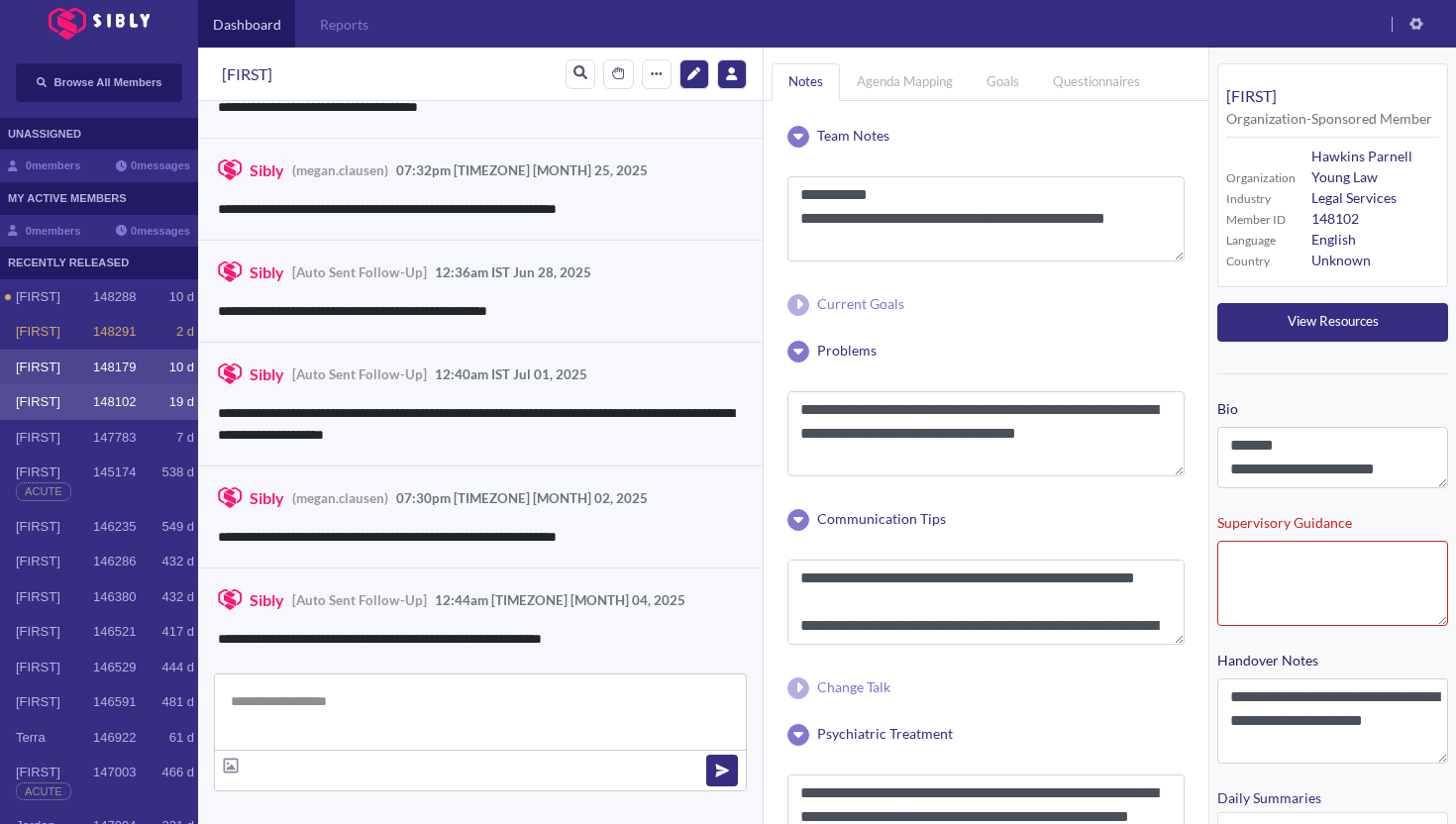 click on "[FIRST]" at bounding box center (54, 297) 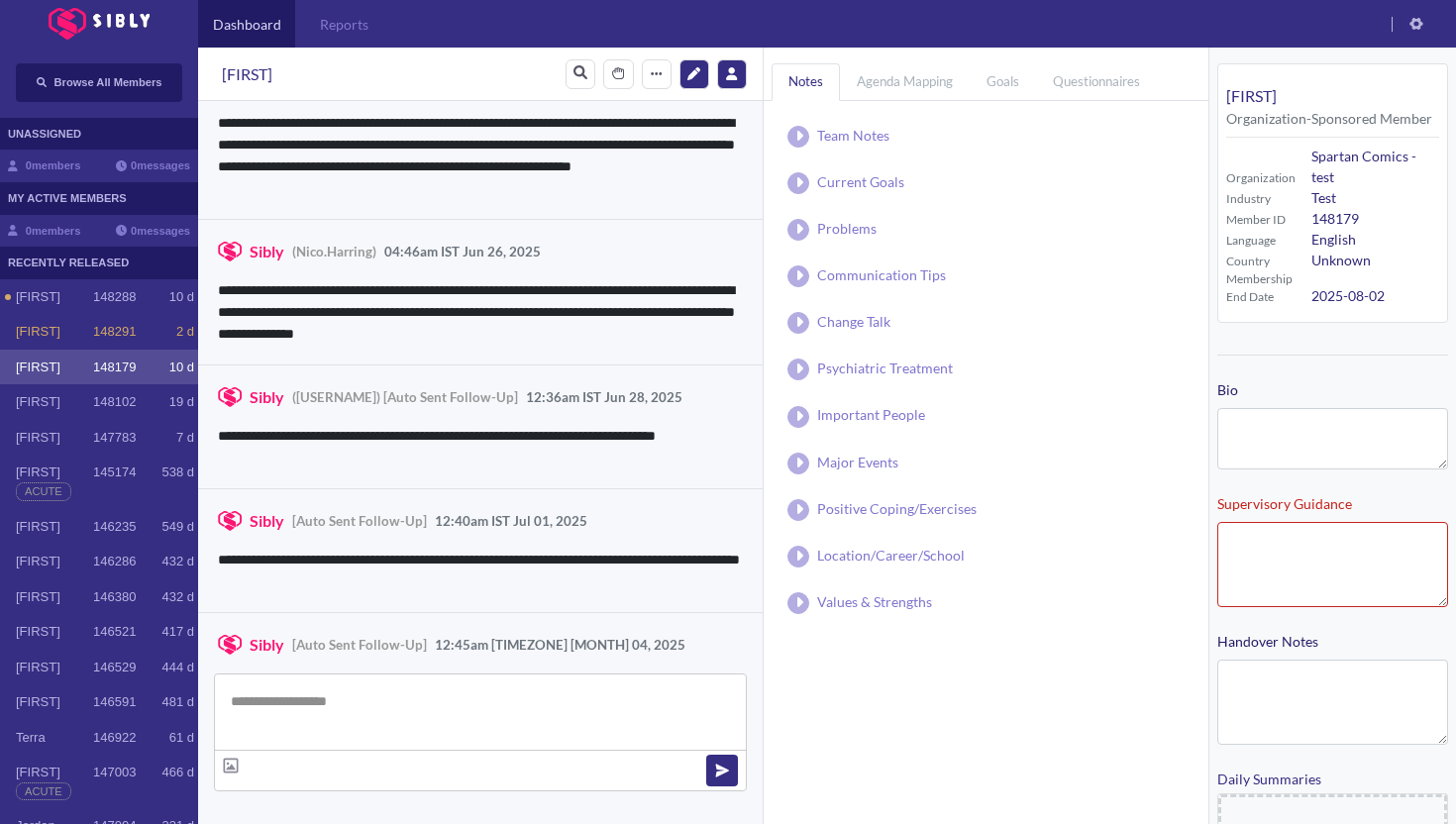 scroll, scrollTop: 3785, scrollLeft: 0, axis: vertical 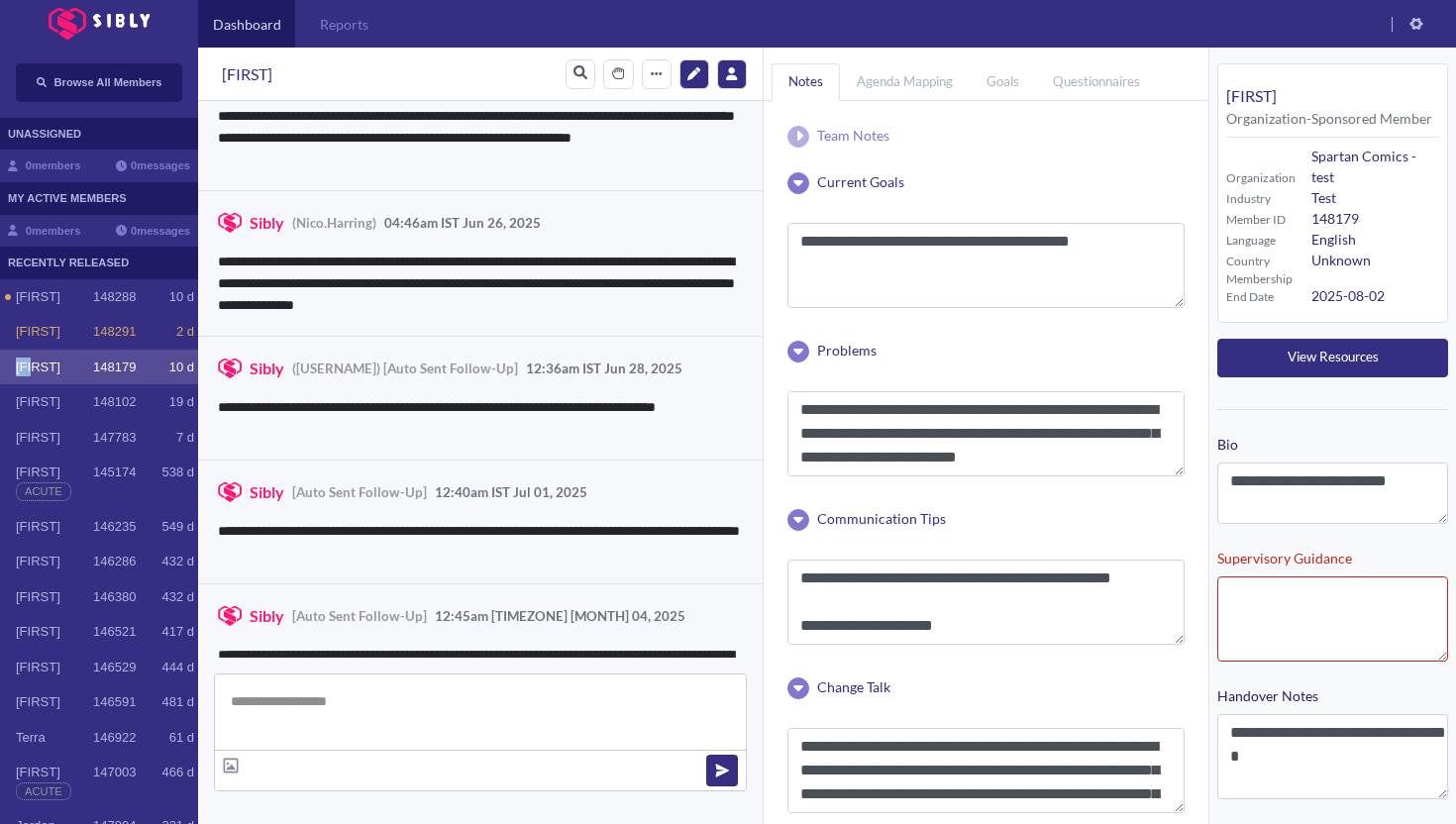 click on "[FIRST] 148179 10 d" at bounding box center [99, 367] 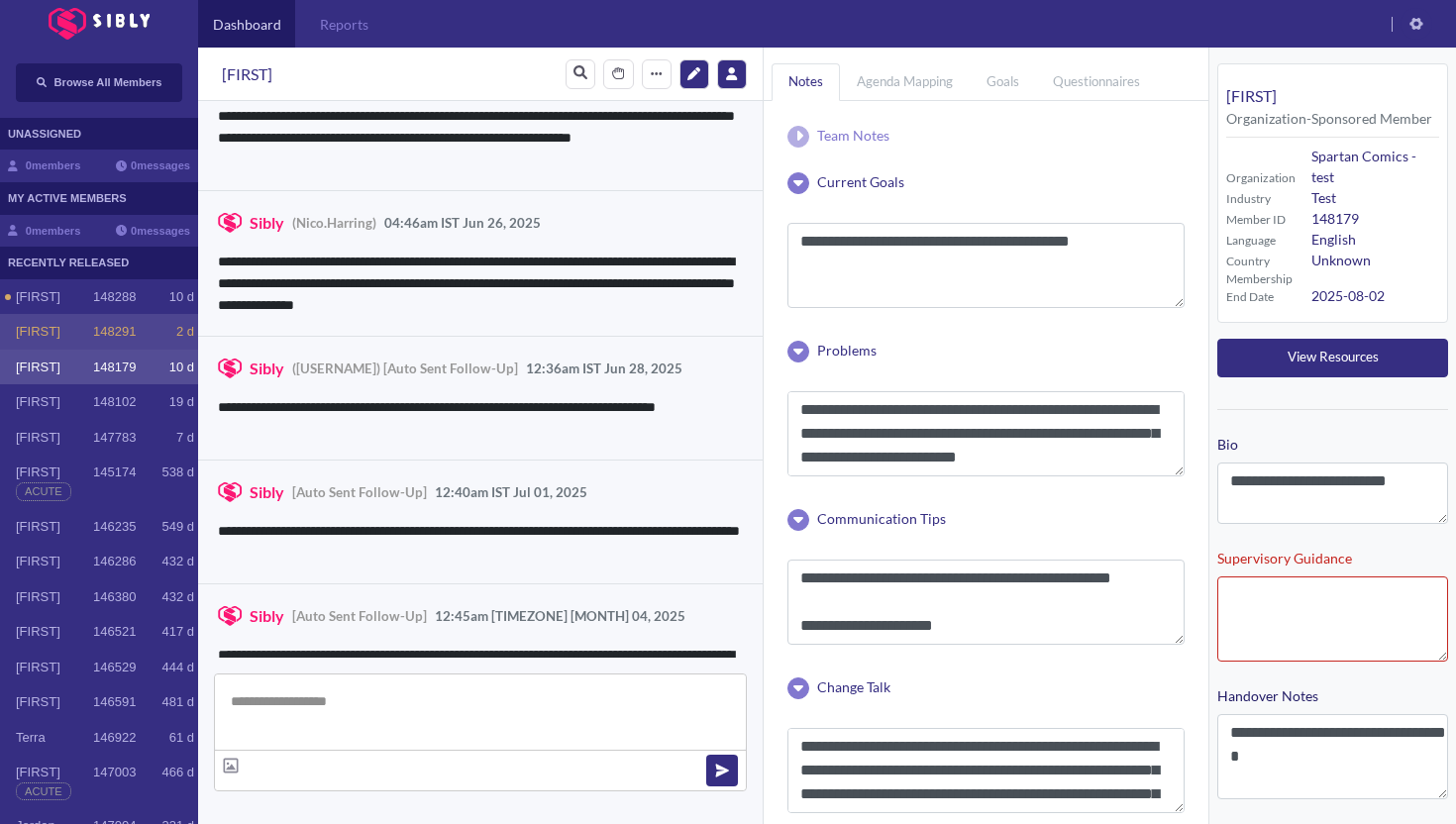 click on "[FIRST]" at bounding box center (54, 332) 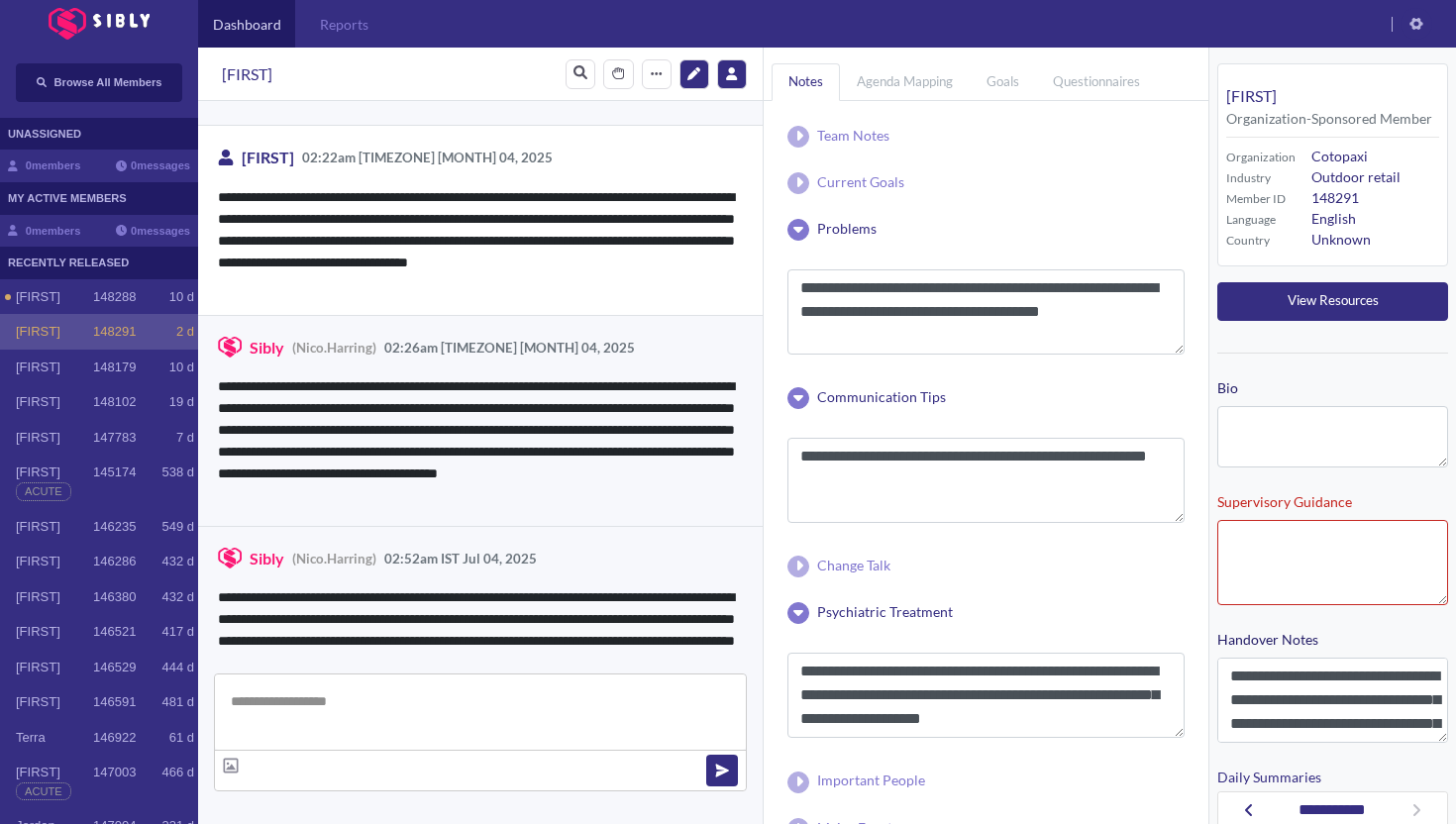 scroll, scrollTop: 3843, scrollLeft: 0, axis: vertical 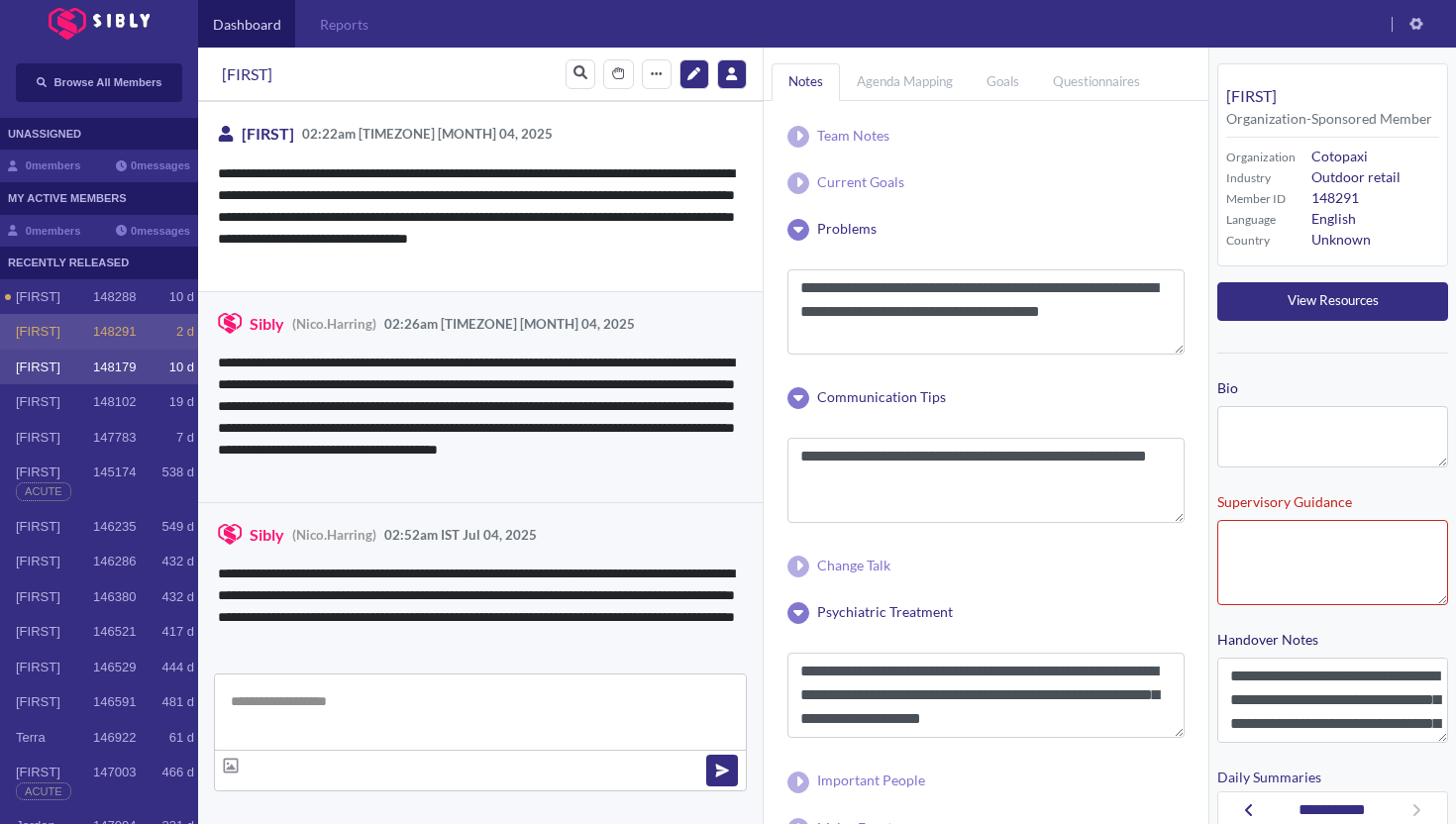 click on "[FIRST] 148179 10 d" at bounding box center [99, 367] 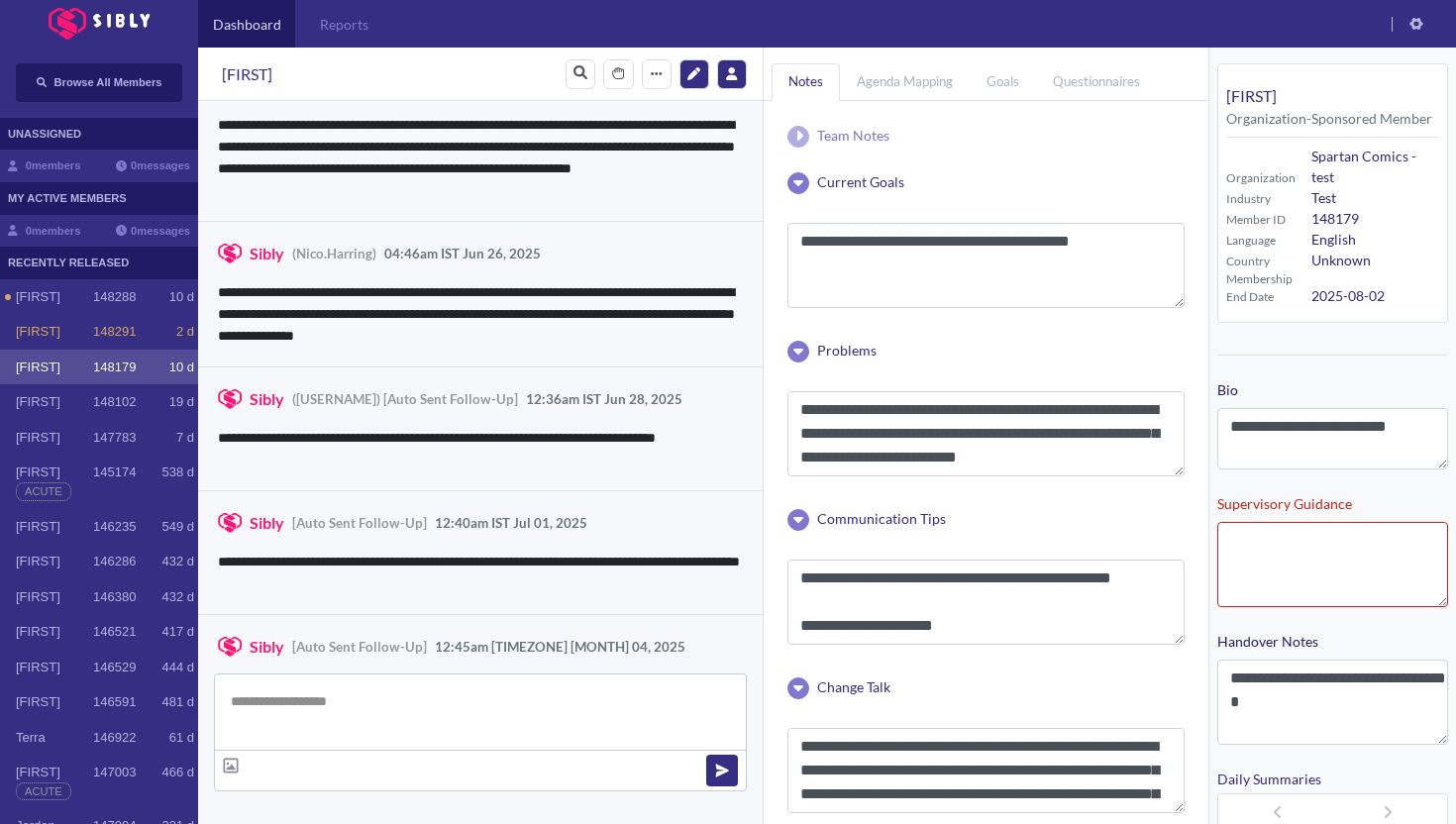 scroll, scrollTop: 3823, scrollLeft: 0, axis: vertical 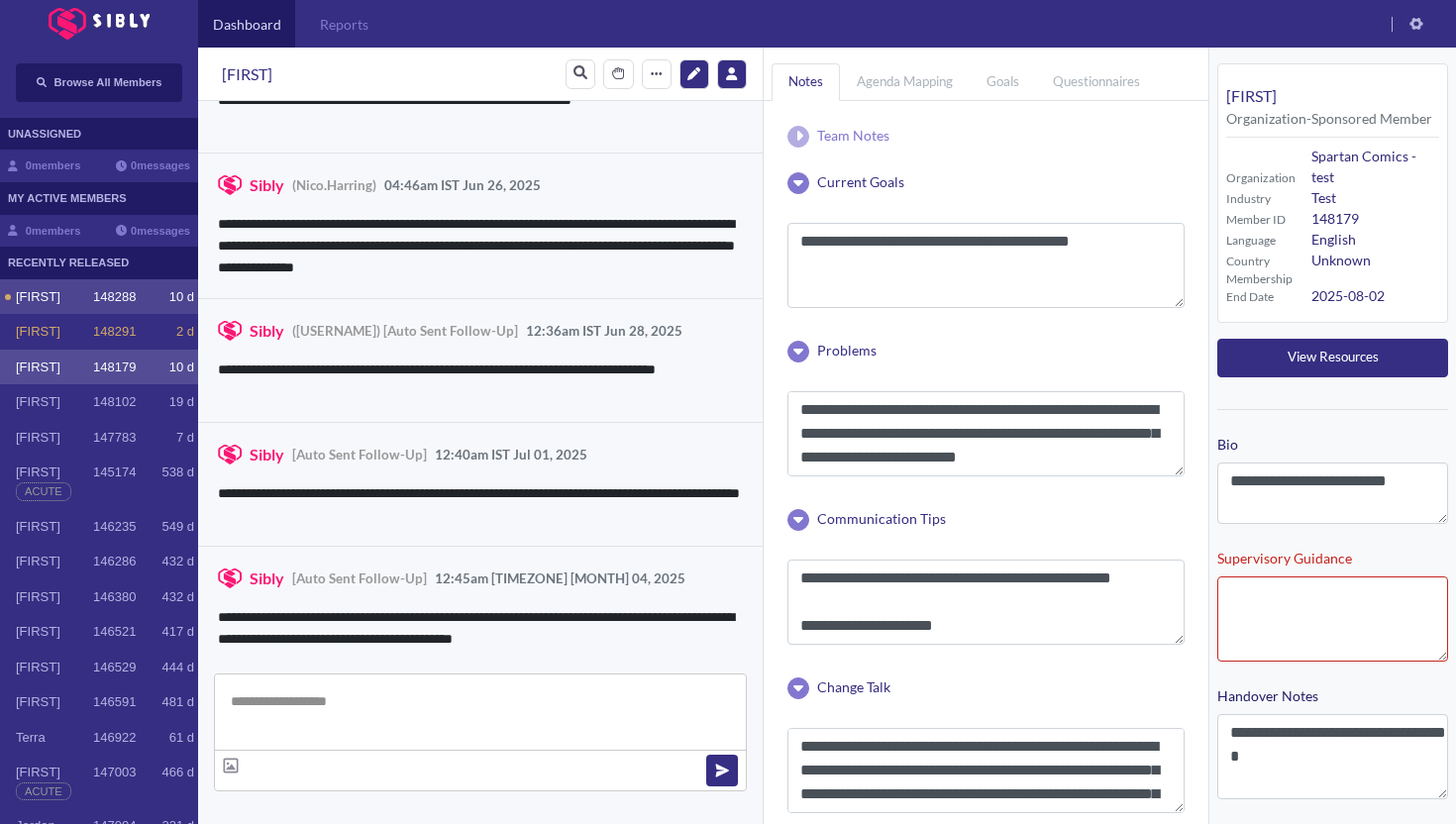 click on "[FIRST]" at bounding box center (54, 297) 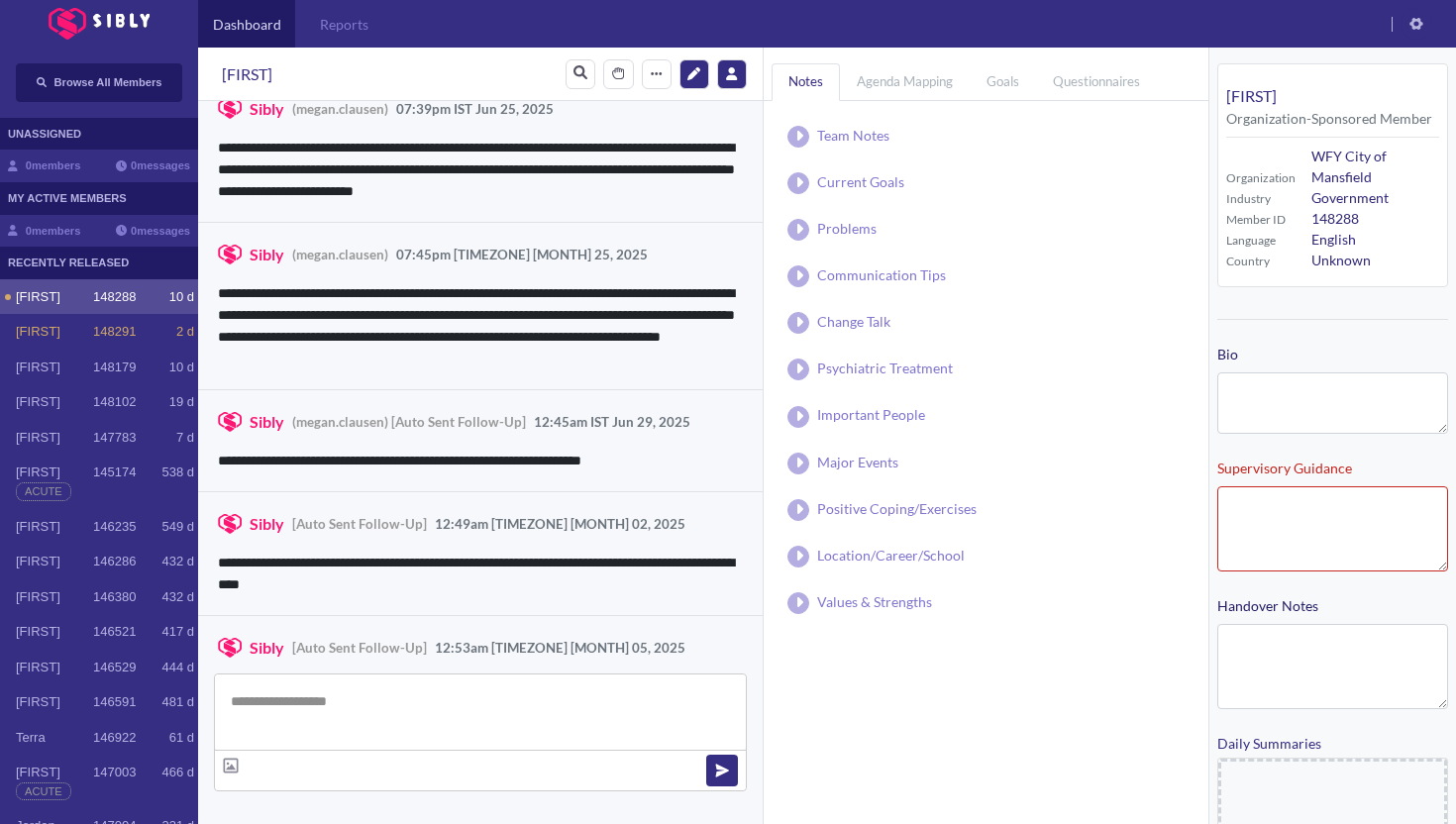scroll, scrollTop: 413, scrollLeft: 0, axis: vertical 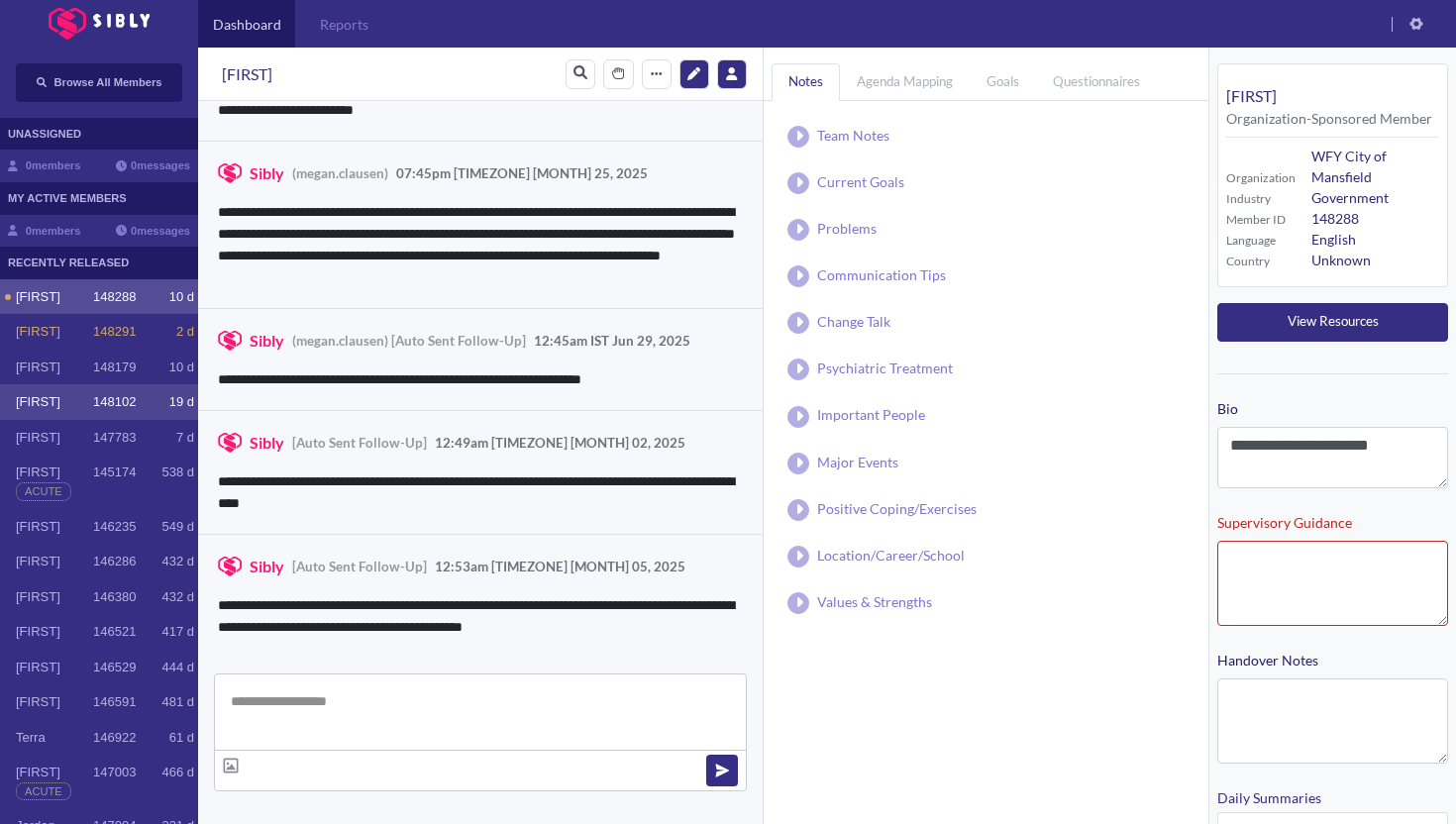 click on "[FIRST]" at bounding box center (54, 297) 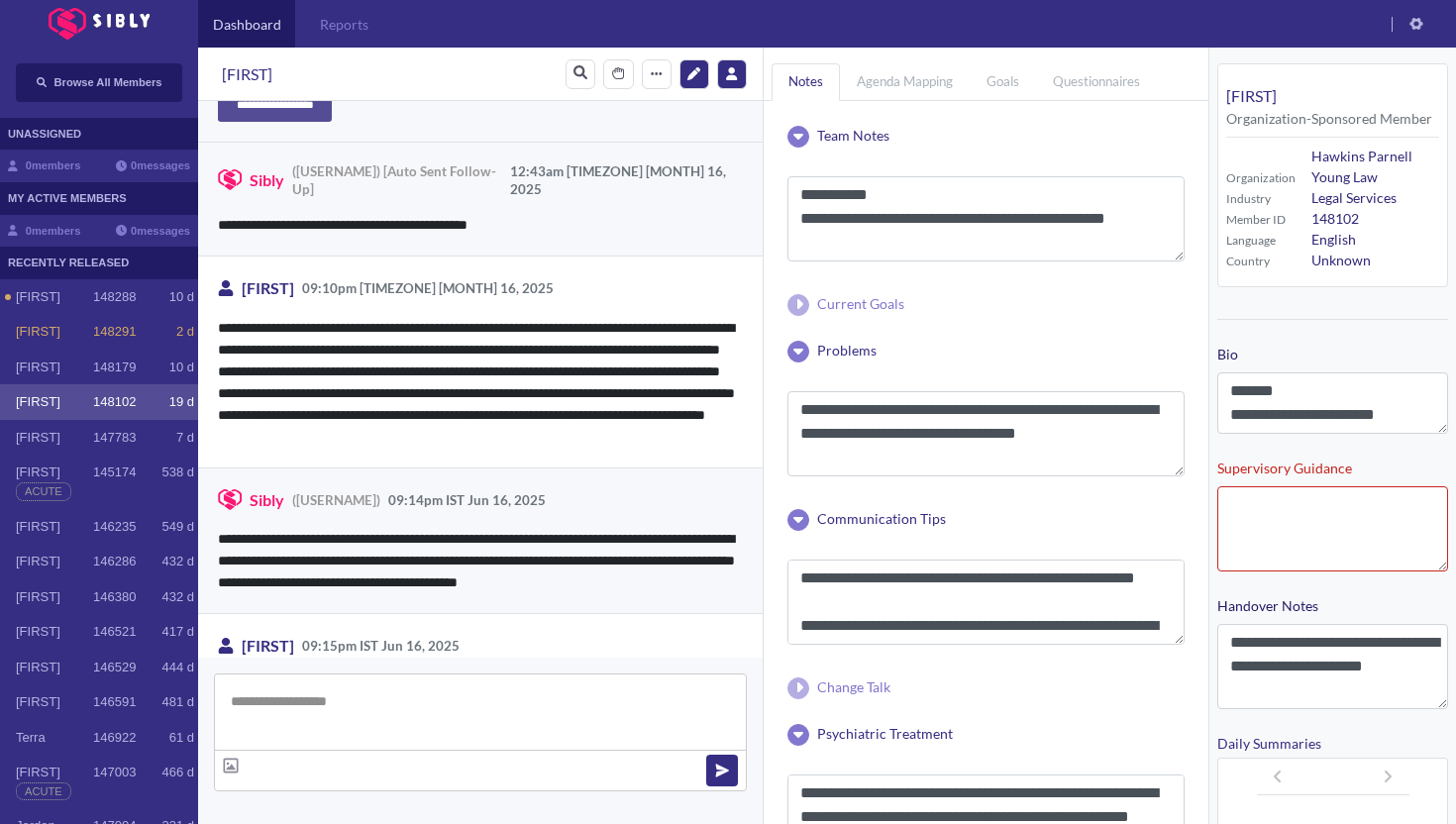 scroll, scrollTop: 2922, scrollLeft: 0, axis: vertical 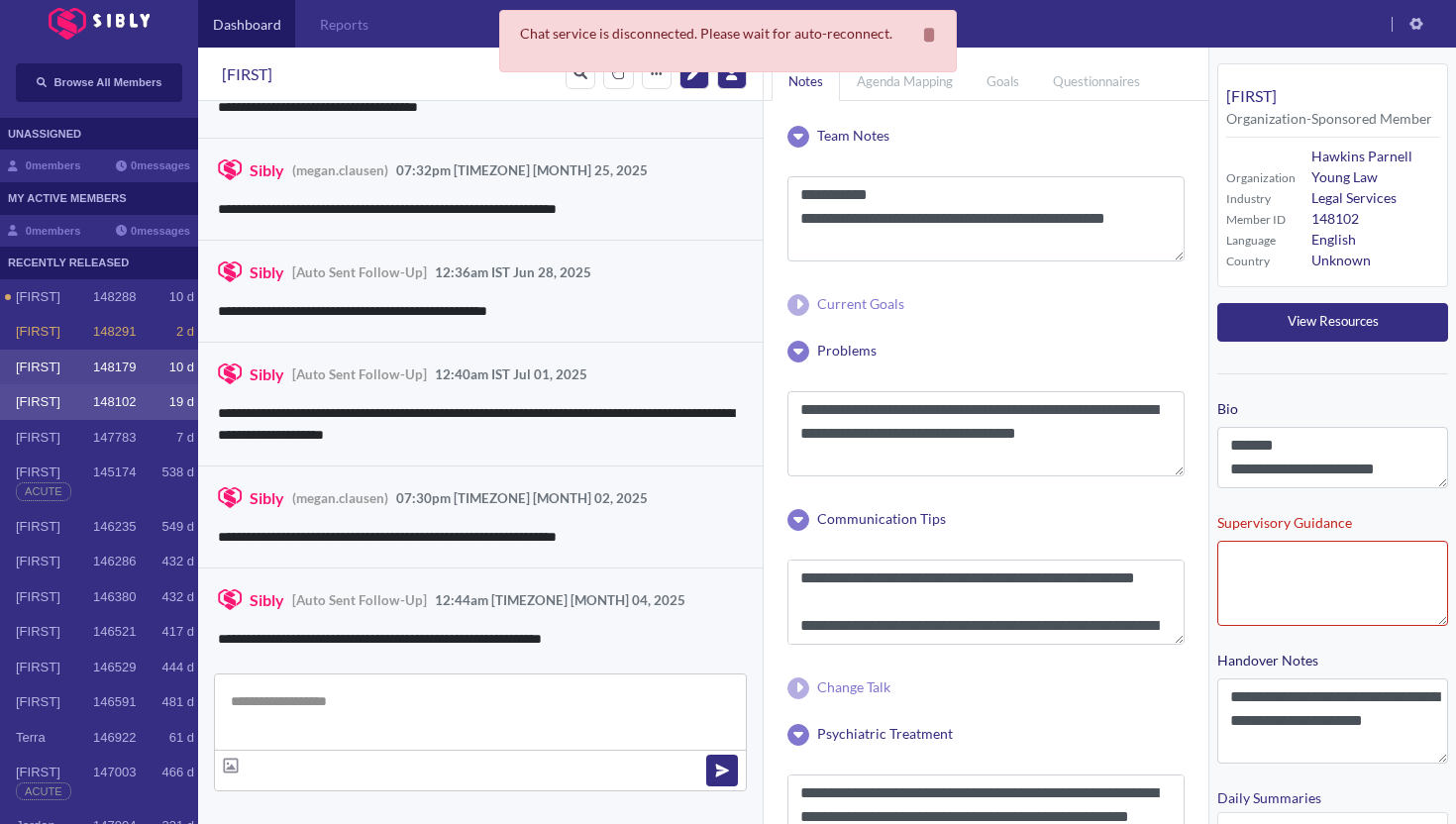 click on "[FIRST]" at bounding box center [54, 297] 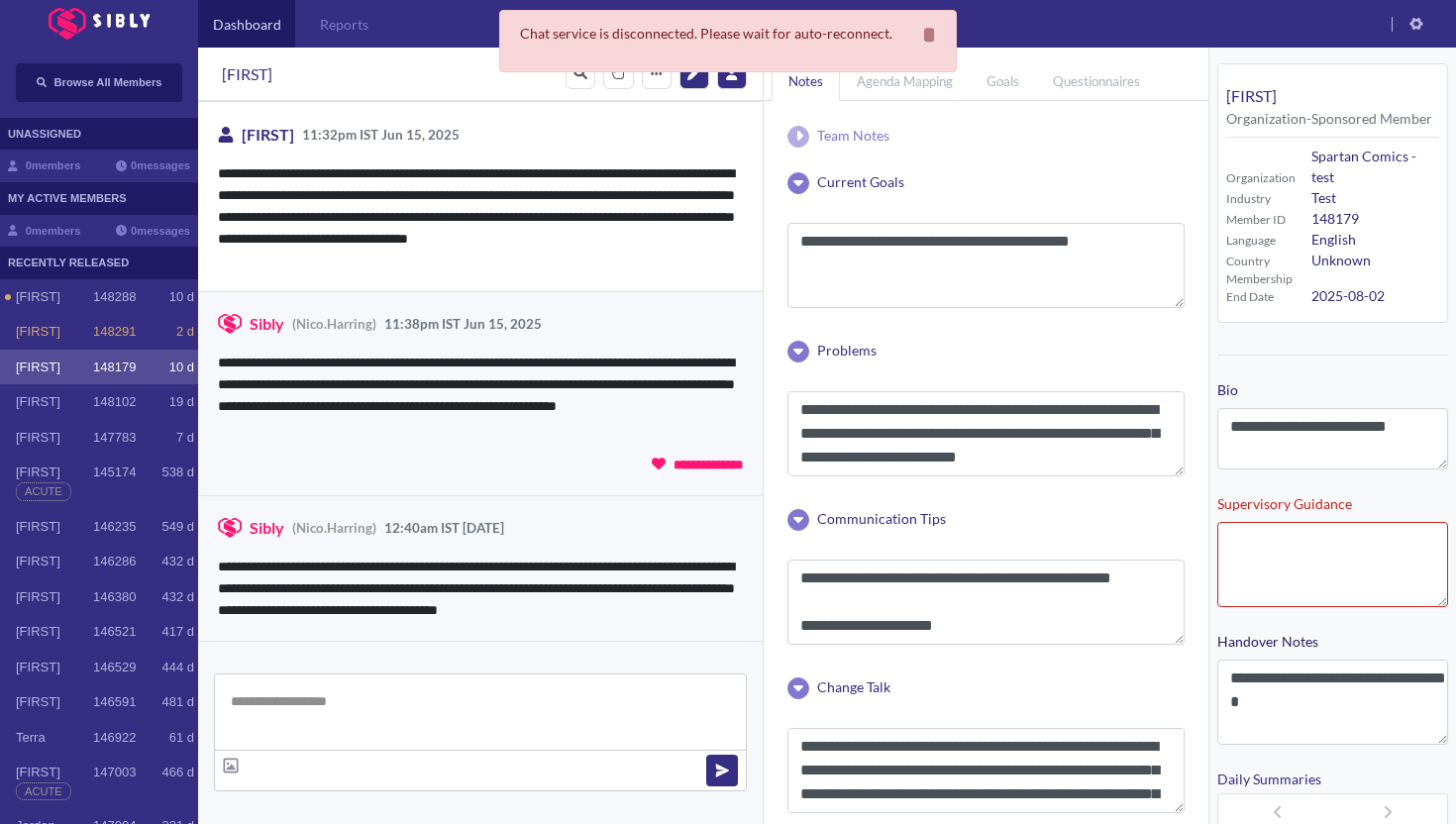 scroll, scrollTop: 1297, scrollLeft: 0, axis: vertical 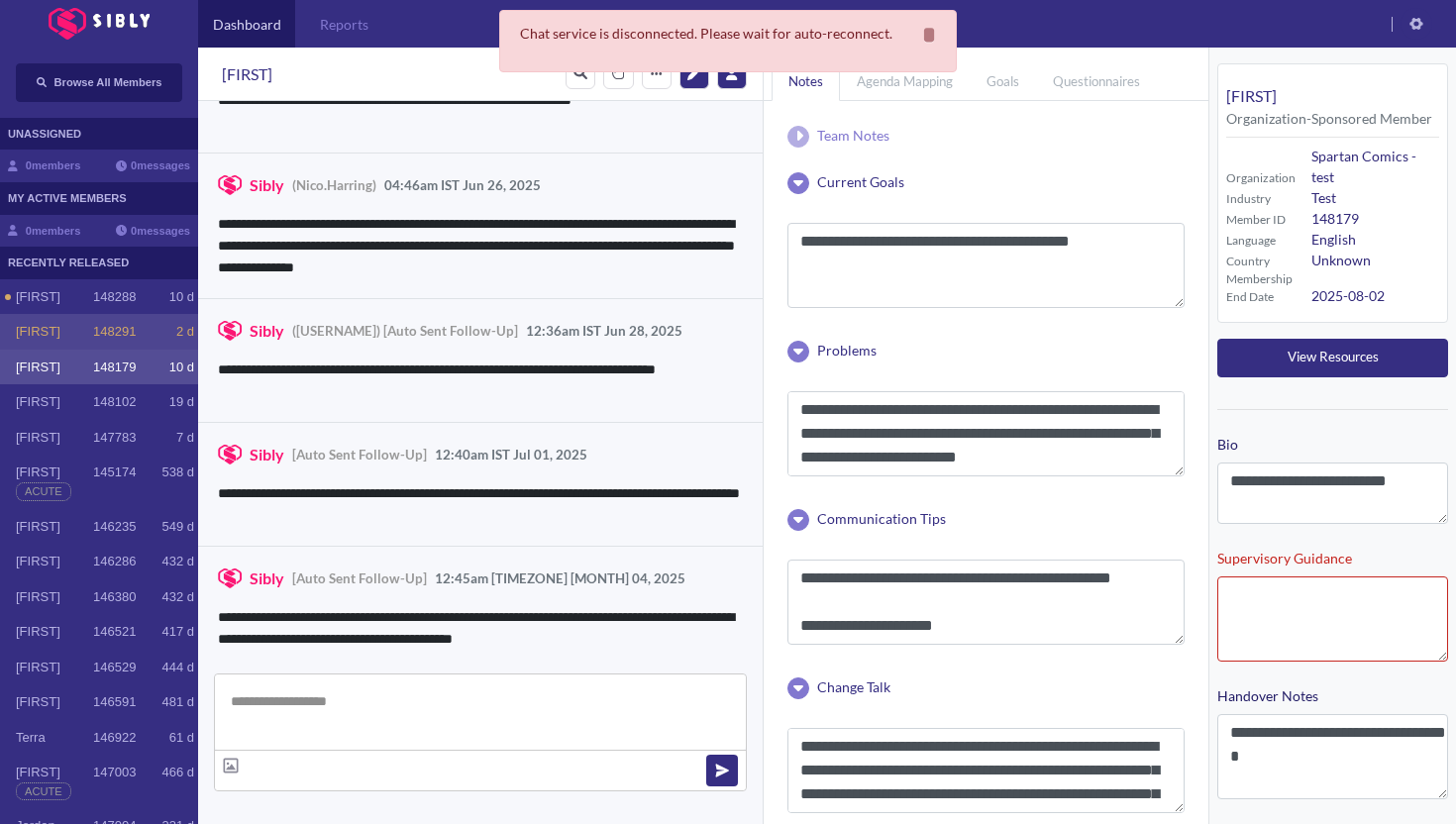 click on "[FIRST] 148291 2 d" at bounding box center (99, 332) 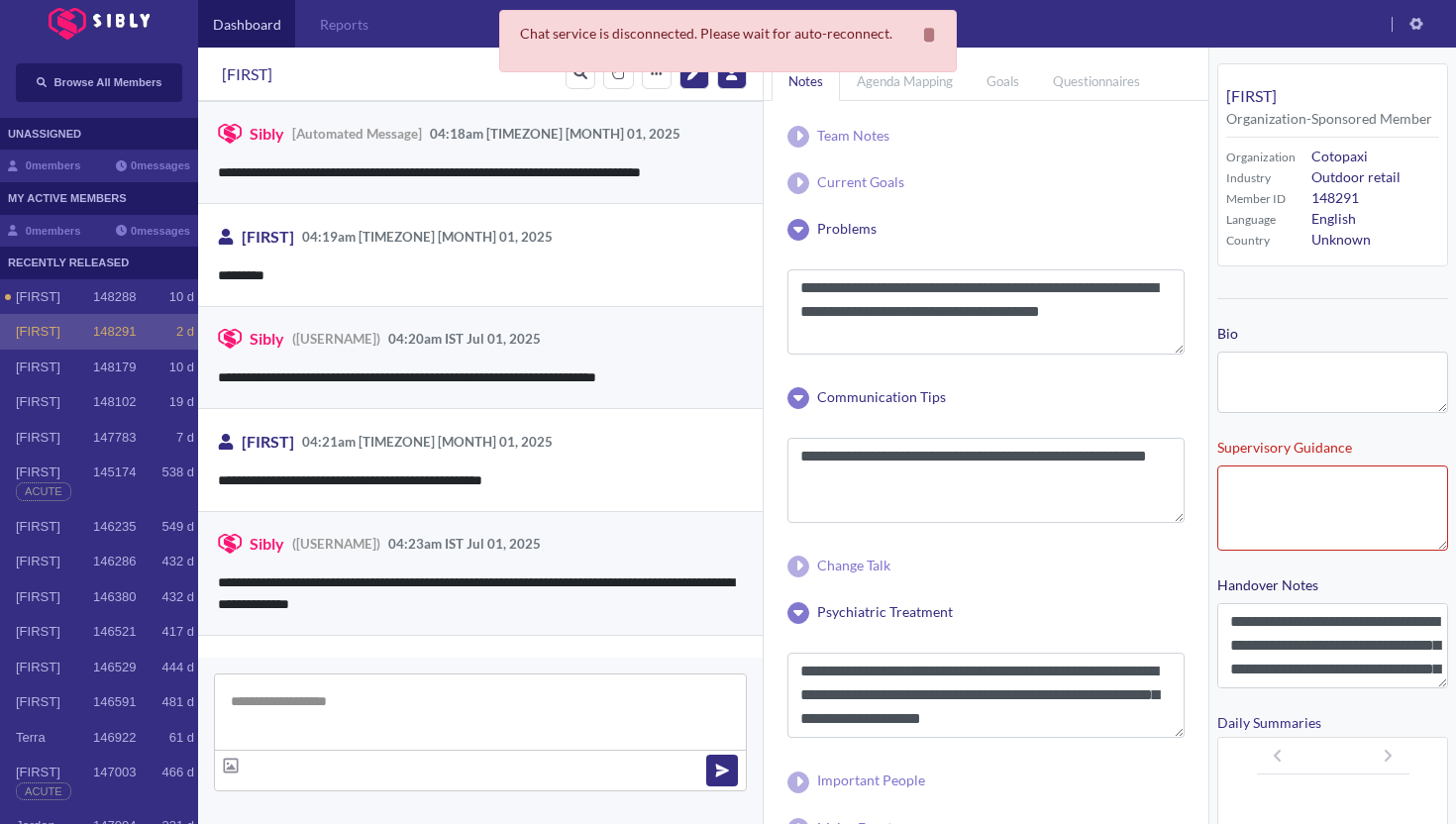 scroll, scrollTop: 279, scrollLeft: 0, axis: vertical 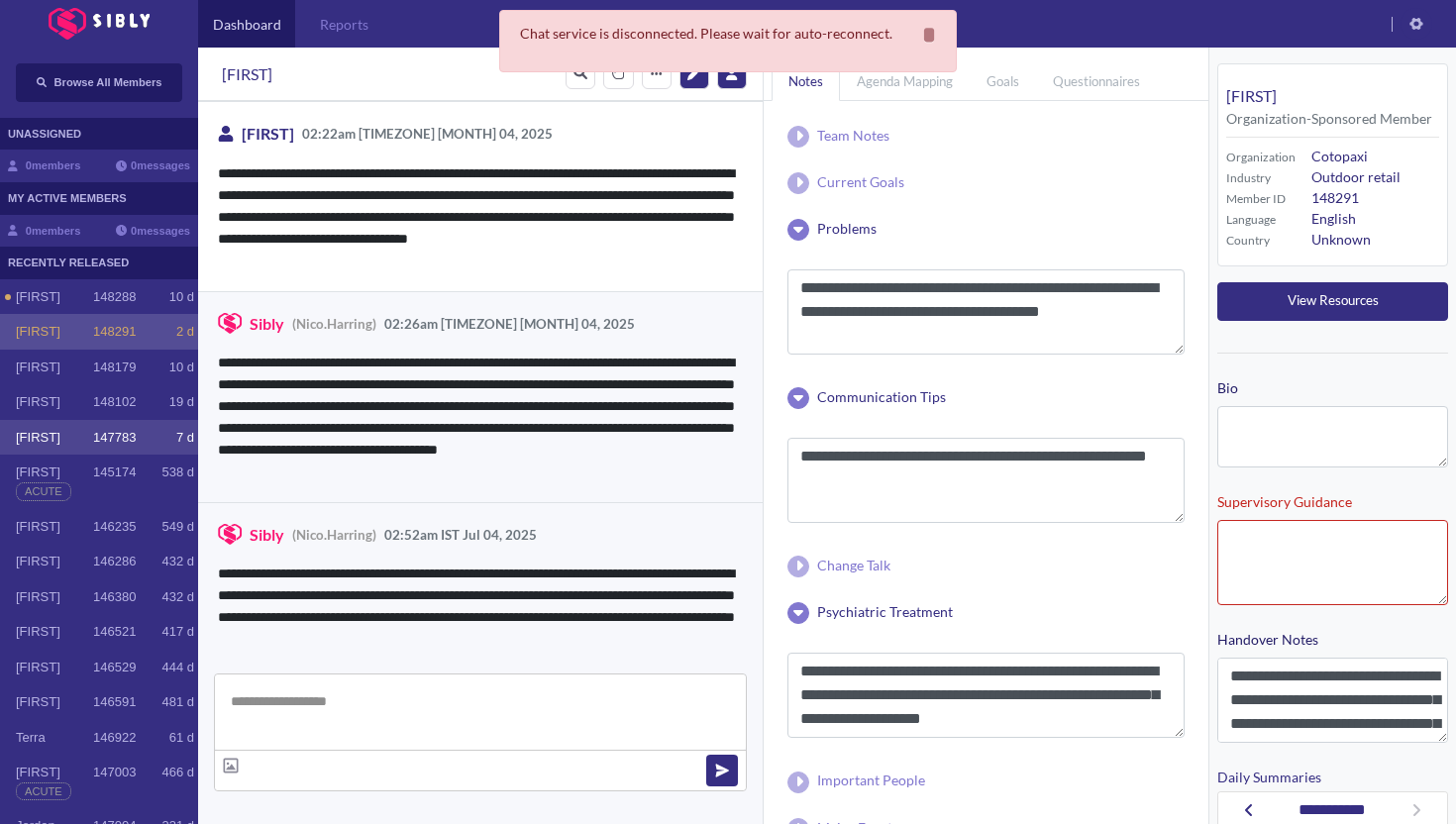 click on "[FIRST]" at bounding box center [54, 297] 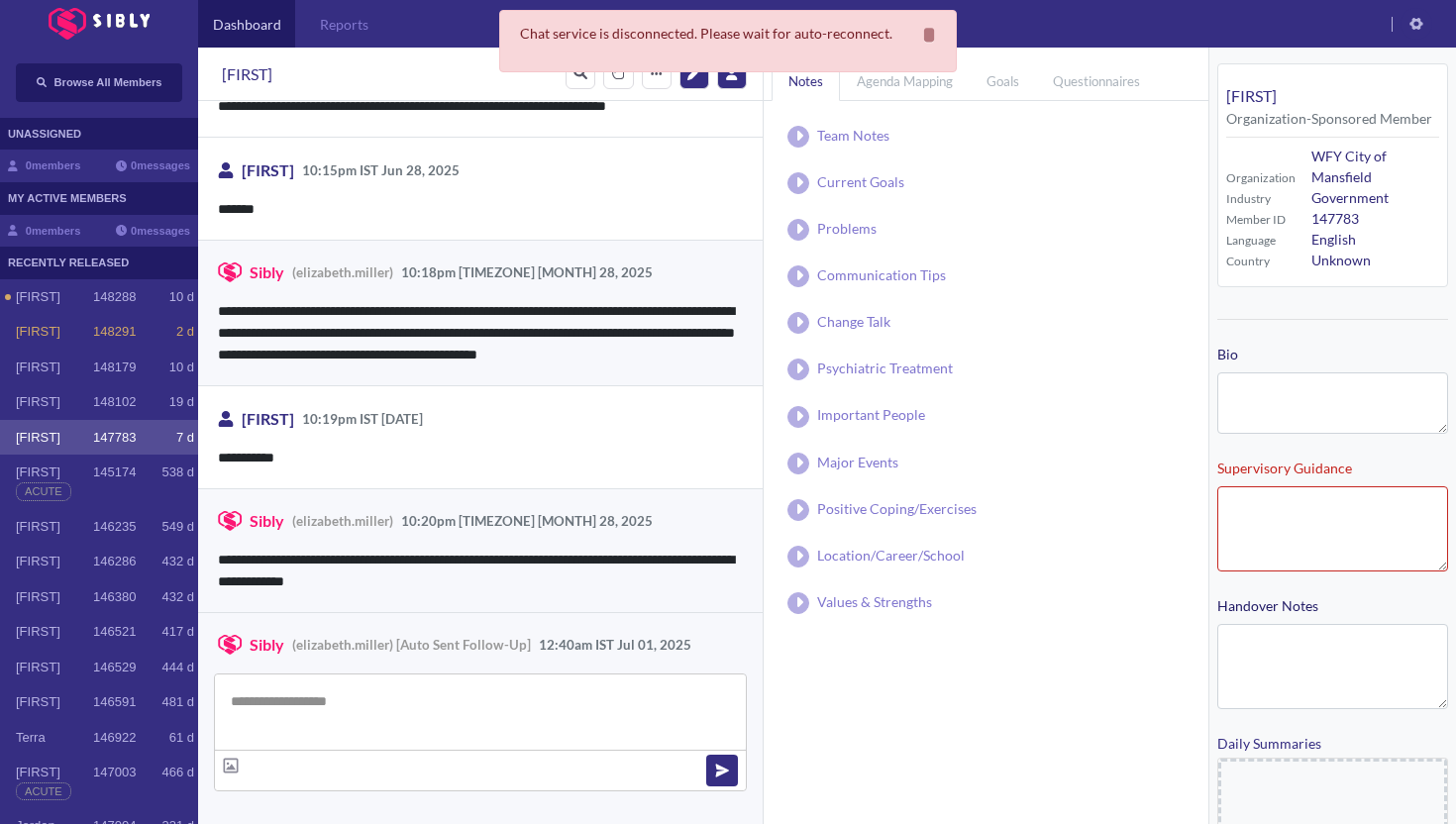 scroll, scrollTop: 3220, scrollLeft: 0, axis: vertical 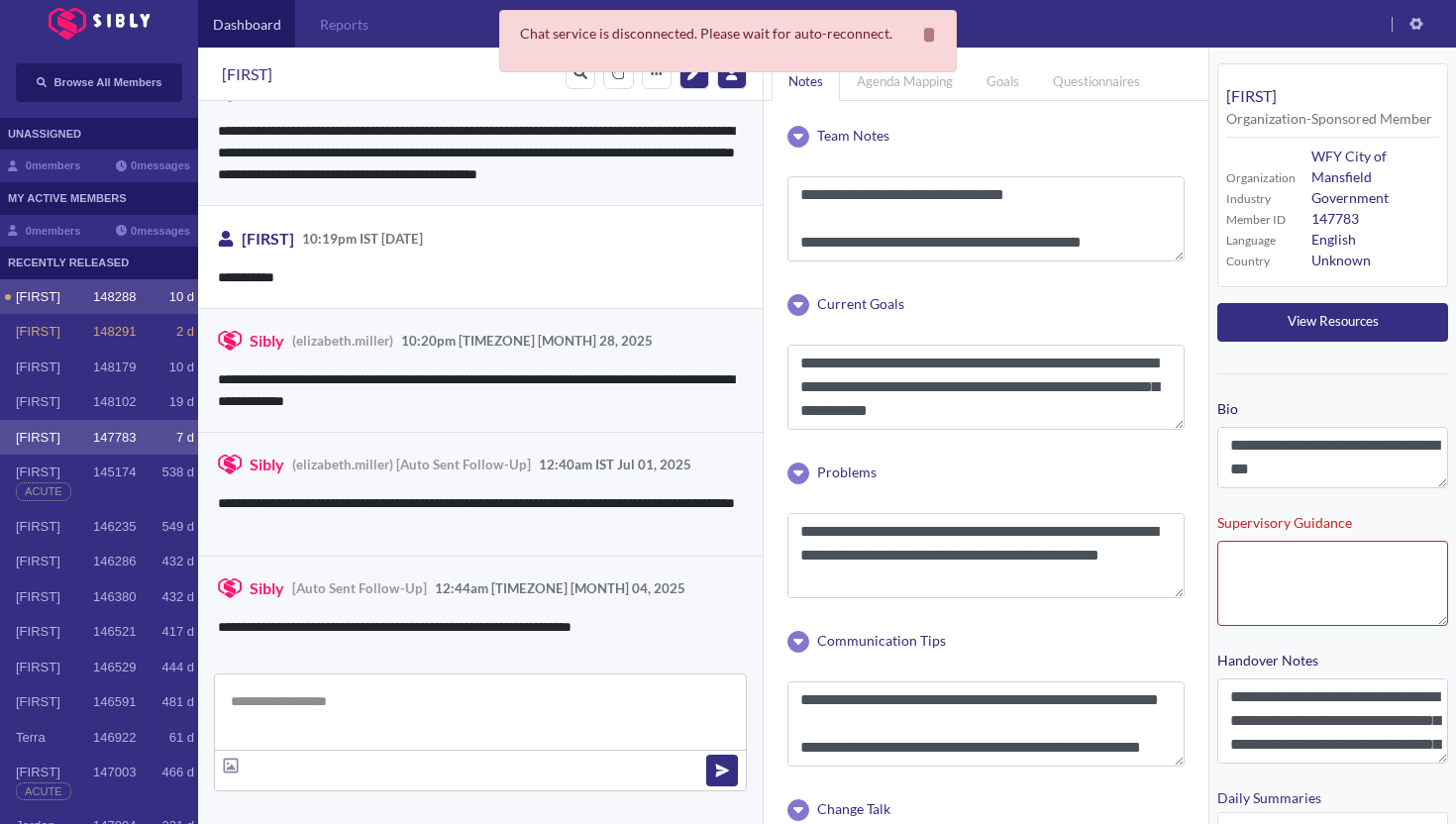 click on "[FIRST]" at bounding box center [54, 297] 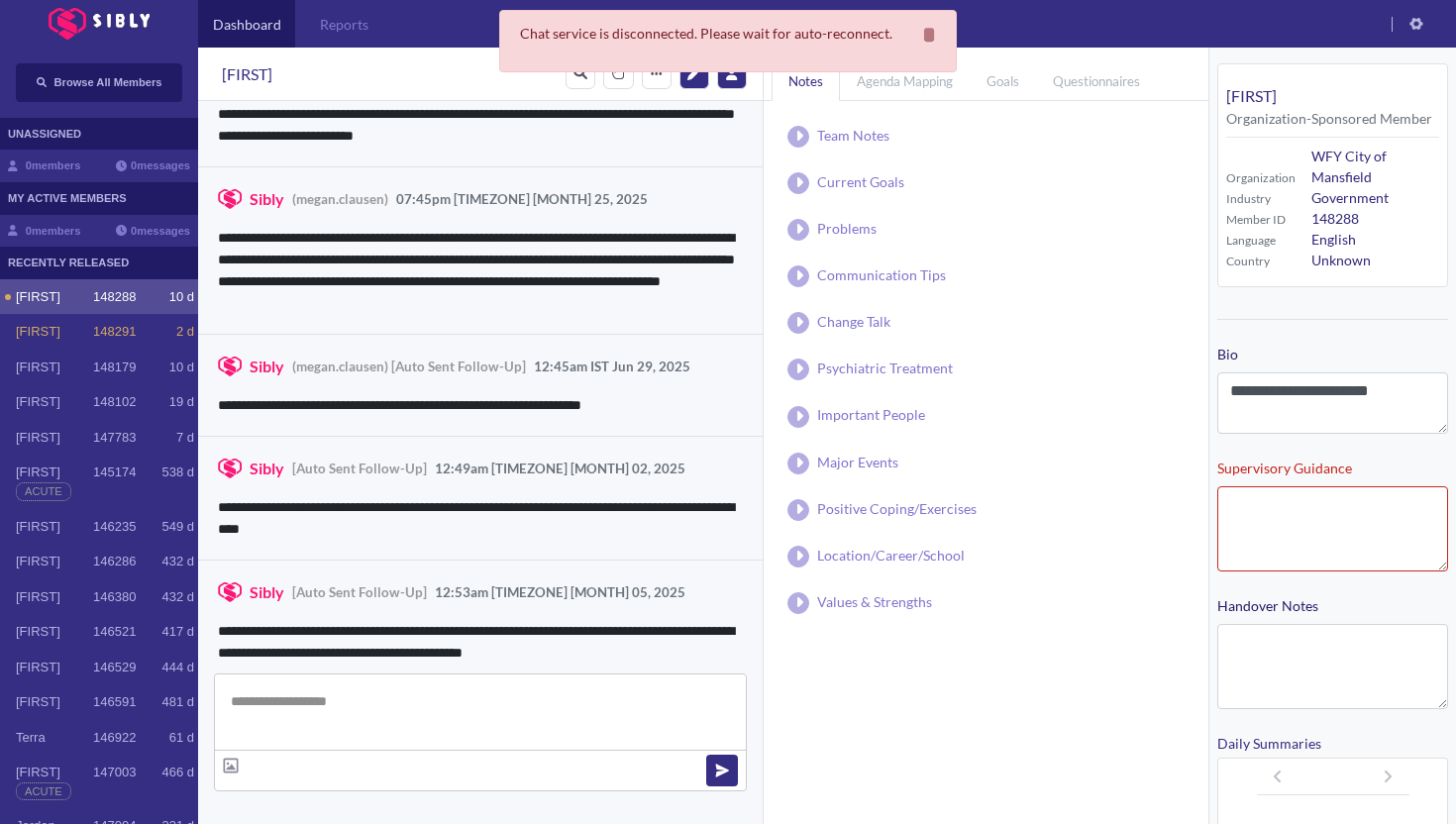 scroll, scrollTop: 413, scrollLeft: 0, axis: vertical 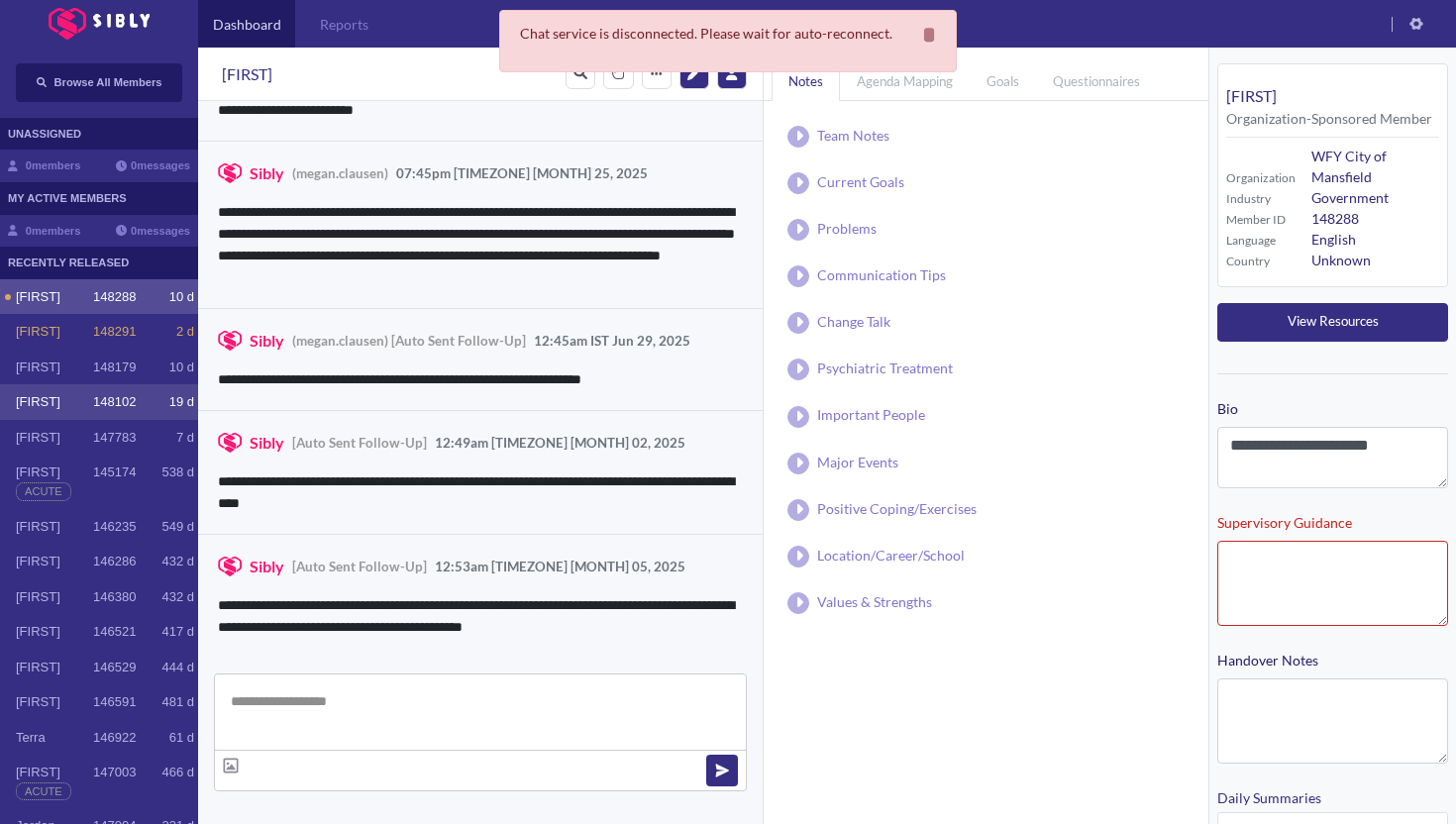 click on "[FIRST] 148102 19 d" at bounding box center [99, 402] 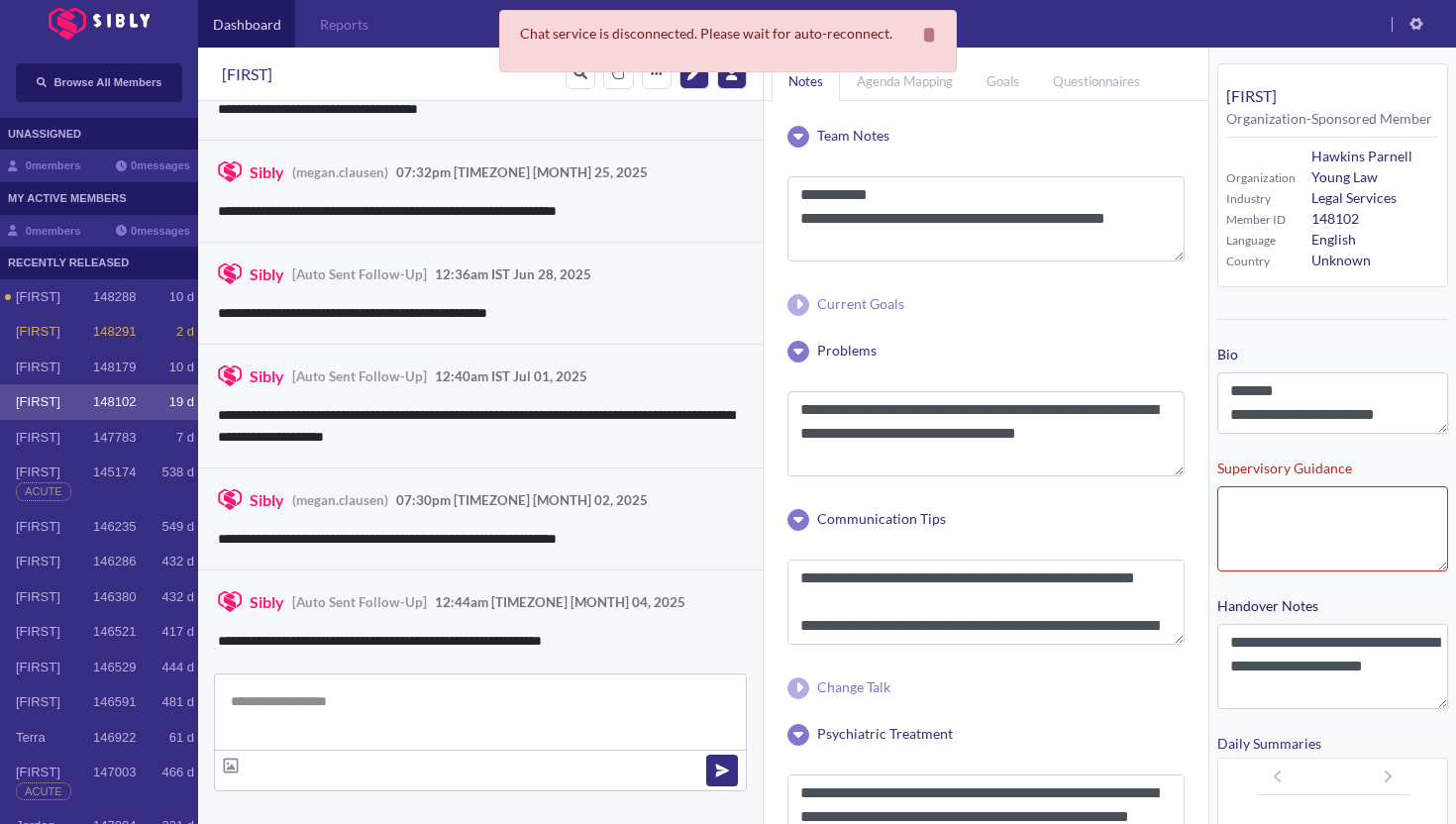 scroll, scrollTop: 3226, scrollLeft: 0, axis: vertical 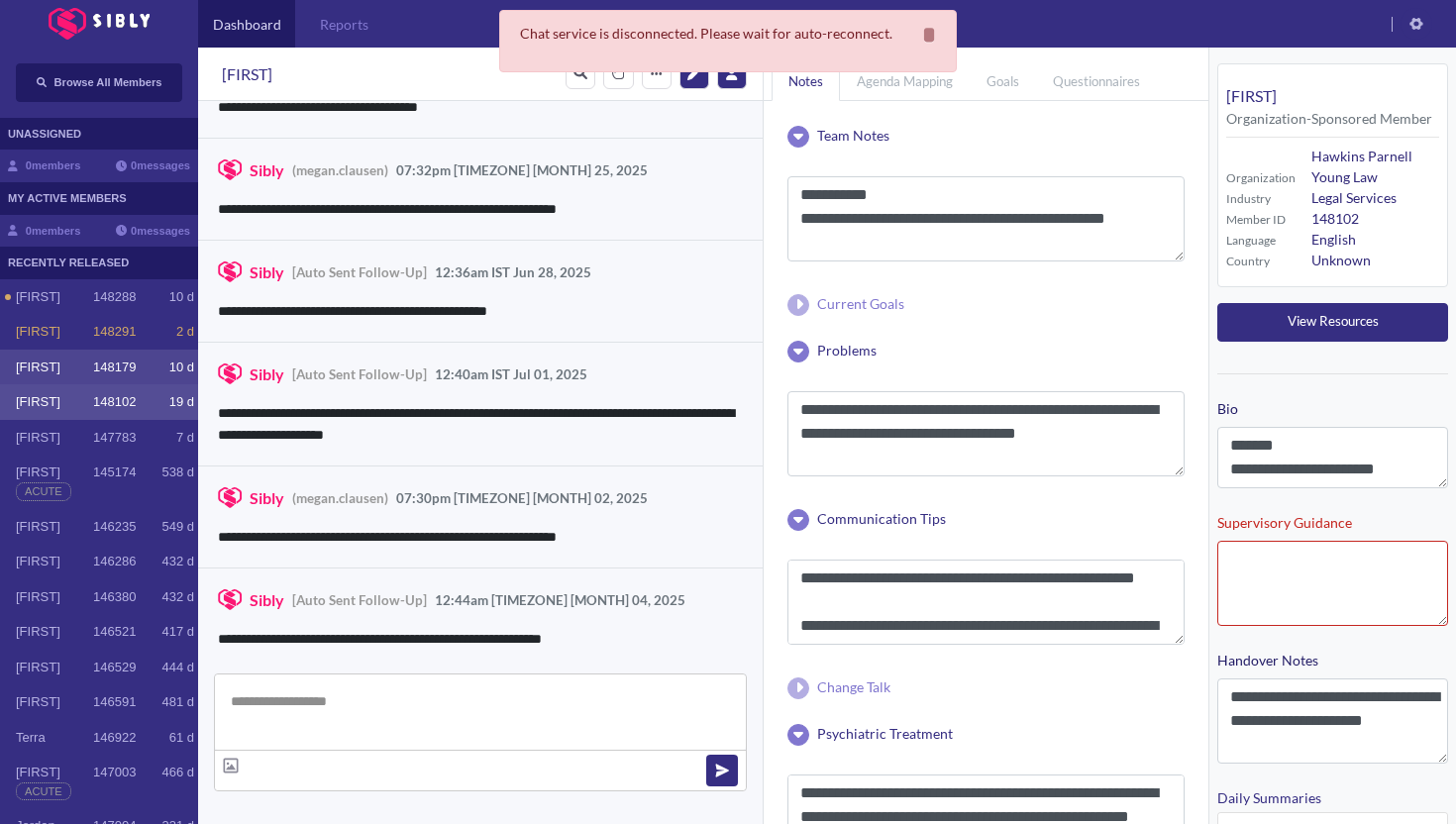 click on "[FIRST]" at bounding box center (54, 297) 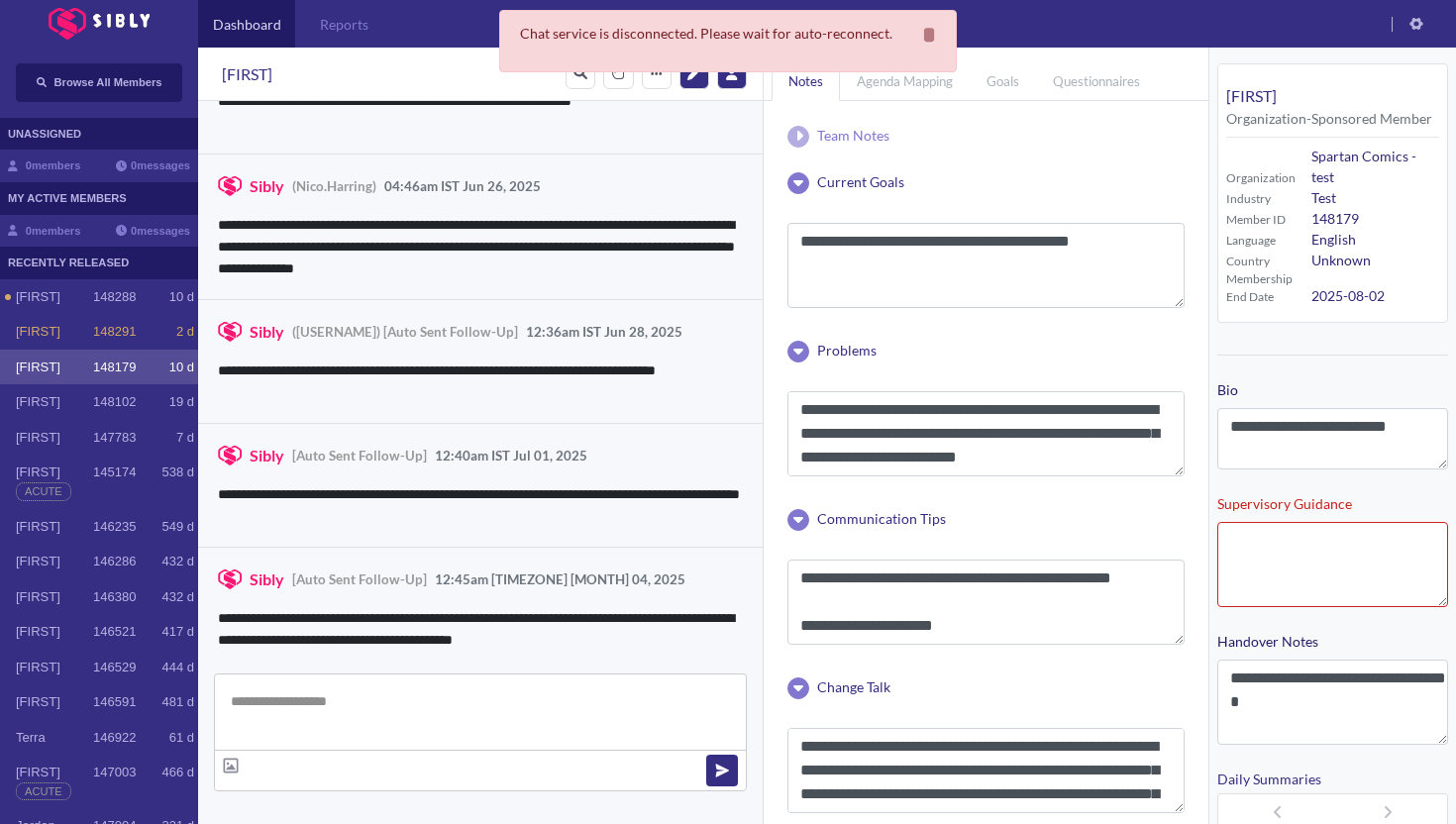 scroll, scrollTop: 3823, scrollLeft: 0, axis: vertical 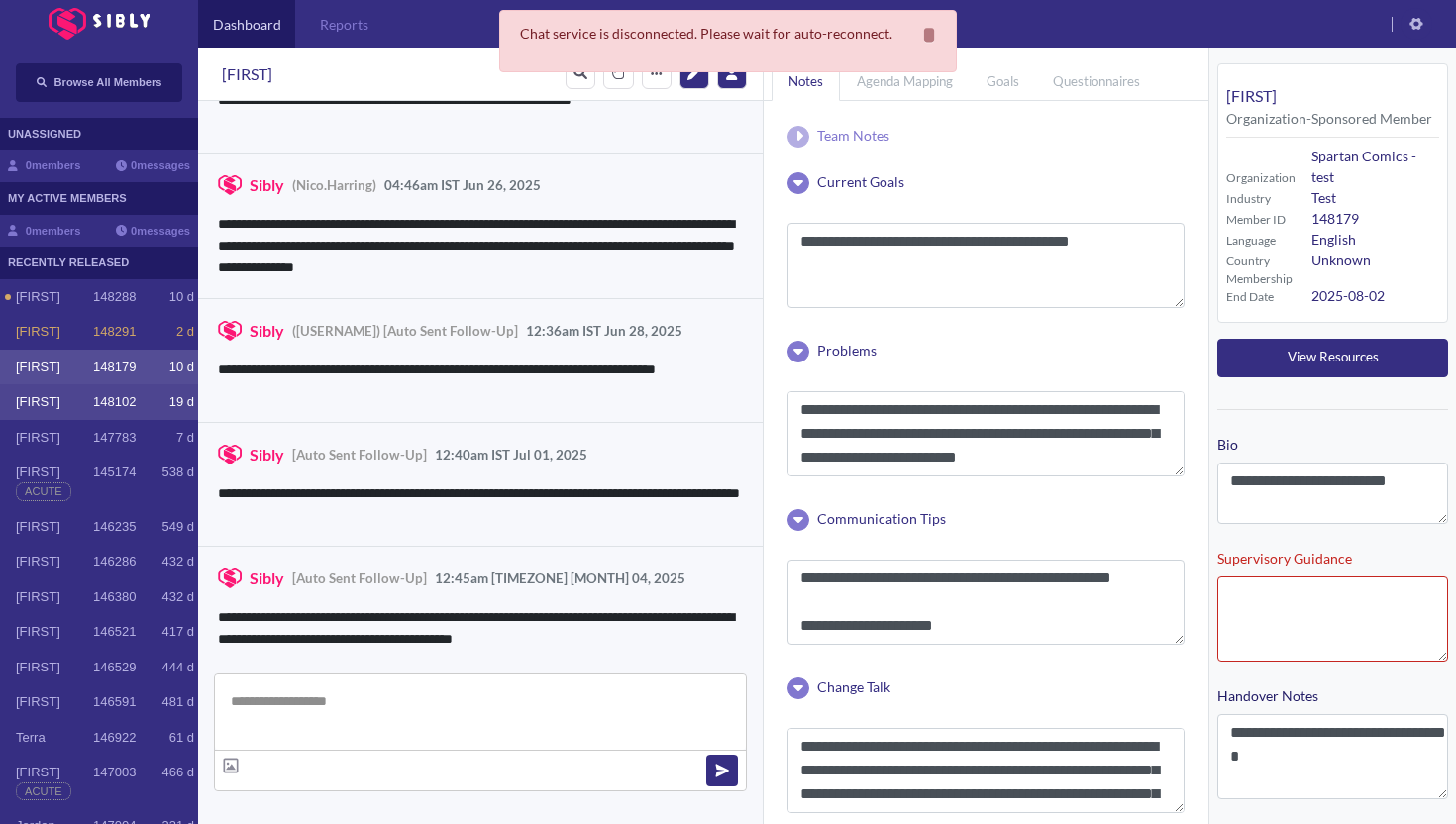 click on "[FIRST]" at bounding box center (54, 297) 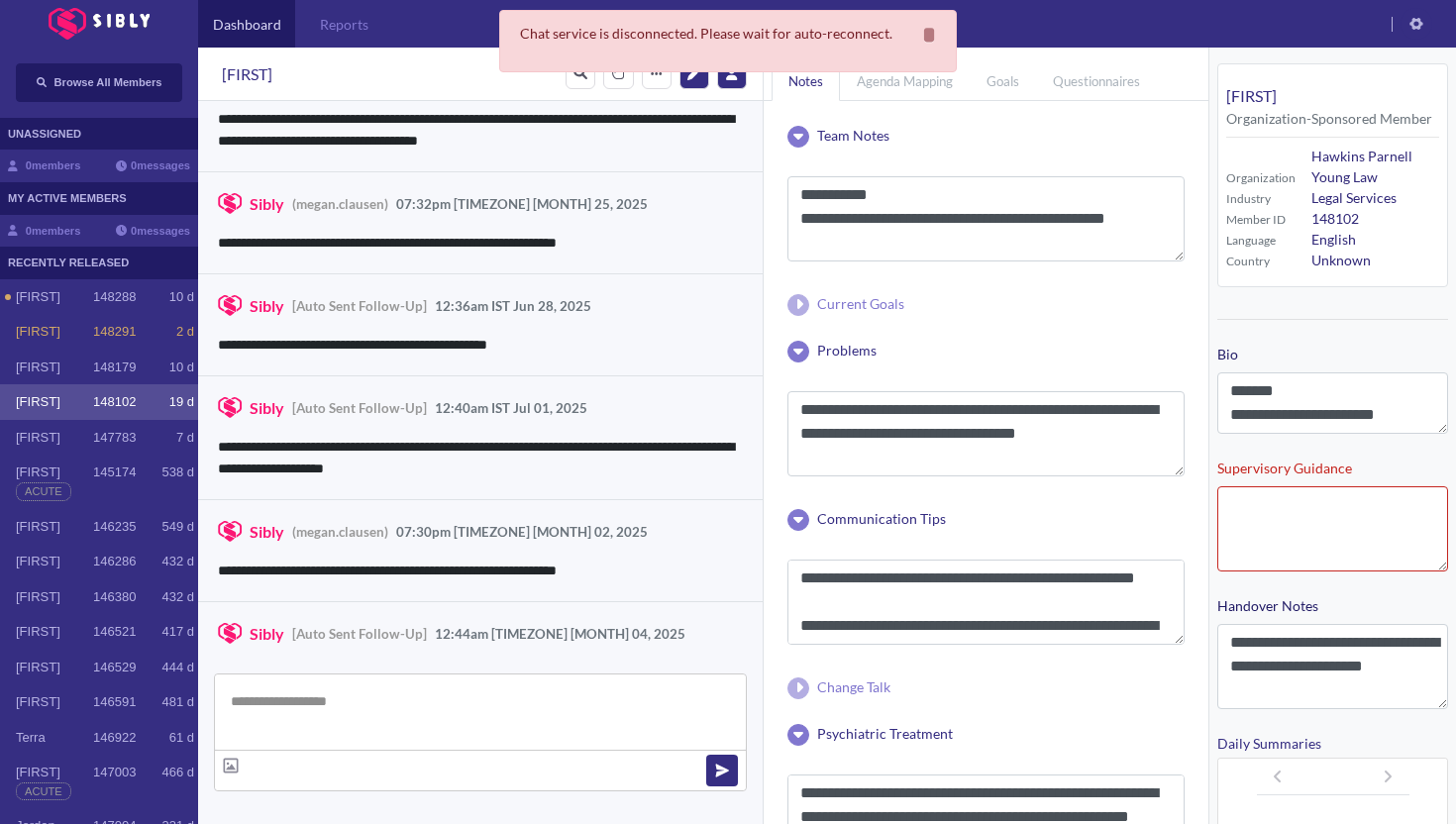 scroll, scrollTop: 3226, scrollLeft: 0, axis: vertical 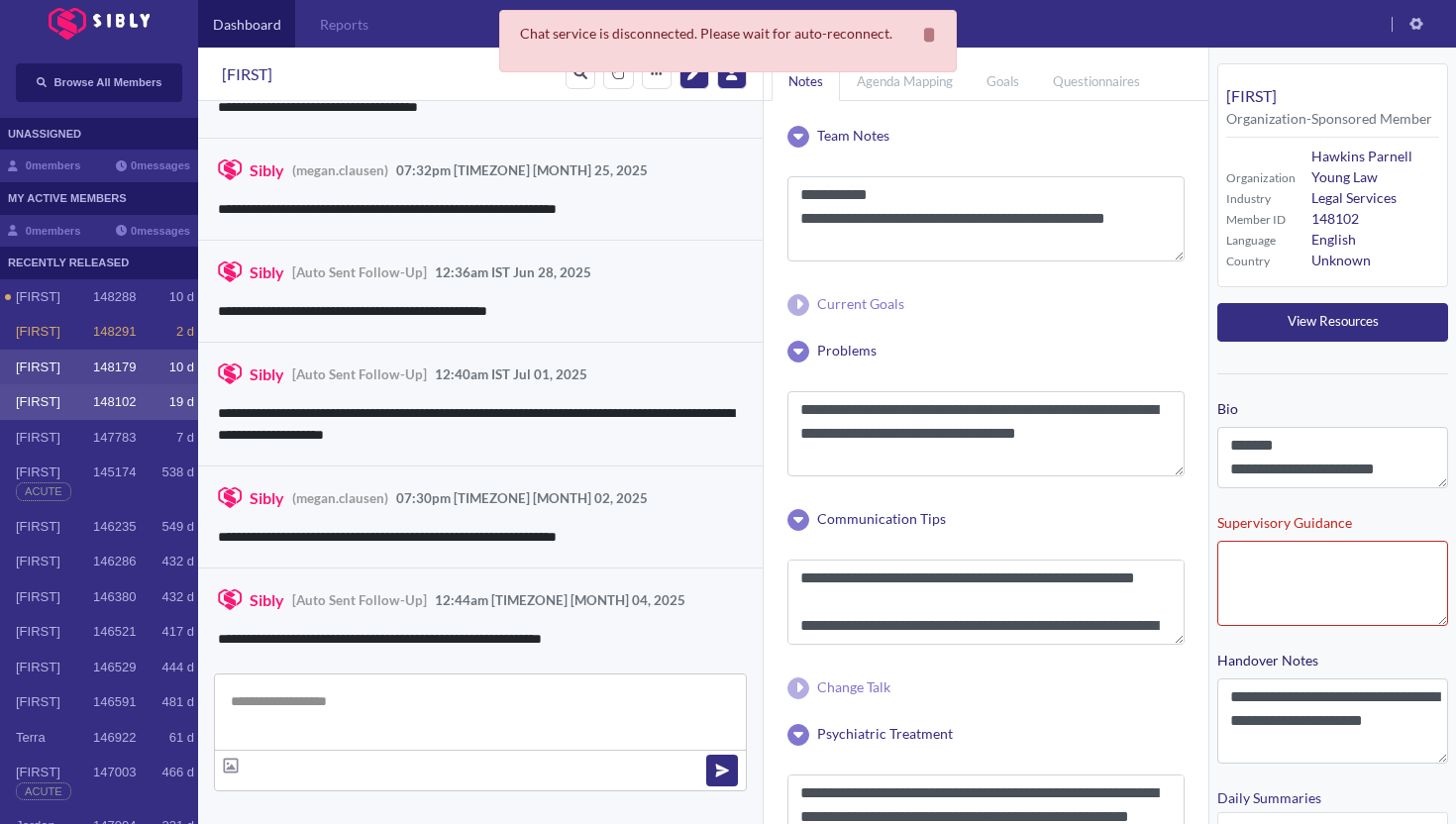 click on "[FIRST]" at bounding box center (54, 297) 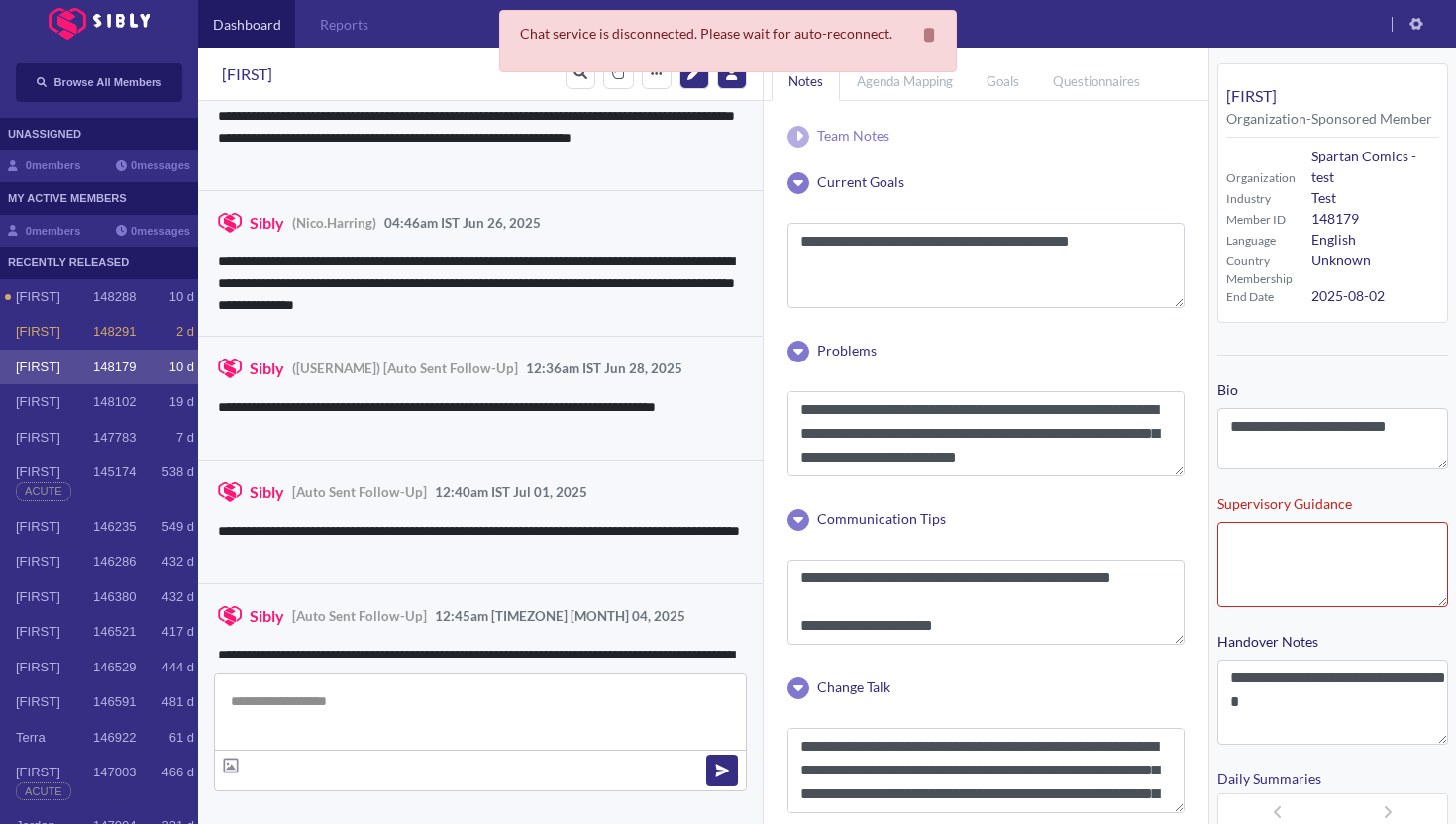 scroll, scrollTop: 3823, scrollLeft: 0, axis: vertical 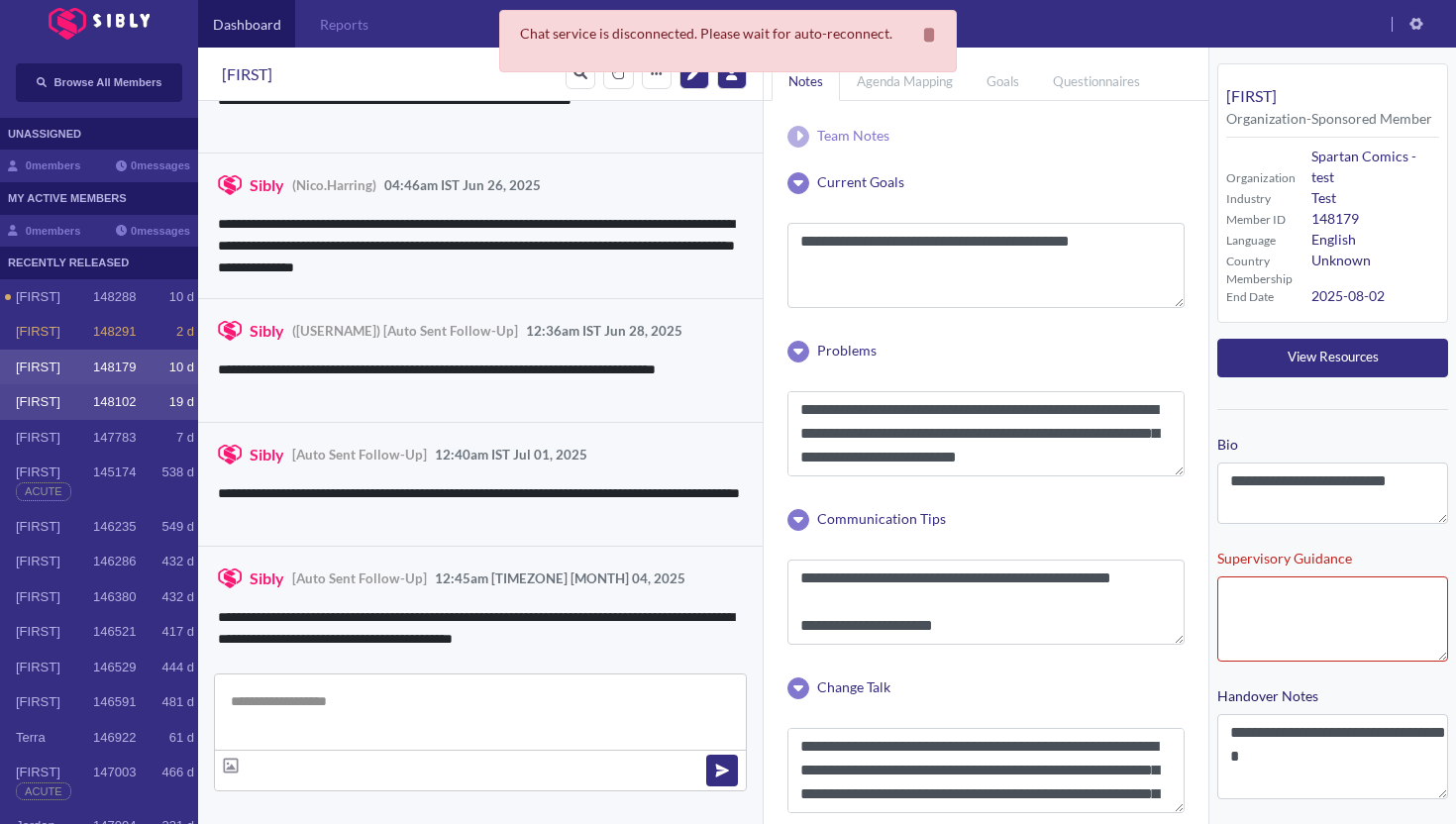 click on "[FIRST]" at bounding box center (54, 297) 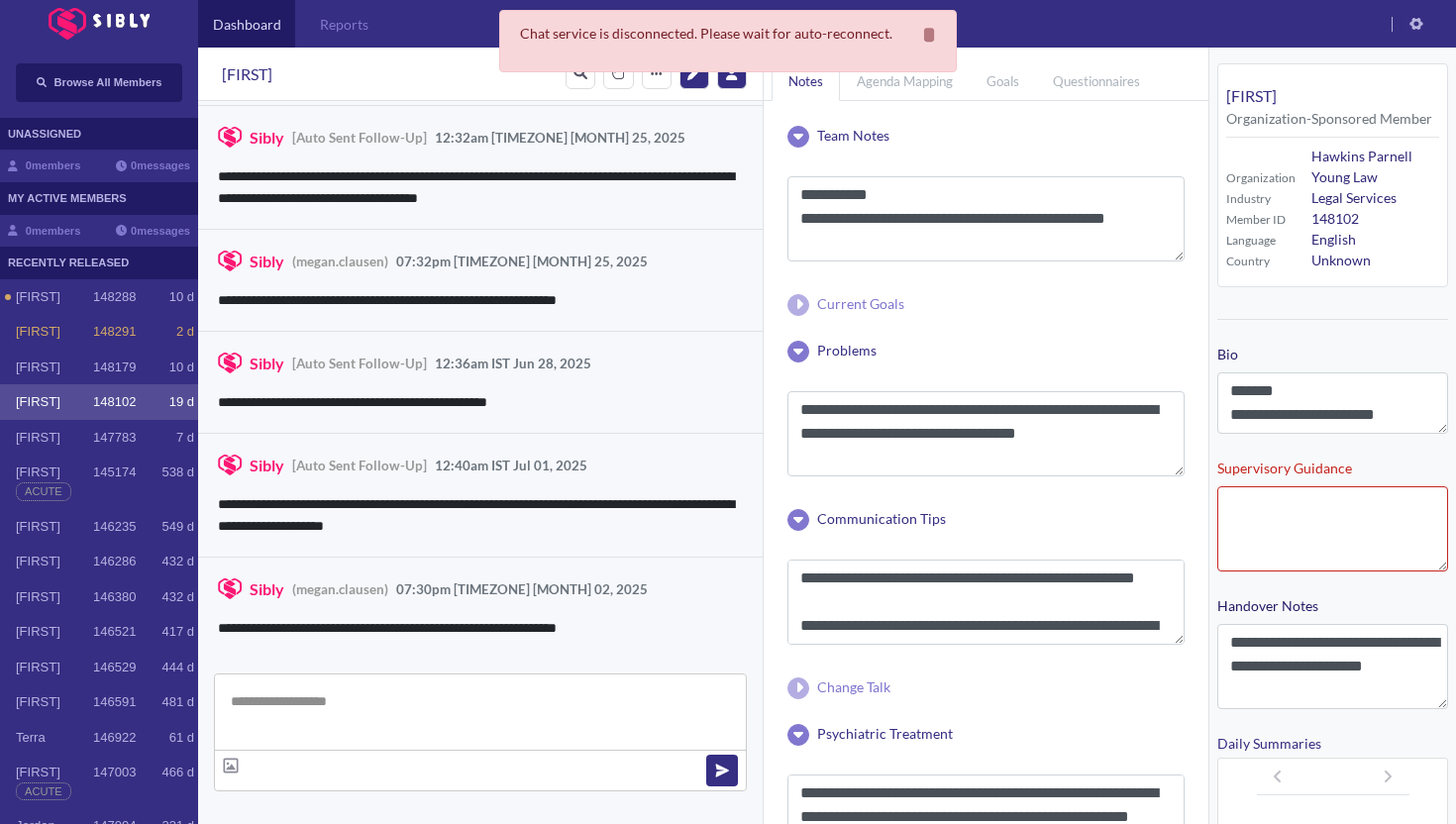 scroll, scrollTop: 3226, scrollLeft: 0, axis: vertical 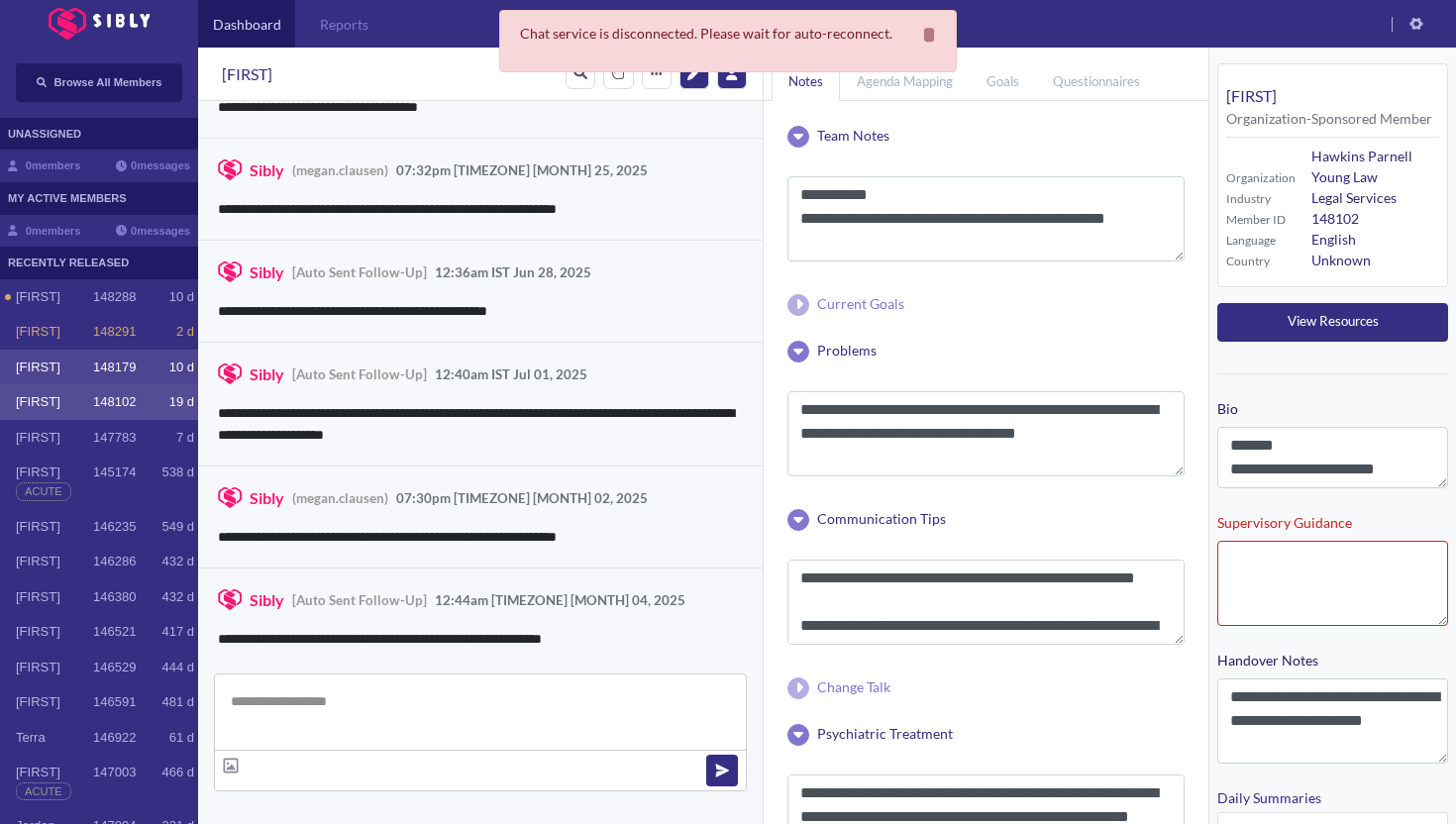 click on "[FIRST]" at bounding box center [54, 297] 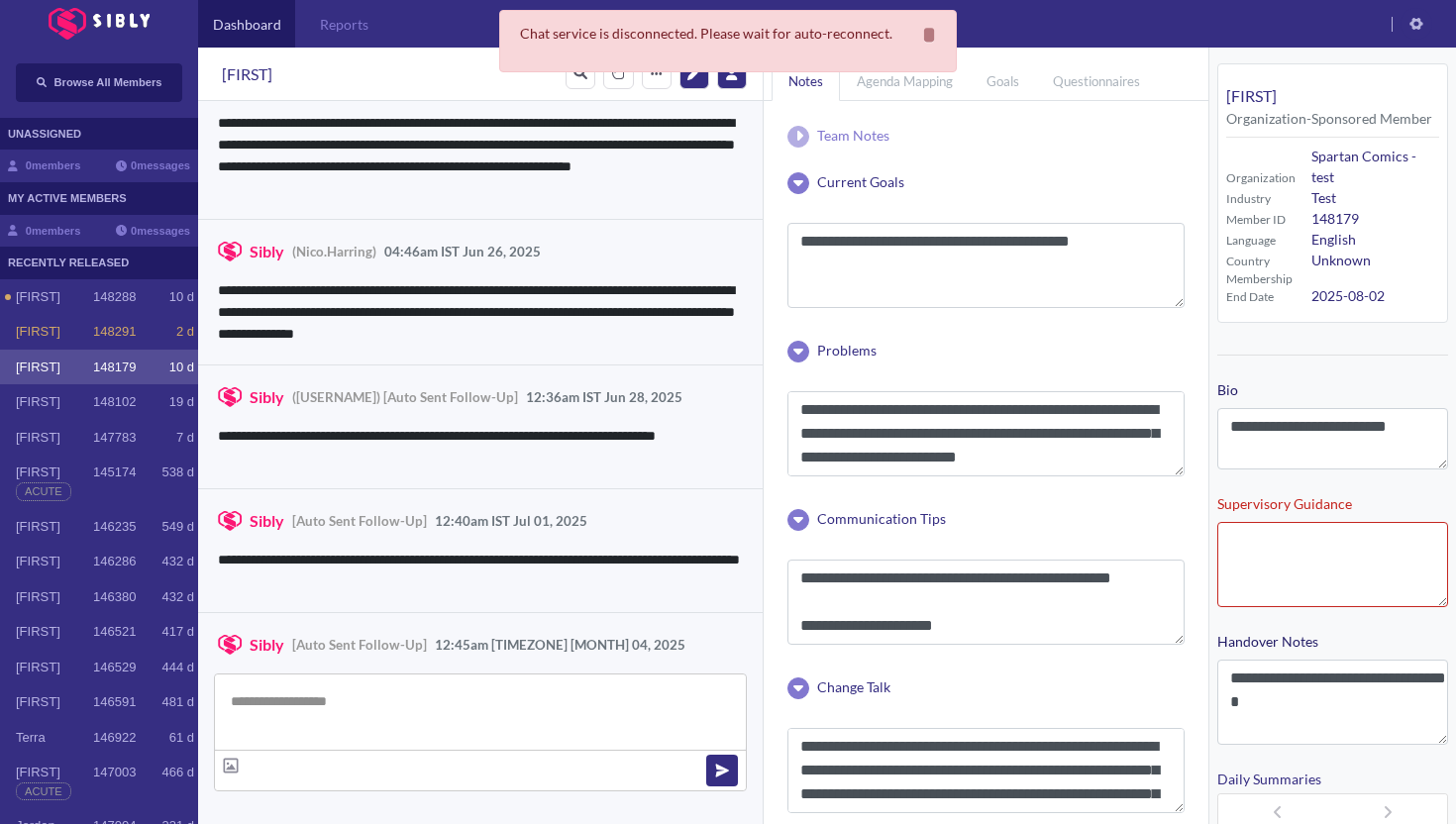 scroll, scrollTop: 3823, scrollLeft: 0, axis: vertical 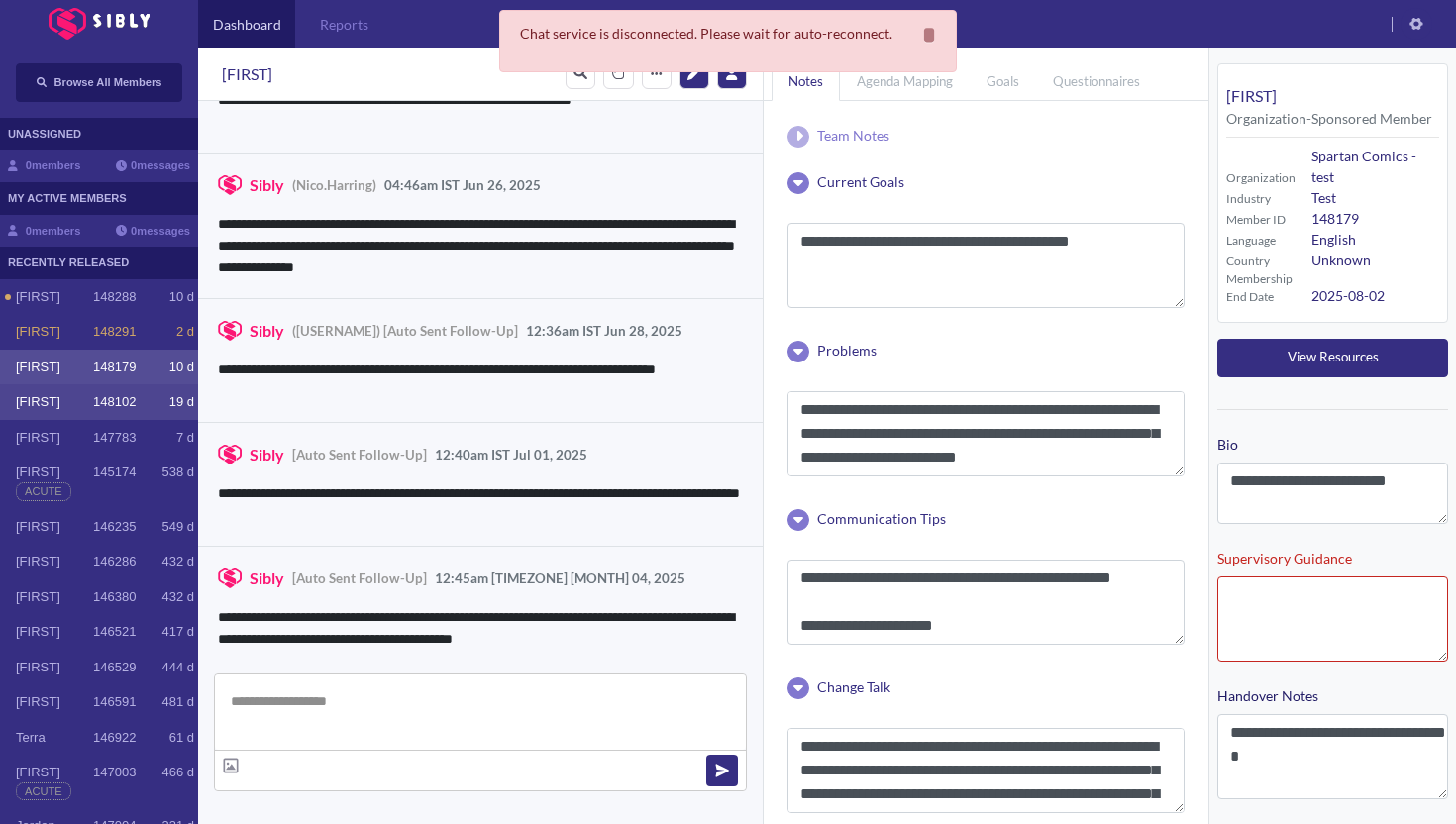 click on "[FIRST]" at bounding box center [54, 297] 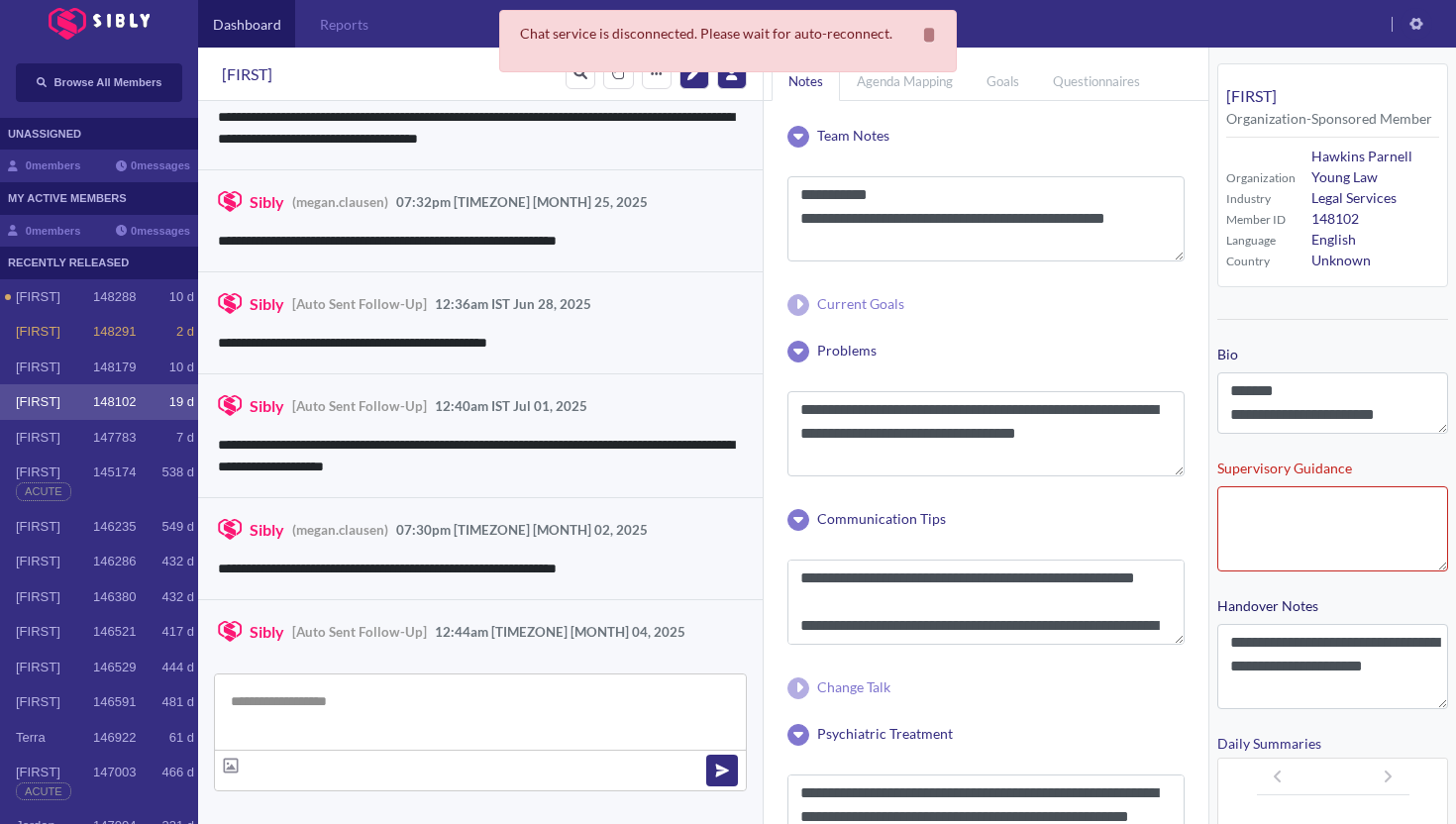 scroll, scrollTop: 3226, scrollLeft: 0, axis: vertical 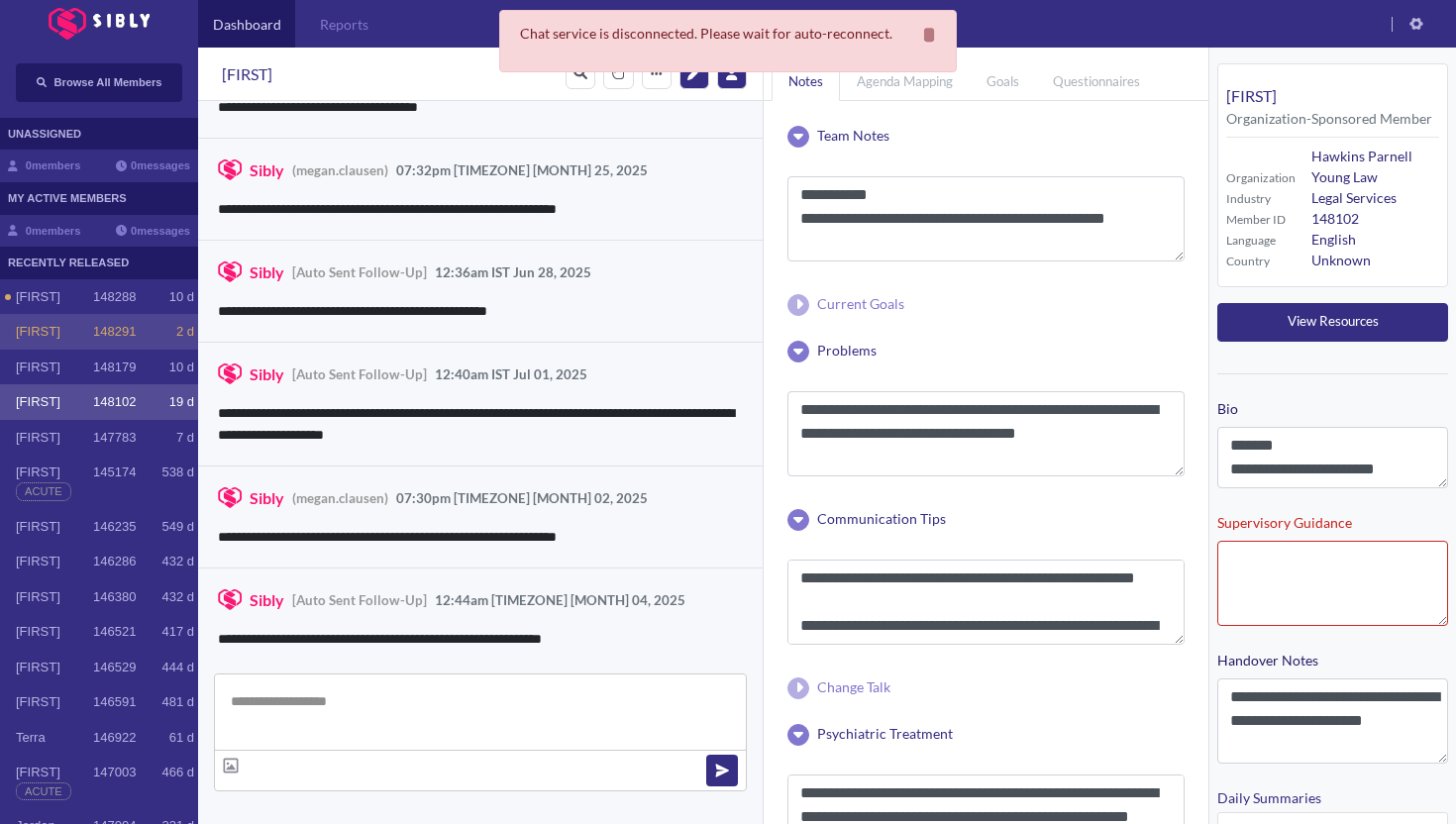 click on "[FIRST] 148291 2 d" at bounding box center (99, 332) 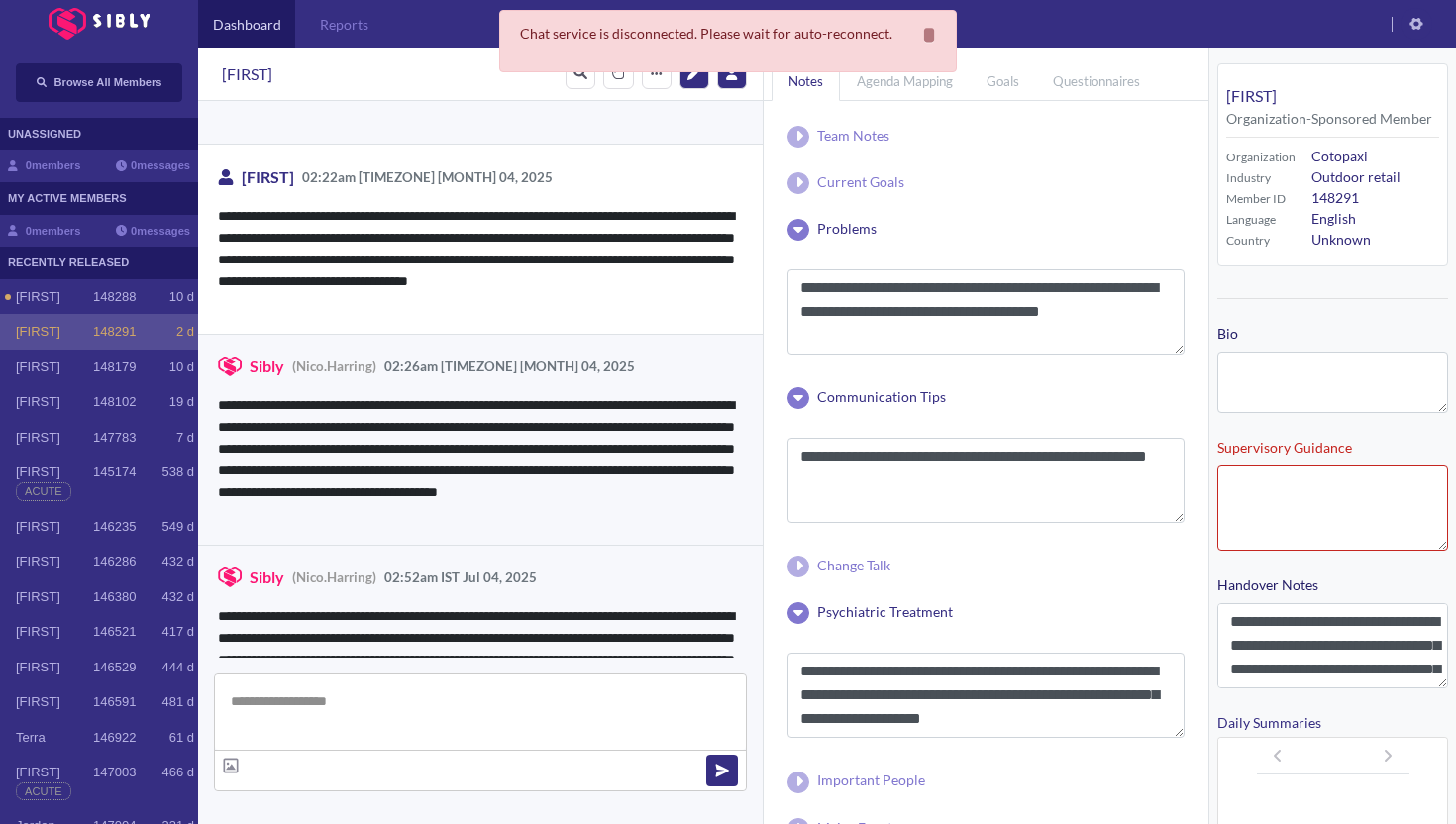 scroll, scrollTop: 3794, scrollLeft: 0, axis: vertical 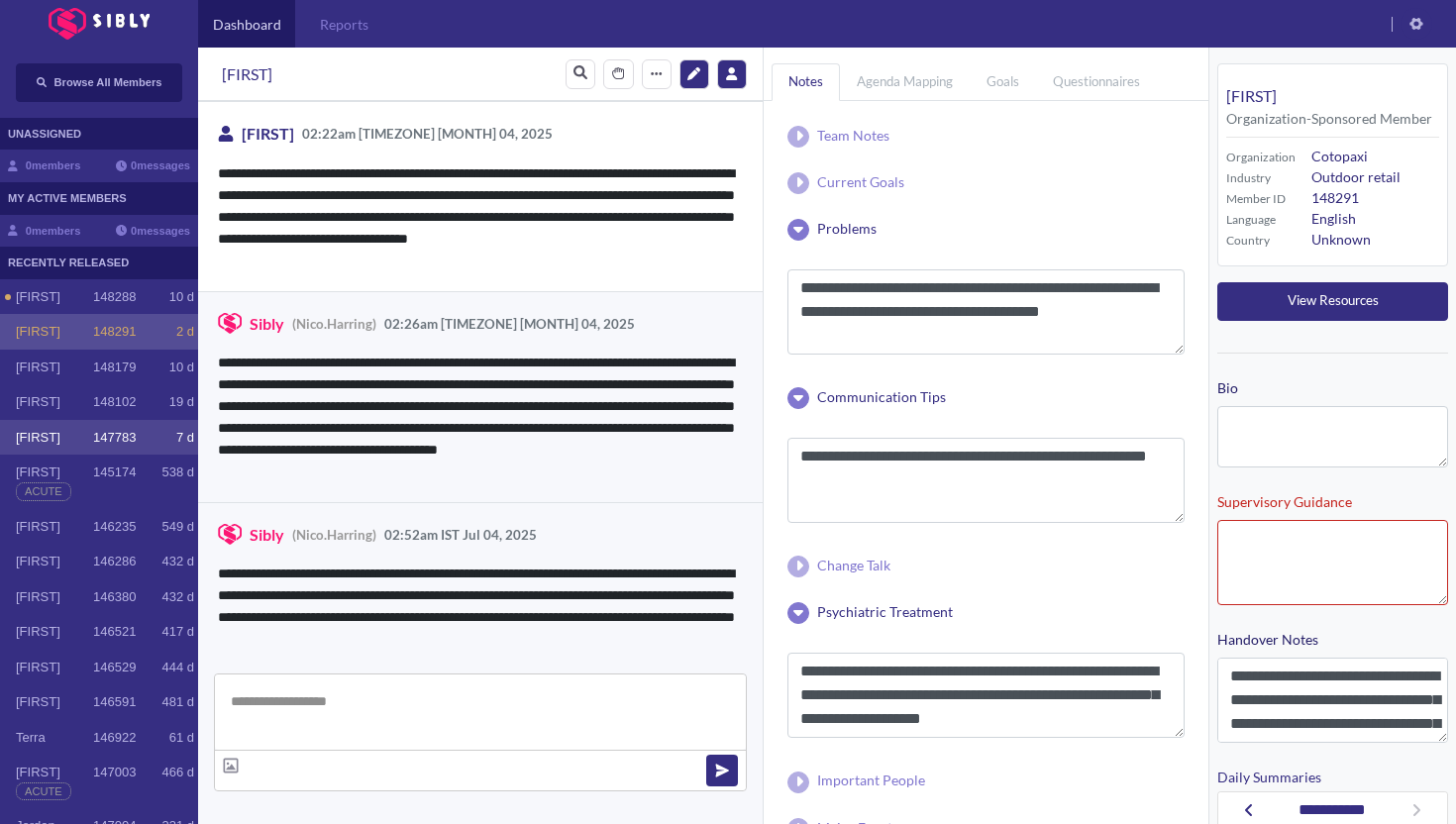 click on "[FIRST] 147783 7 d" at bounding box center (99, 438) 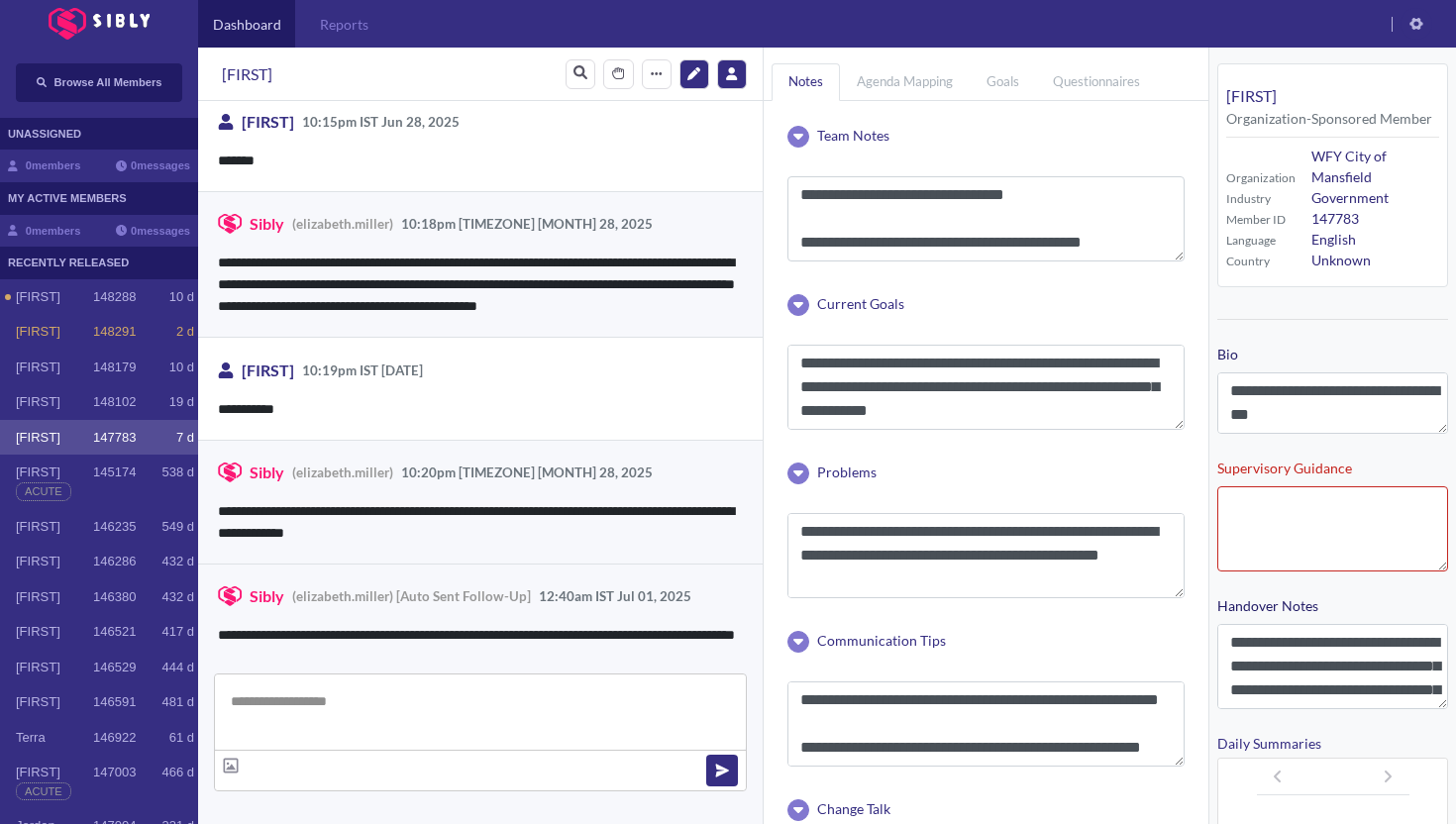 scroll, scrollTop: 3220, scrollLeft: 0, axis: vertical 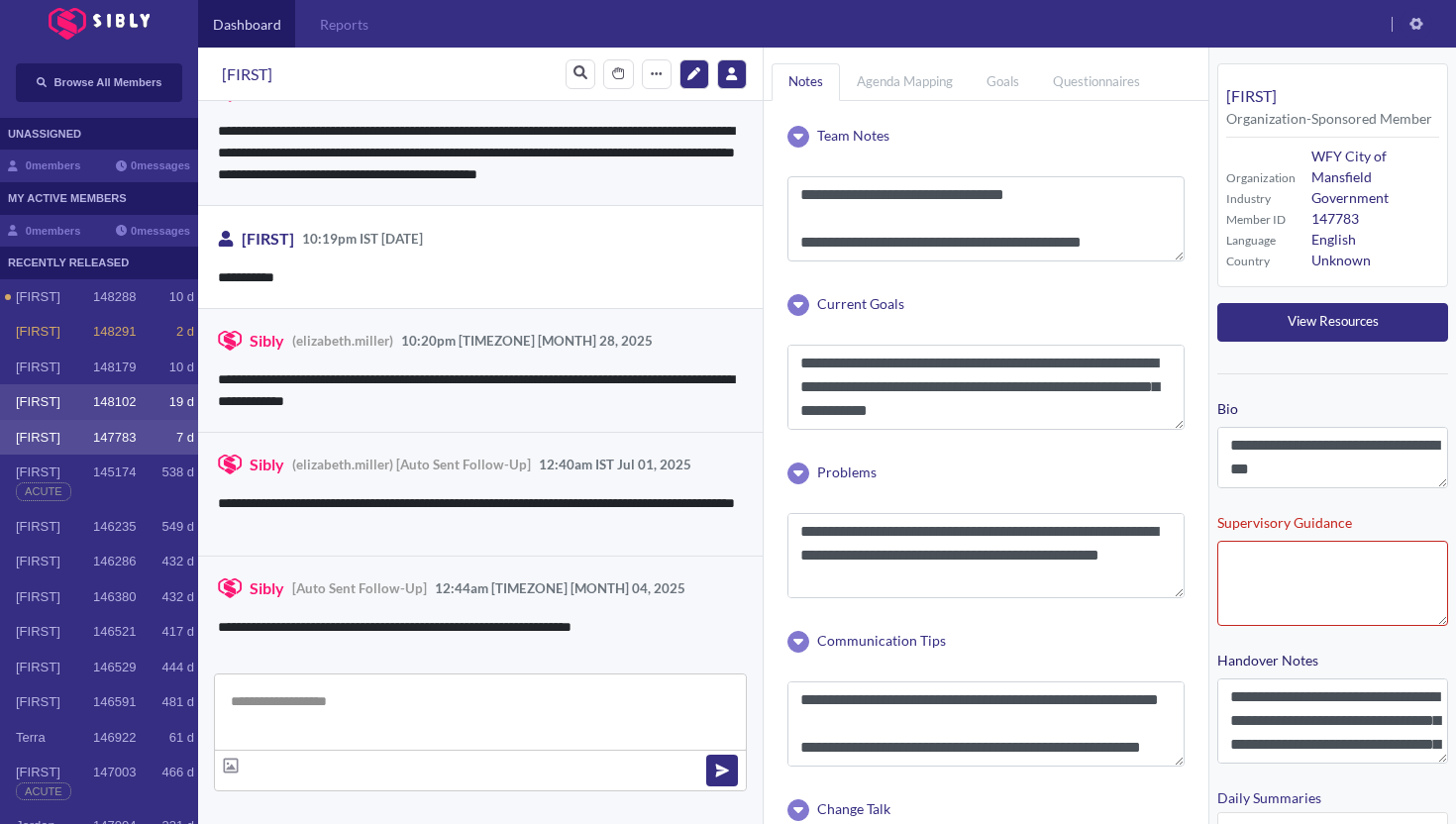 click on "[FIRST] 148102 19 d" at bounding box center [99, 402] 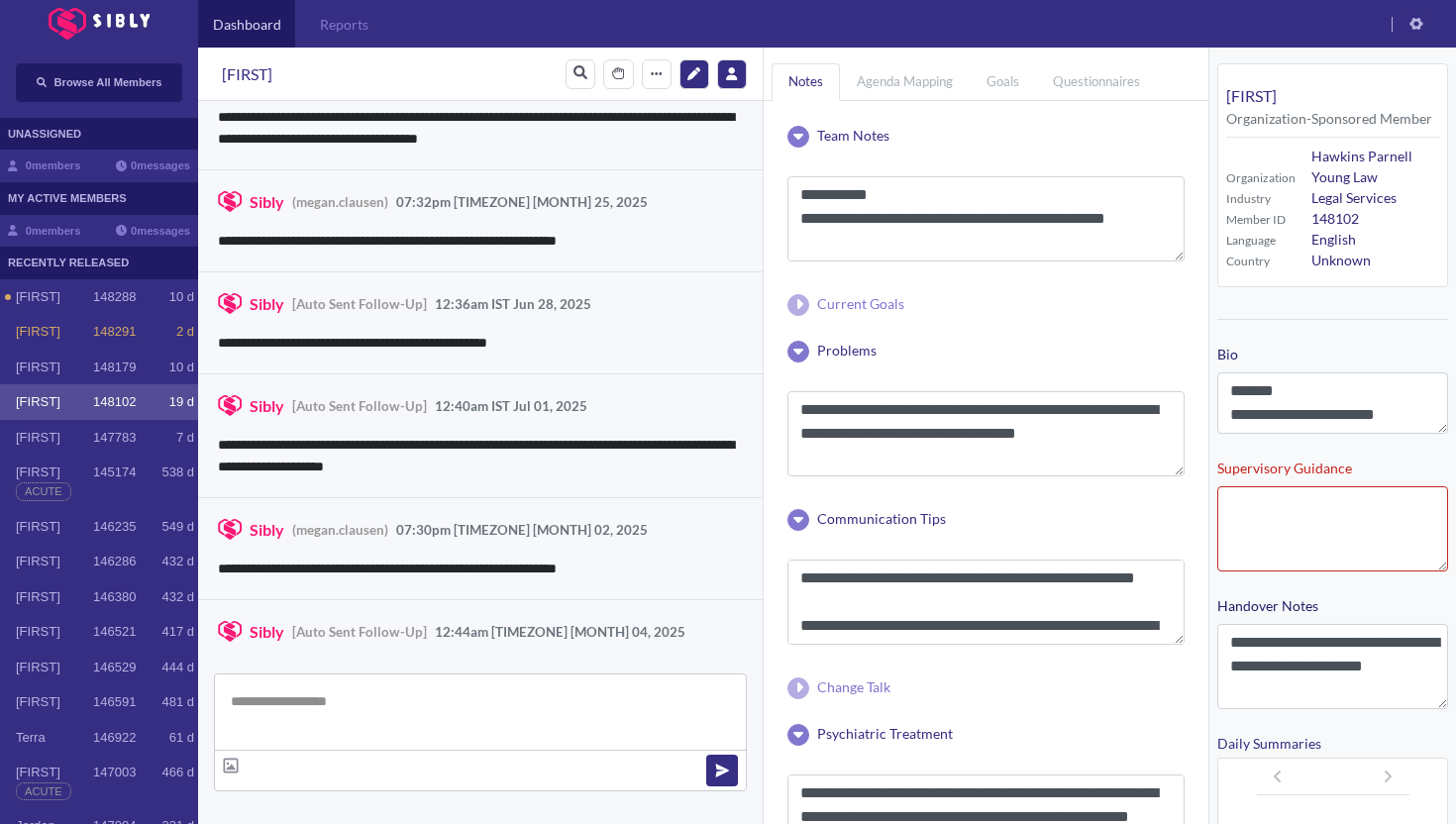 scroll, scrollTop: 3226, scrollLeft: 0, axis: vertical 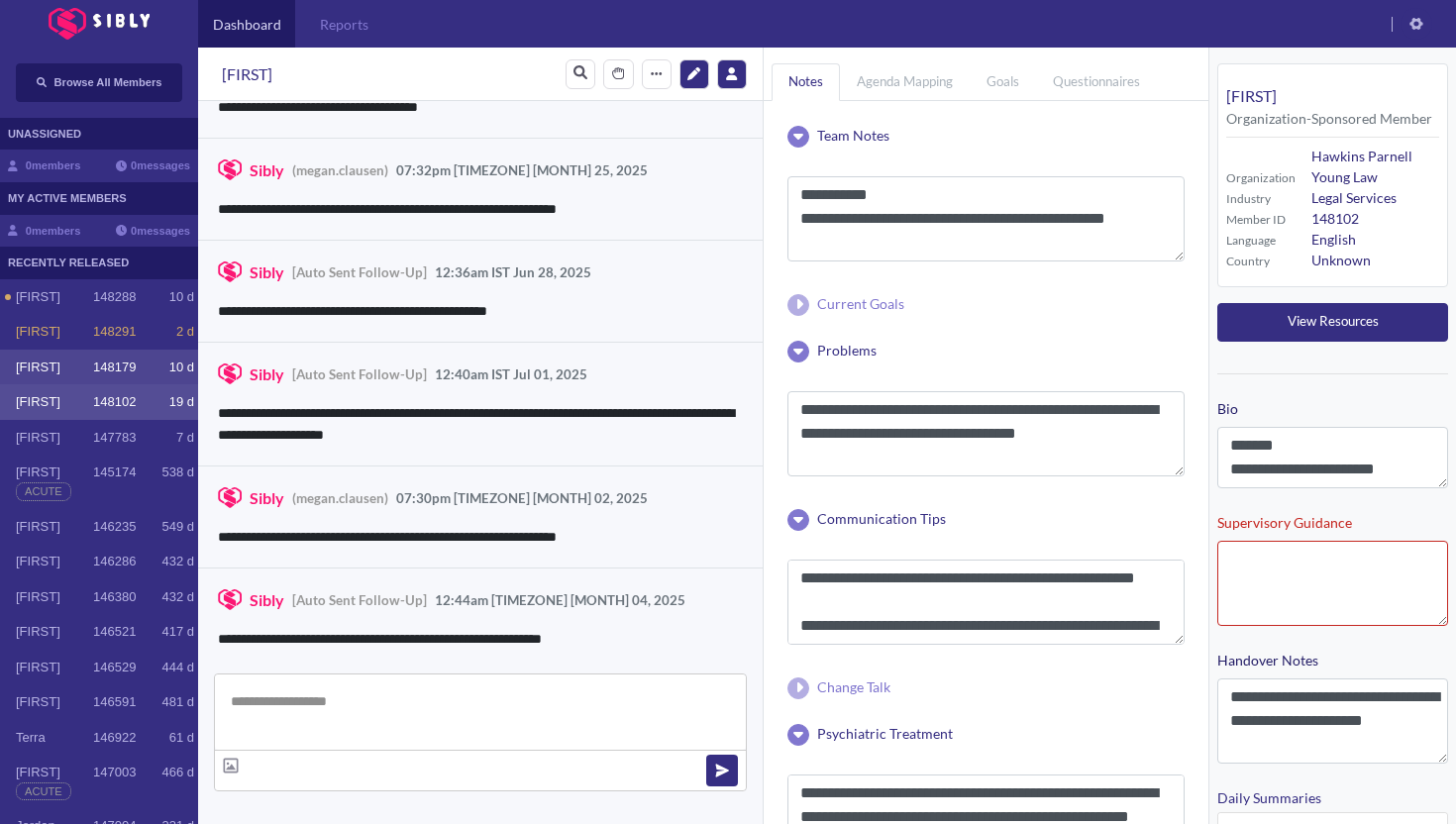 click on "[FIRST] 148179 10 d" at bounding box center (99, 367) 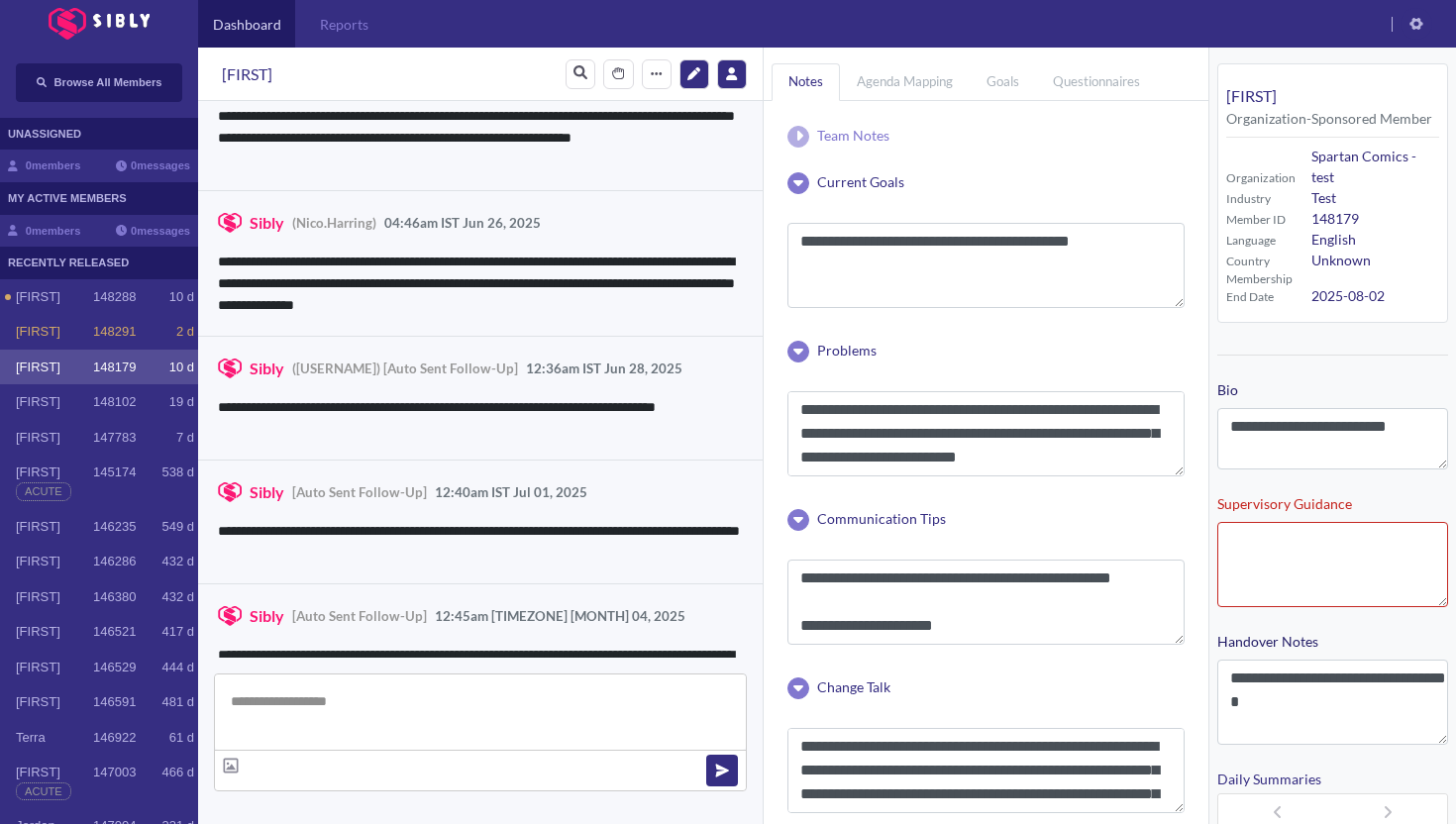 scroll, scrollTop: 3823, scrollLeft: 0, axis: vertical 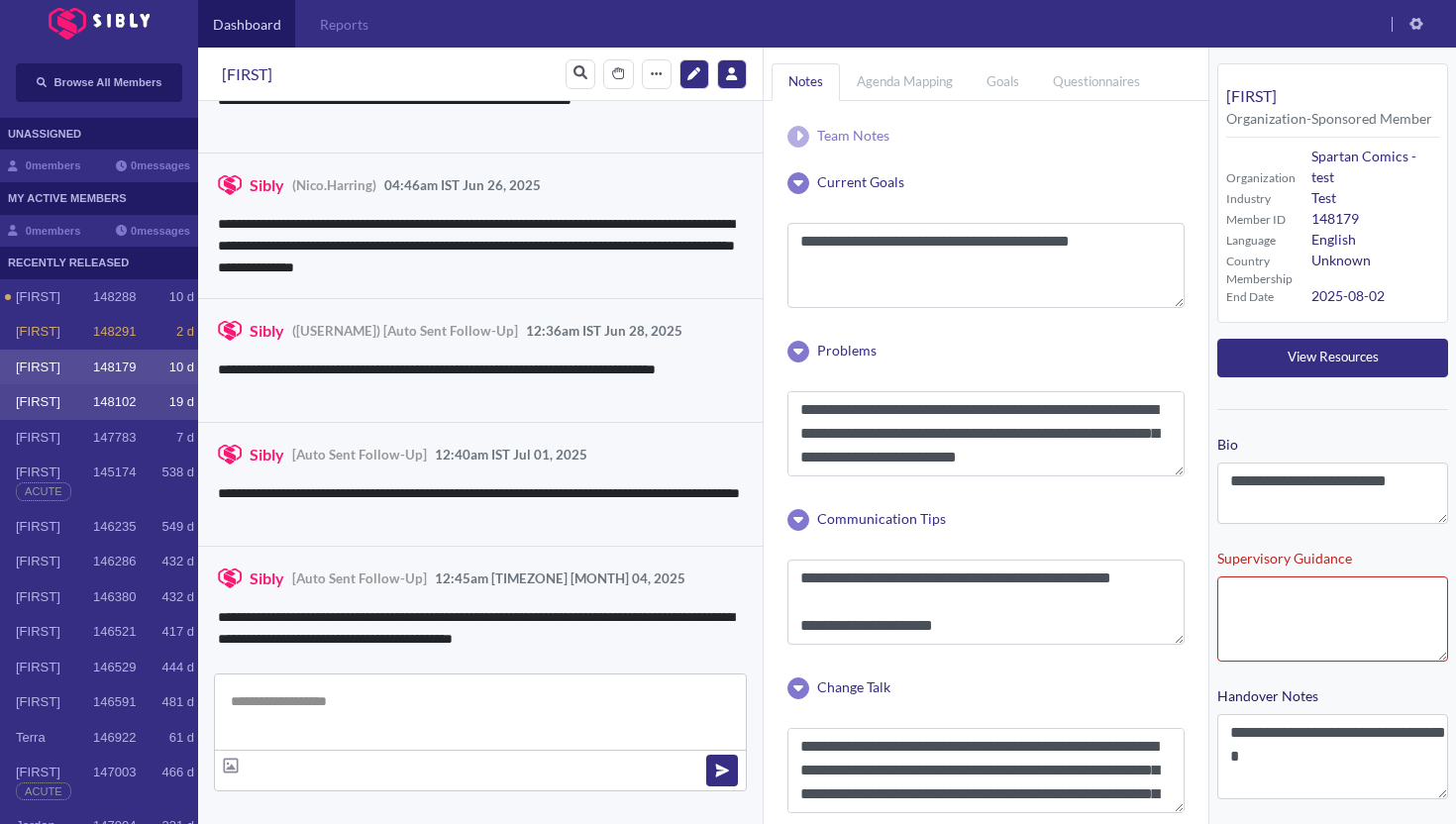 click on "[FIRST] 148102 19 d" at bounding box center [99, 402] 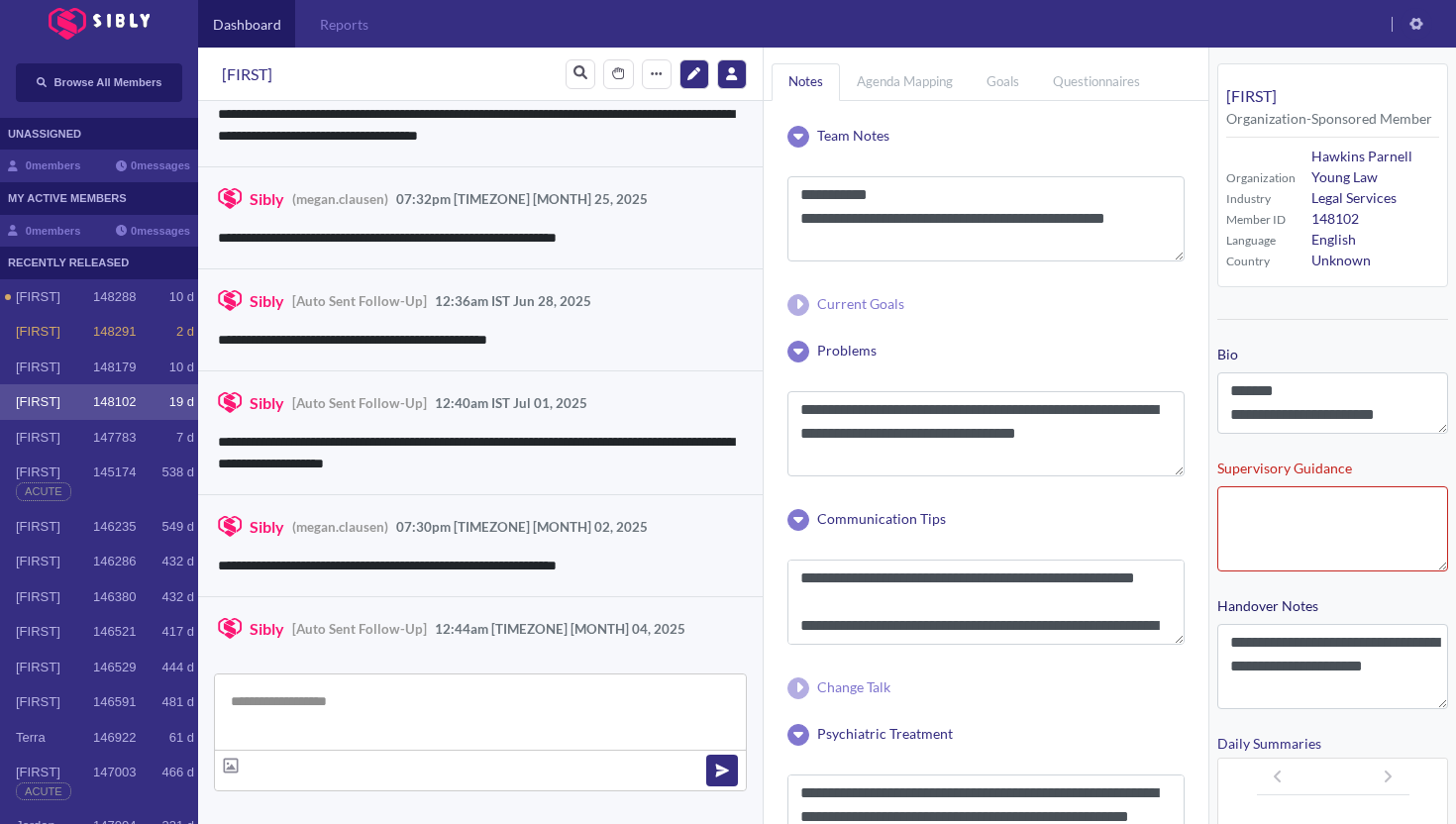 scroll, scrollTop: 3226, scrollLeft: 0, axis: vertical 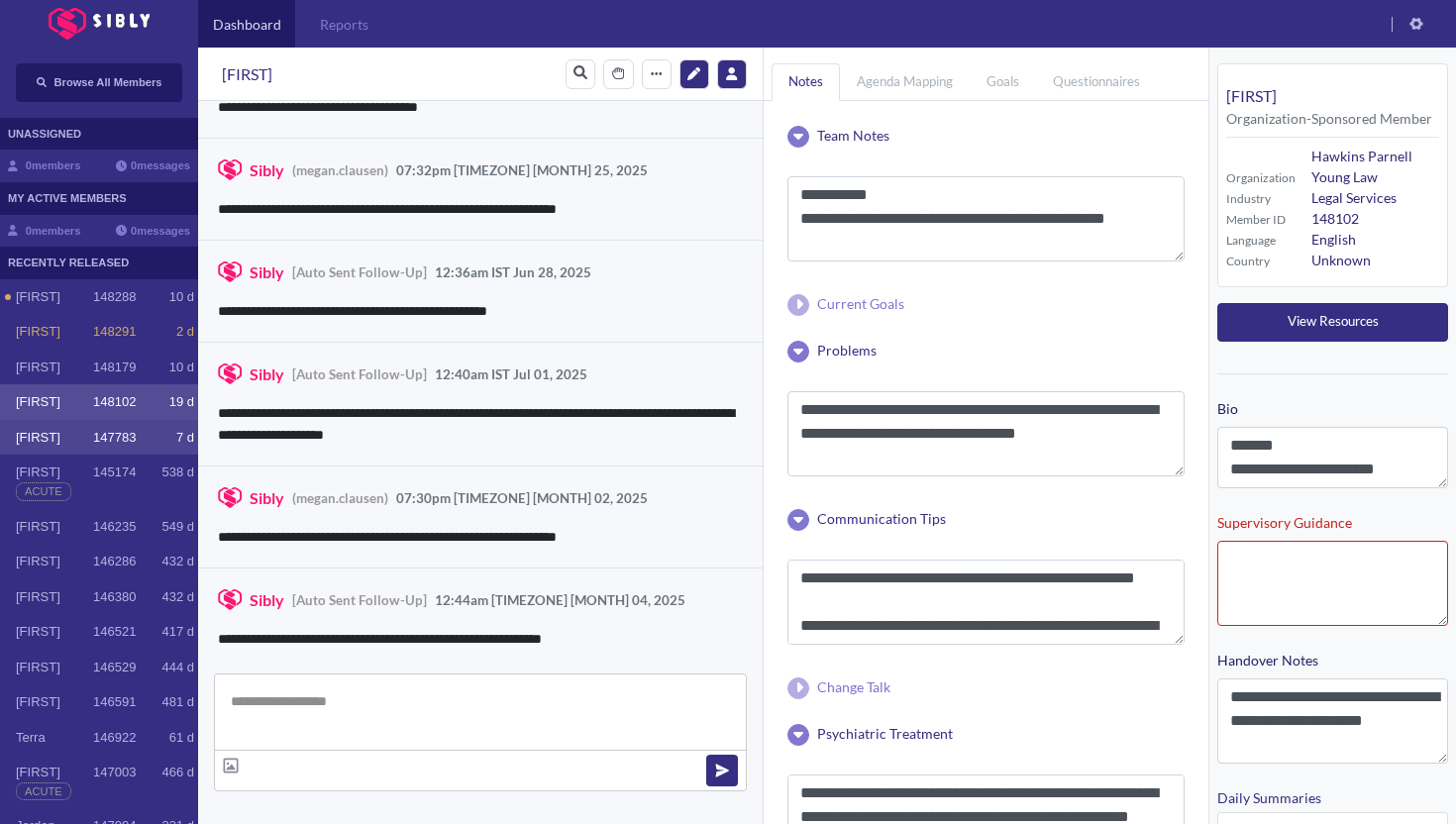 click on "[FIRST]" at bounding box center [54, 297] 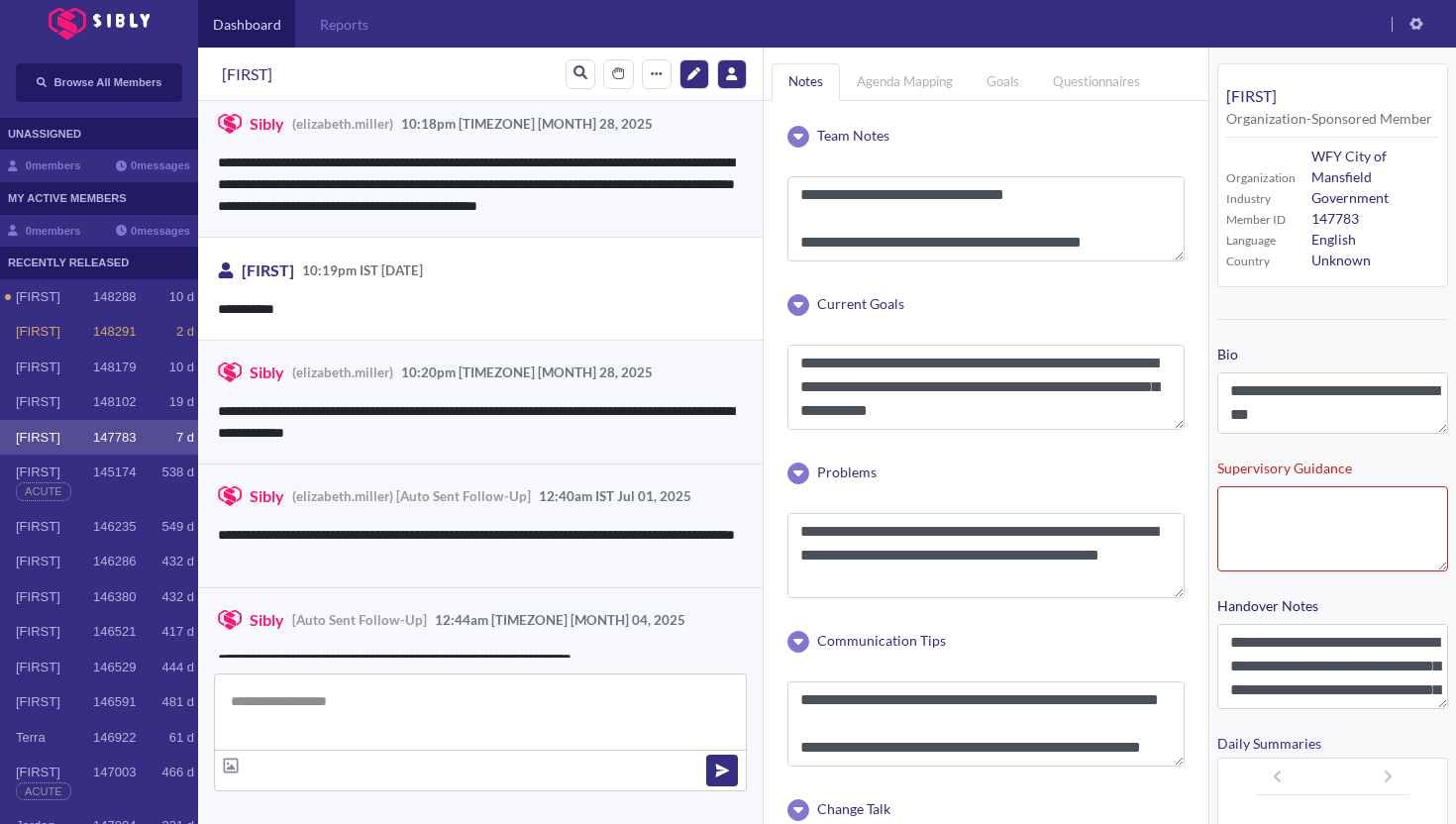 scroll, scrollTop: 3220, scrollLeft: 0, axis: vertical 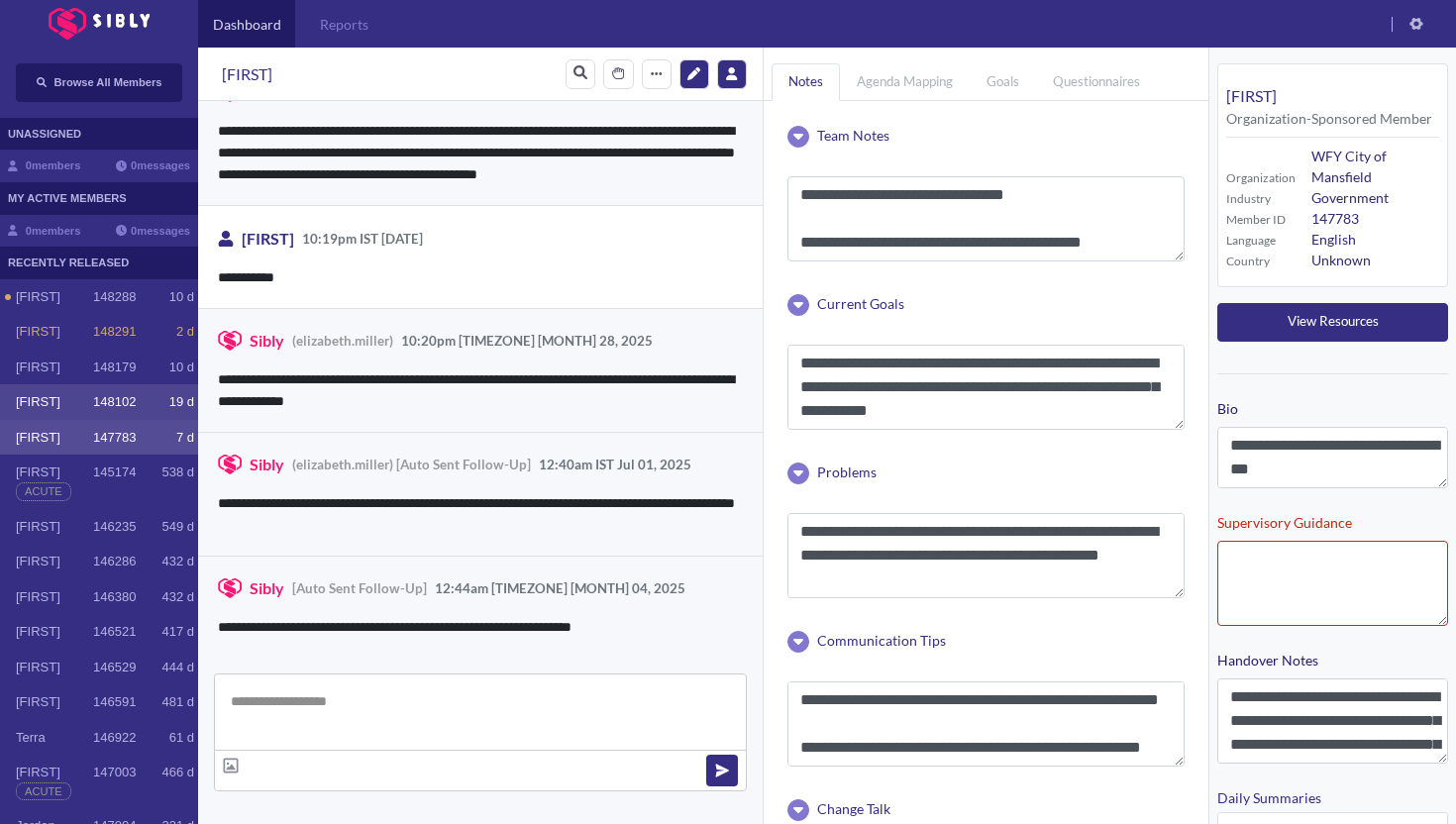 click on "[FIRST] 148102 19 d" at bounding box center (99, 402) 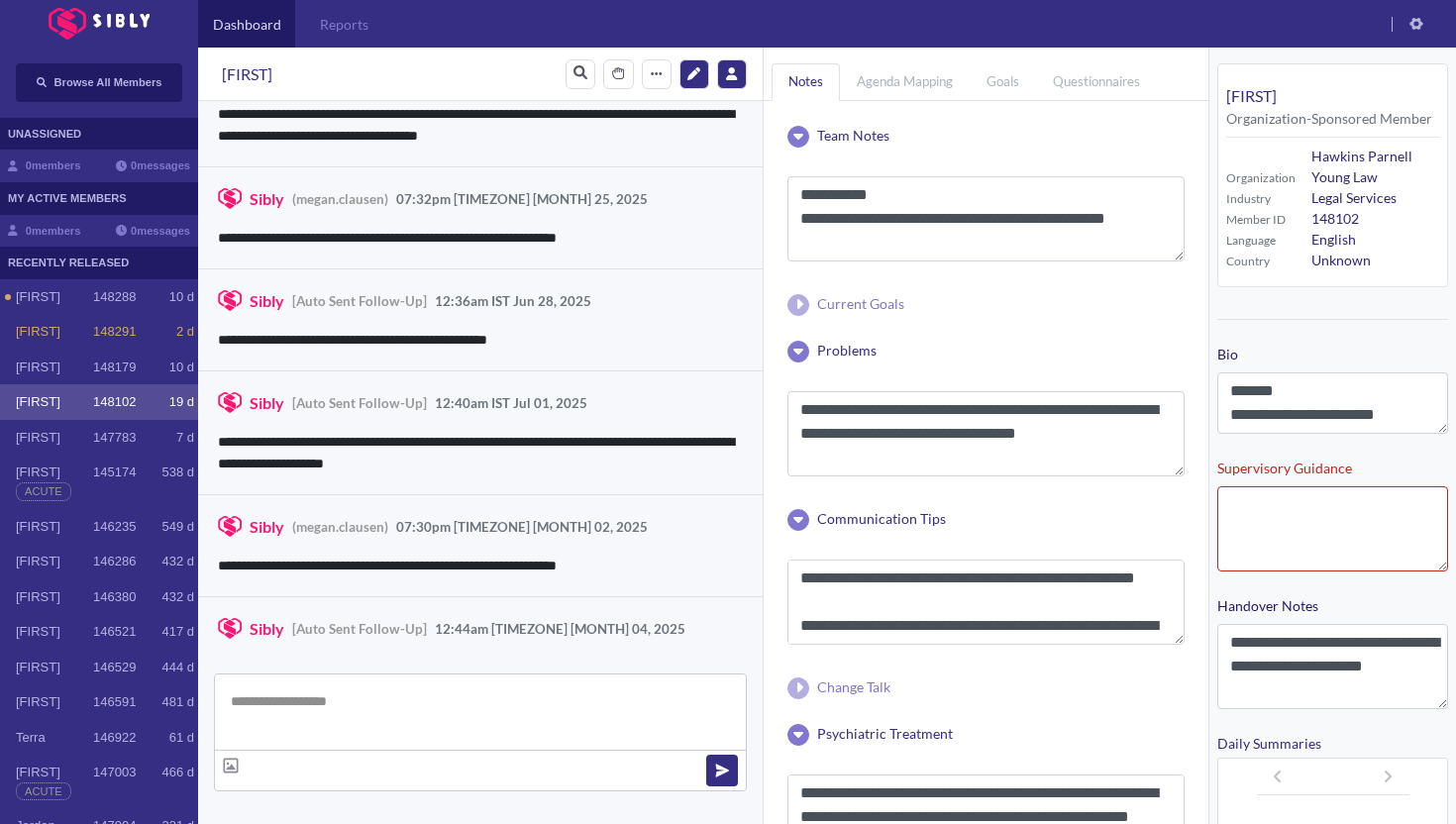 scroll, scrollTop: 3226, scrollLeft: 0, axis: vertical 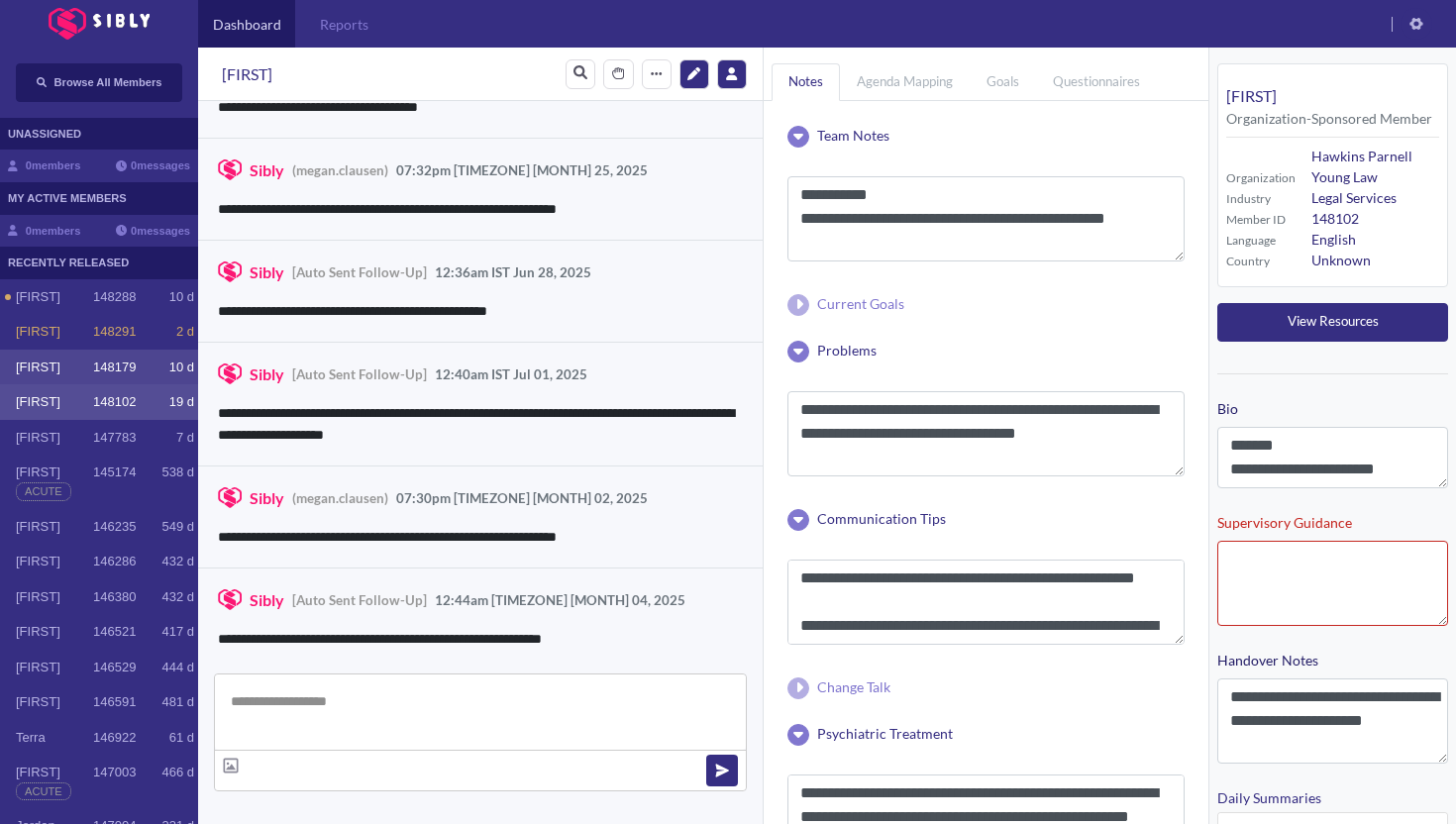 click on "[FIRST]" at bounding box center (54, 297) 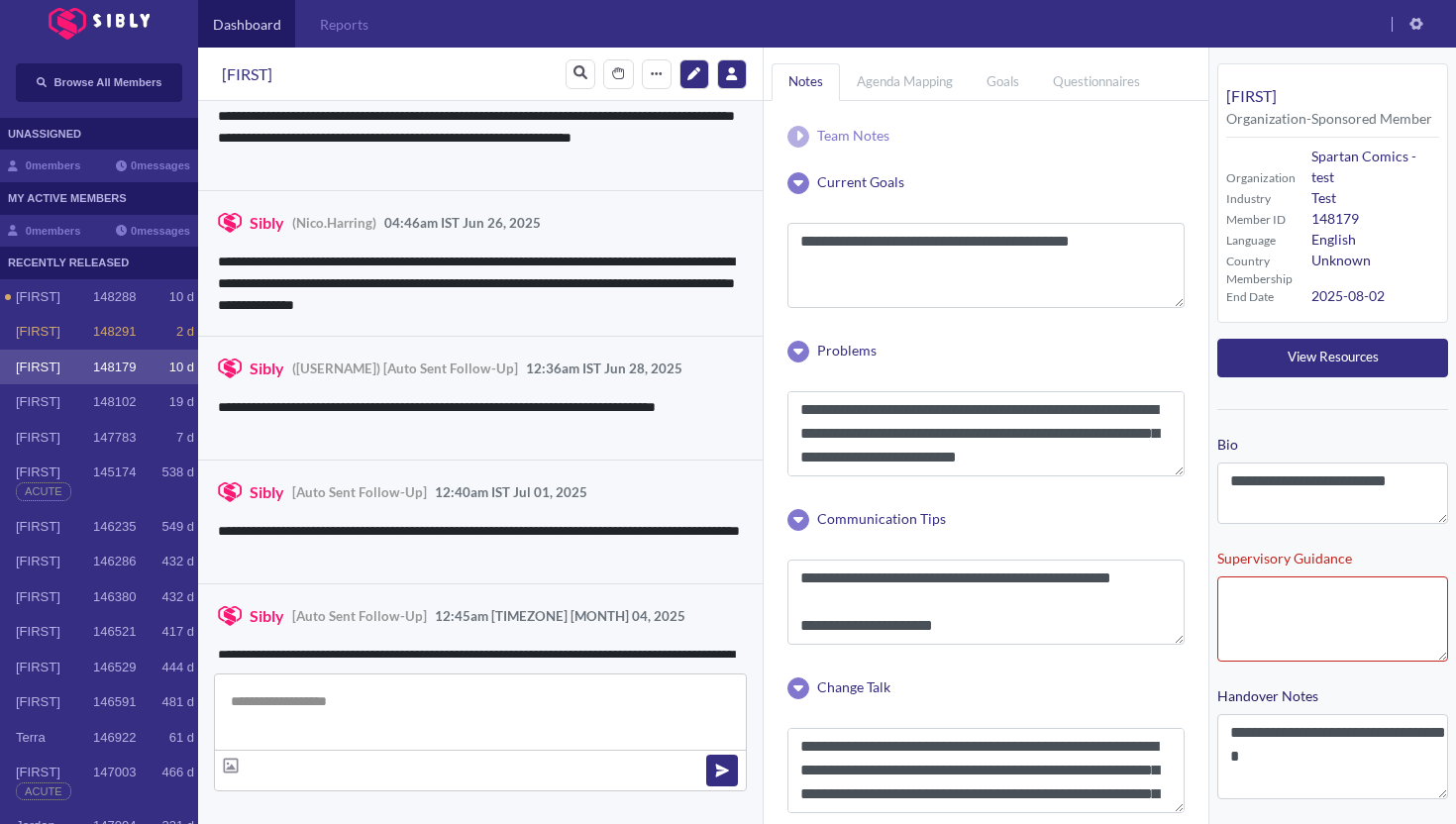 scroll, scrollTop: 3823, scrollLeft: 0, axis: vertical 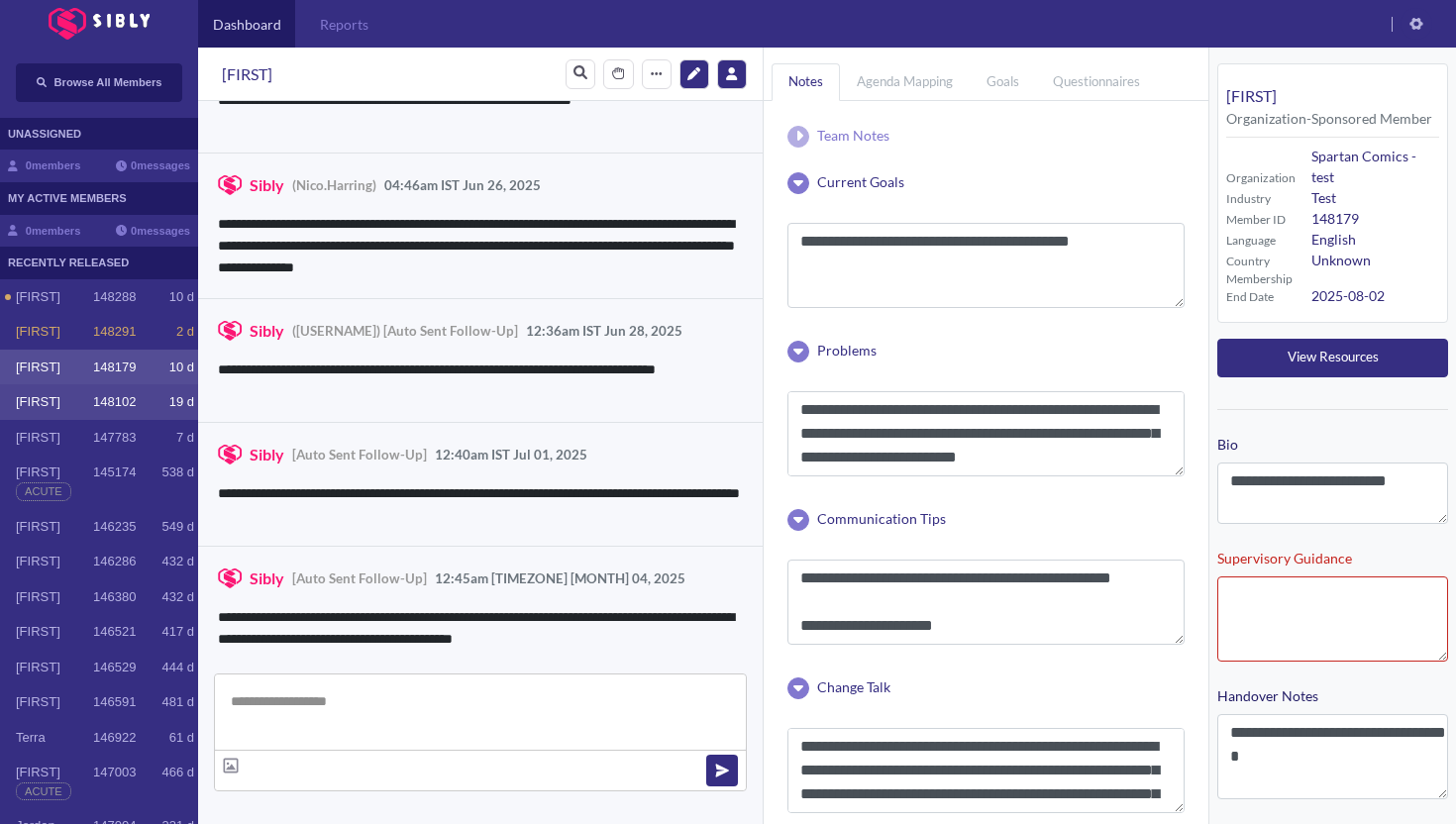 click on "[FIRST] 148102 19 d" at bounding box center (99, 402) 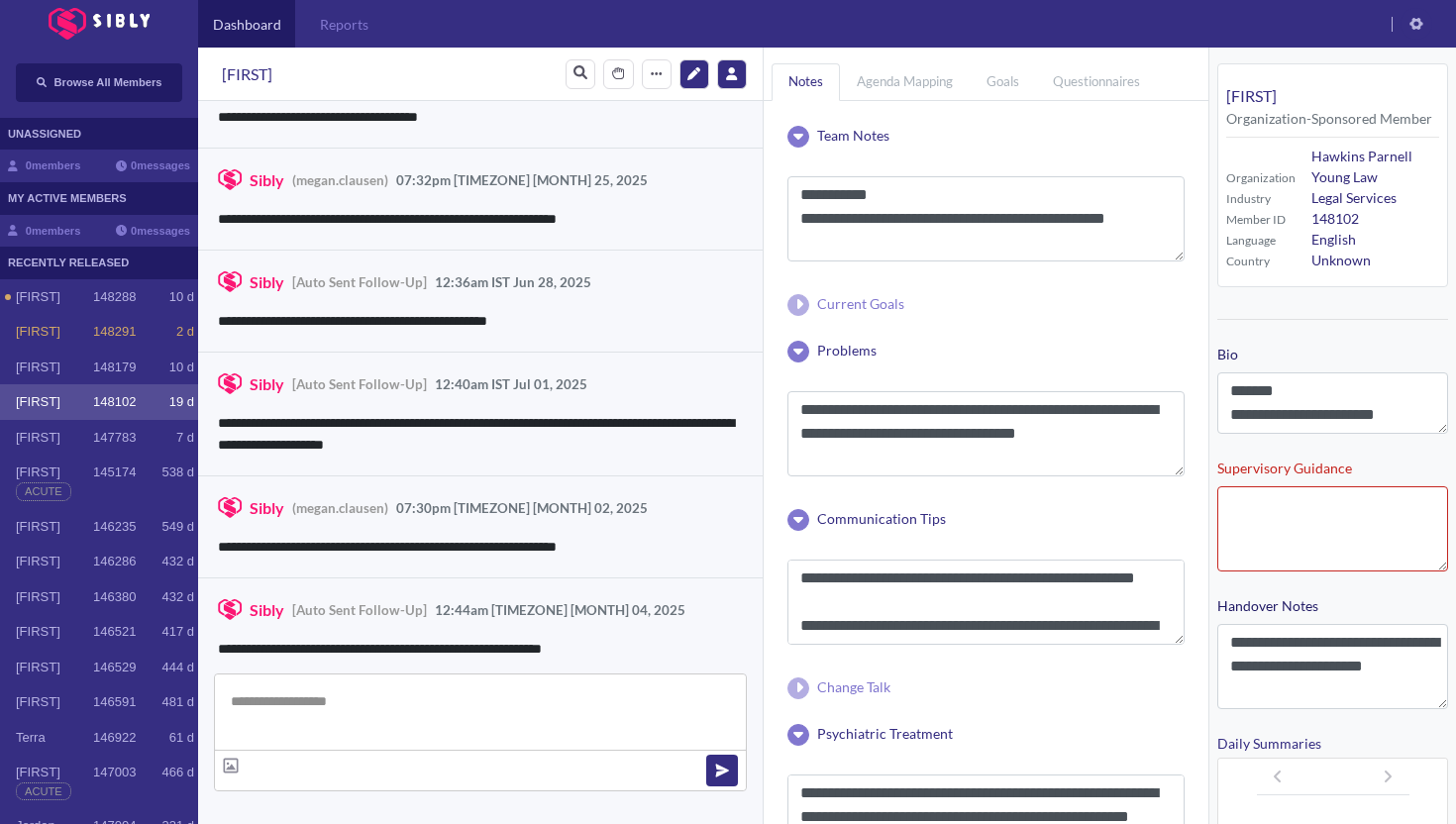 scroll, scrollTop: 3226, scrollLeft: 0, axis: vertical 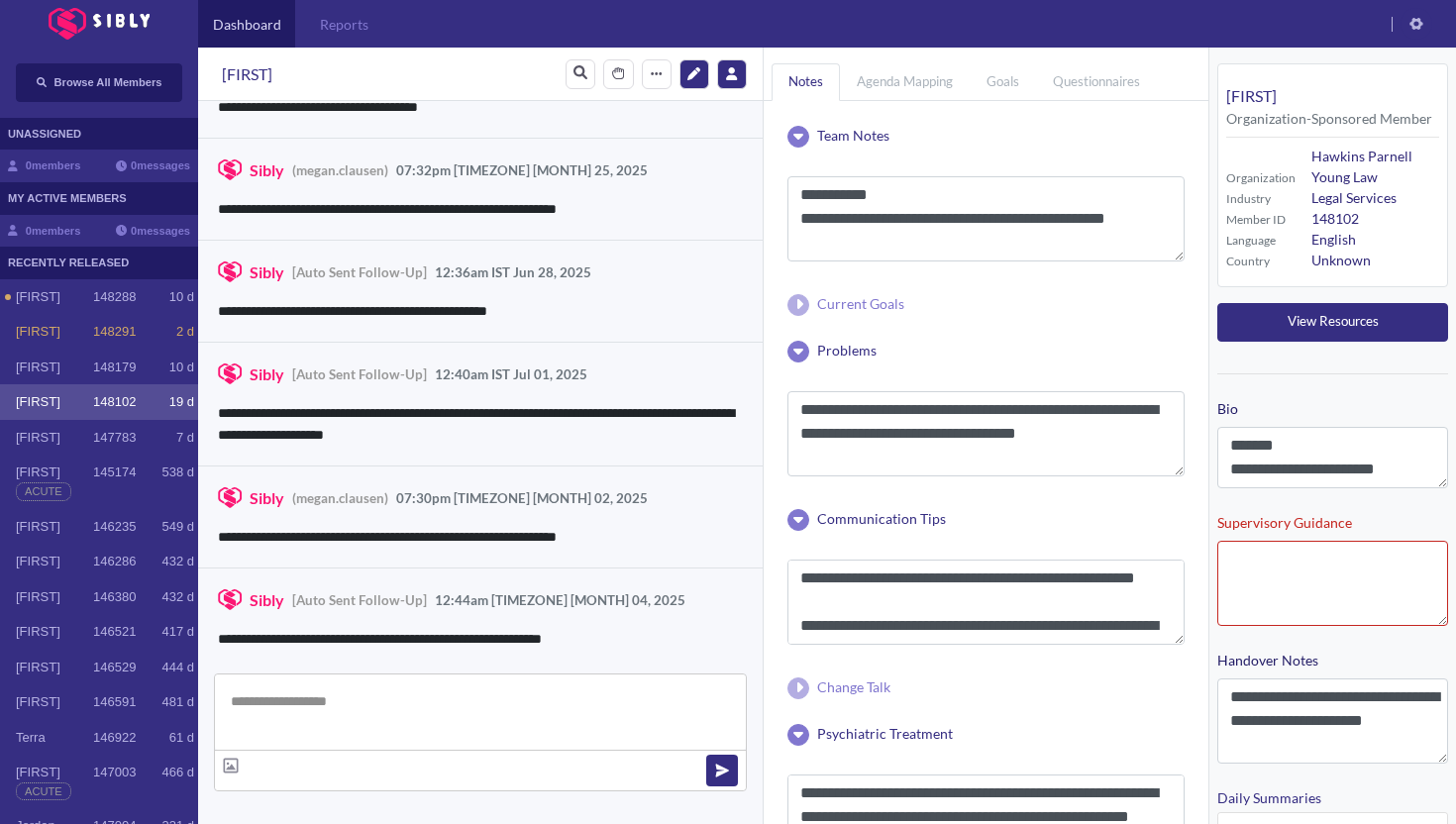 click on "[FIRST] 148102 19 d" at bounding box center (99, 402) 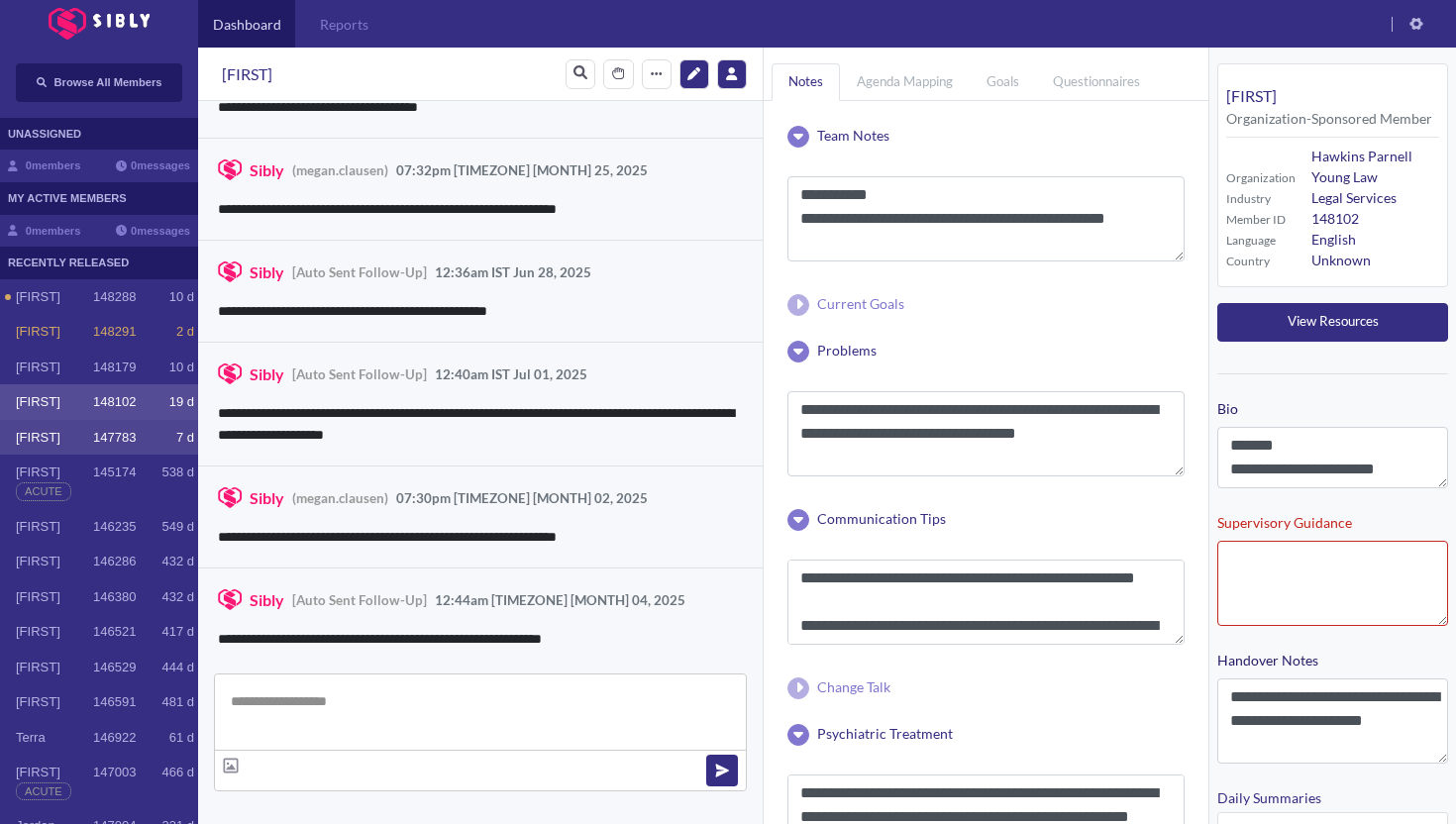 click on "[FIRST]" at bounding box center (54, 297) 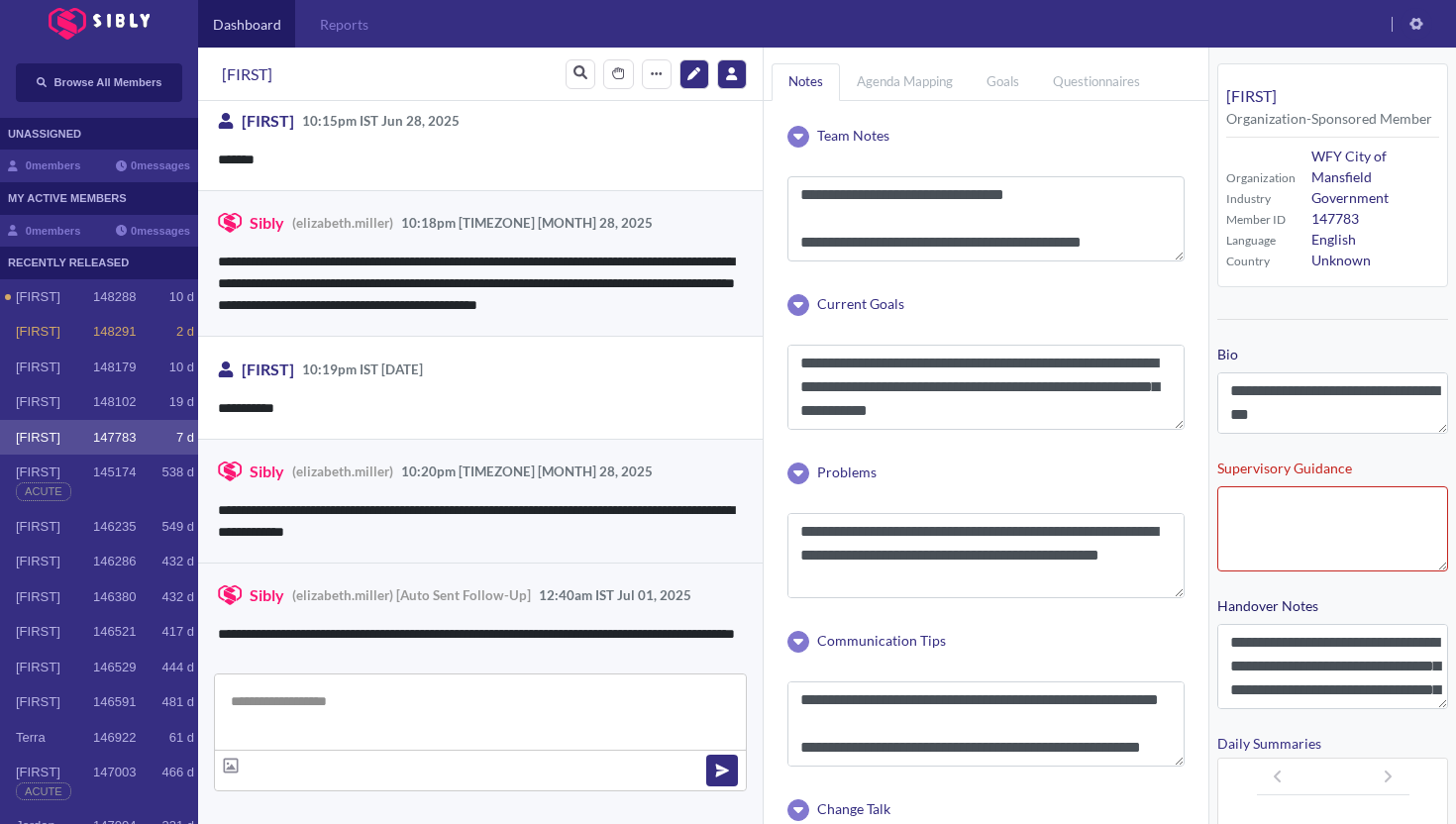 scroll, scrollTop: 3220, scrollLeft: 0, axis: vertical 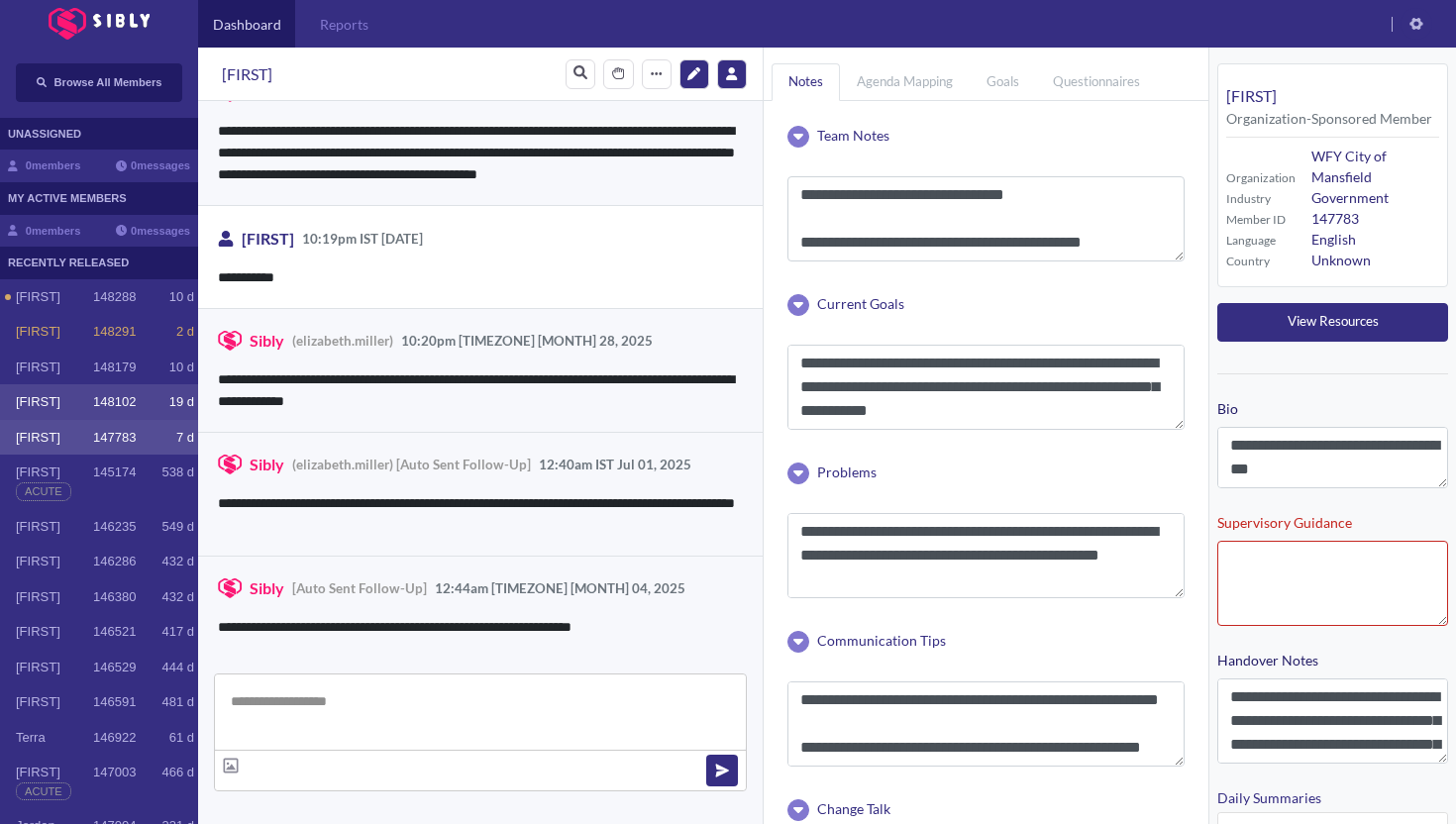 click at bounding box center [8, 297] 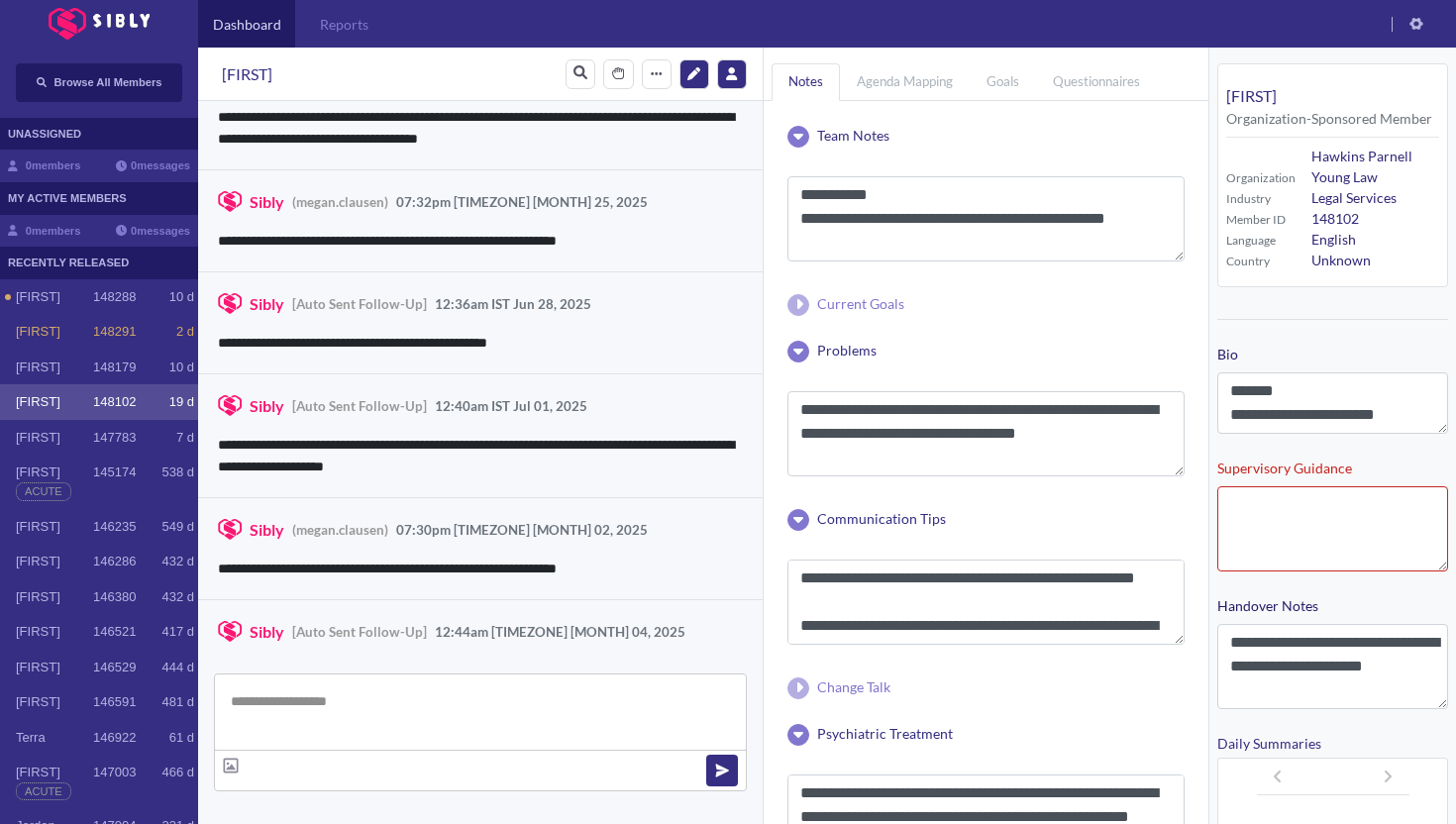 scroll, scrollTop: 3226, scrollLeft: 0, axis: vertical 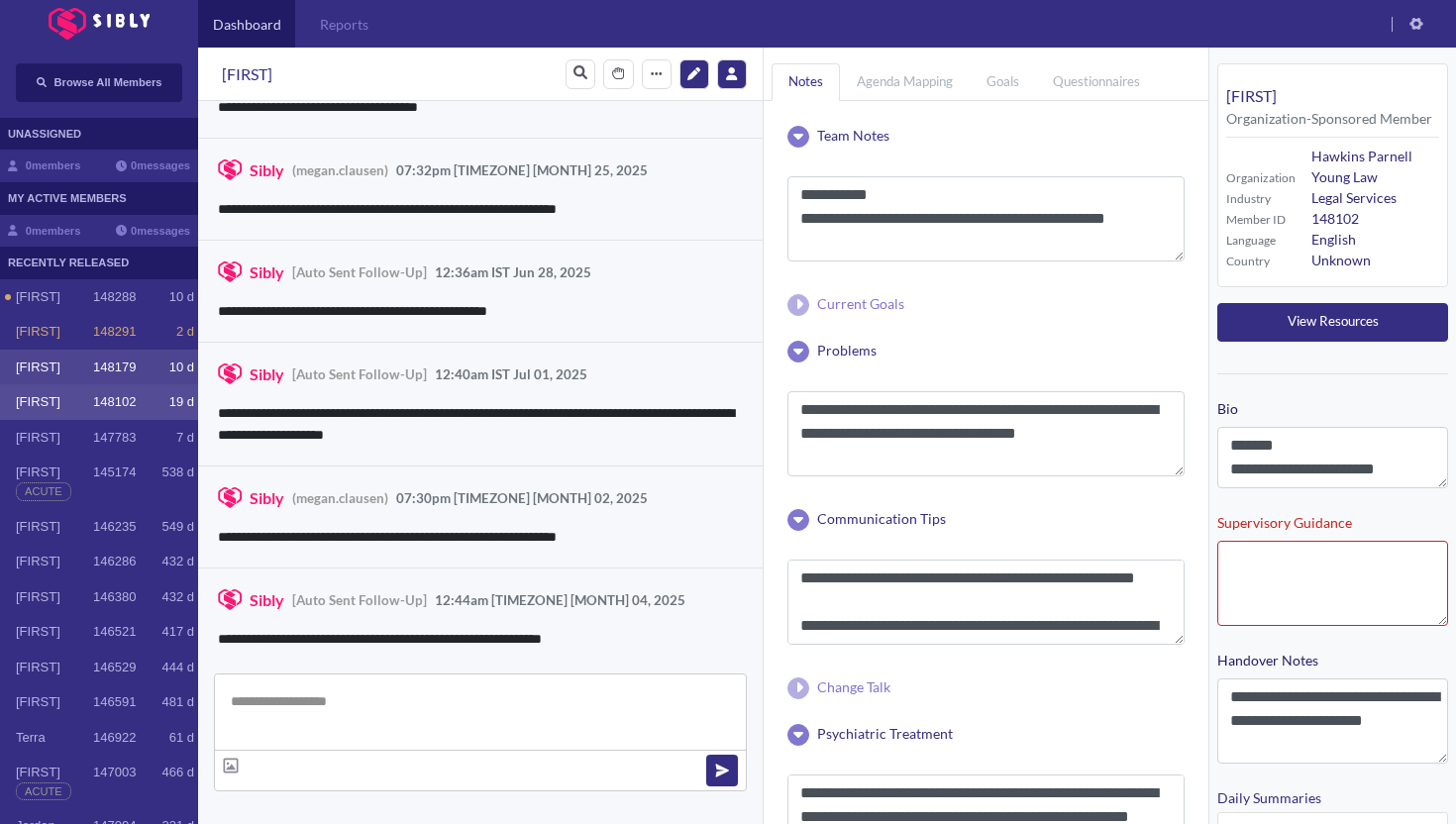 click on "[FIRST]" at bounding box center (54, 297) 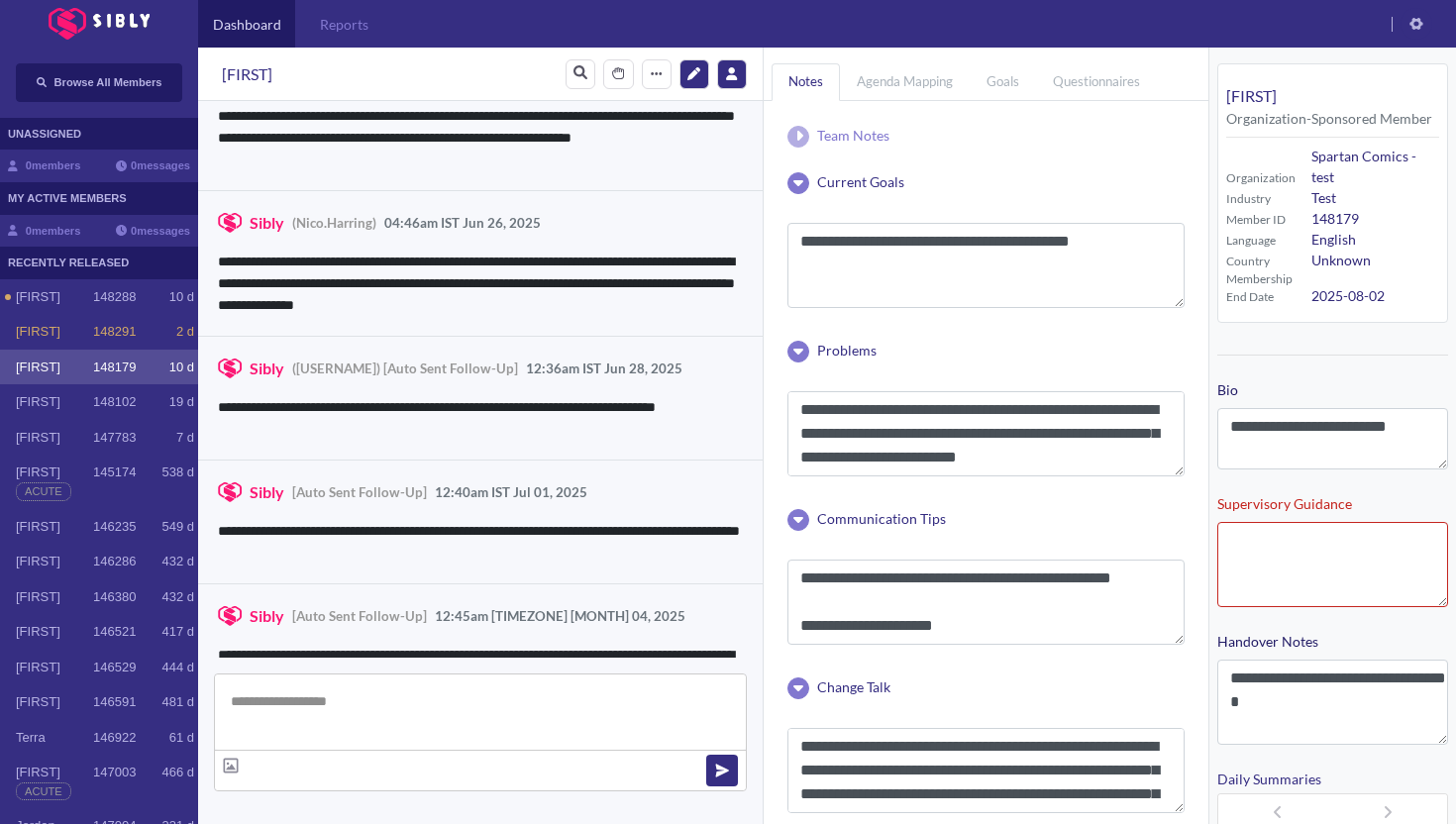 scroll, scrollTop: 3823, scrollLeft: 0, axis: vertical 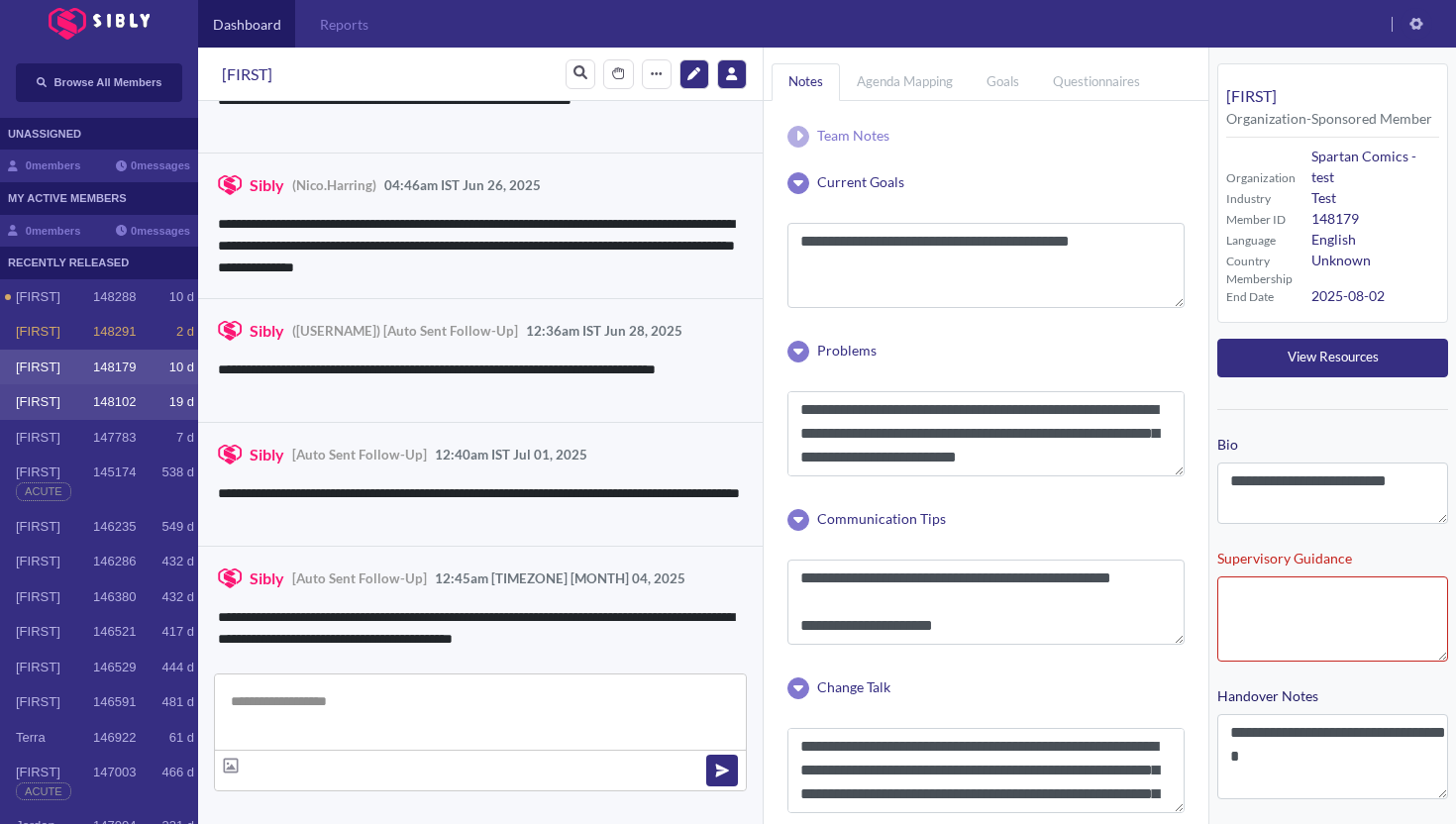 click on "[FIRST]" at bounding box center (54, 297) 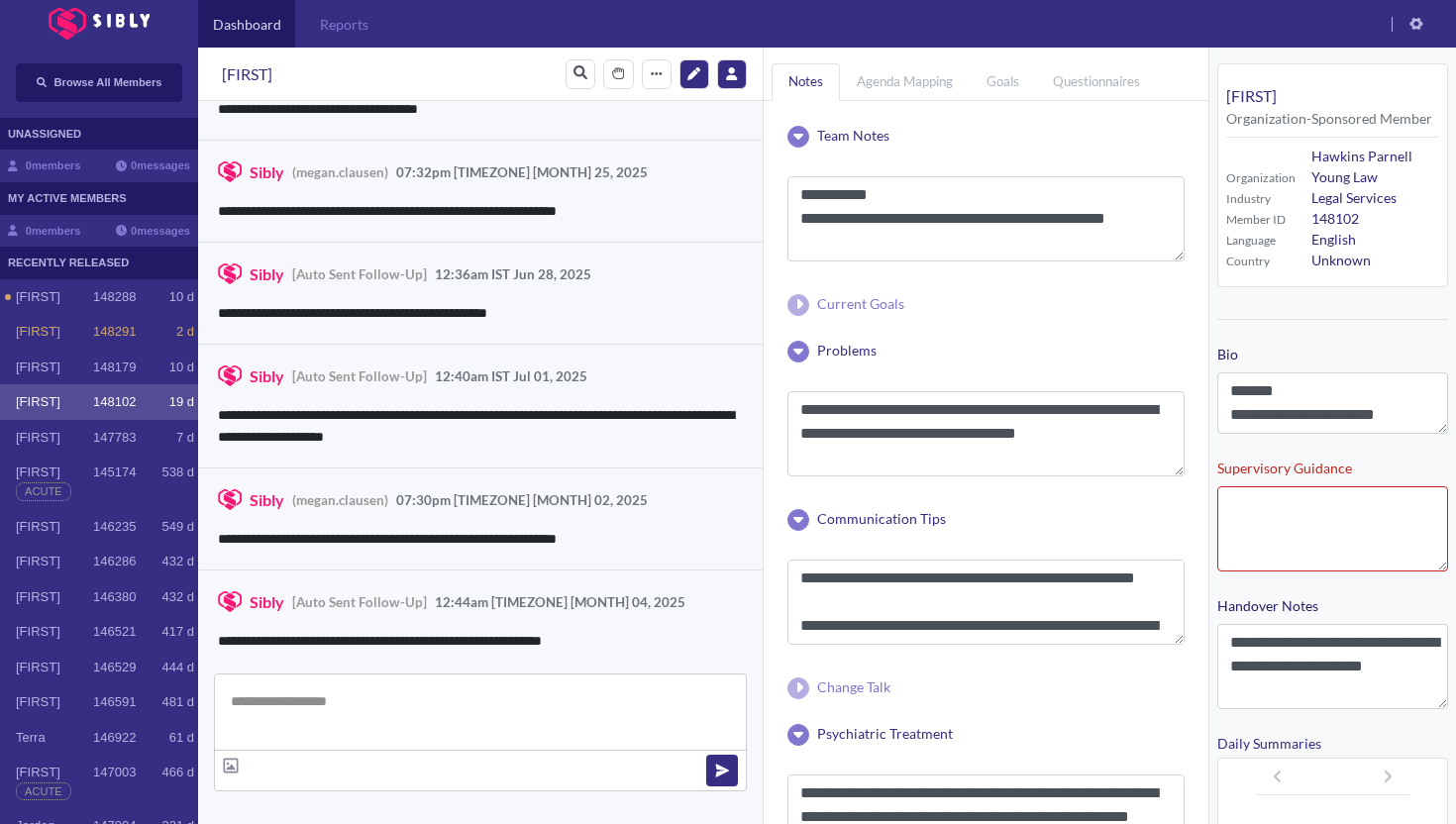 scroll, scrollTop: 3226, scrollLeft: 0, axis: vertical 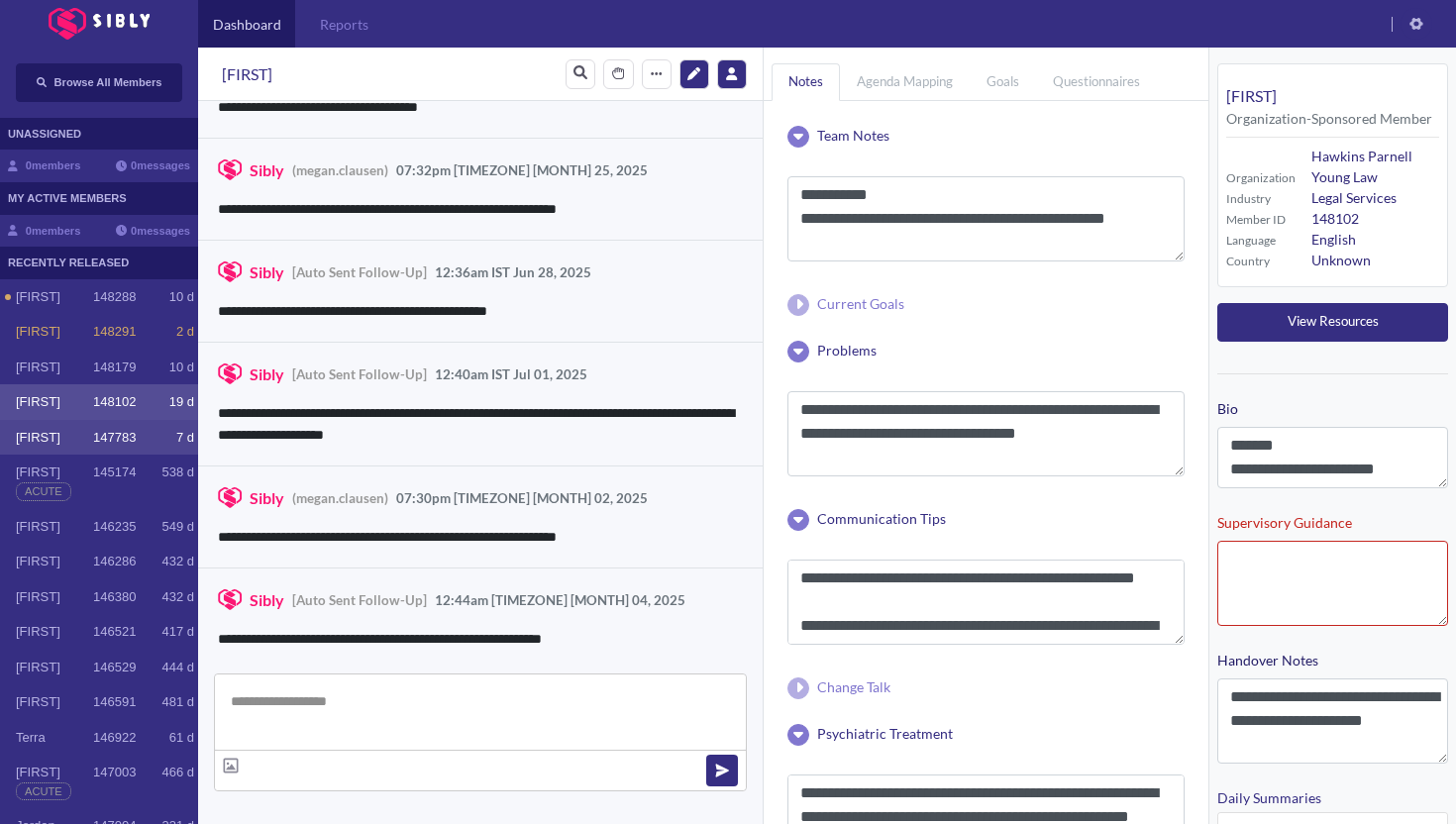 click on "[FIRST]" at bounding box center [54, 297] 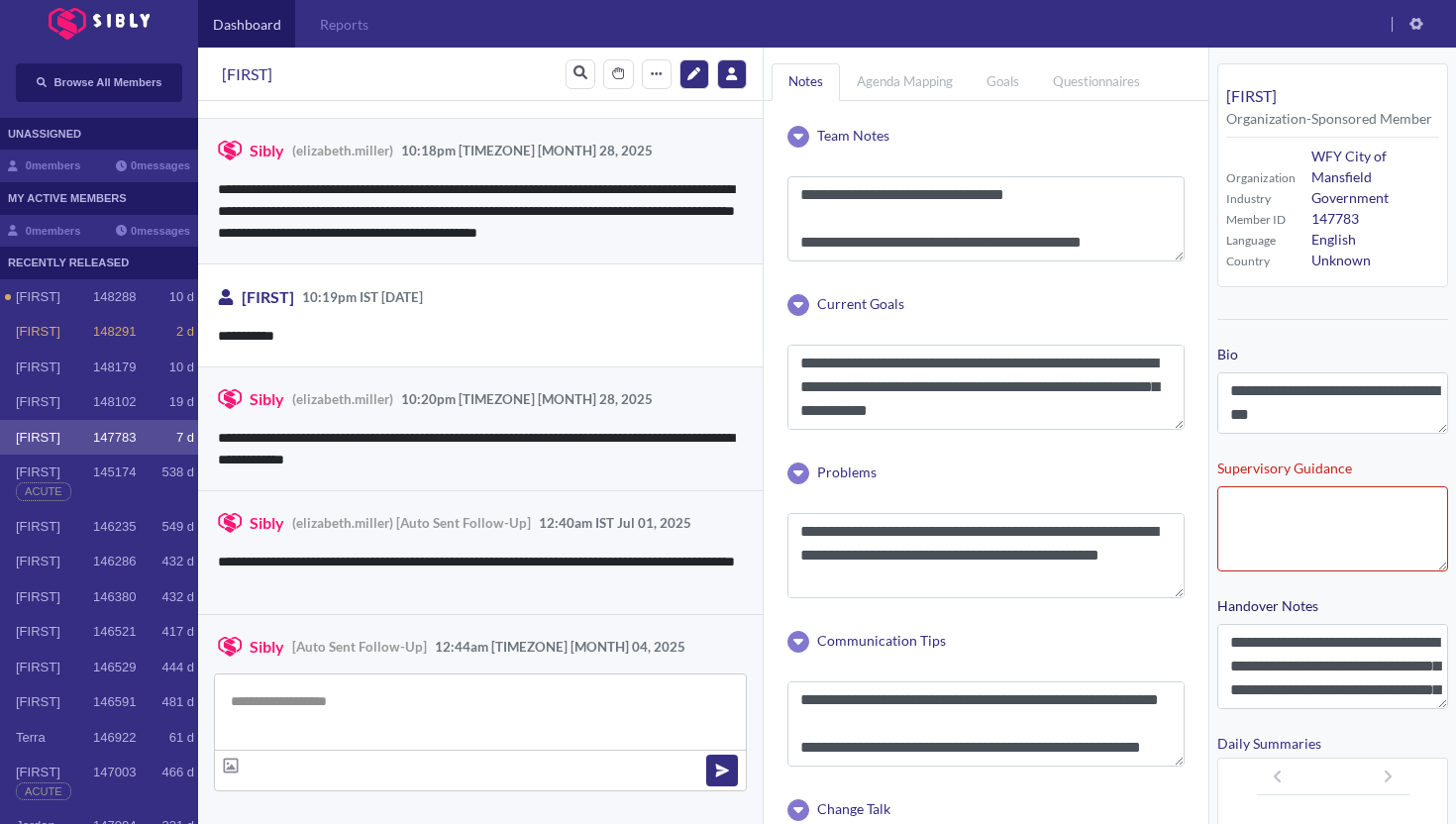 scroll, scrollTop: 3220, scrollLeft: 0, axis: vertical 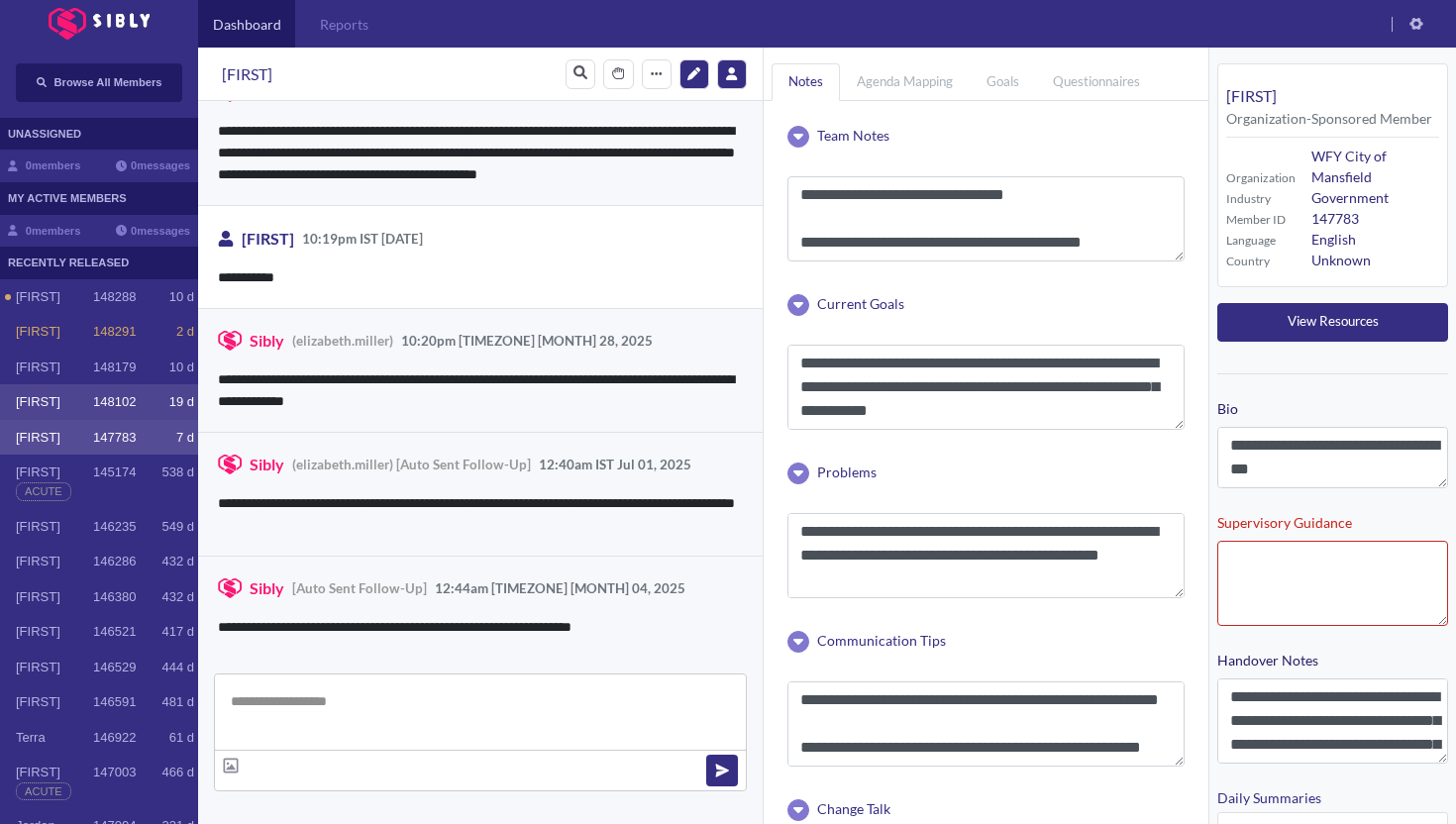 click on "[FIRST]" at bounding box center [54, 297] 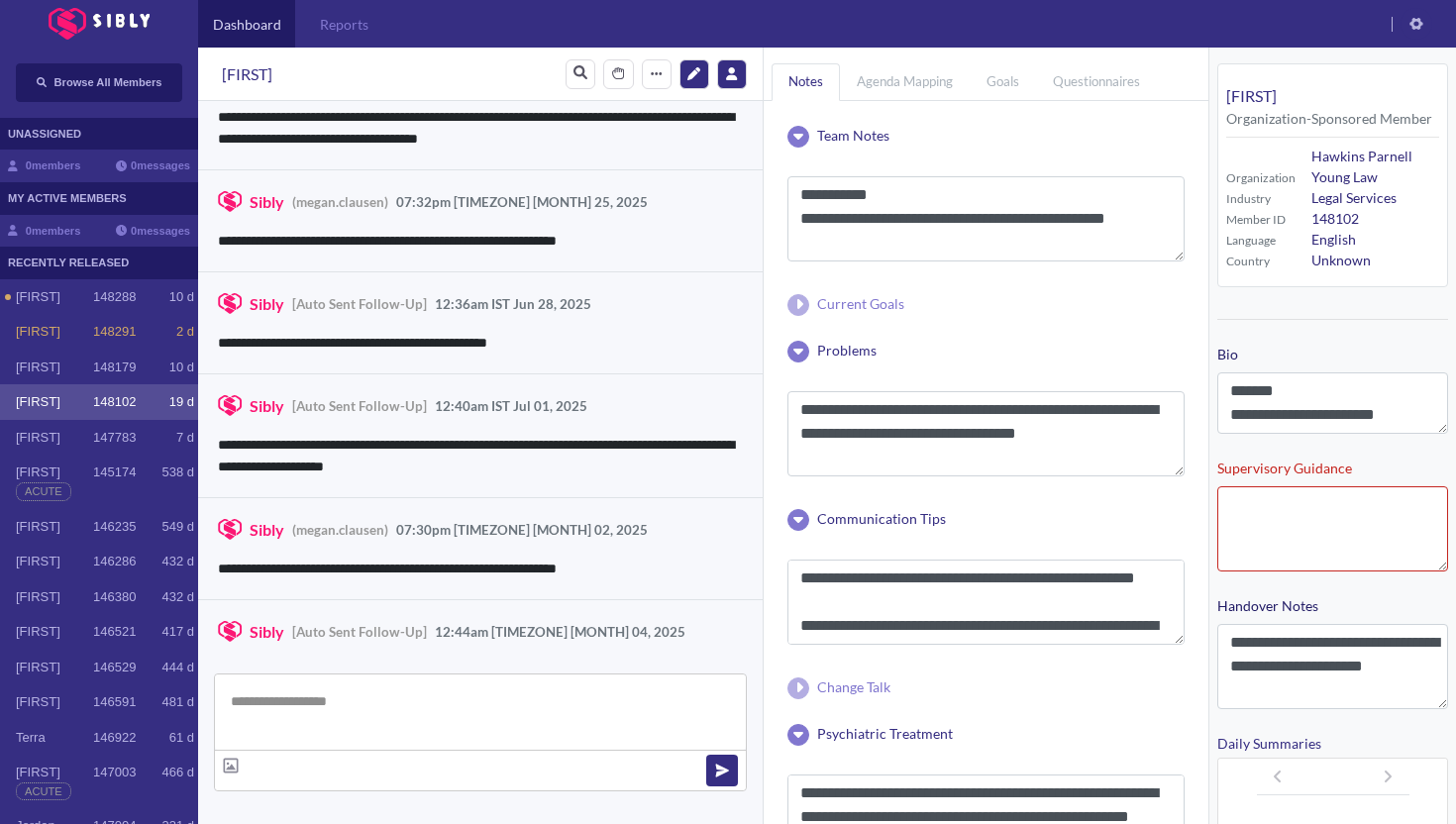 scroll, scrollTop: 3226, scrollLeft: 0, axis: vertical 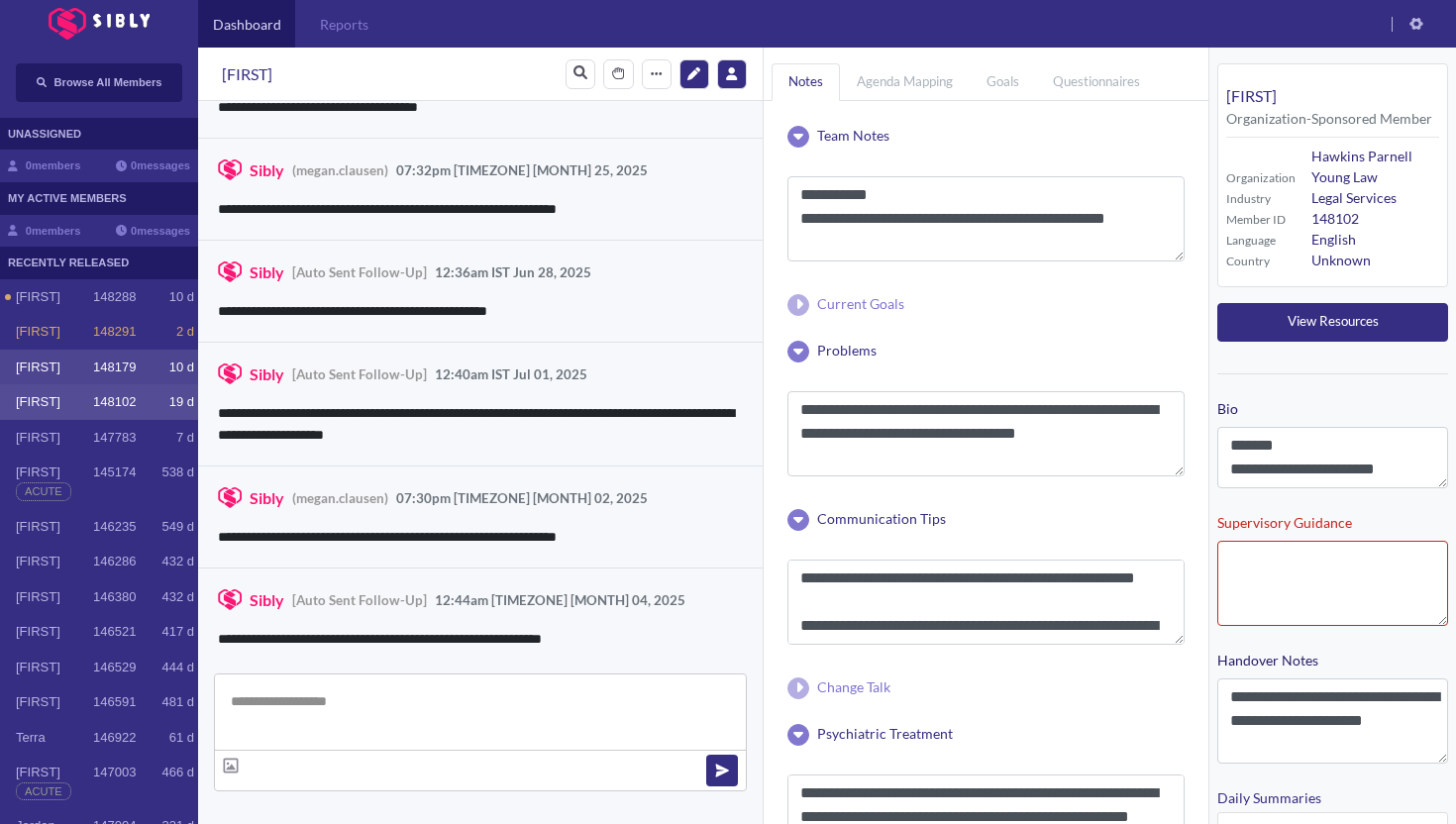 click on "[FIRST]" at bounding box center (54, 297) 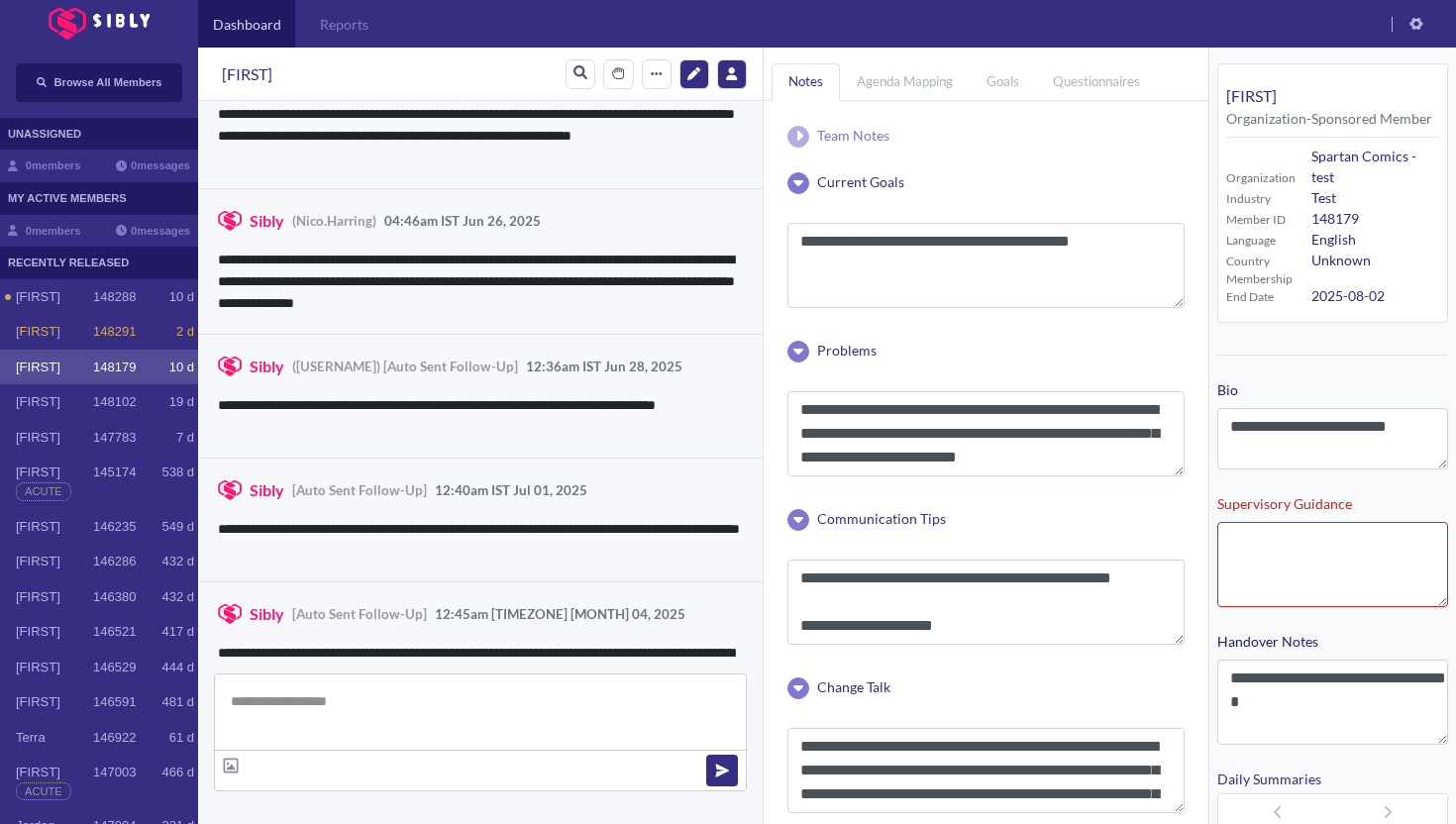 scroll, scrollTop: 3823, scrollLeft: 0, axis: vertical 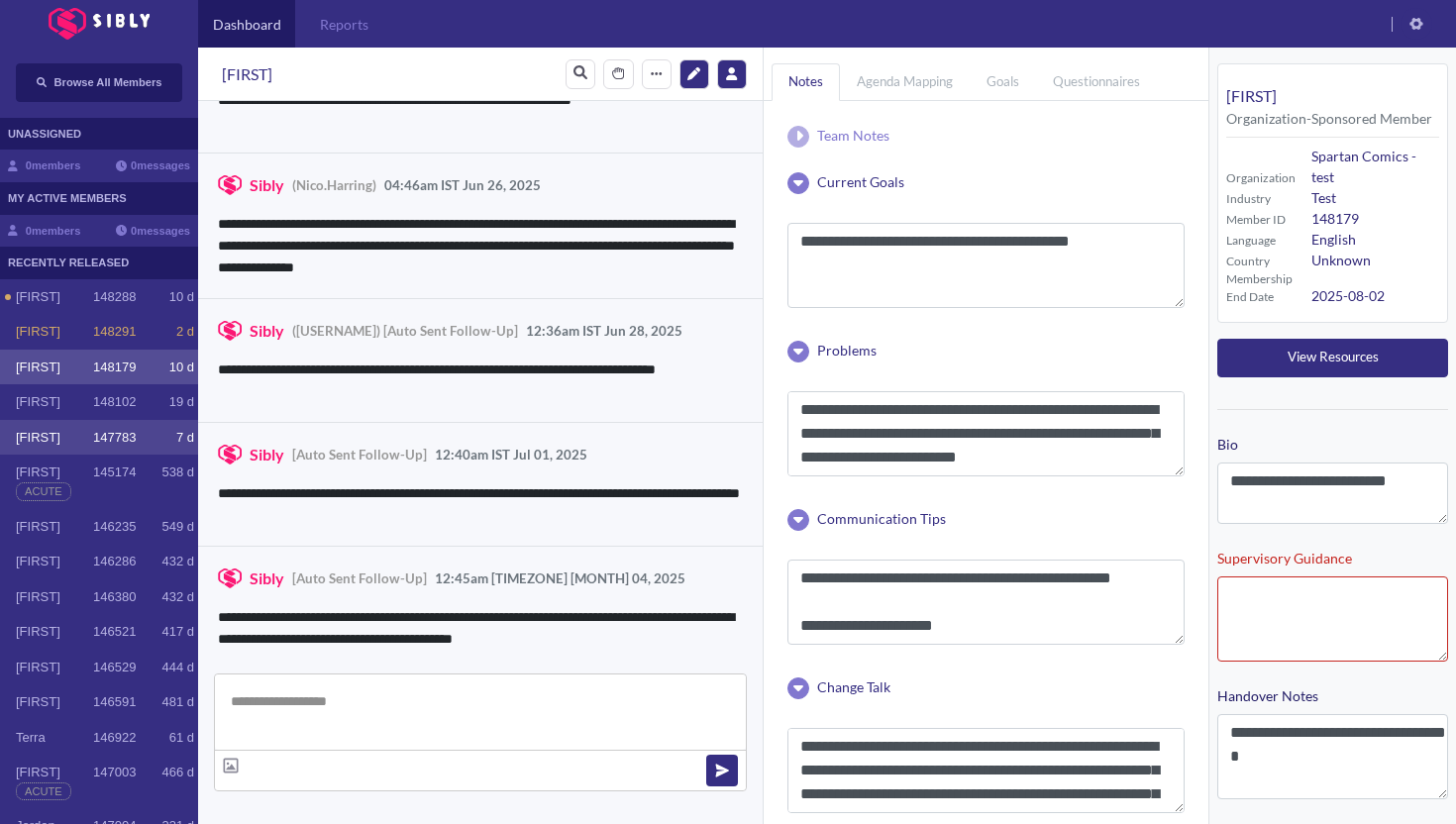 click on "[FIRST] 147783 7 d" at bounding box center [99, 438] 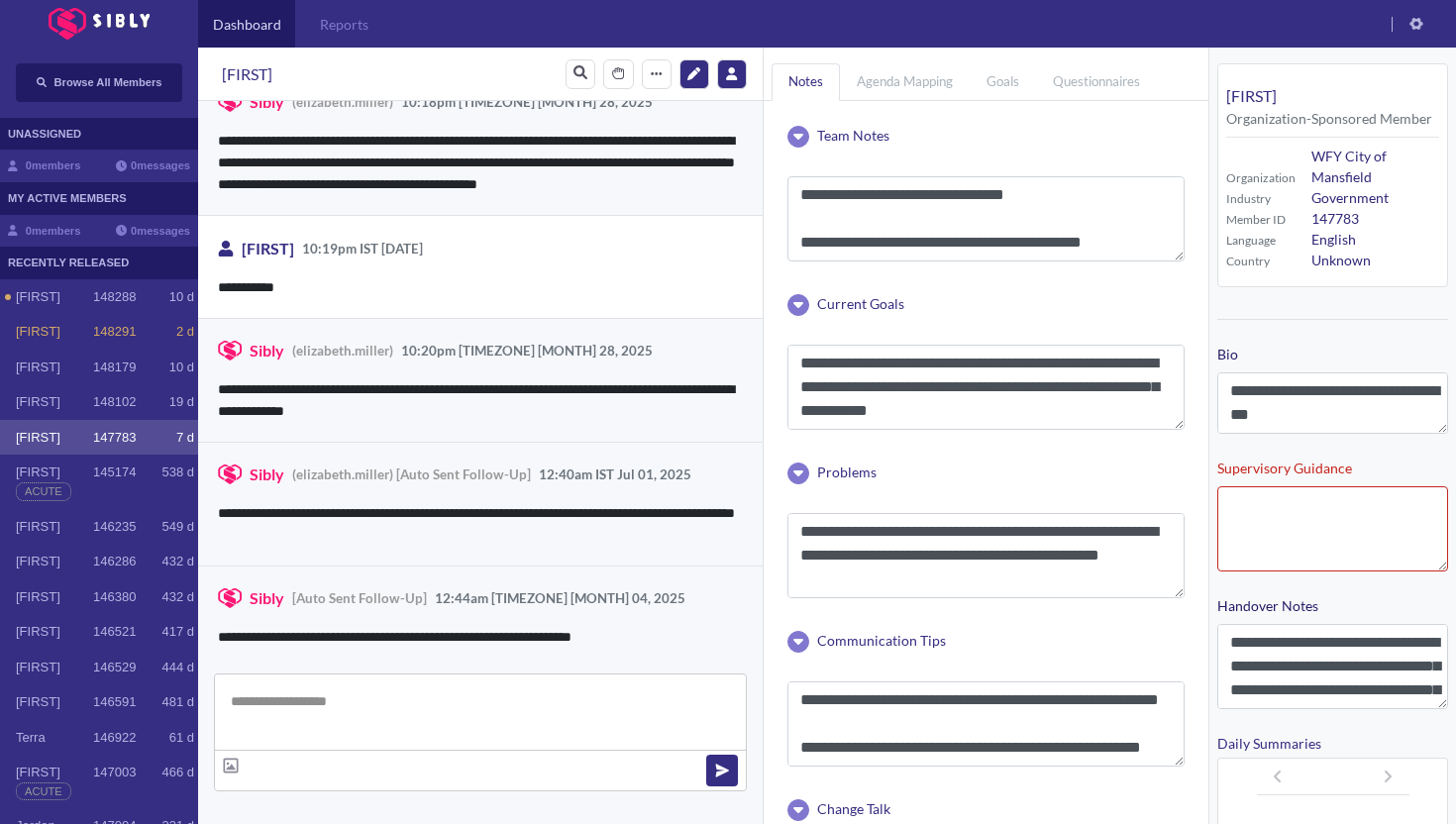 scroll, scrollTop: 3220, scrollLeft: 0, axis: vertical 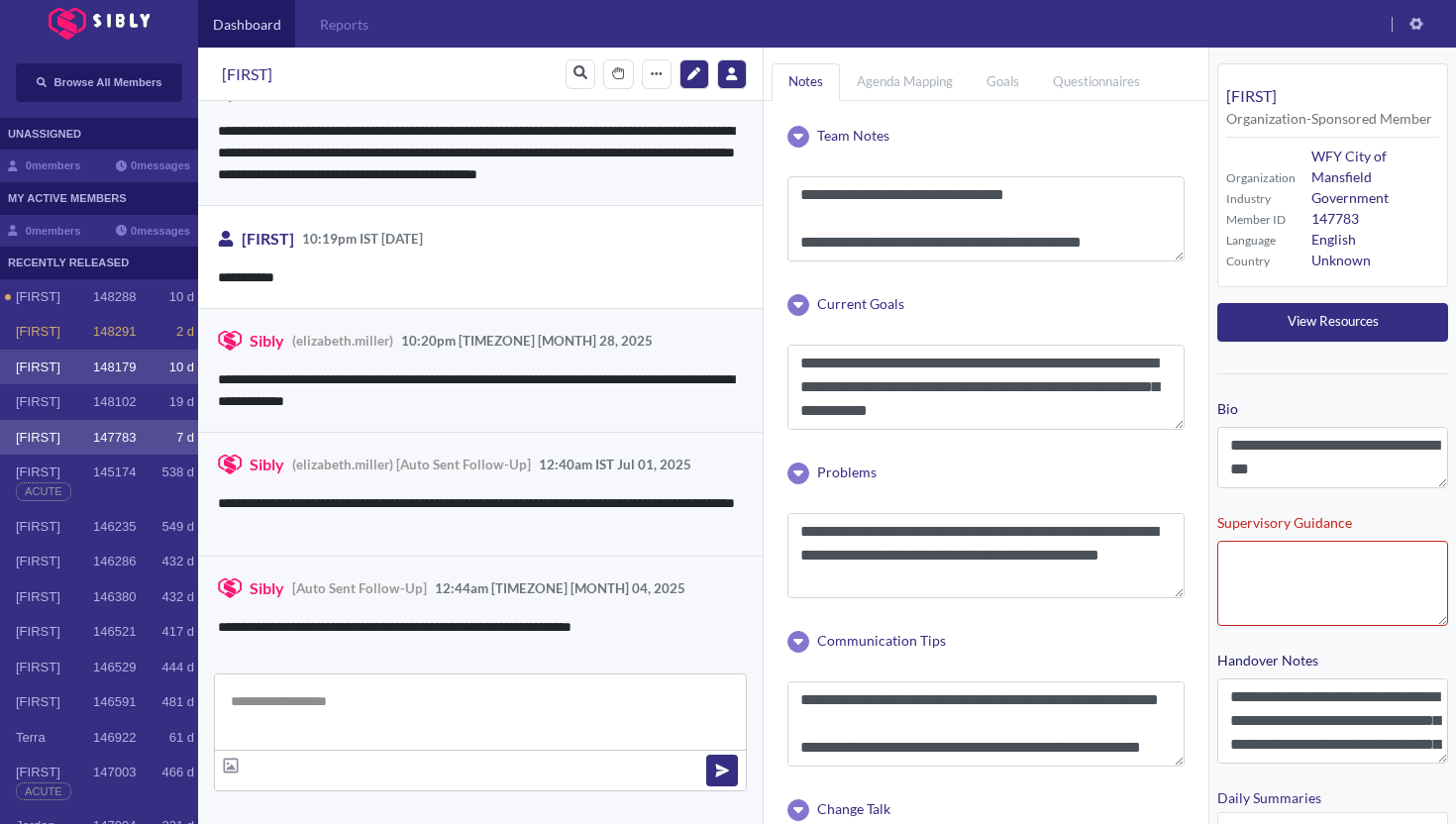 click on "[FIRST]" at bounding box center (54, 297) 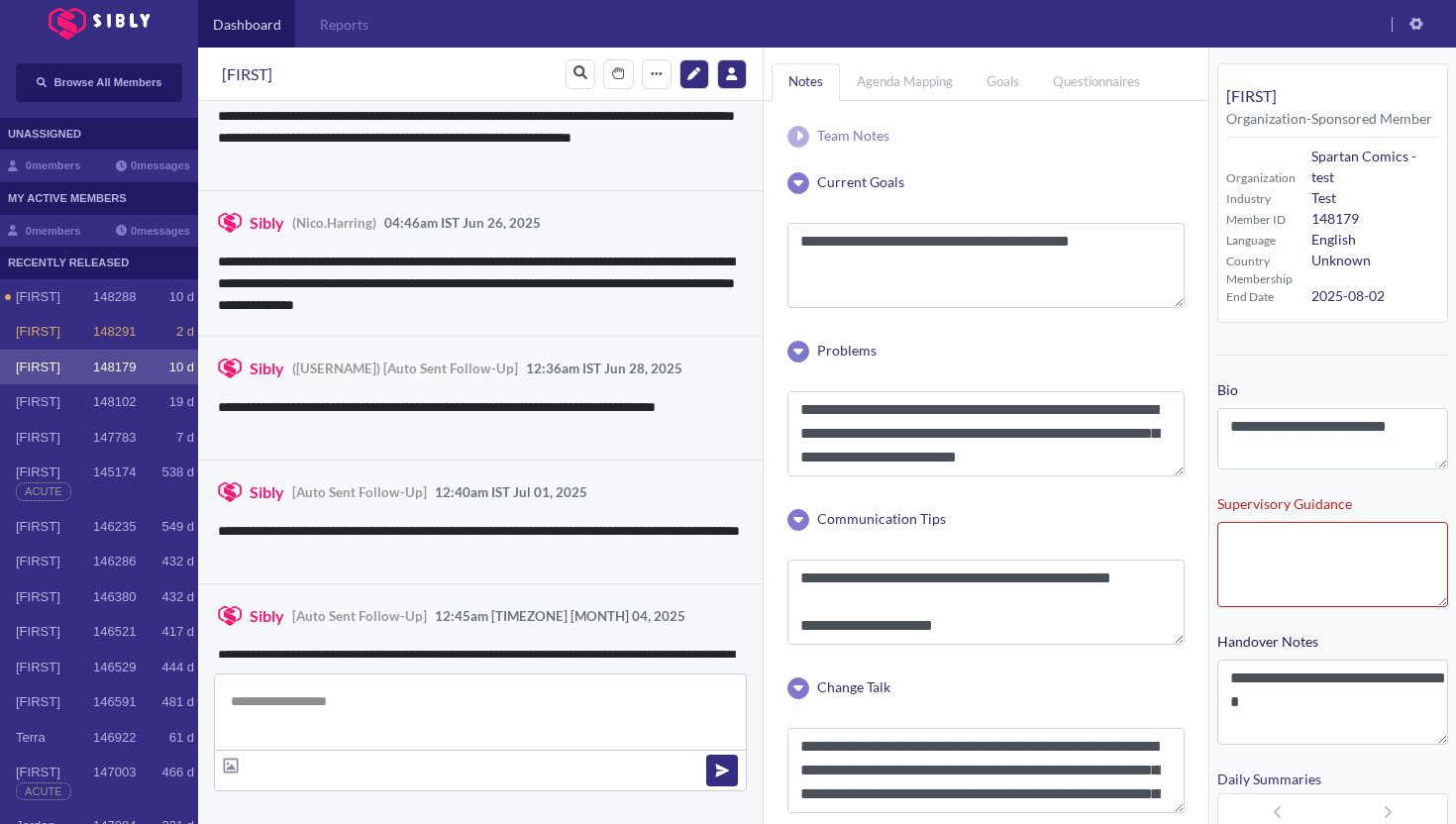 scroll, scrollTop: 3823, scrollLeft: 0, axis: vertical 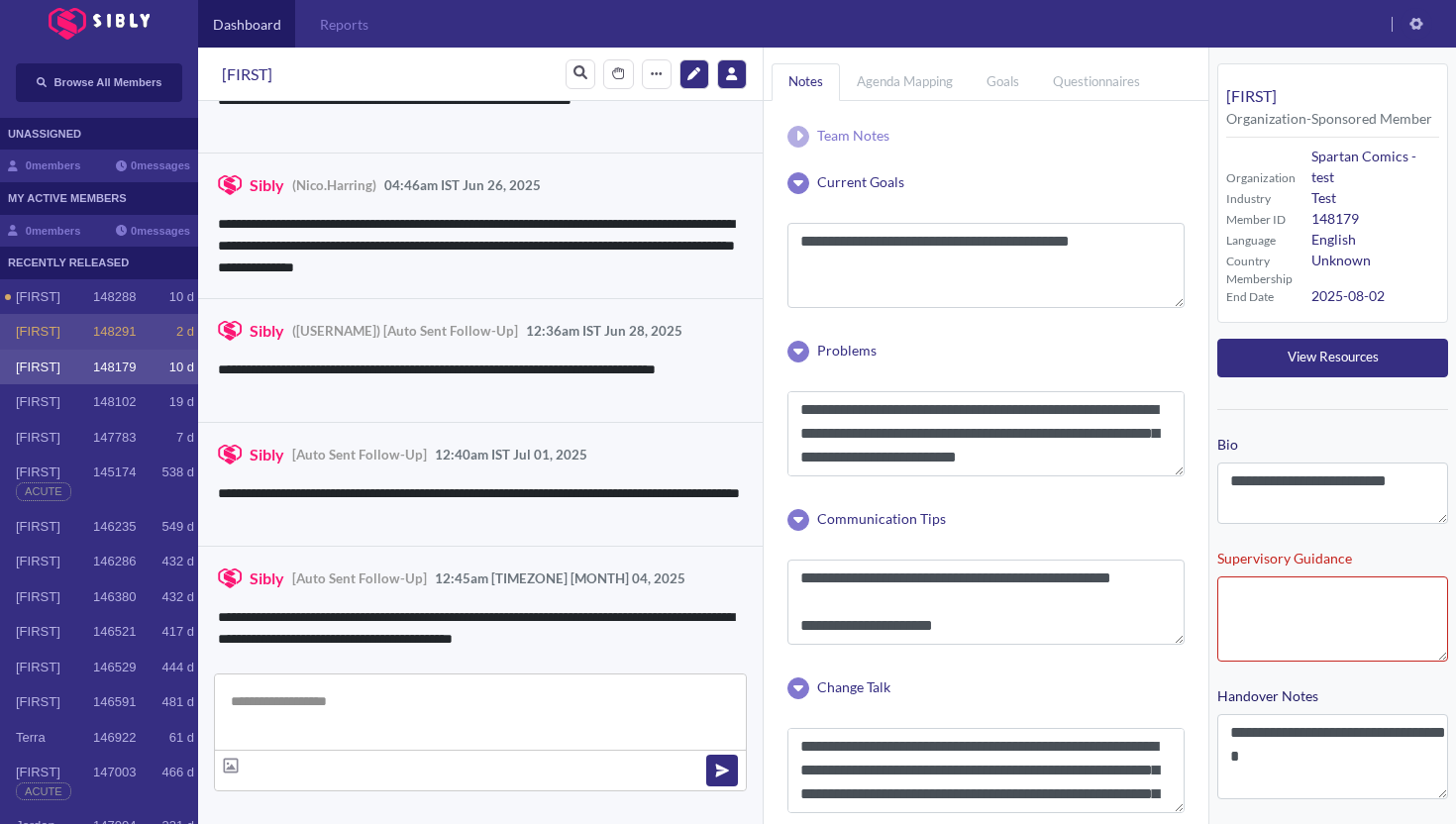 click on "[FIRST] 148291 2 d" at bounding box center [99, 332] 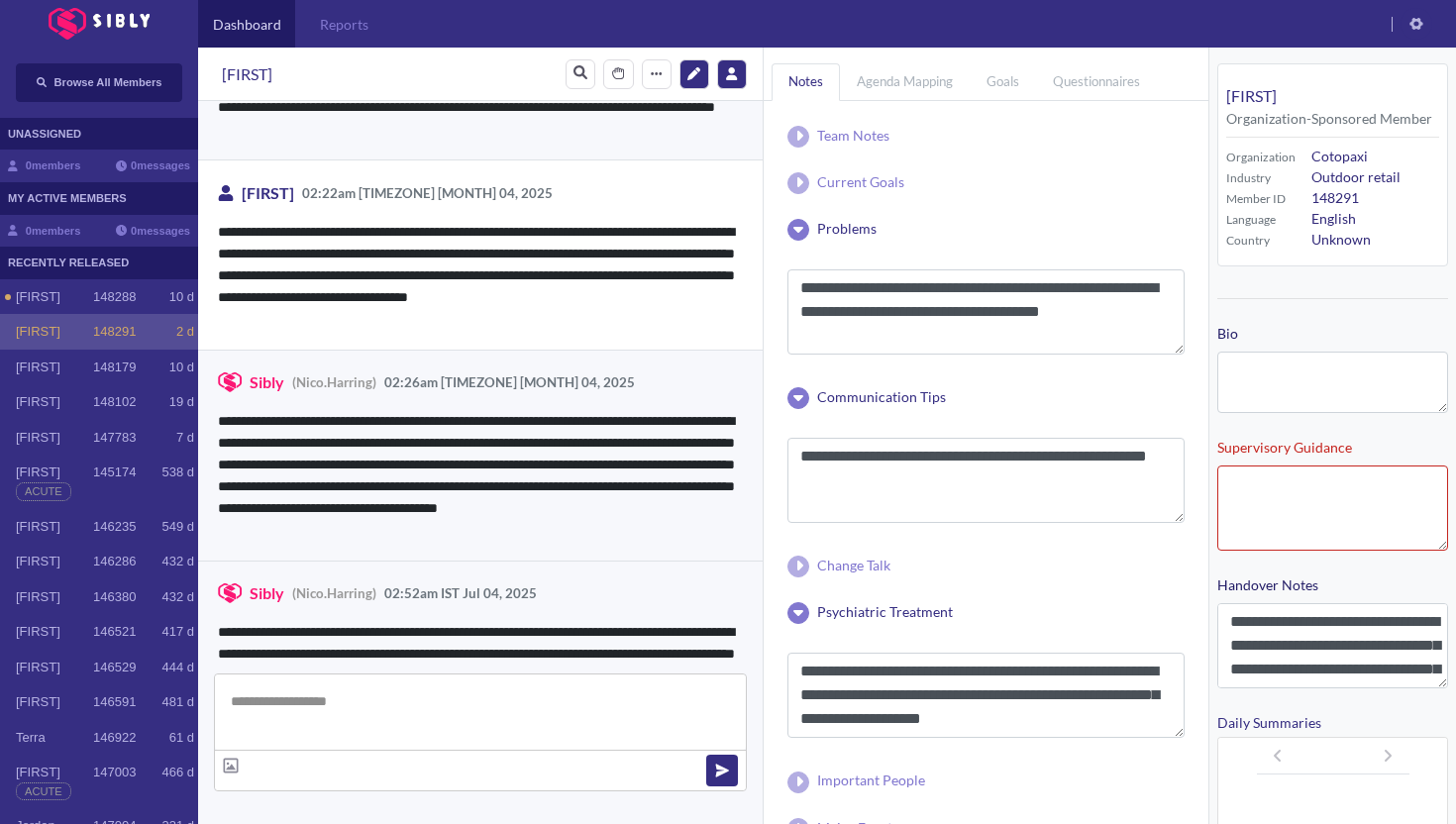 scroll, scrollTop: 3794, scrollLeft: 0, axis: vertical 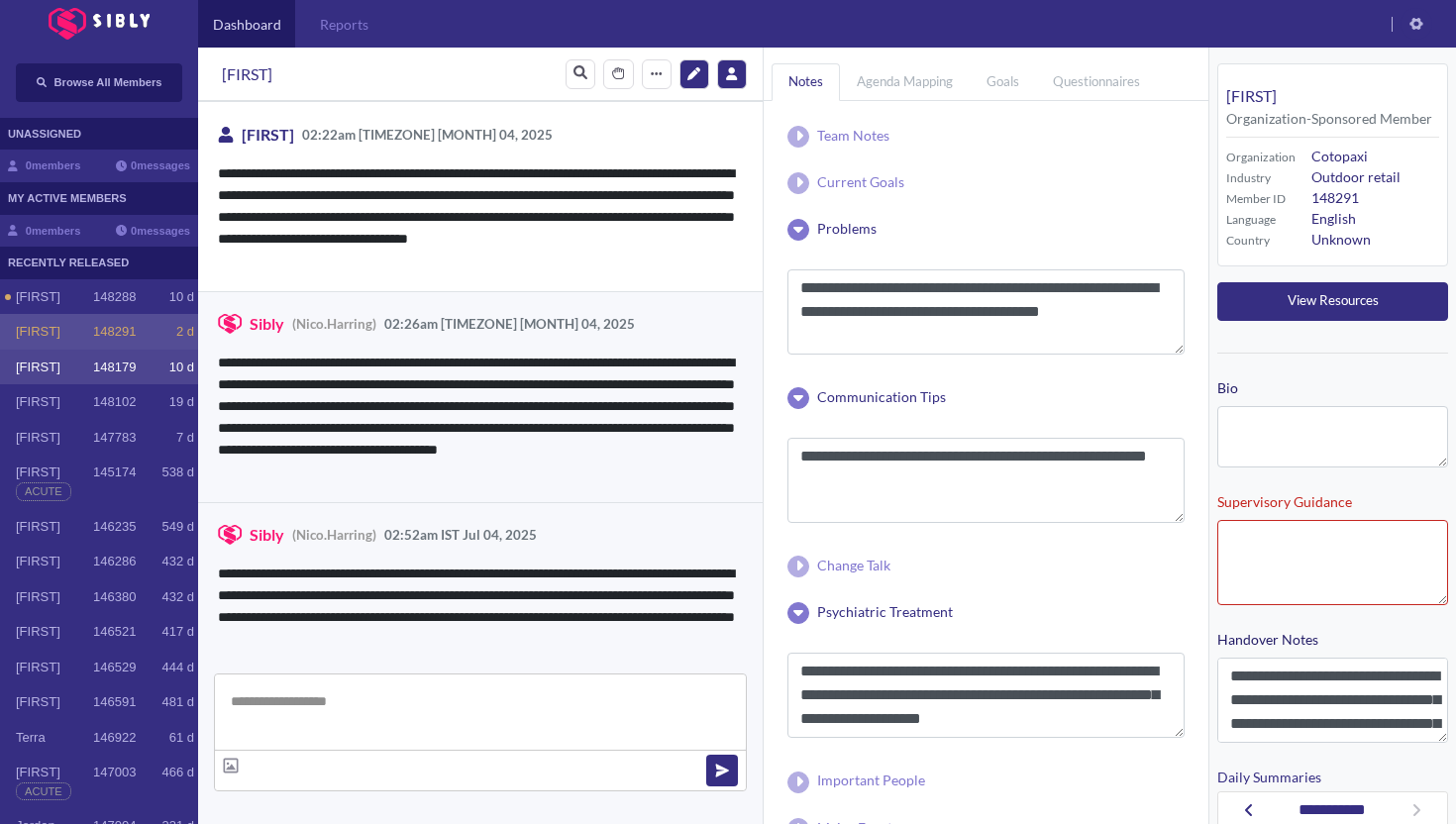 click on "148179" at bounding box center [114, 297] 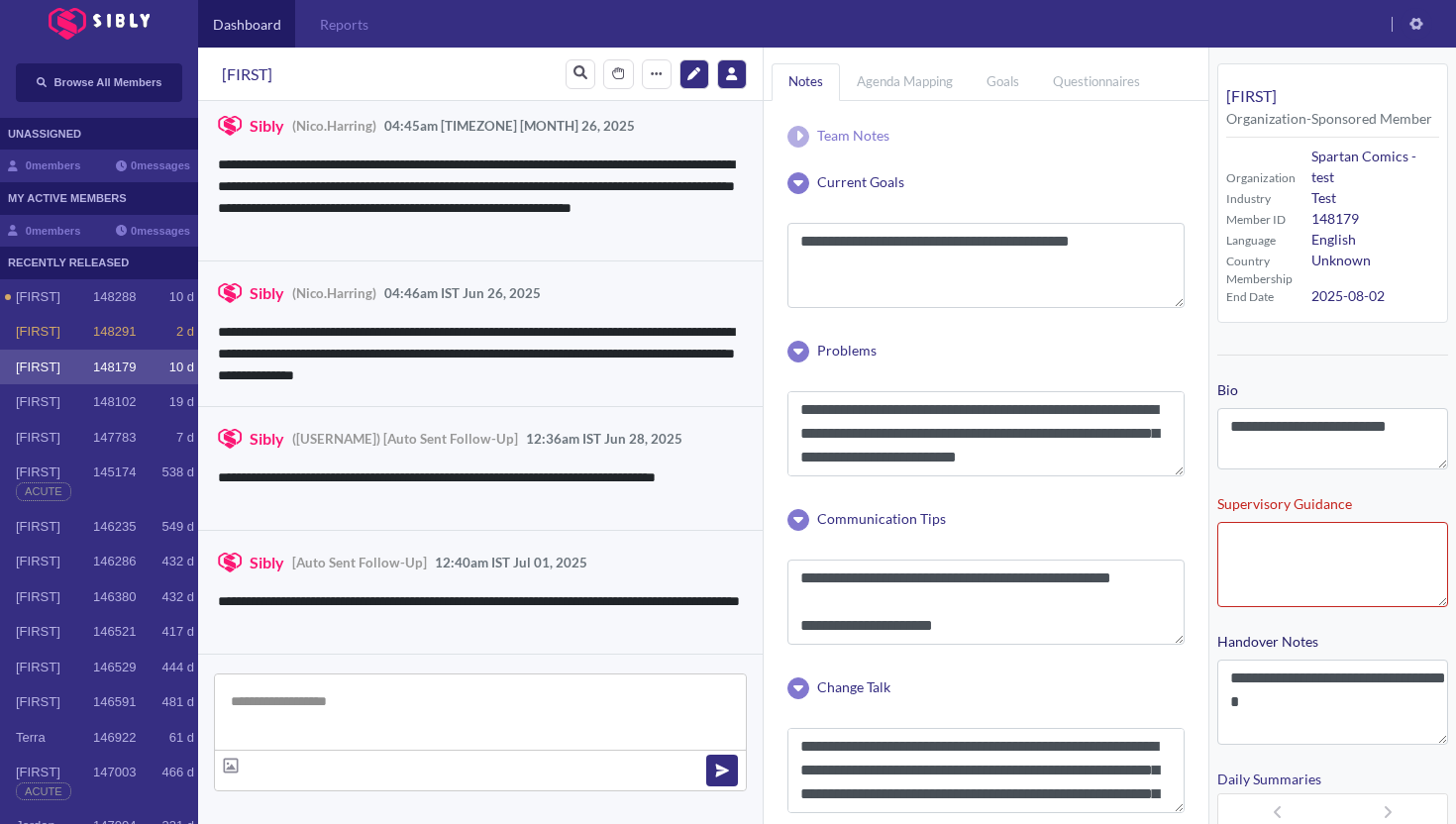 scroll, scrollTop: 3823, scrollLeft: 0, axis: vertical 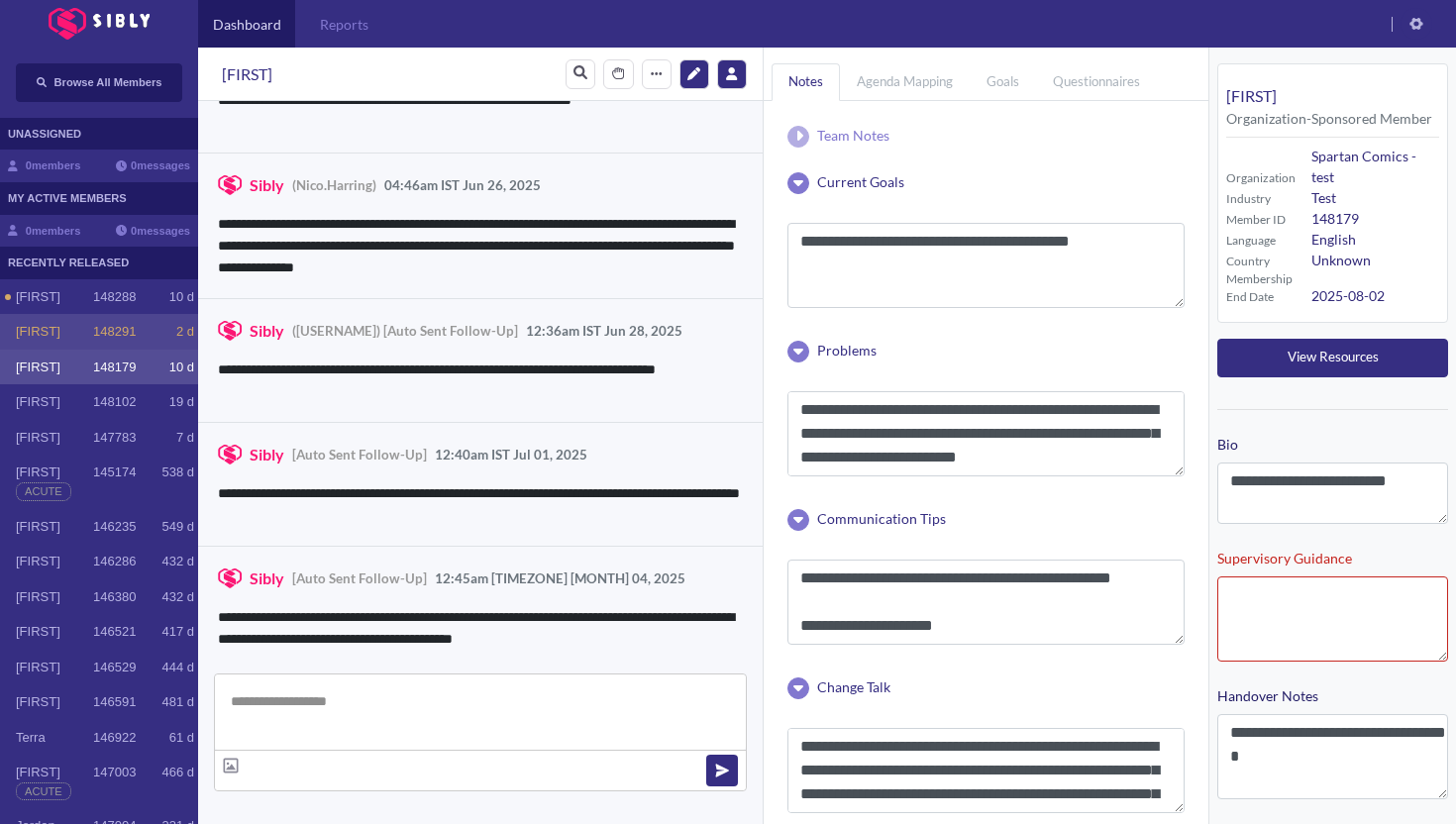 click on "148291" at bounding box center (114, 332) 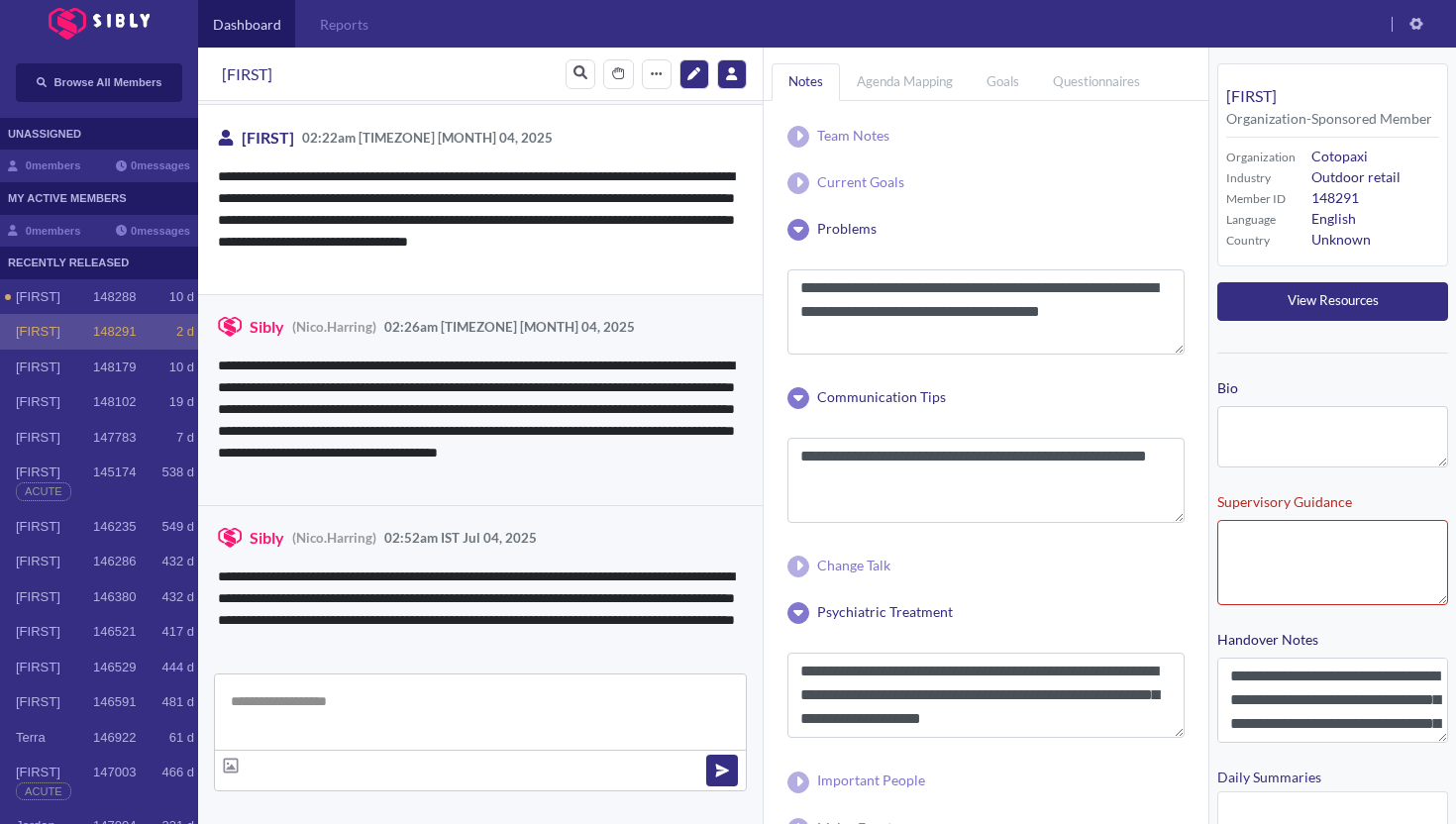 scroll, scrollTop: 3794, scrollLeft: 0, axis: vertical 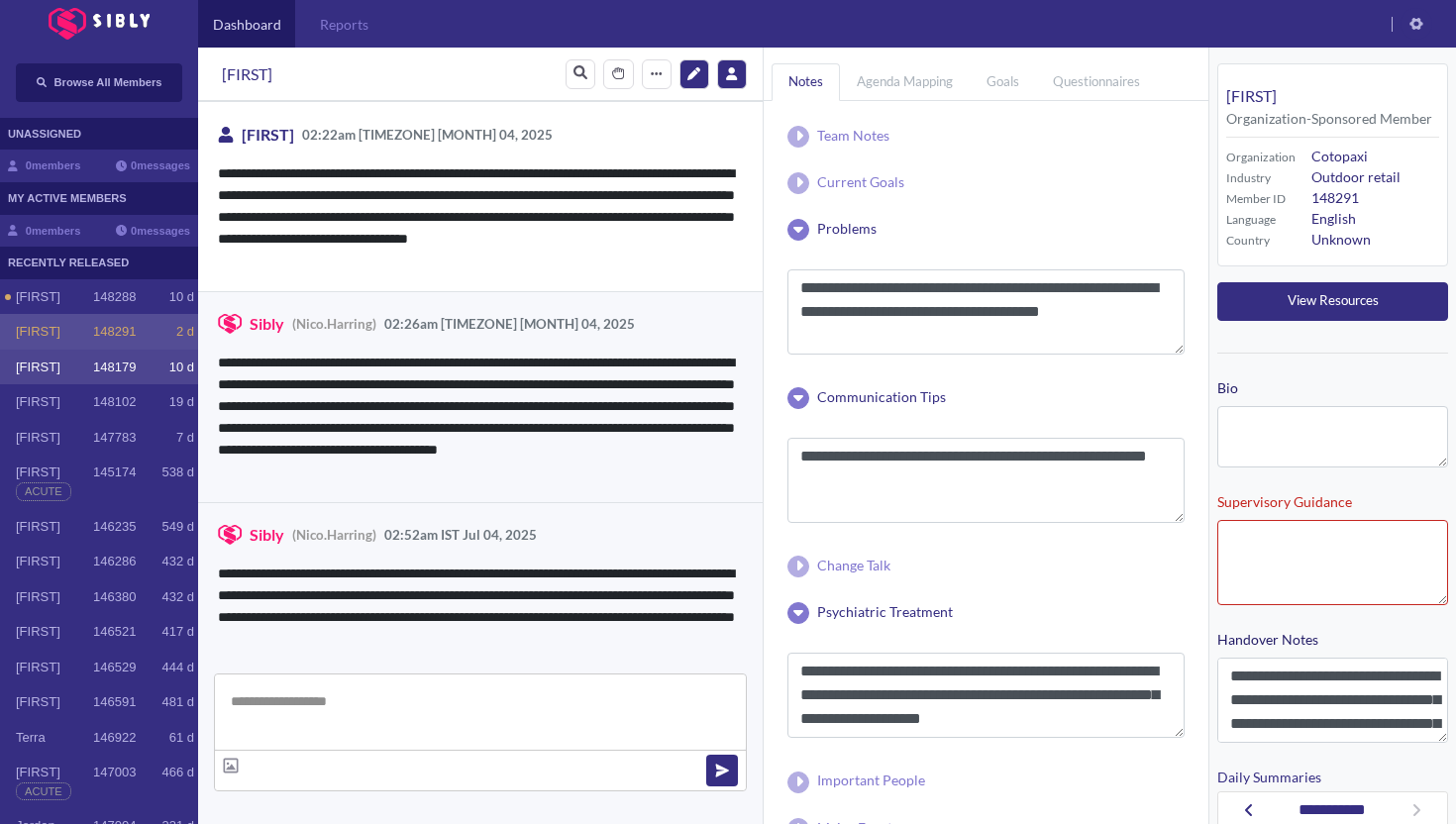 click on "[FIRST]" at bounding box center (54, 297) 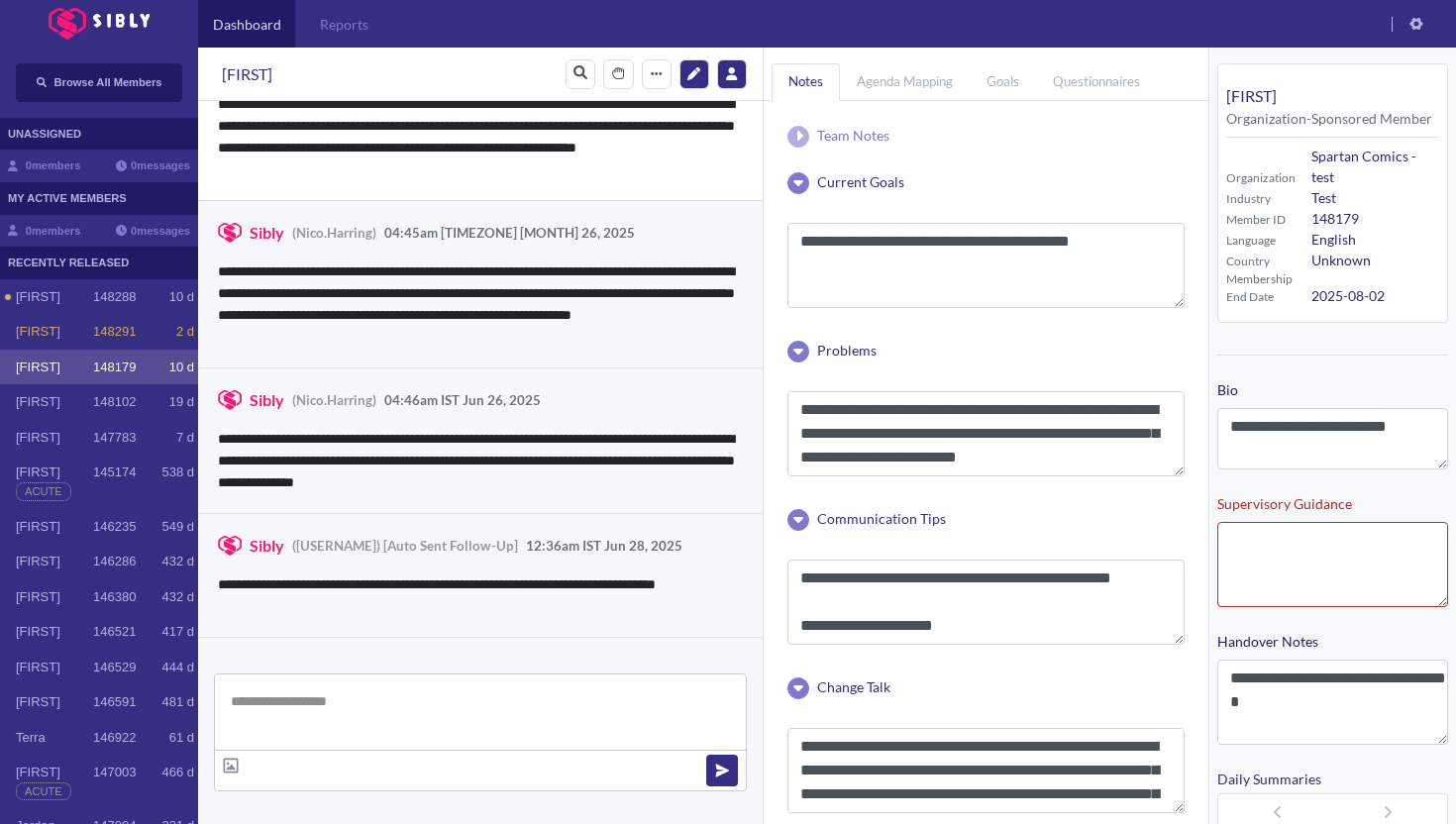 scroll, scrollTop: 3823, scrollLeft: 0, axis: vertical 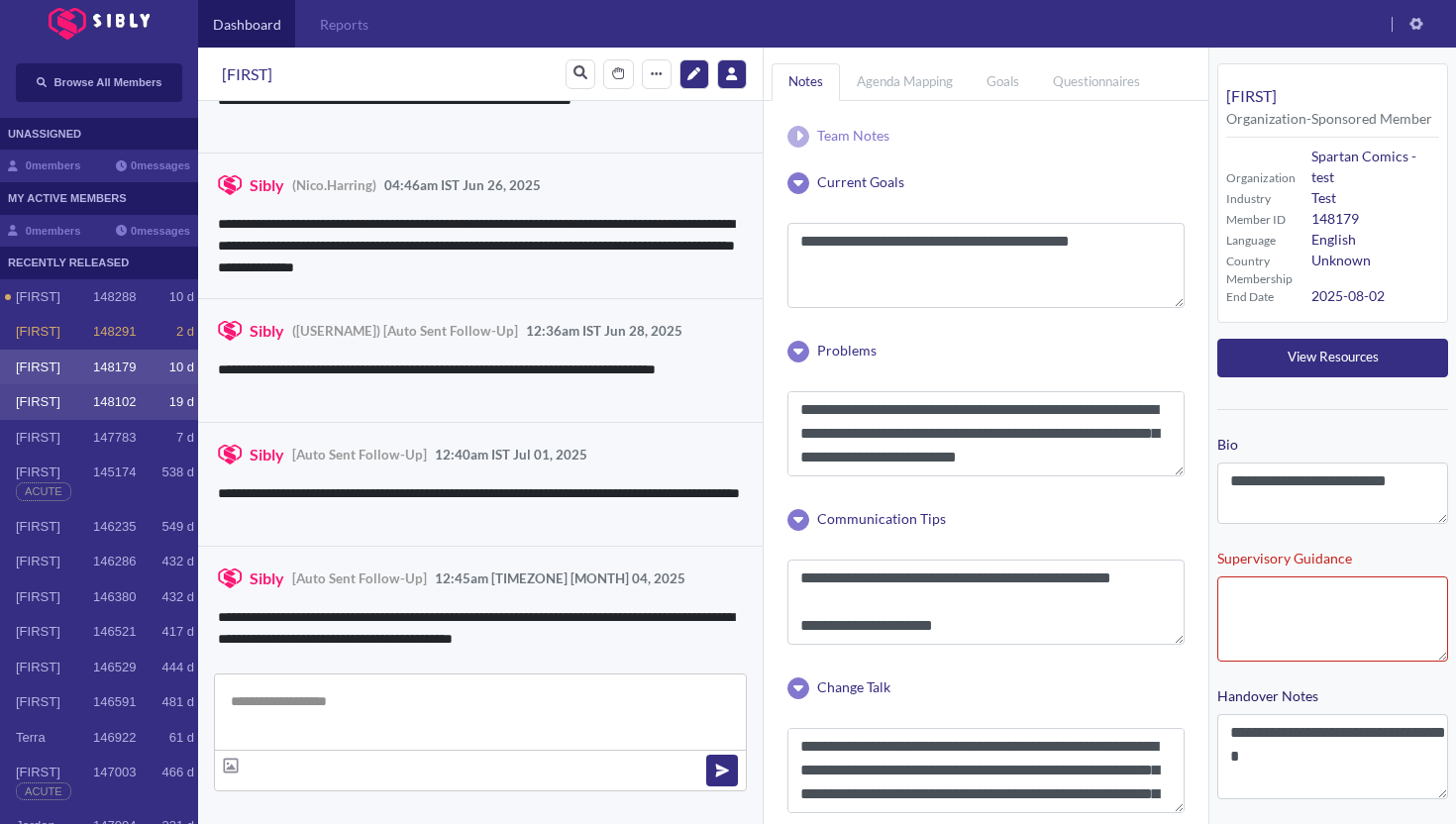 click on "[FIRST]" at bounding box center (54, 297) 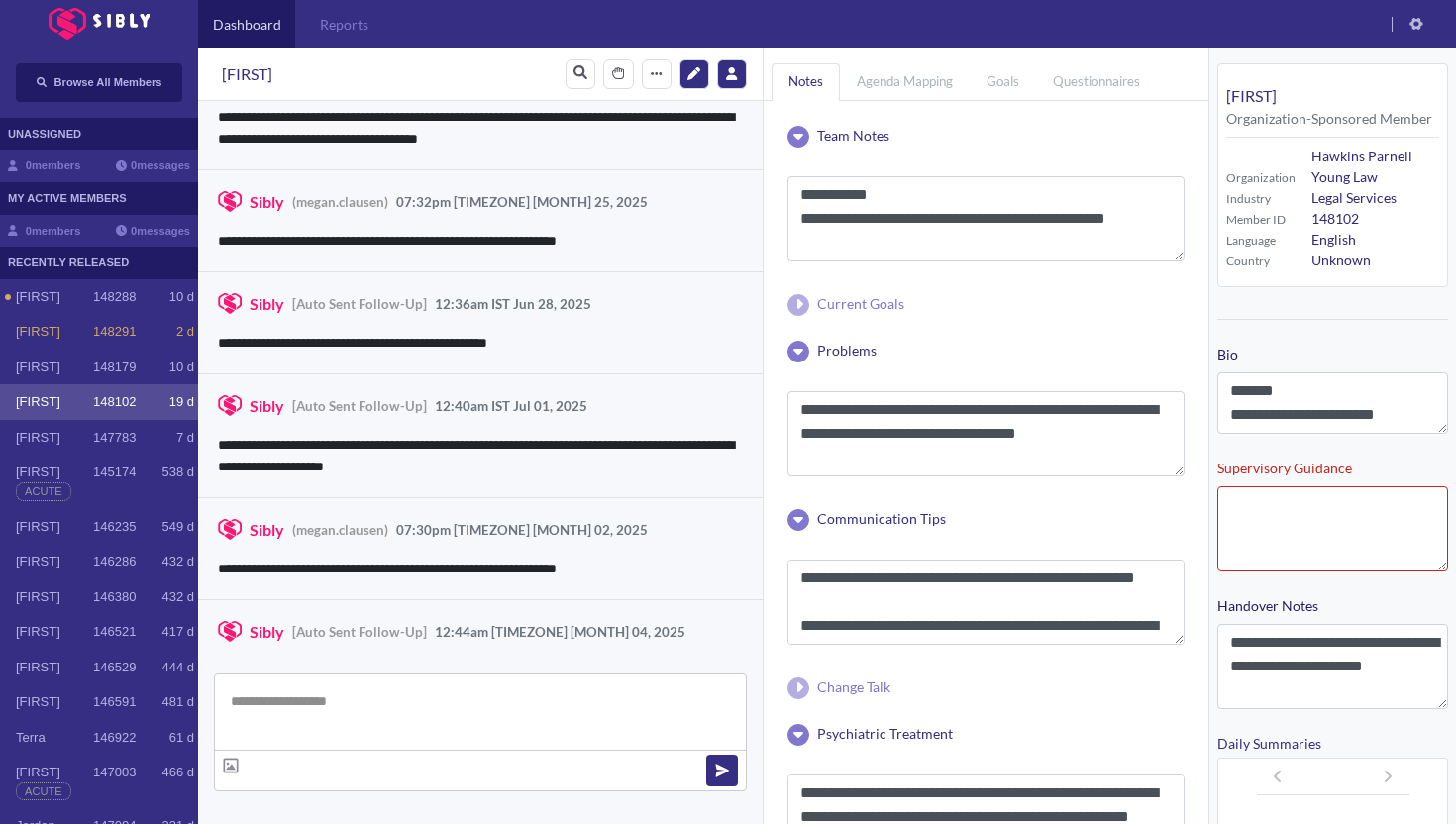 scroll, scrollTop: 3226, scrollLeft: 0, axis: vertical 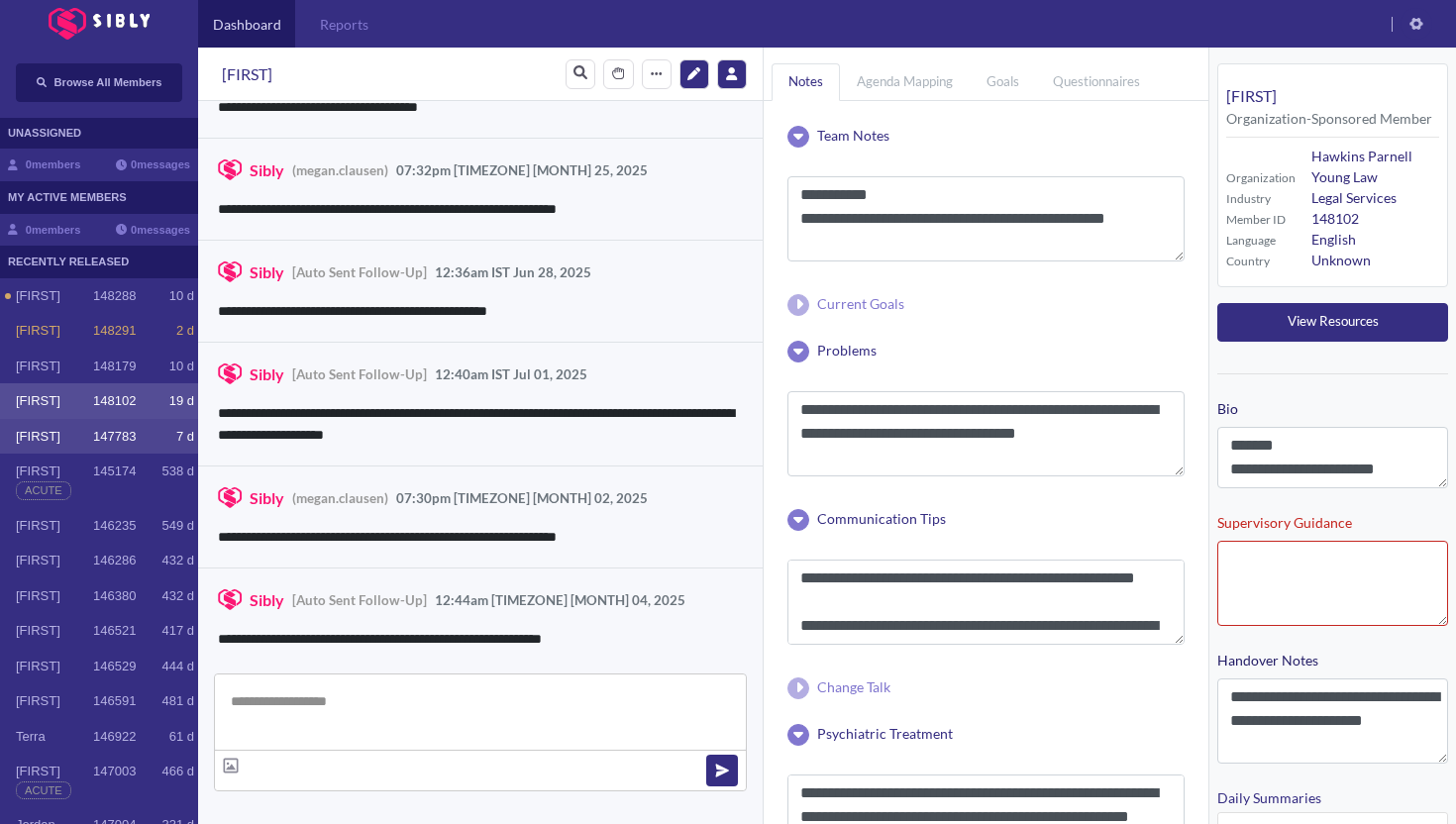 click on "[FIRST]" at bounding box center [54, 296] 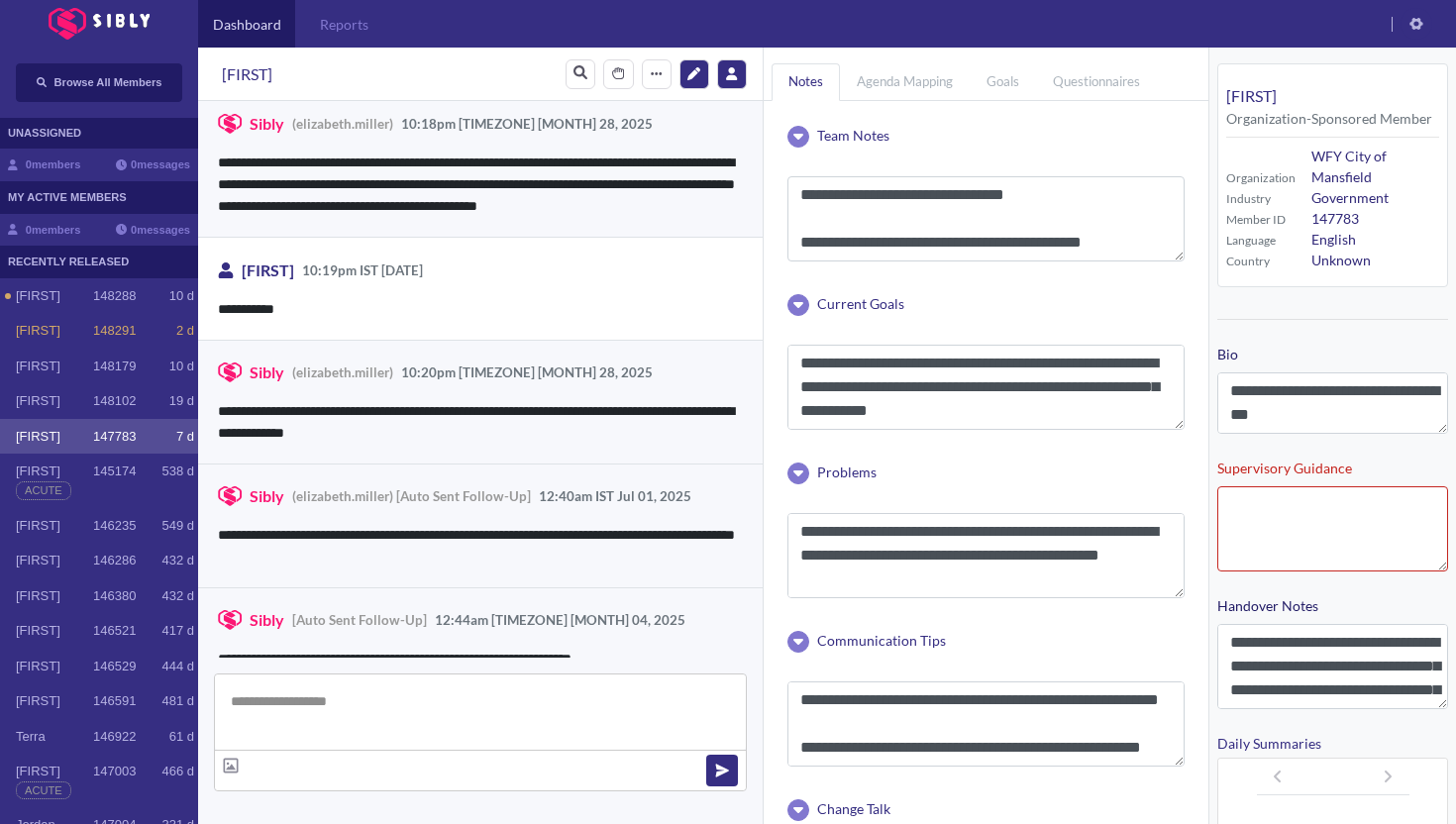 scroll, scrollTop: 3220, scrollLeft: 0, axis: vertical 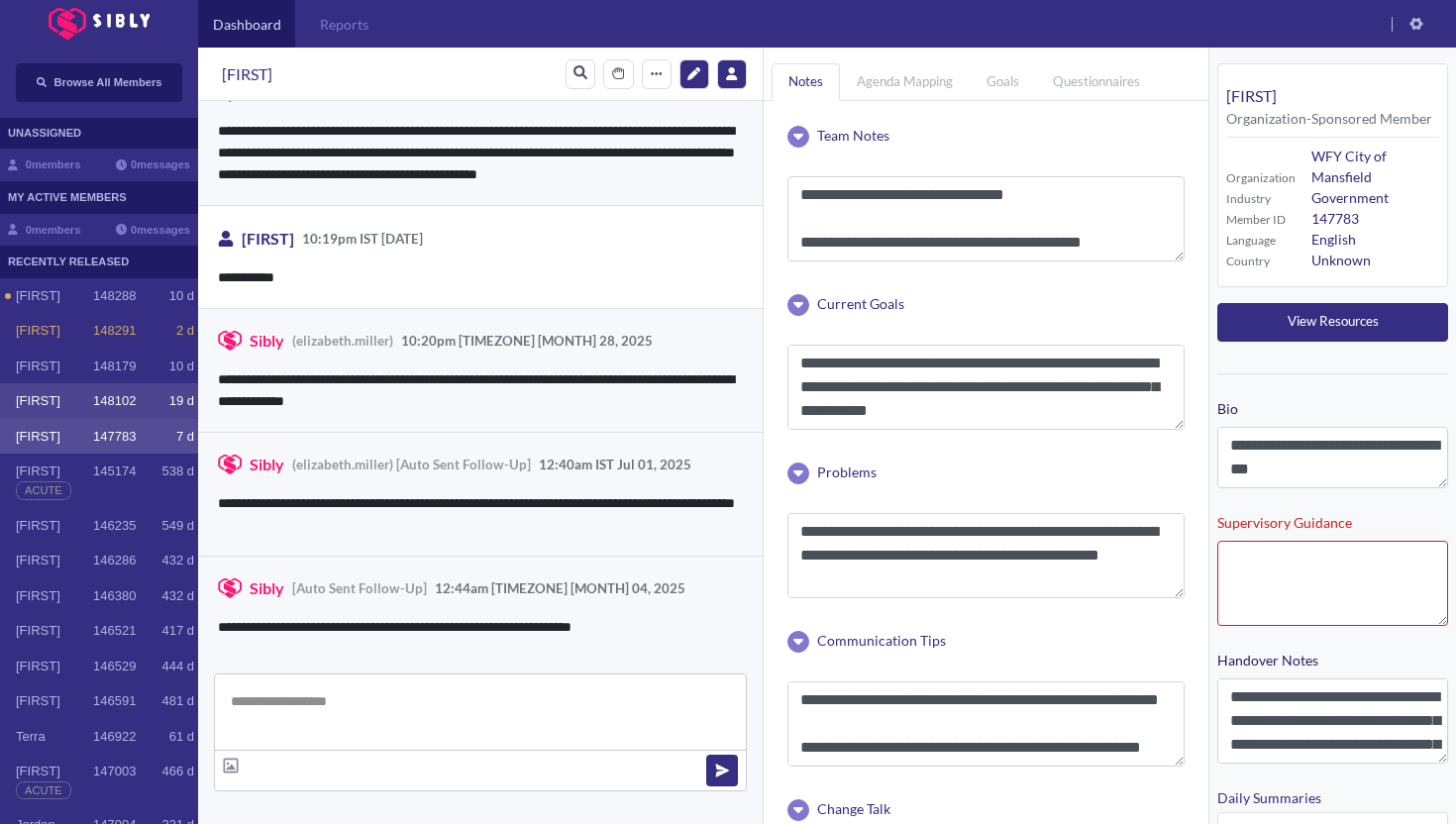 click on "[FIRST]" at bounding box center (54, 296) 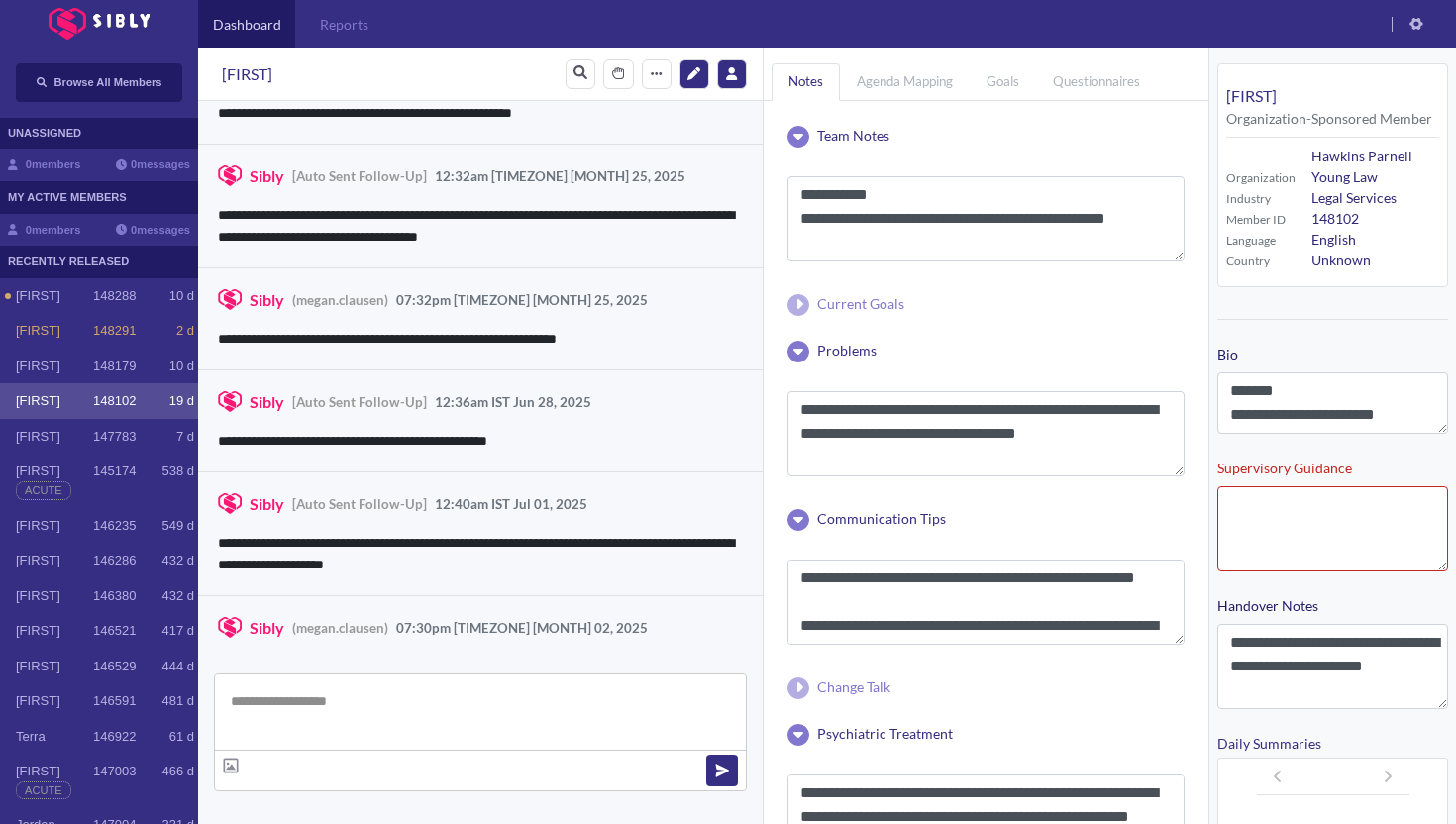 scroll, scrollTop: 3226, scrollLeft: 0, axis: vertical 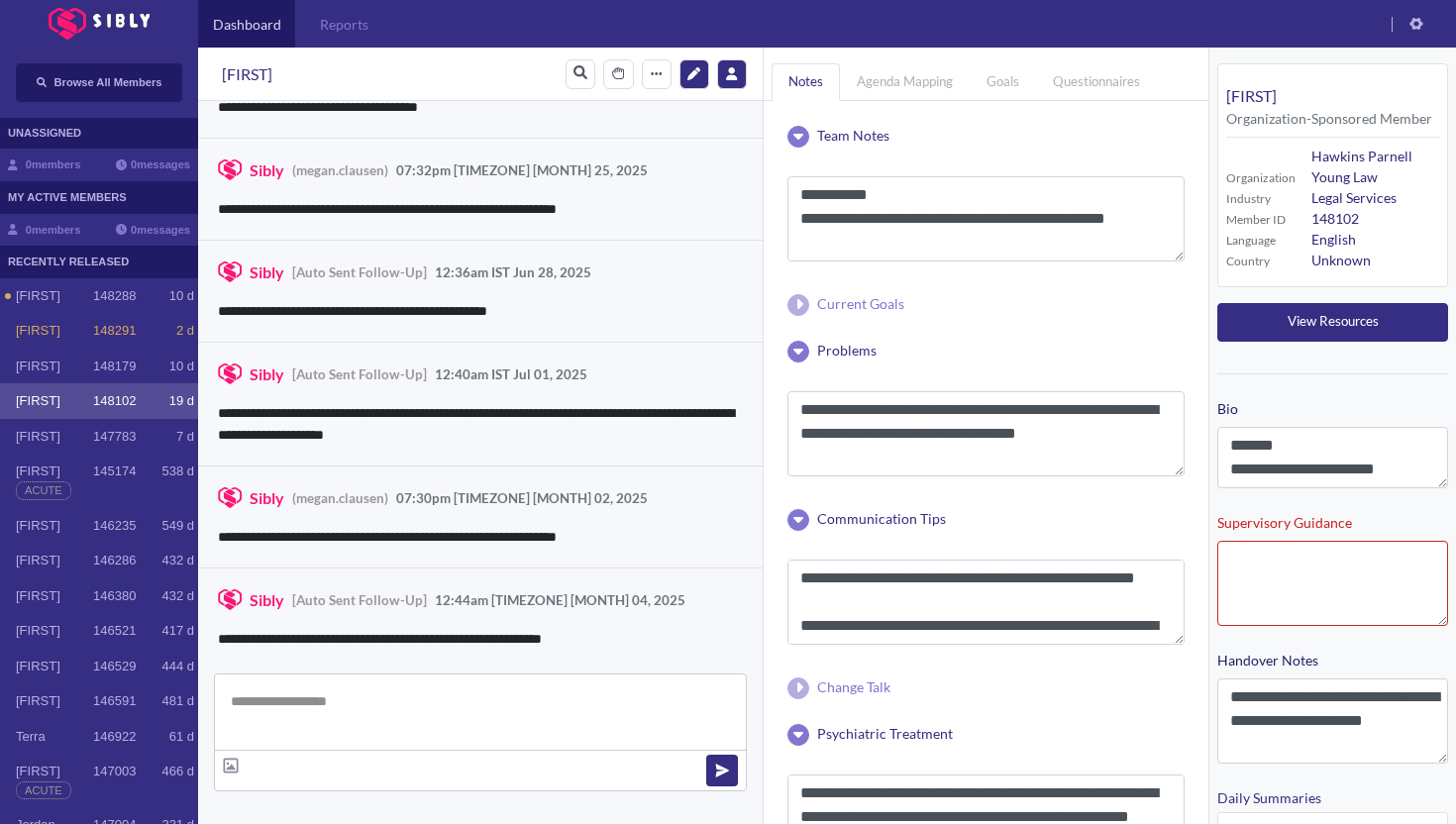 click on "[FIRST] 148102 19 d" at bounding box center [99, 401] 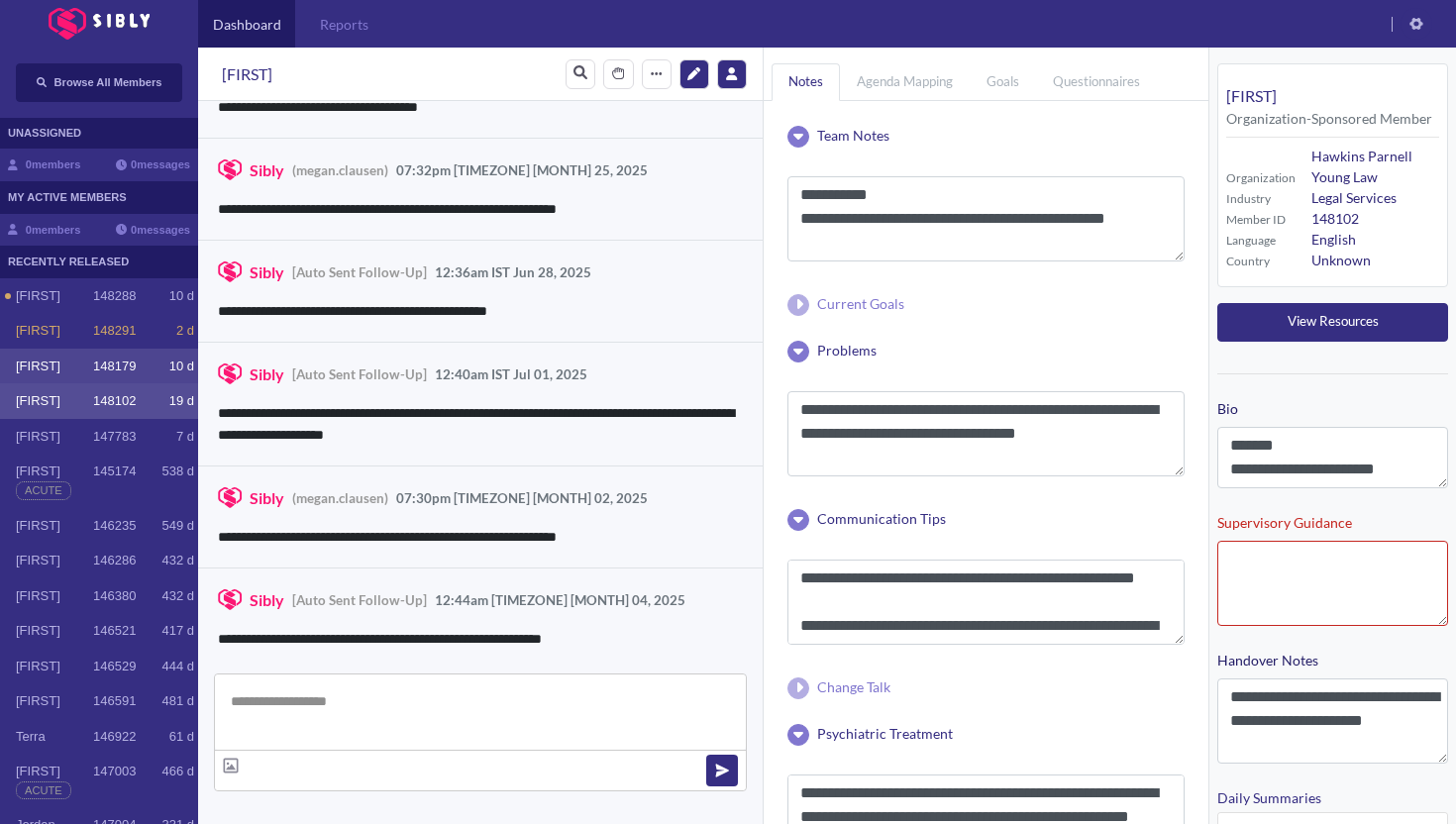 click on "[FIRST] 148179 10 d" at bounding box center [99, 366] 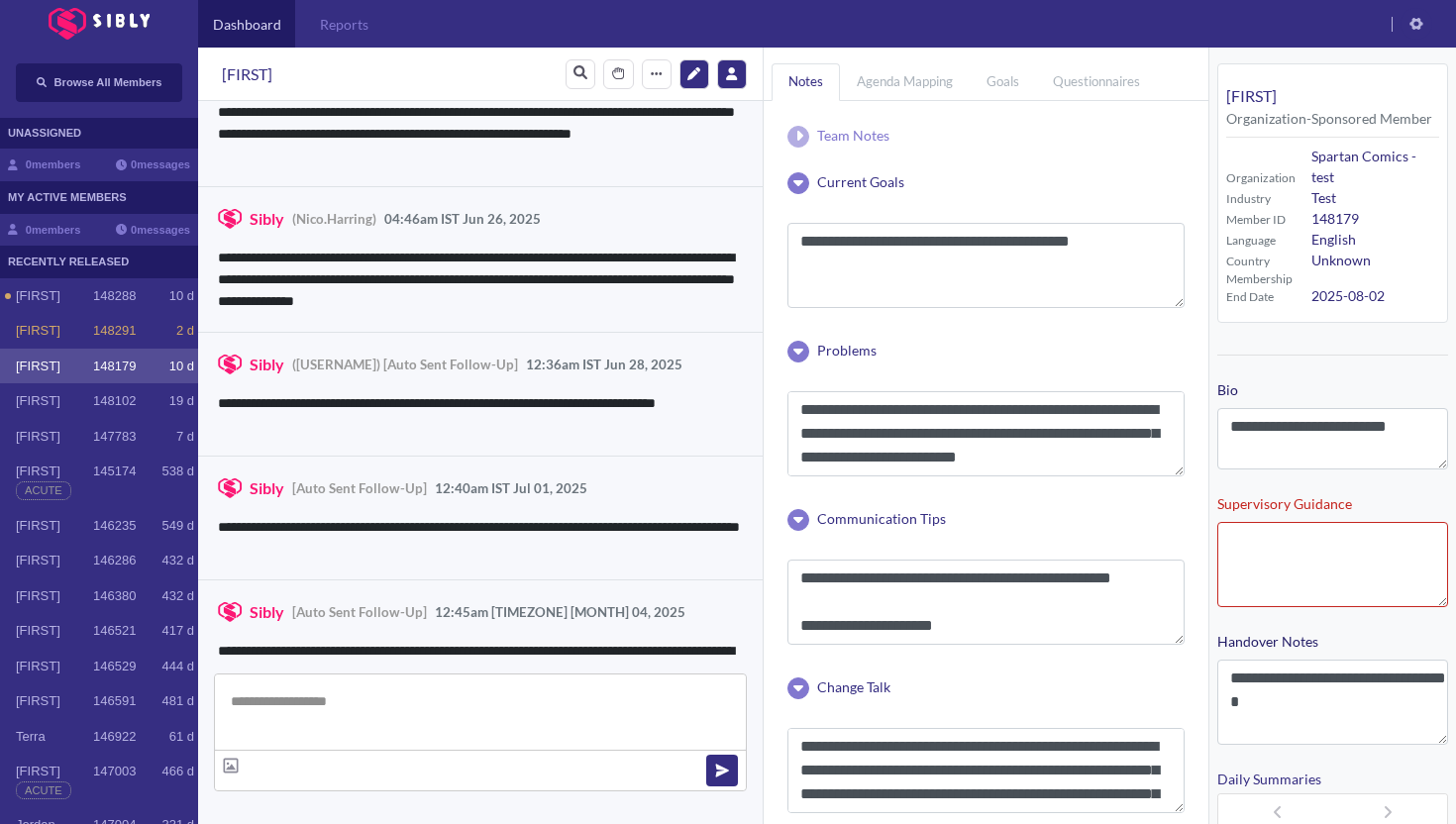scroll, scrollTop: 3823, scrollLeft: 0, axis: vertical 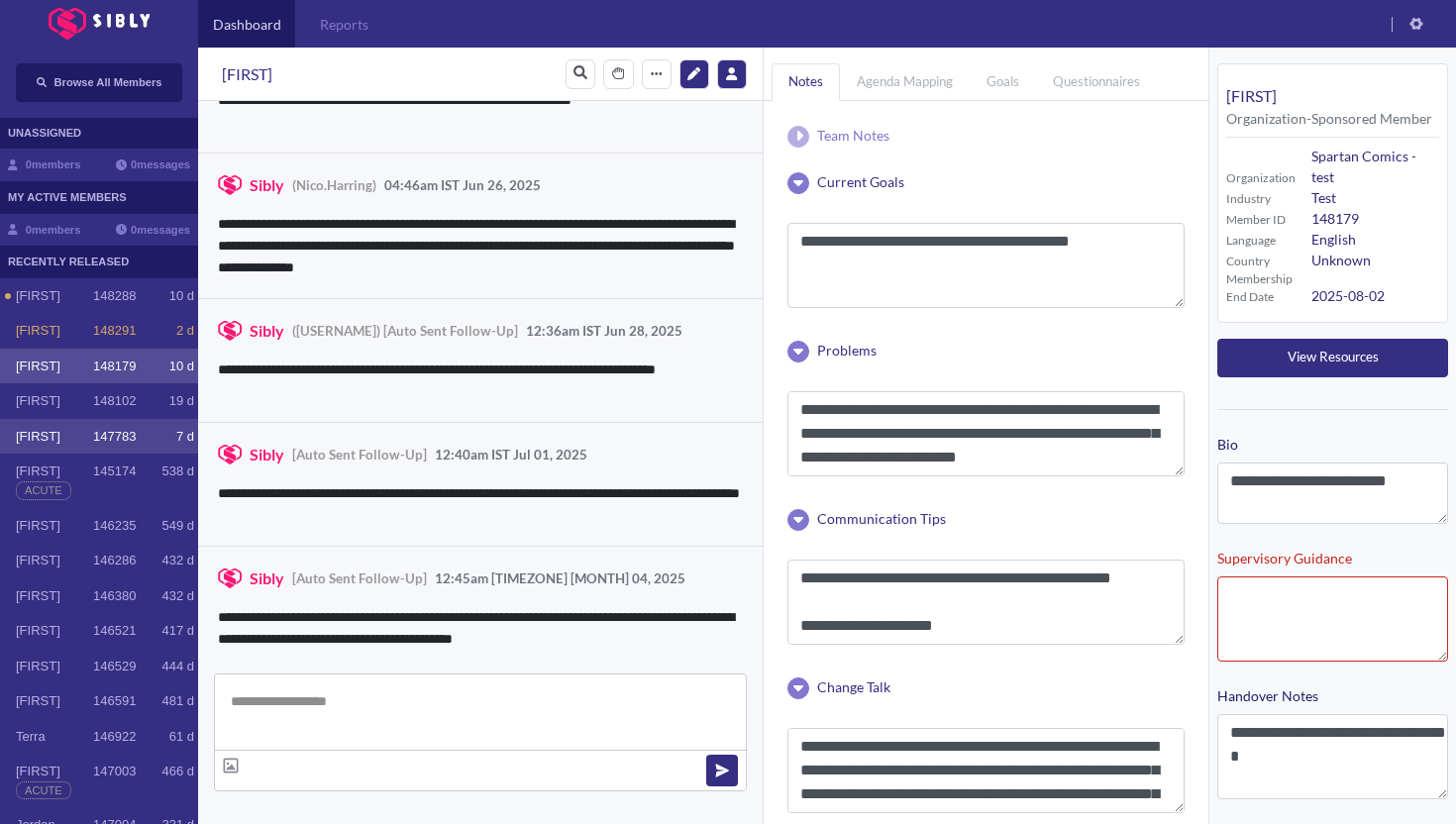 click on "[FIRST] 147783 7 d" at bounding box center [99, 437] 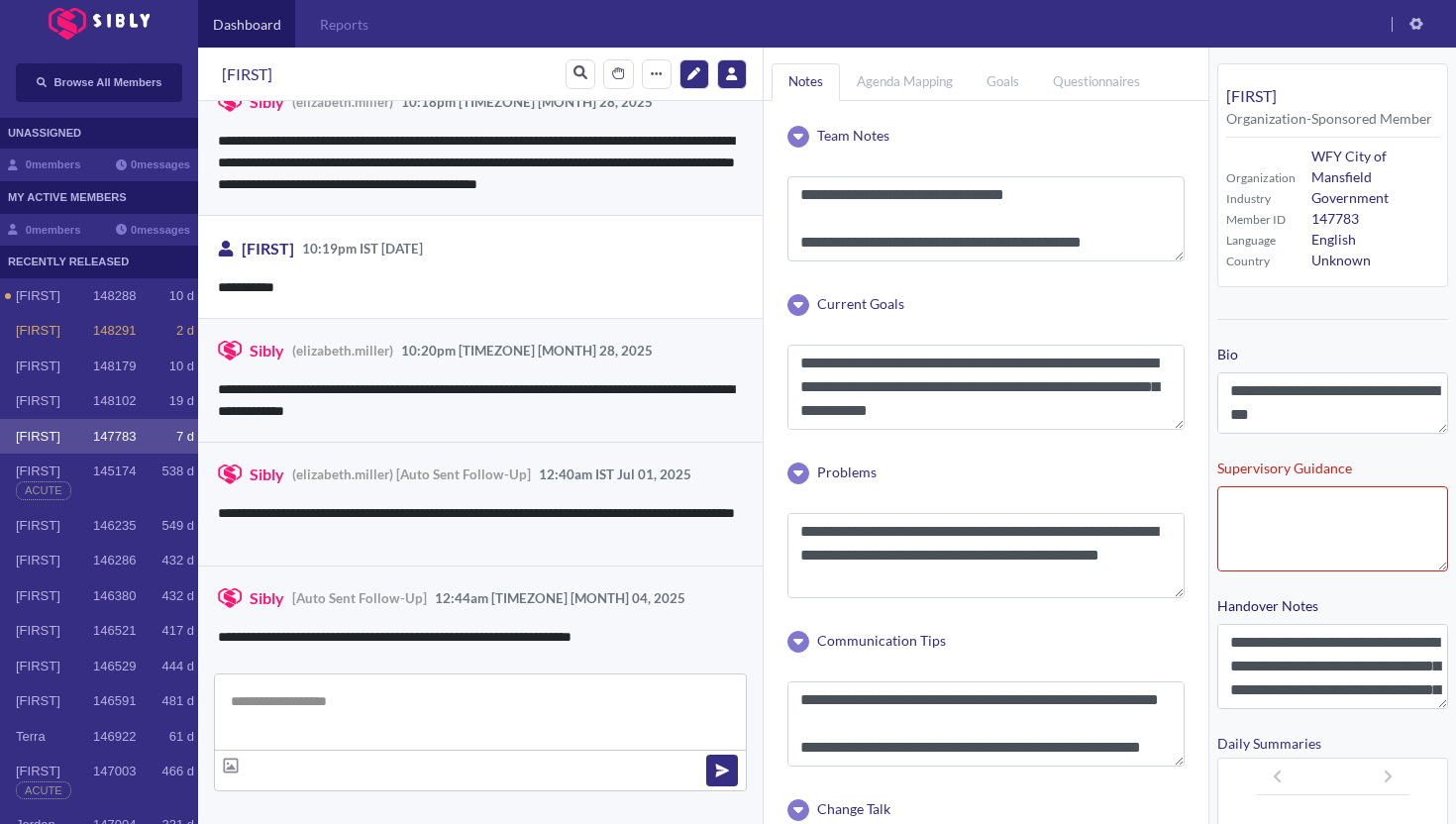 scroll, scrollTop: 3220, scrollLeft: 0, axis: vertical 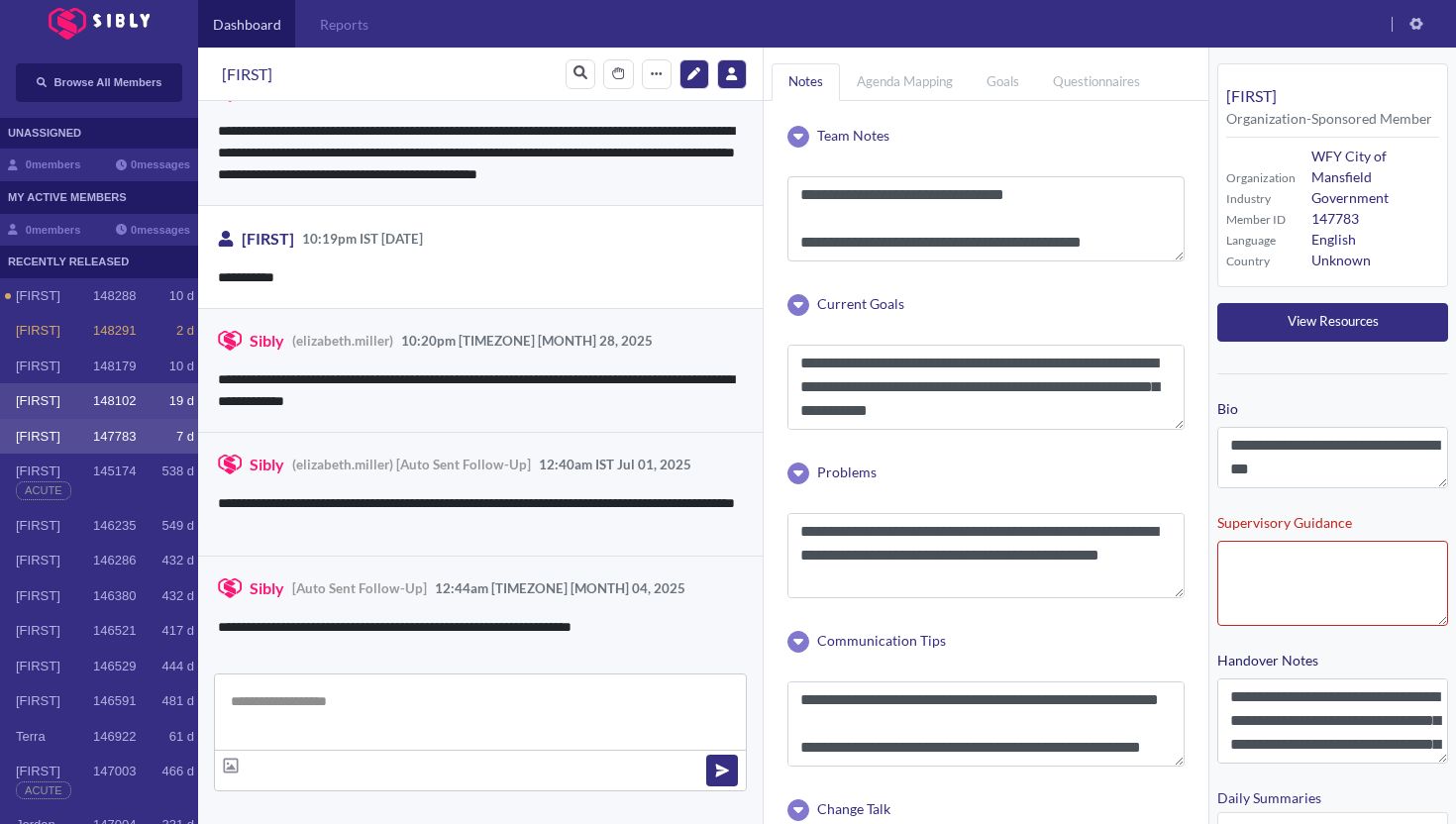 click on "[FIRST]" at bounding box center (54, 296) 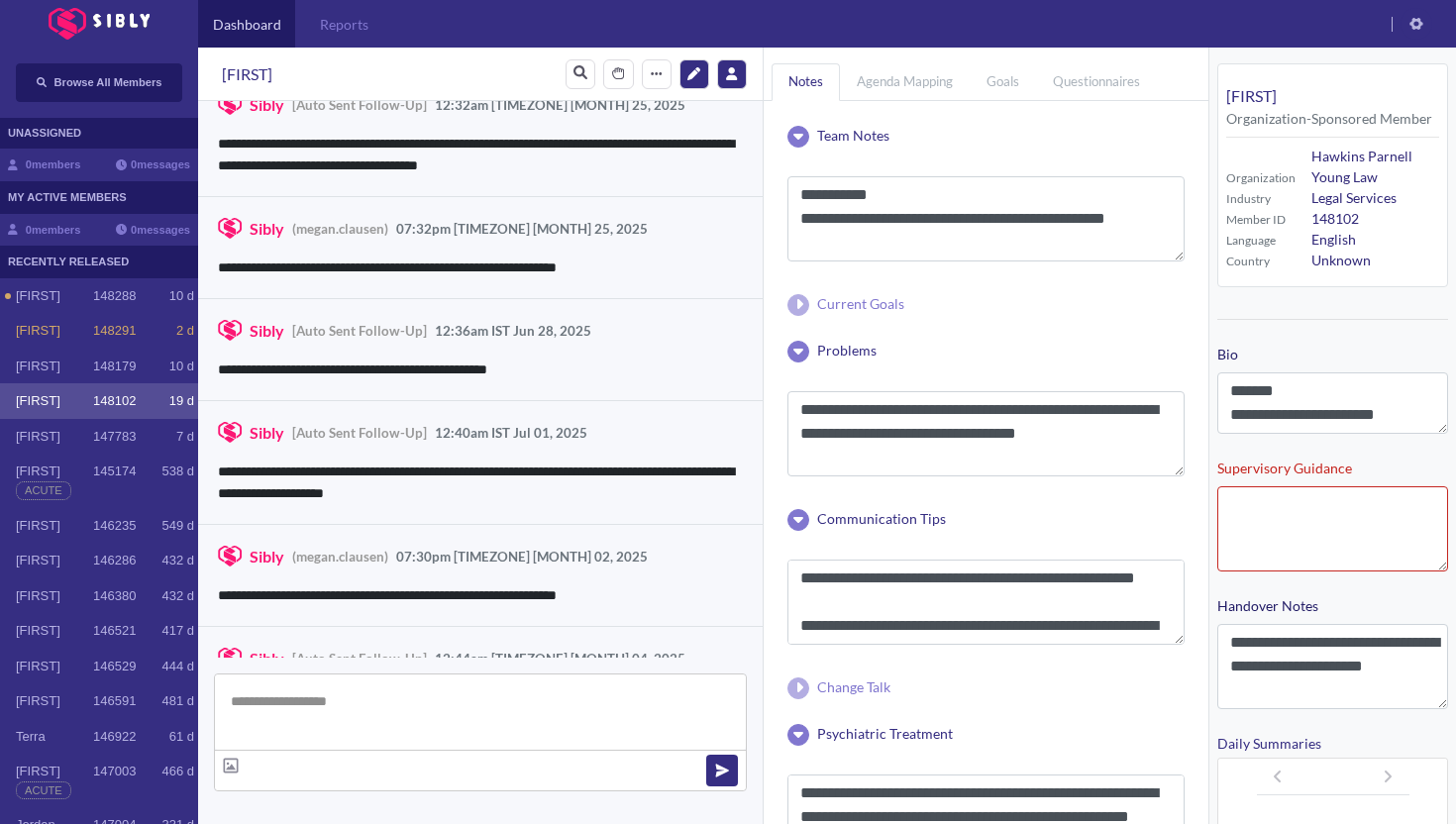 scroll, scrollTop: 3226, scrollLeft: 0, axis: vertical 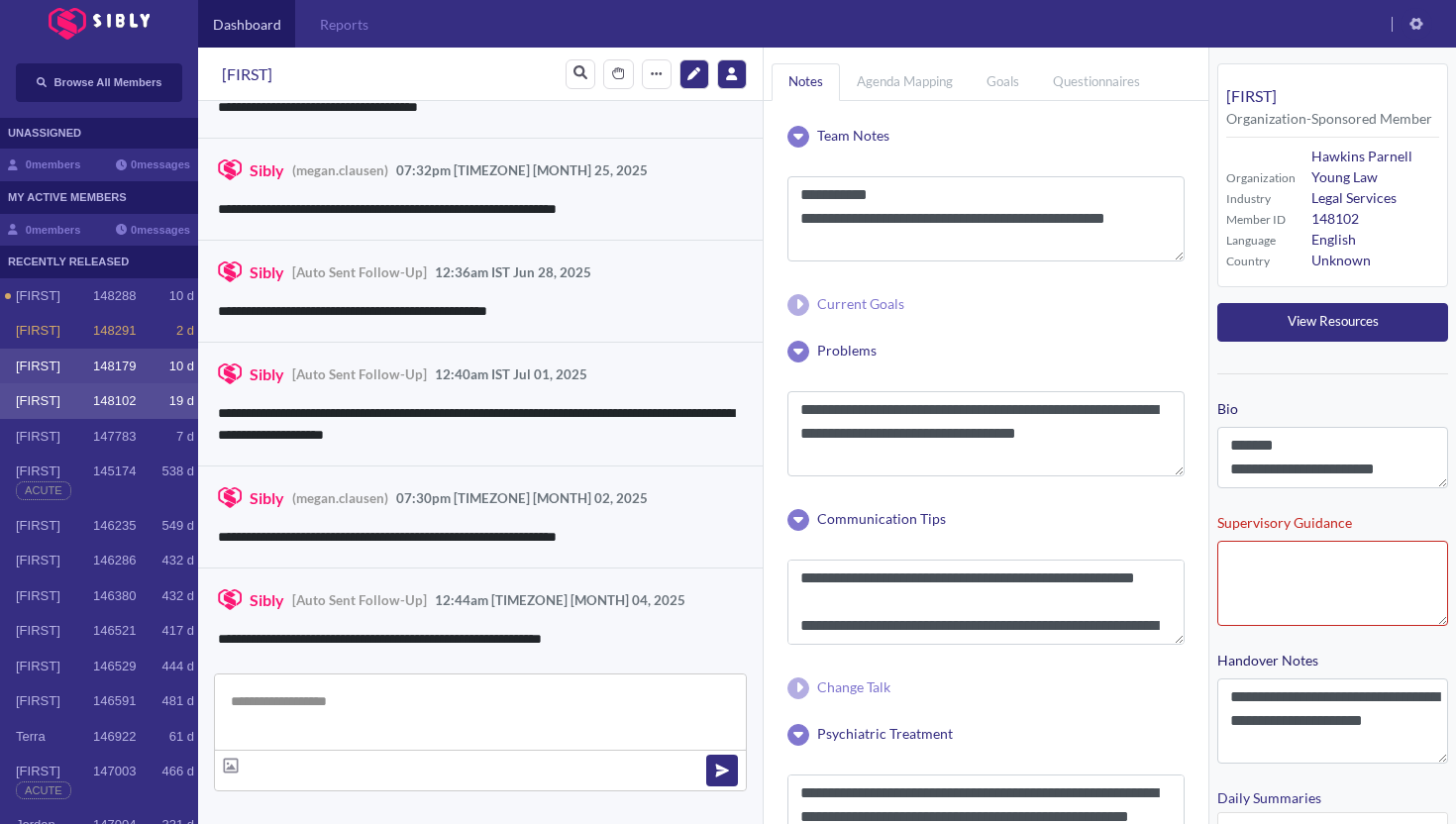 click on "[FIRST]" at bounding box center (54, 296) 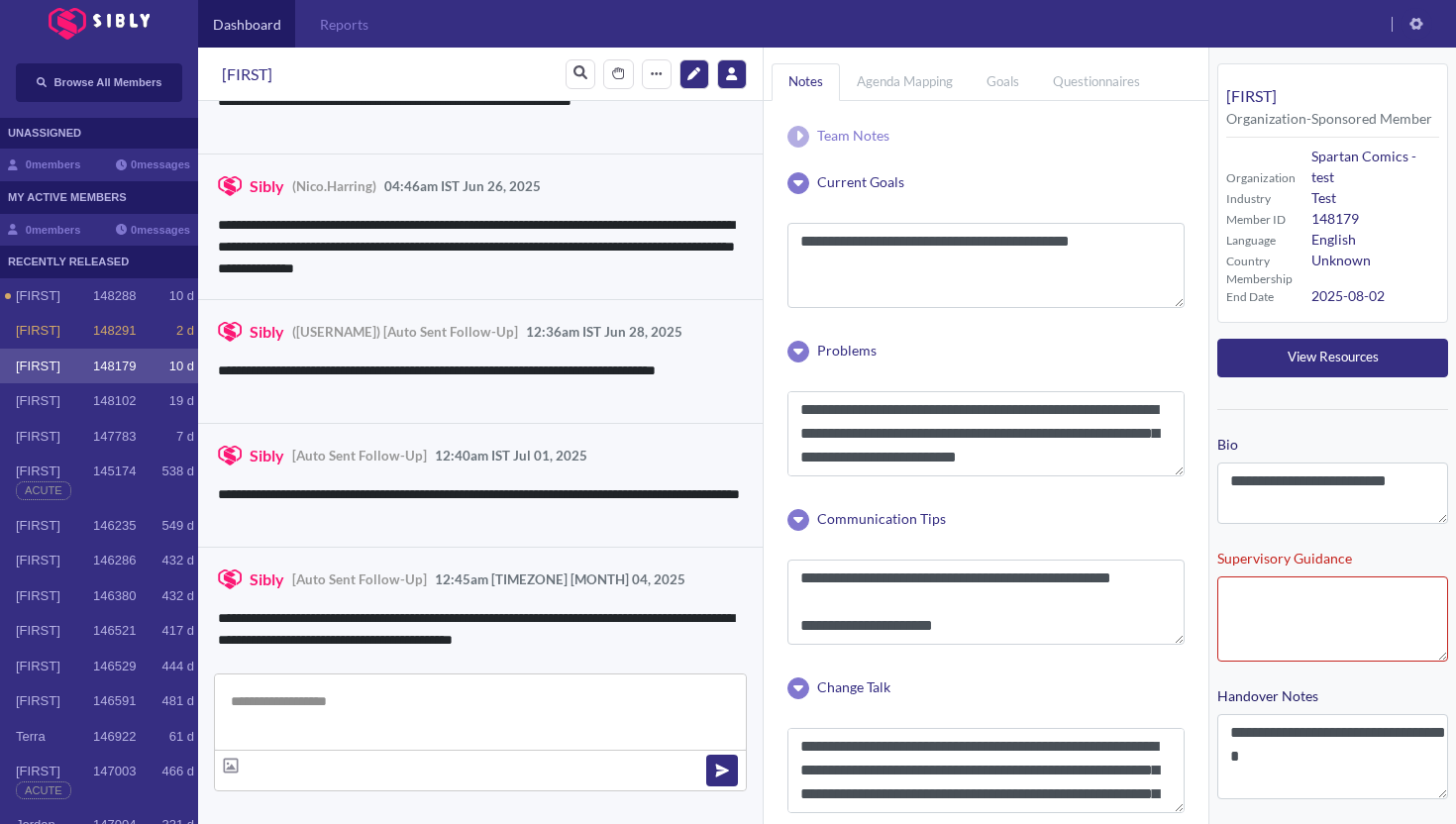 scroll, scrollTop: 3823, scrollLeft: 0, axis: vertical 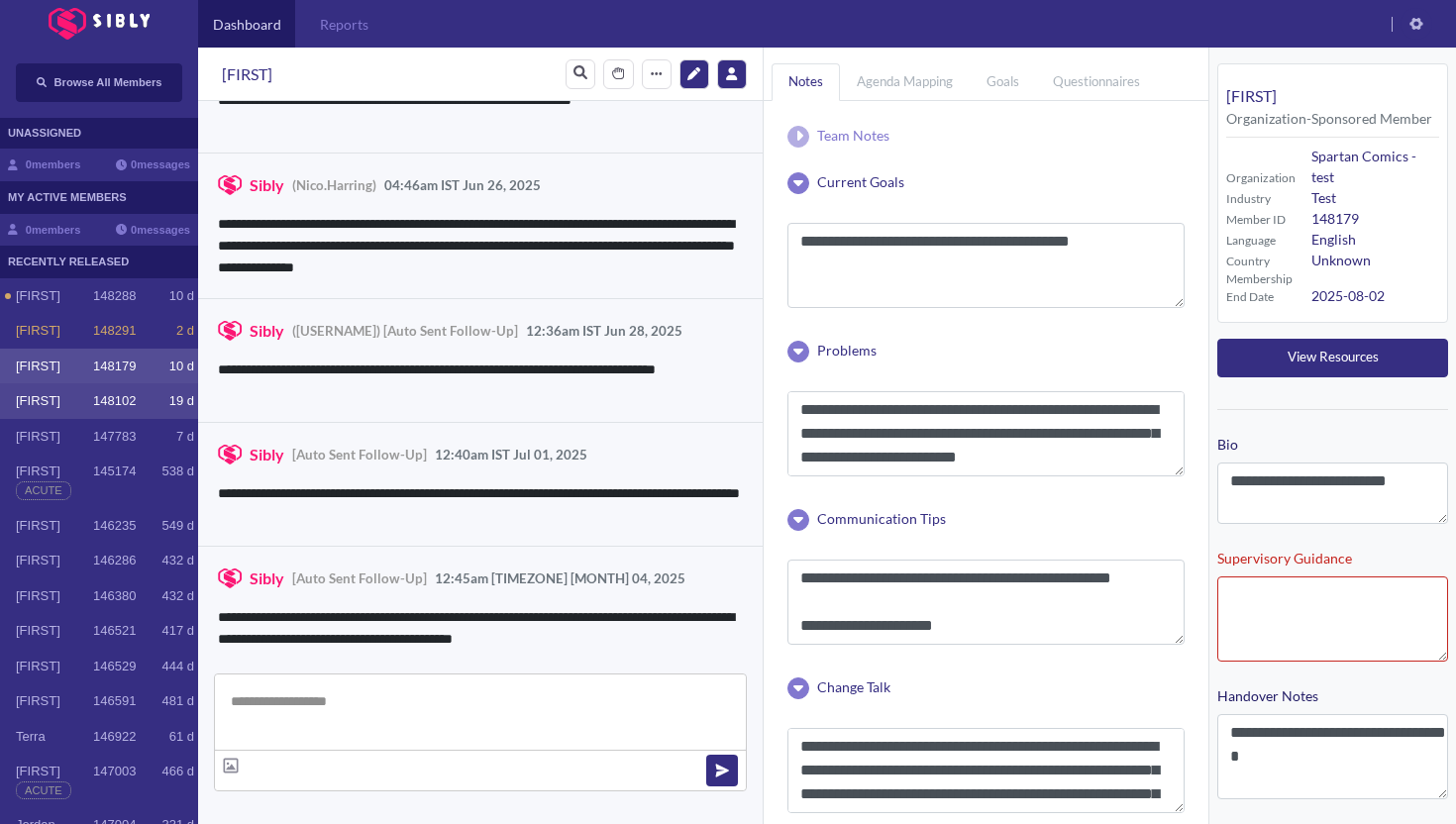 click on "[FIRST]" at bounding box center [54, 296] 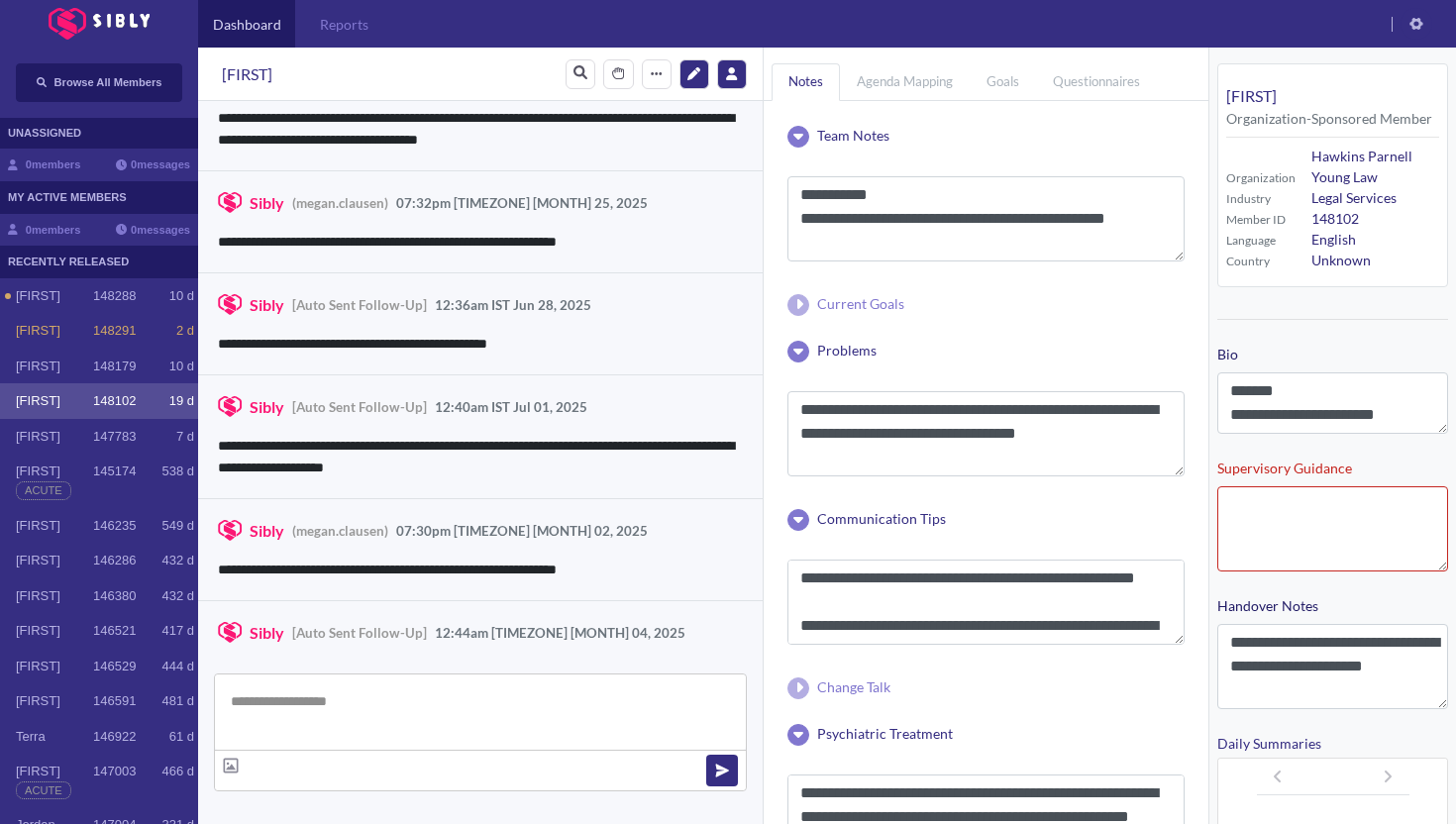 scroll, scrollTop: 3226, scrollLeft: 0, axis: vertical 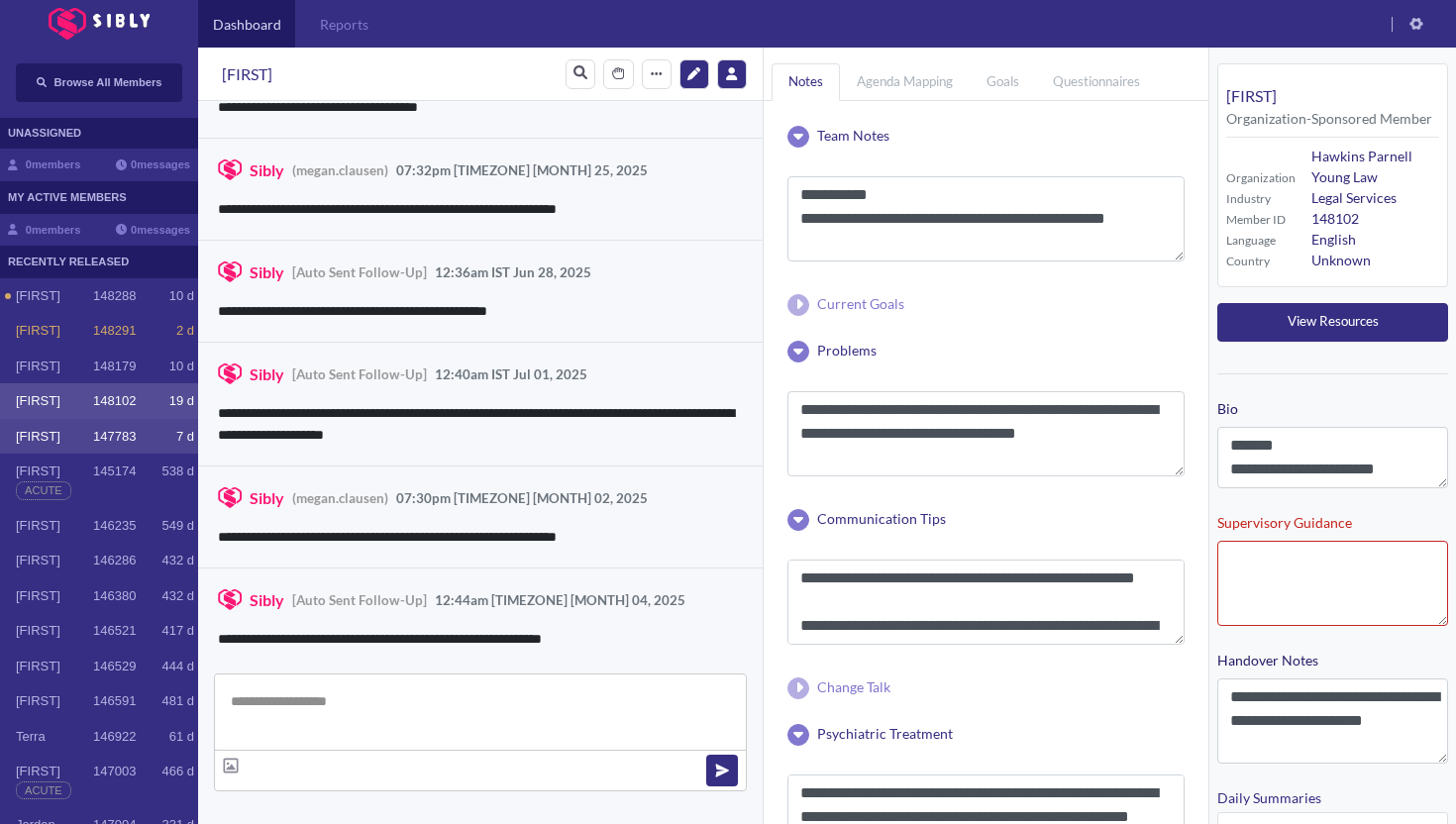 click on "[FIRST]" at bounding box center [54, 296] 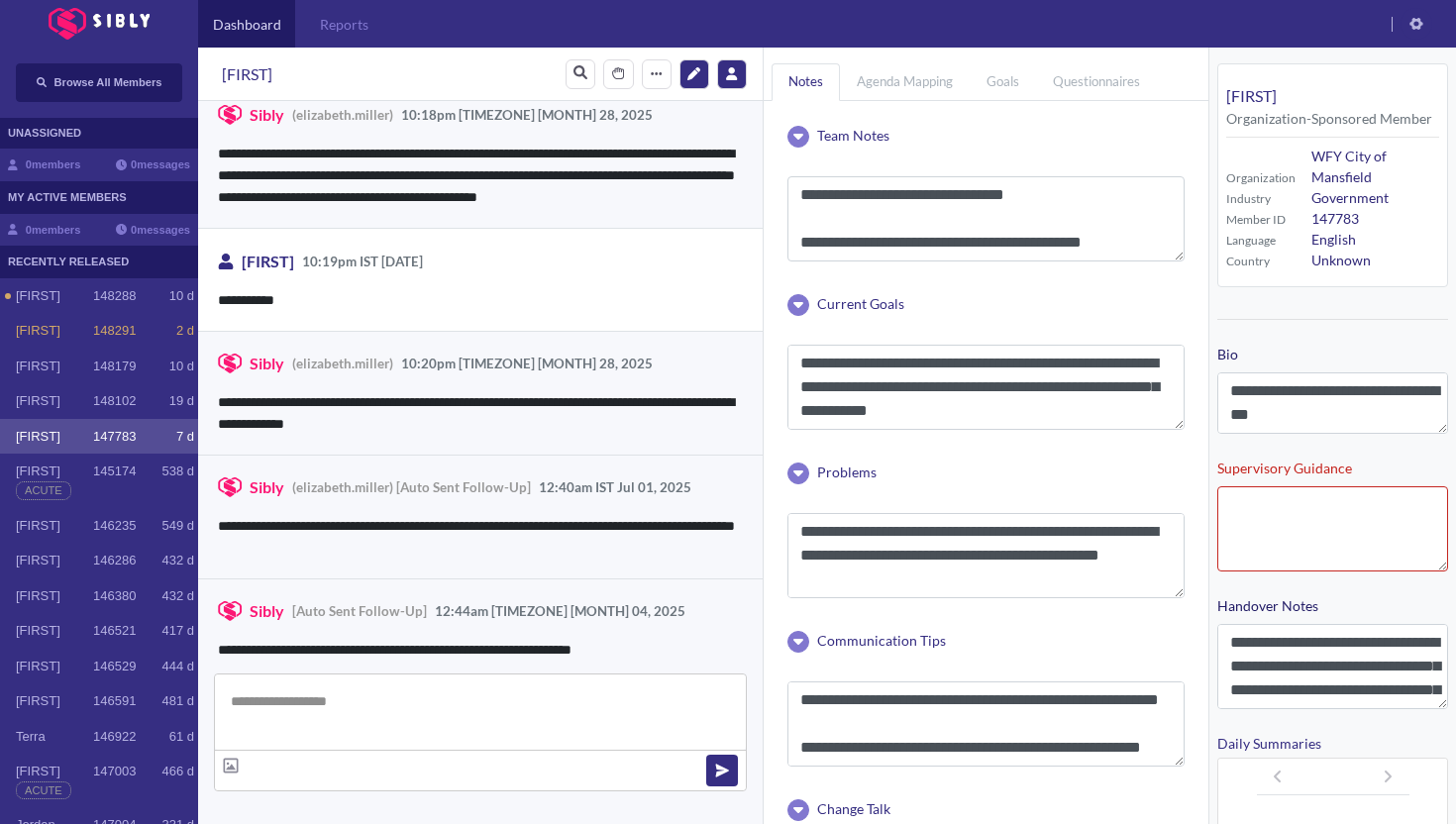 scroll, scrollTop: 3220, scrollLeft: 0, axis: vertical 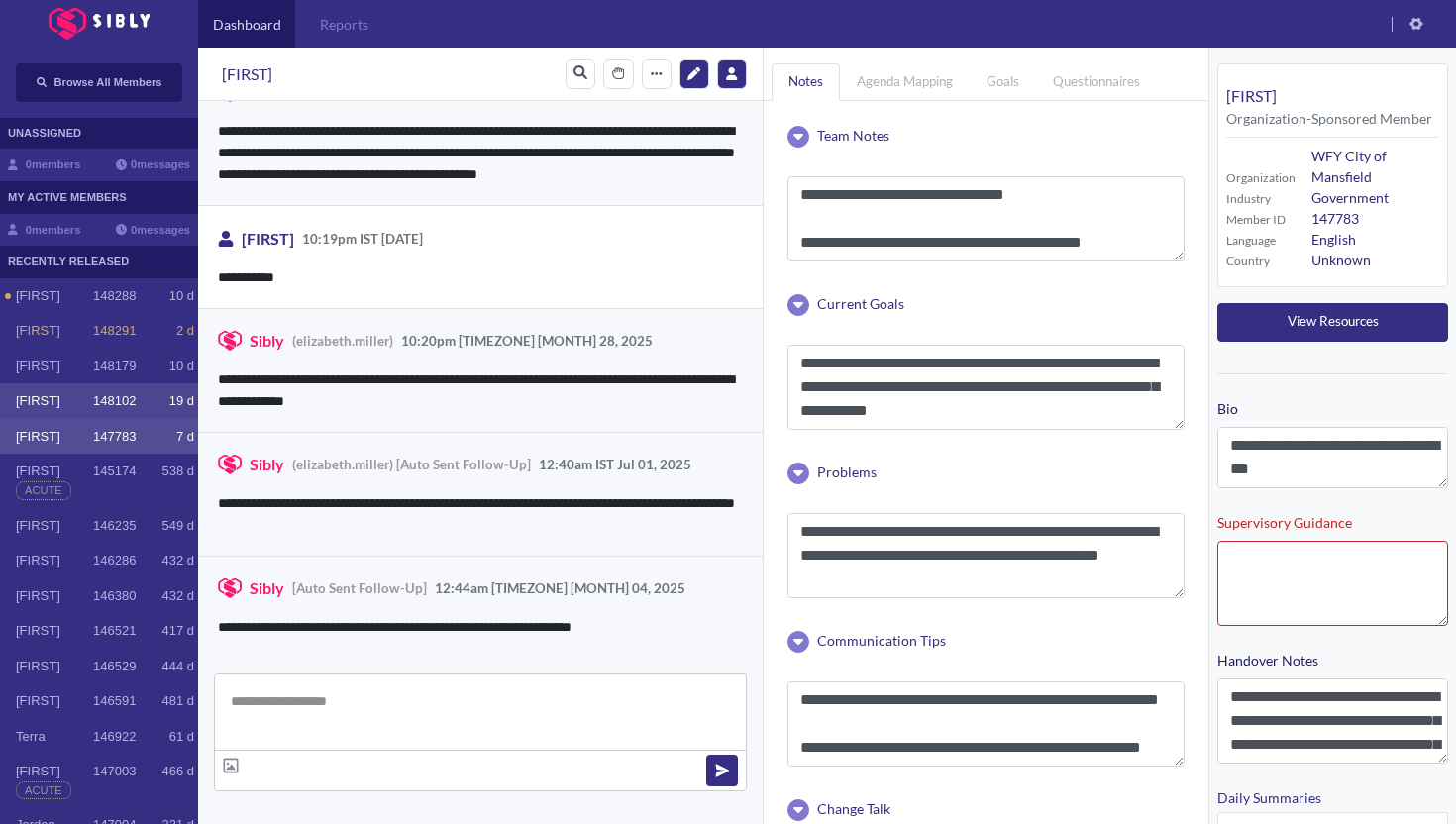 click on "[NAME]" at bounding box center [54, 296] 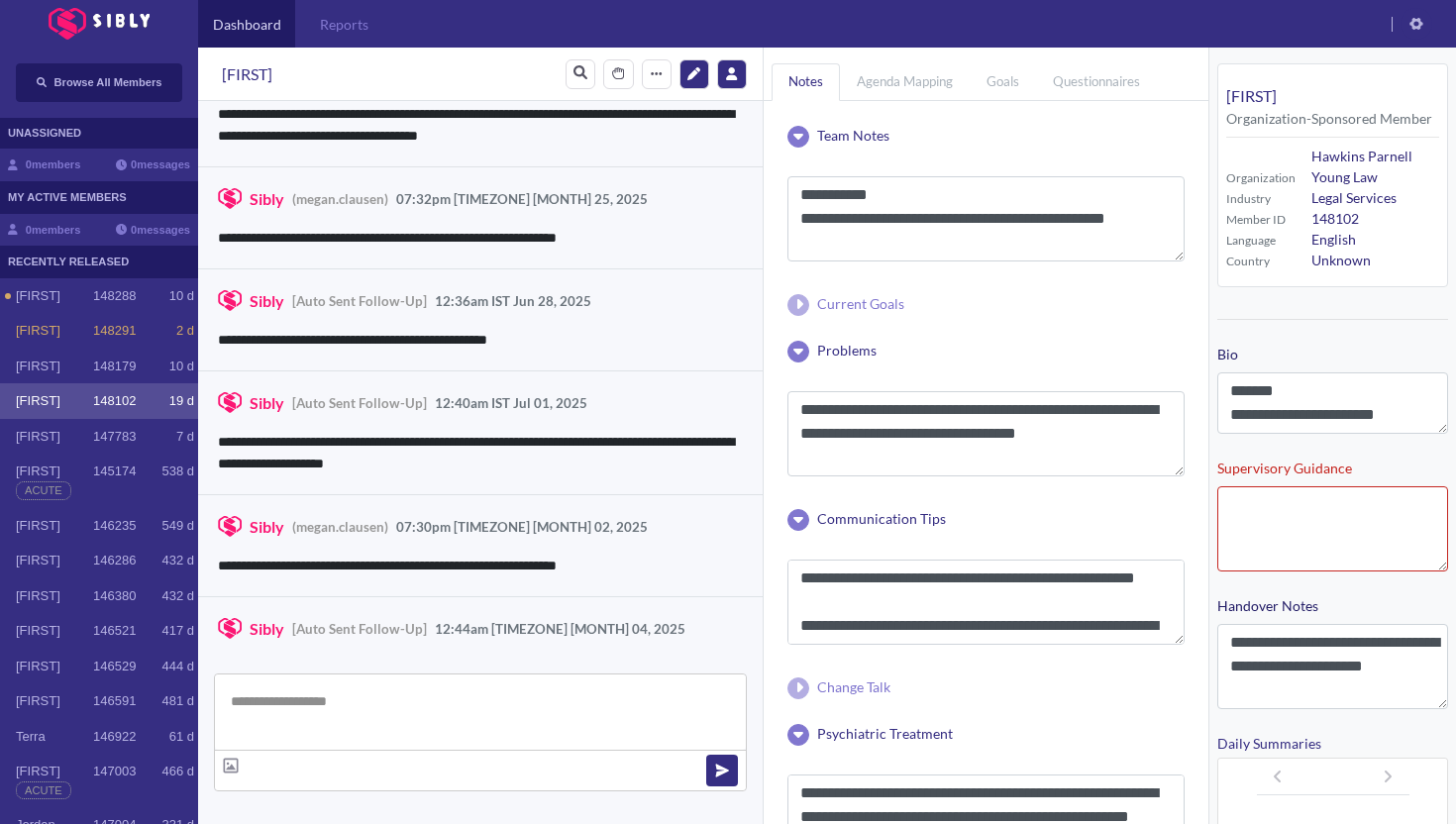 scroll, scrollTop: 3226, scrollLeft: 0, axis: vertical 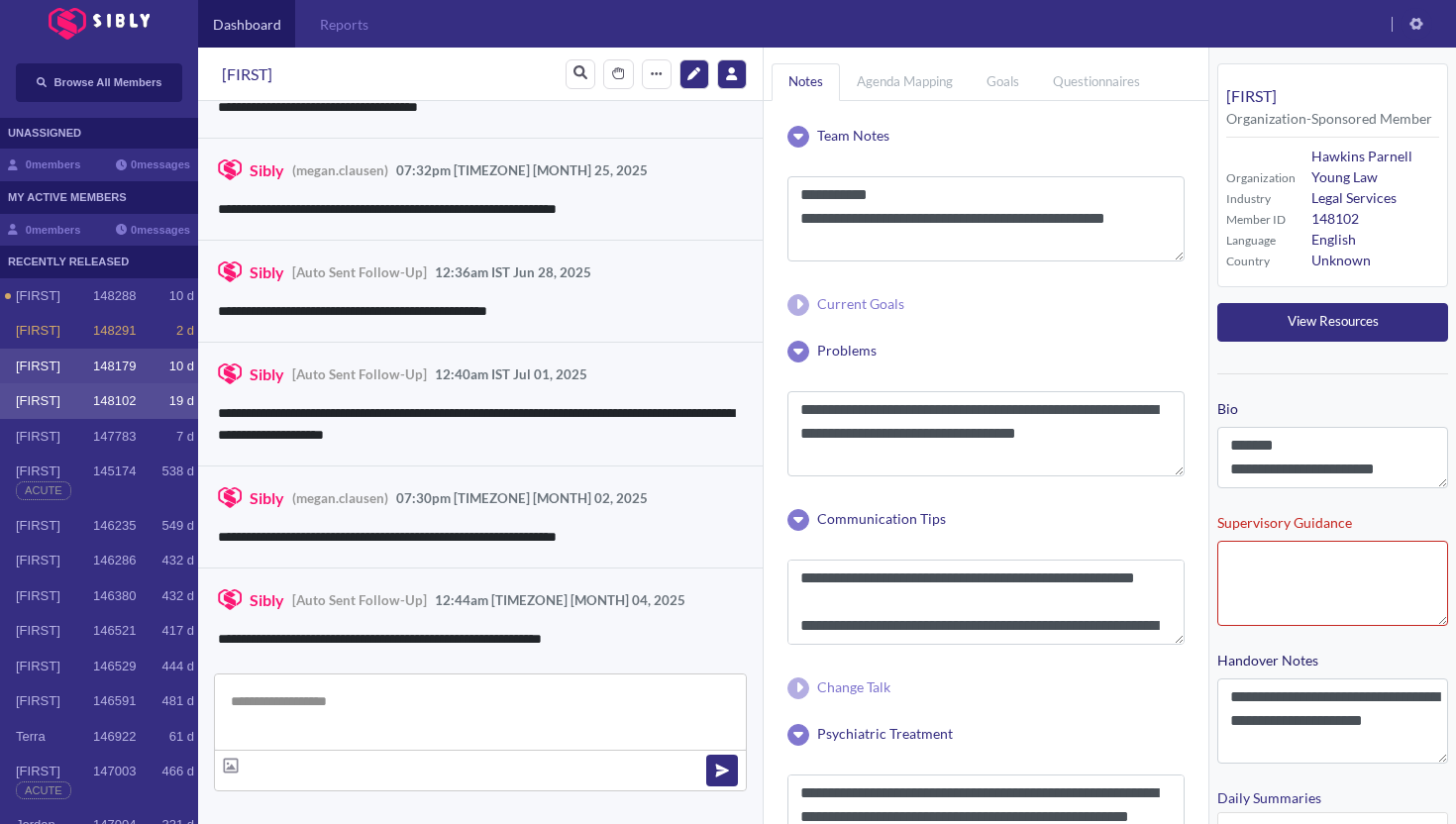 click on "Lor" at bounding box center [54, 296] 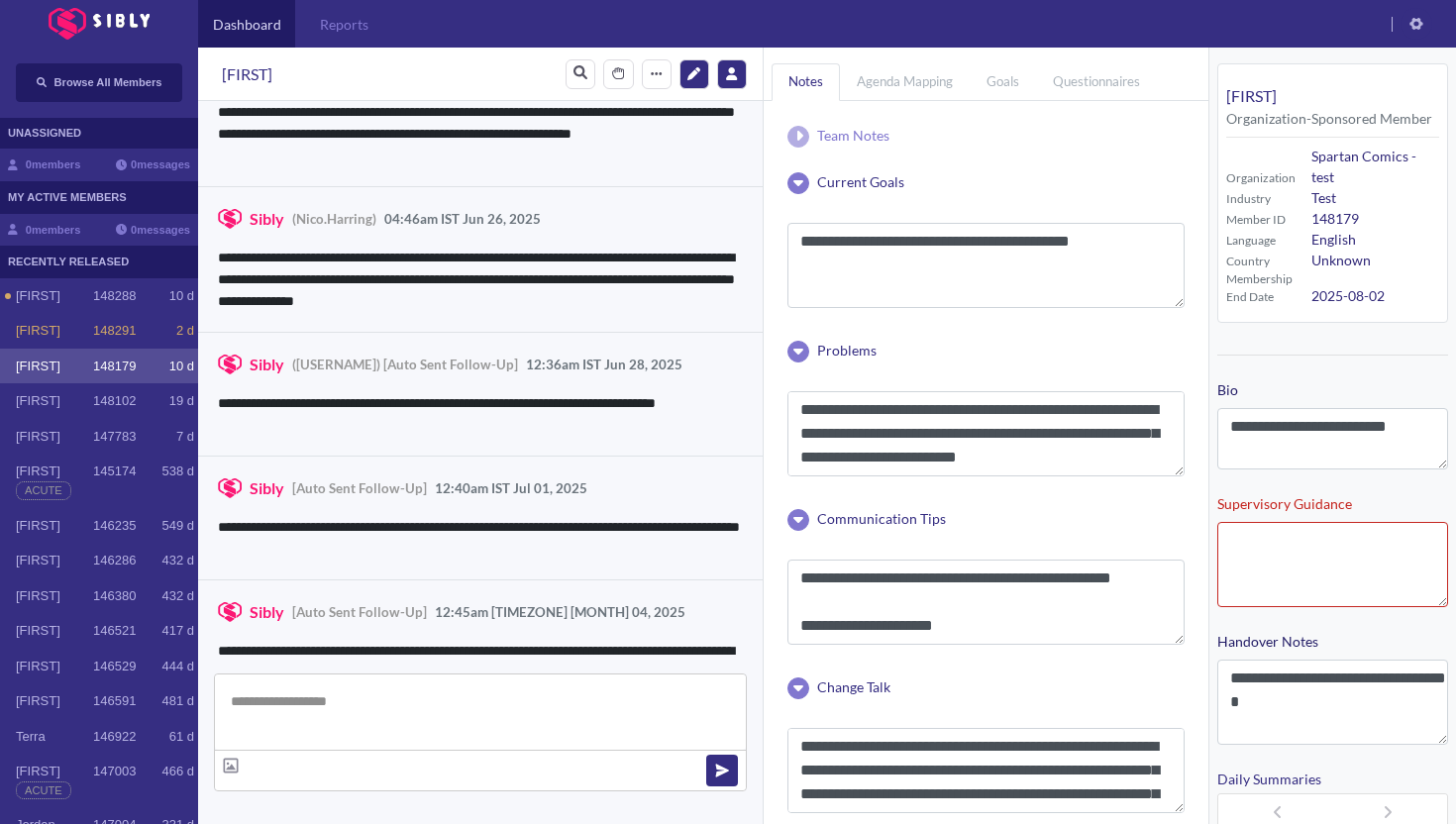 scroll, scrollTop: 3823, scrollLeft: 0, axis: vertical 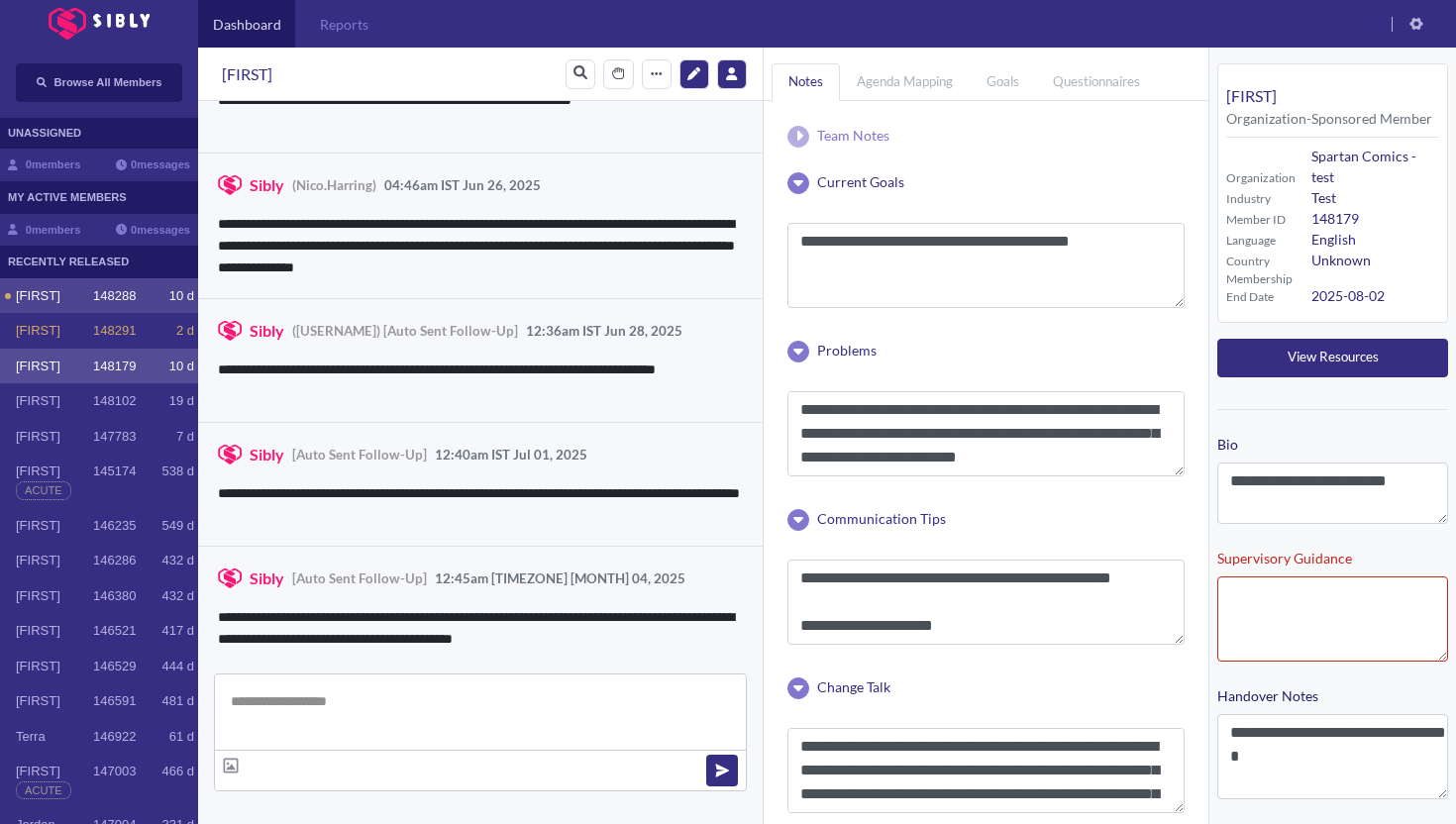 click on "Jessica 148288 10 d" at bounding box center [99, 296] 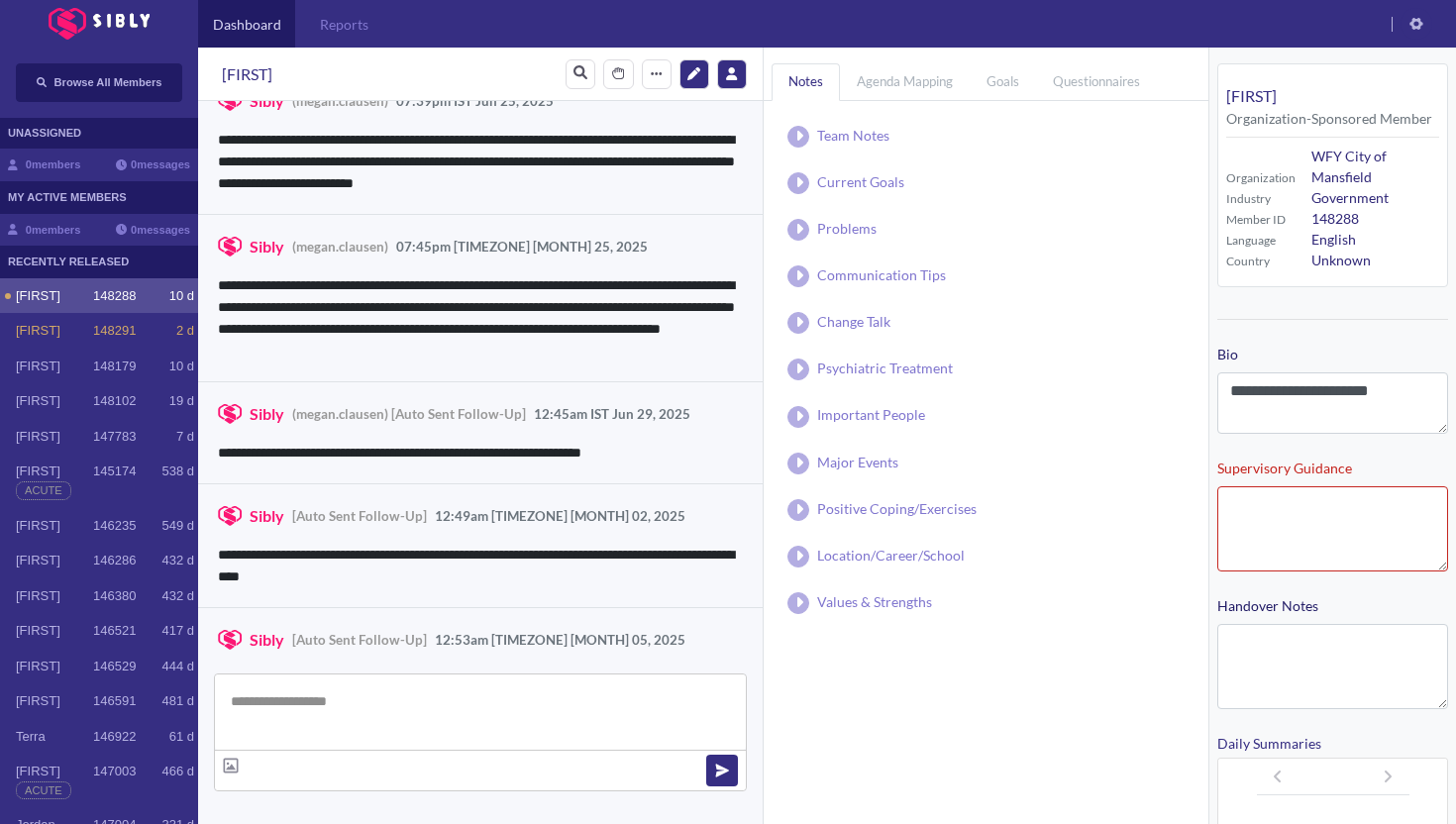 scroll, scrollTop: 413, scrollLeft: 0, axis: vertical 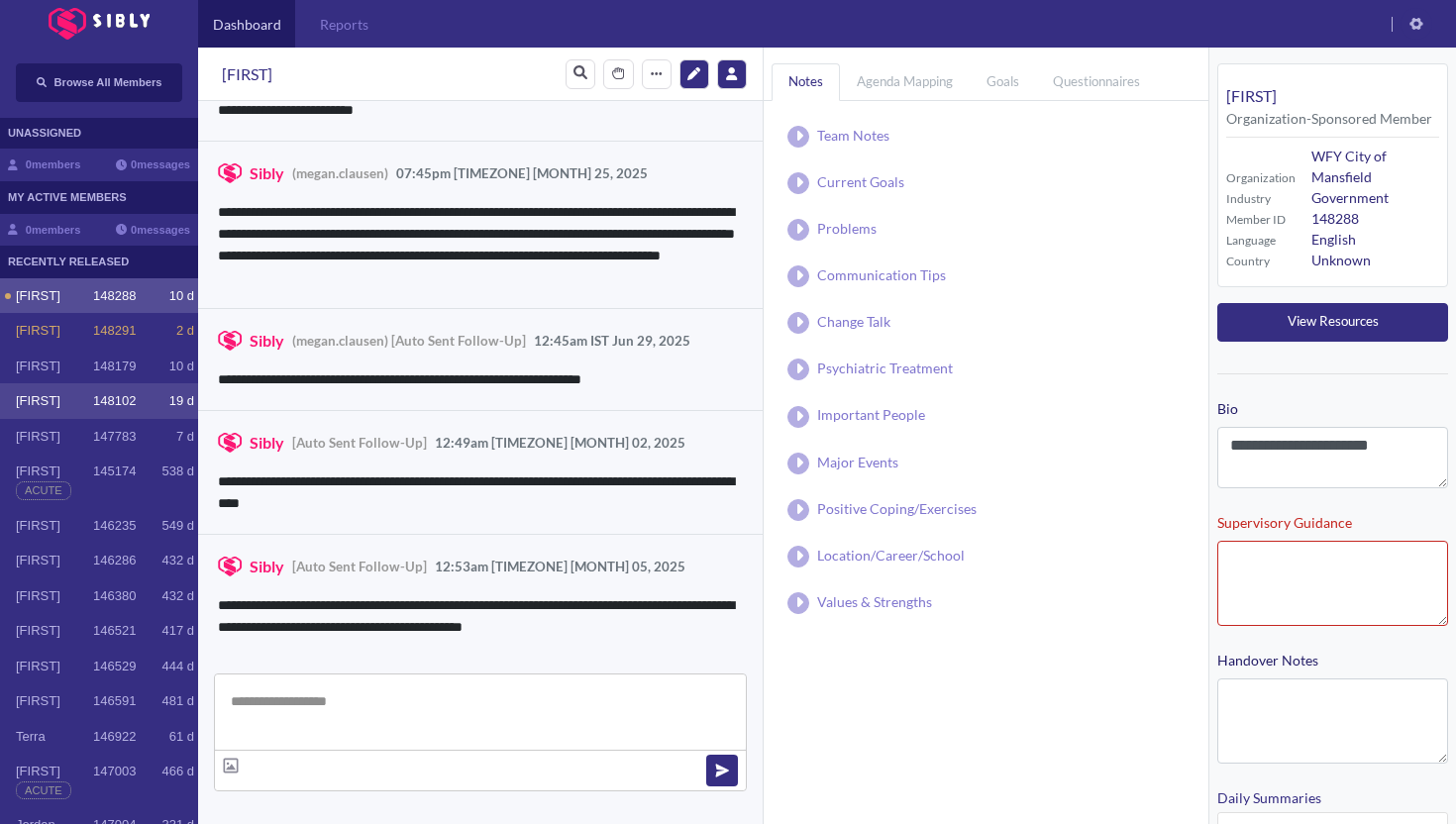 click on "[NAME]" at bounding box center (54, 296) 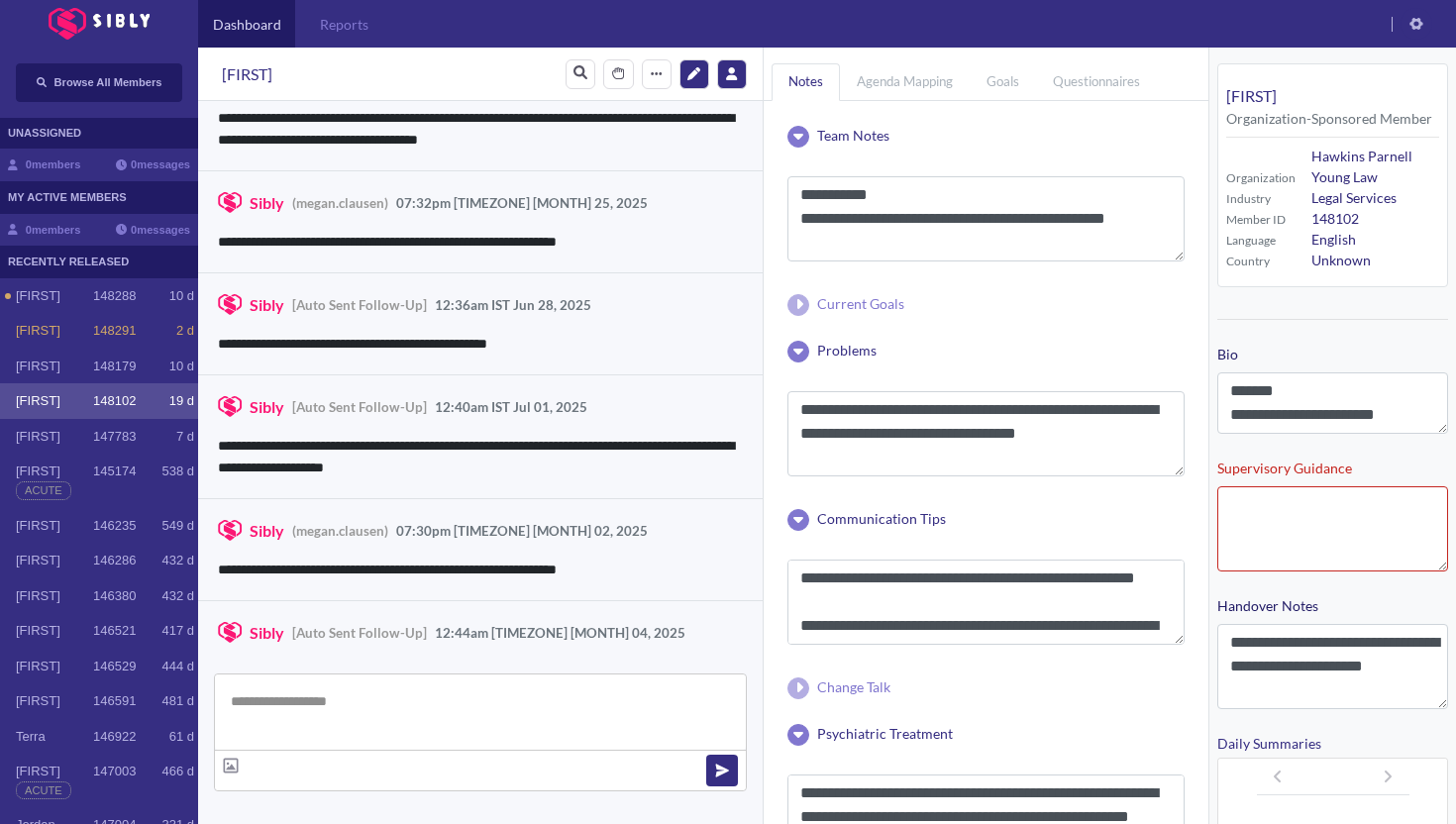 scroll, scrollTop: 3226, scrollLeft: 0, axis: vertical 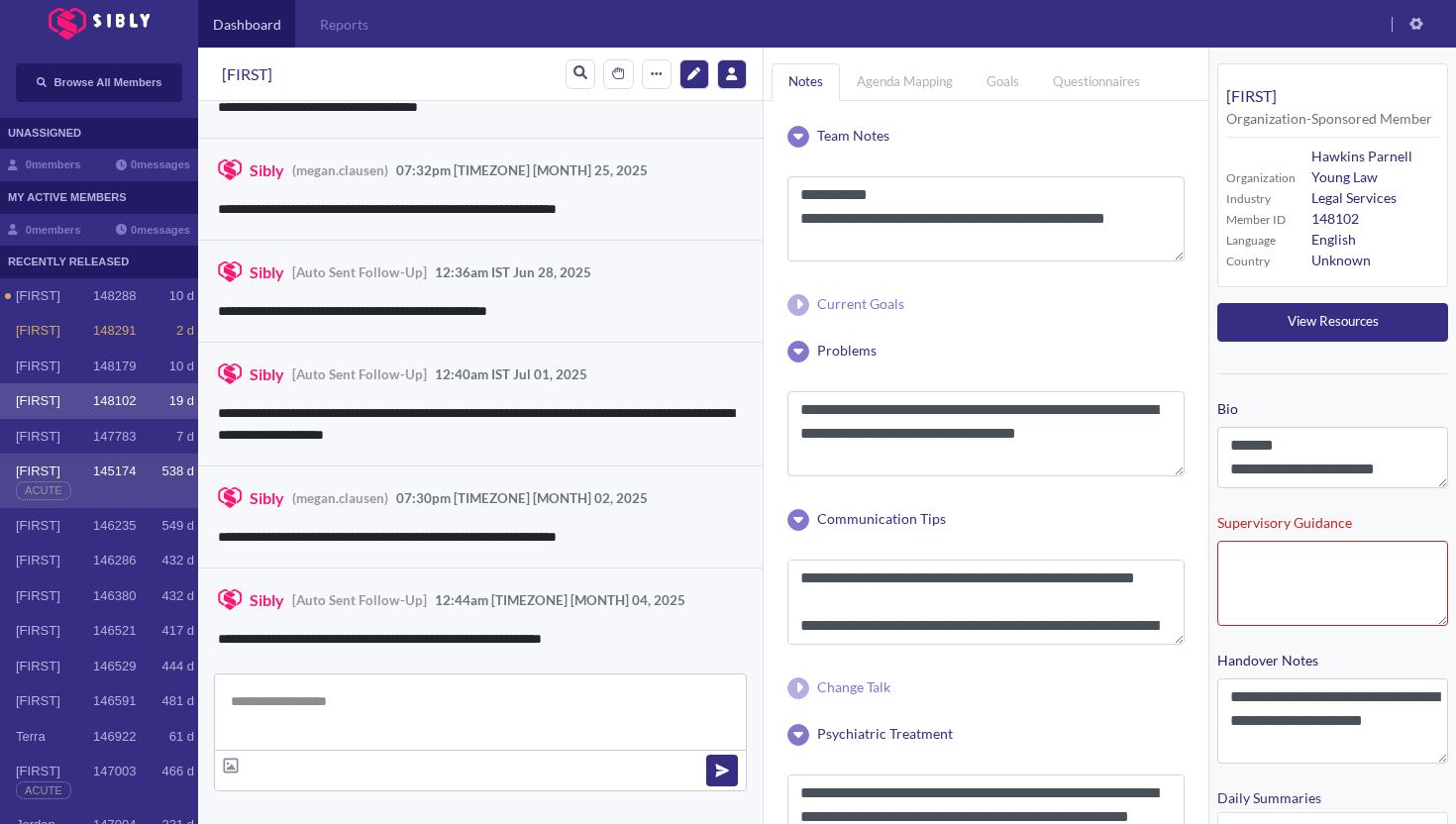 click on "[NAME] [NUMBER] [NUMBER] d Acute" at bounding box center [99, 480] 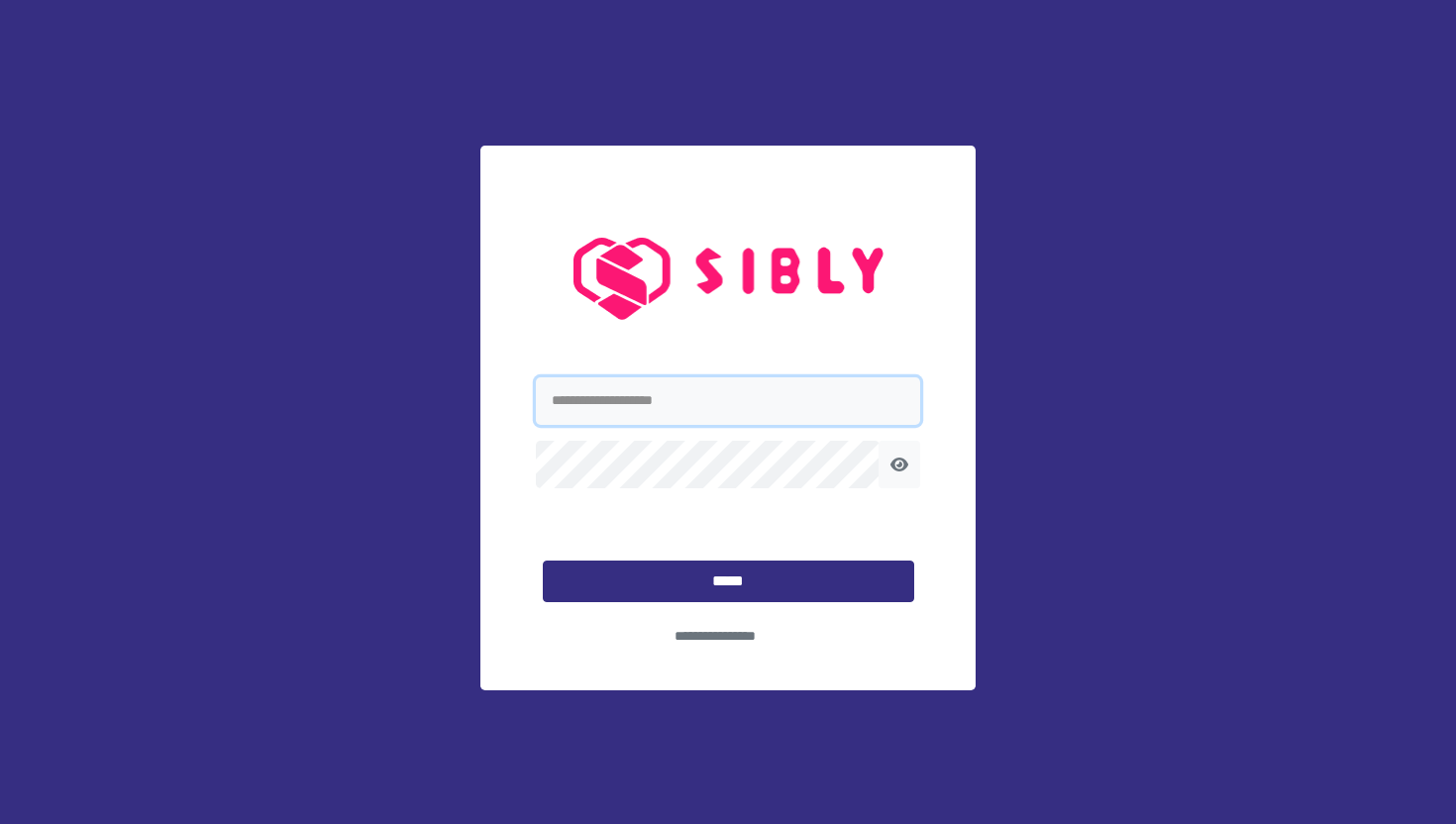 click at bounding box center [728, 401] 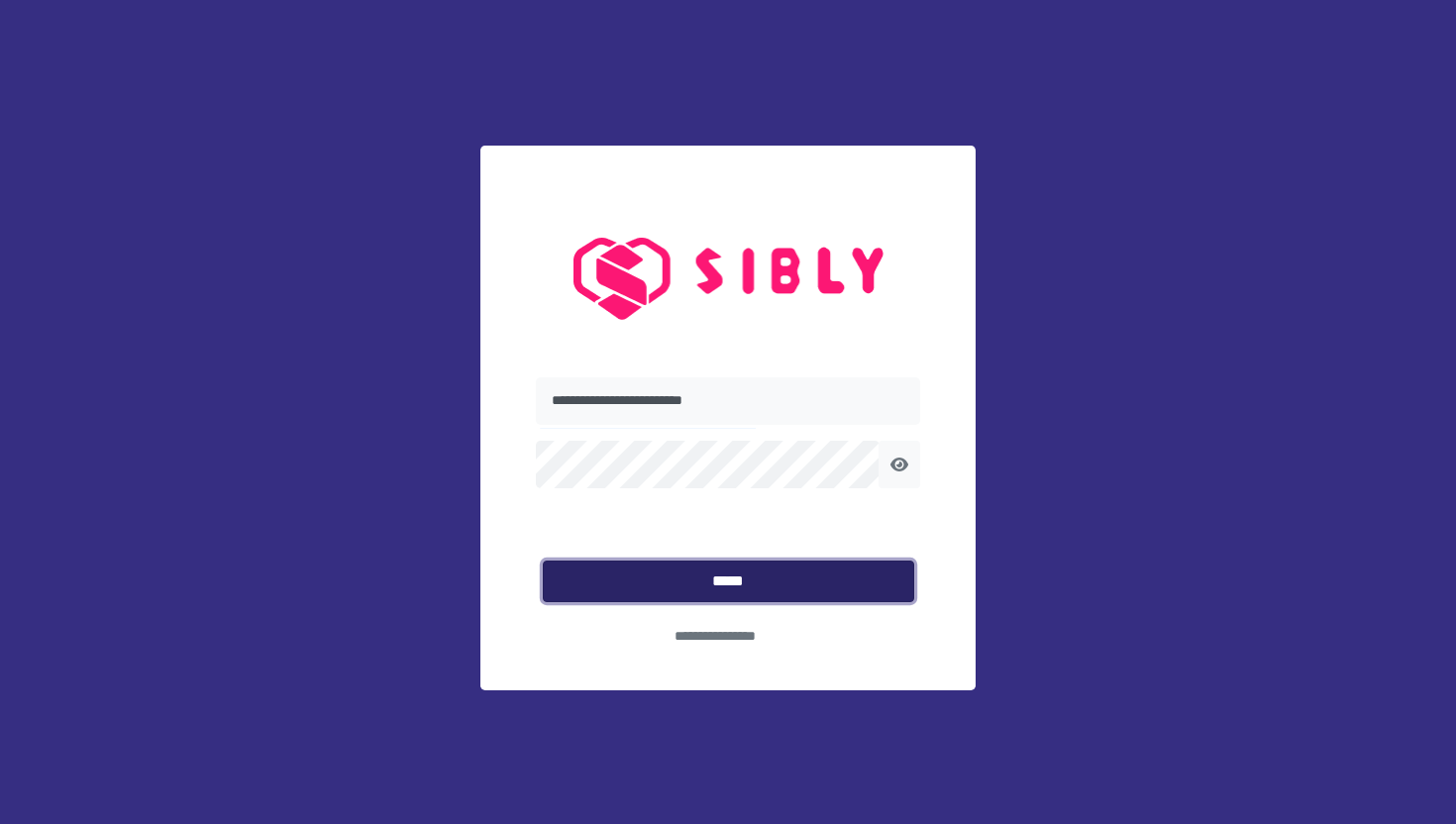 click on "*****" at bounding box center [728, 581] 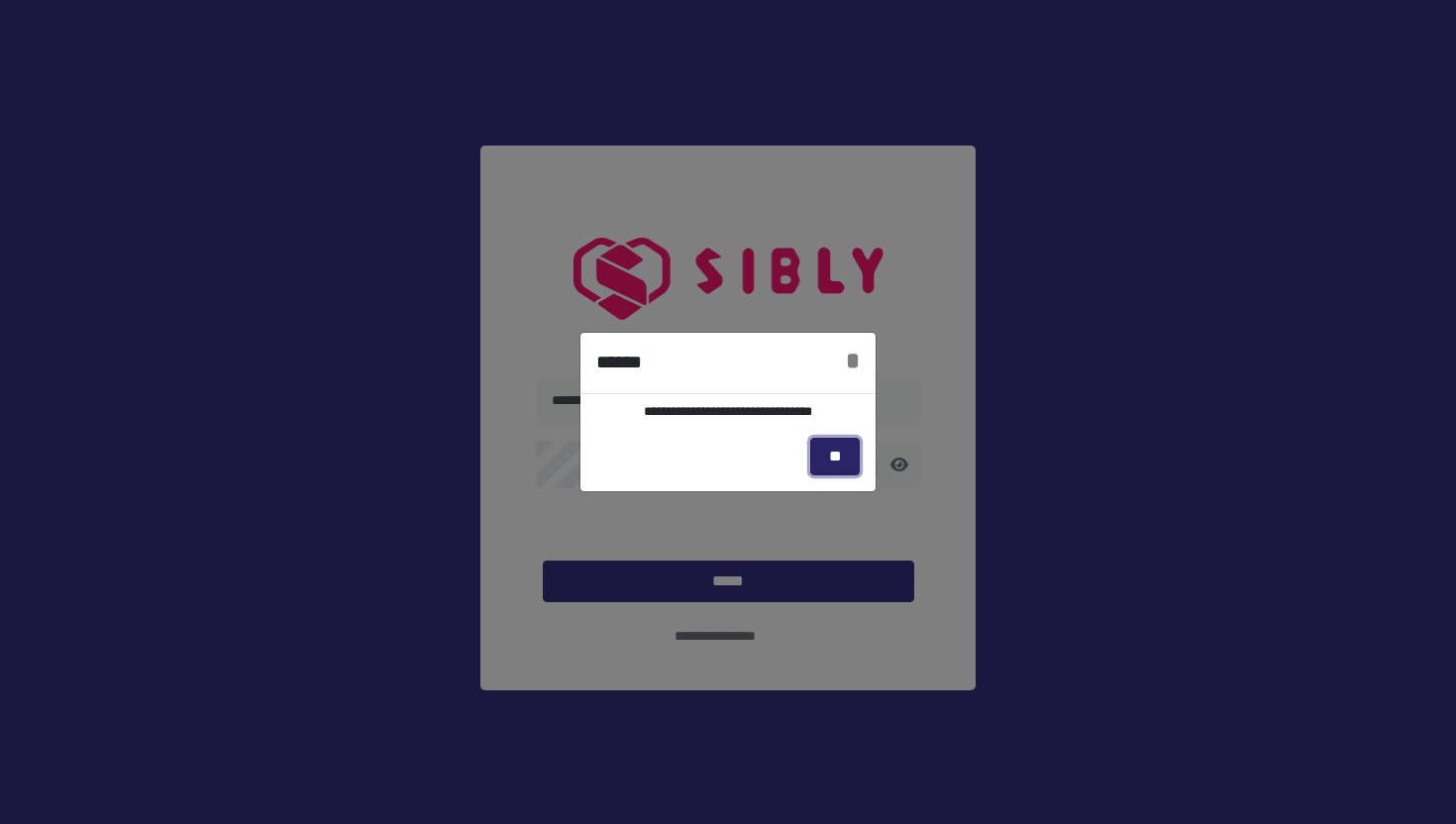 click on "**" at bounding box center [835, 457] 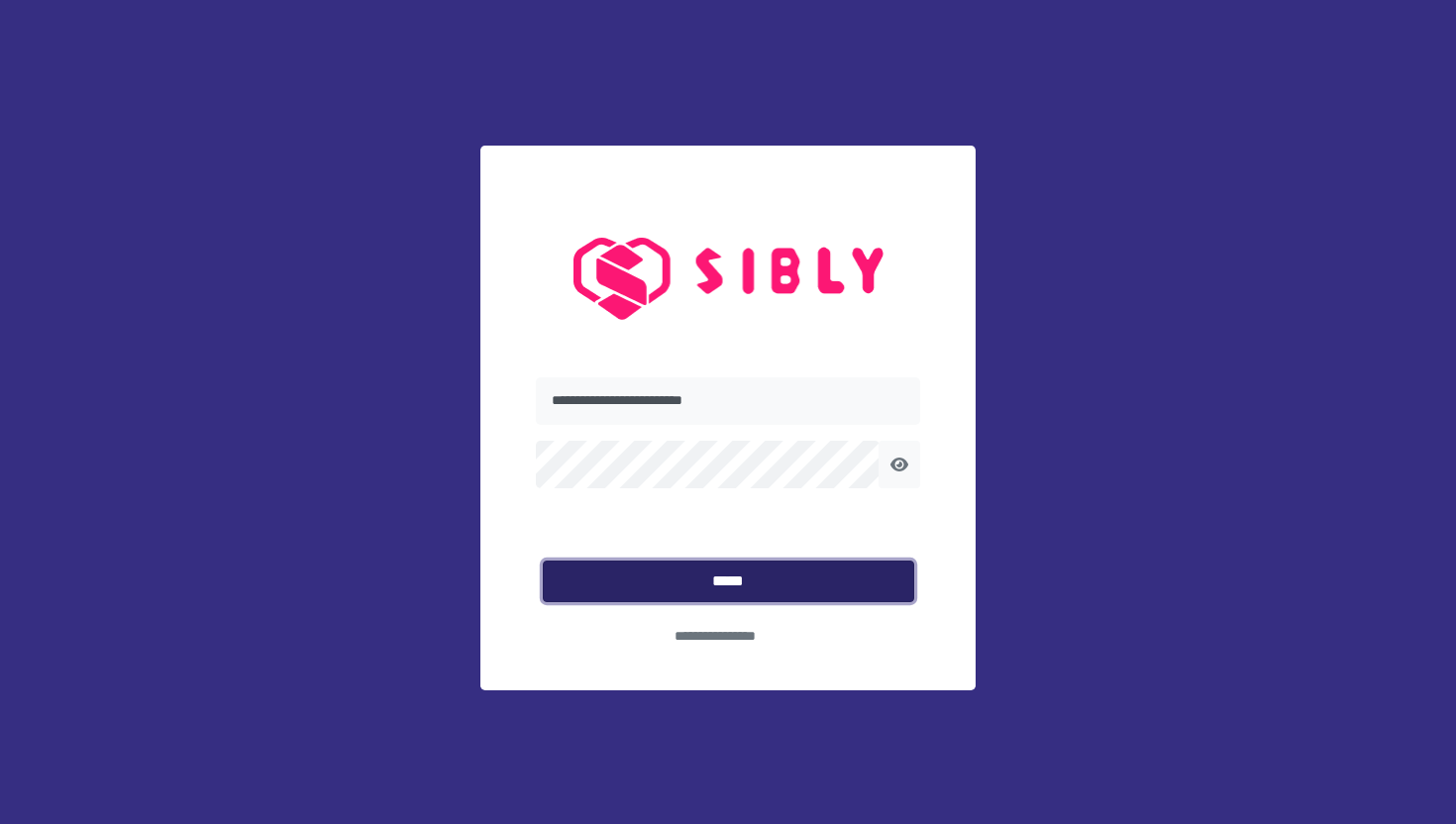 click on "*****" at bounding box center (728, 581) 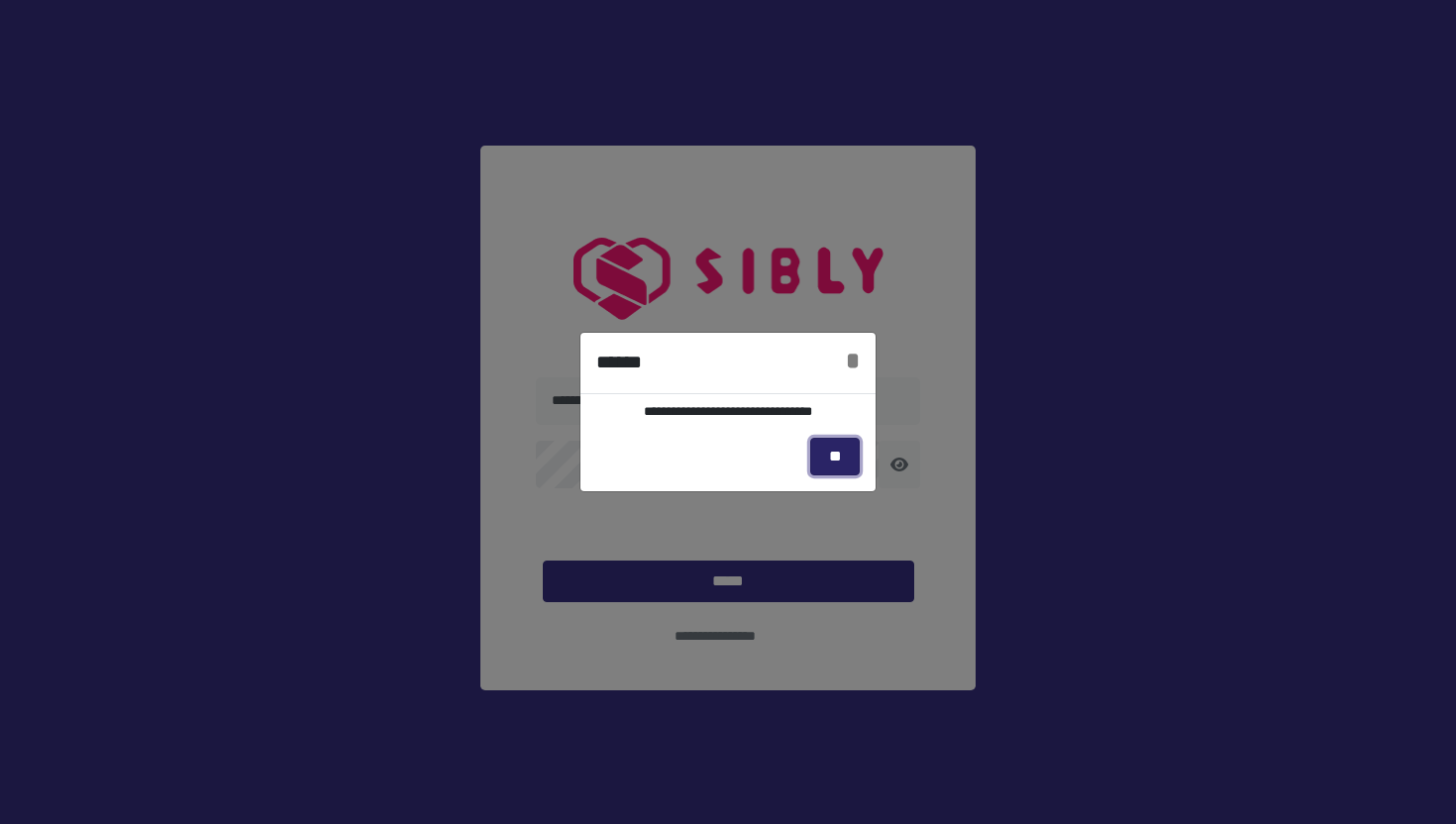 click on "**" at bounding box center [835, 457] 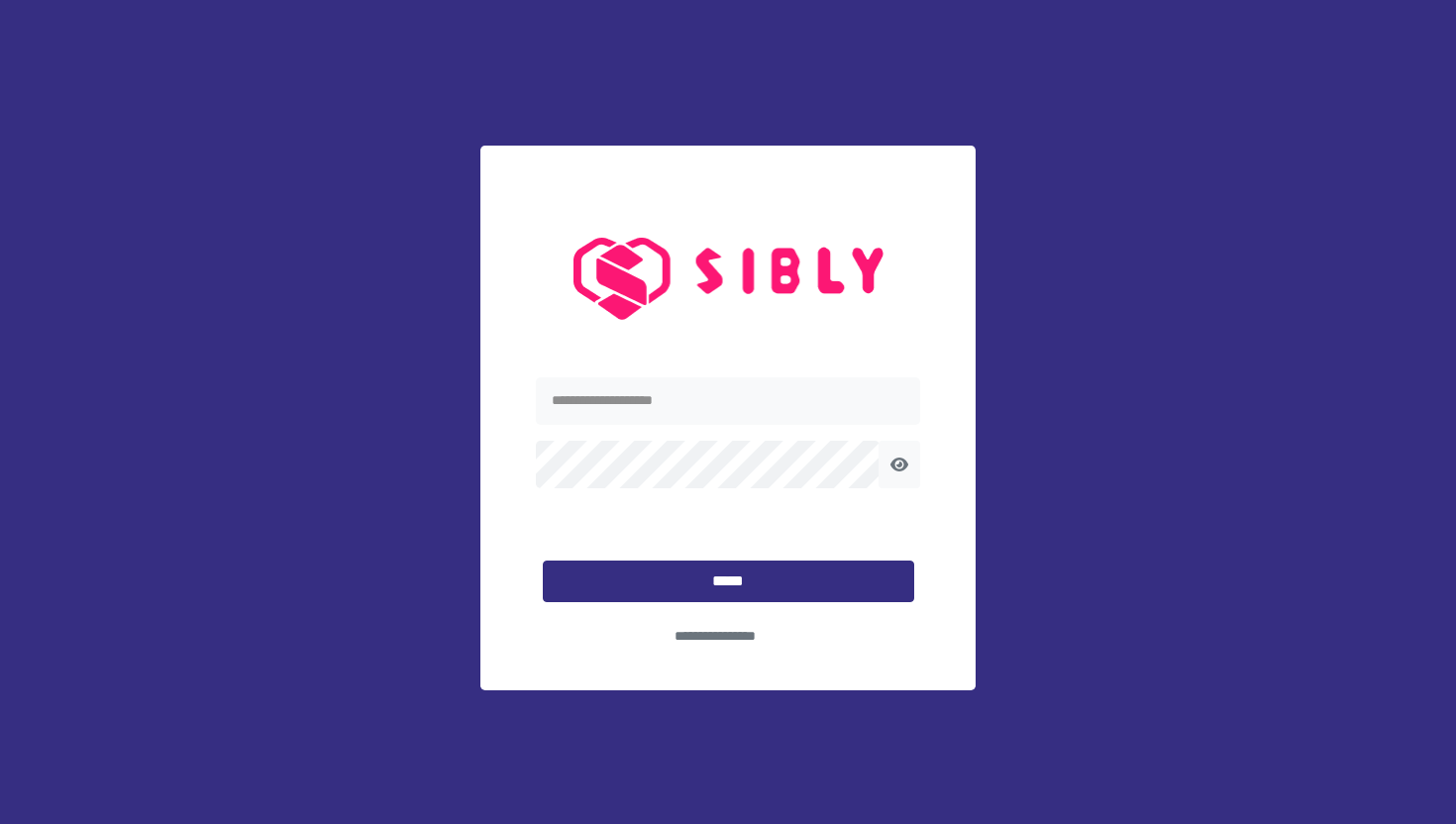 scroll, scrollTop: 0, scrollLeft: 0, axis: both 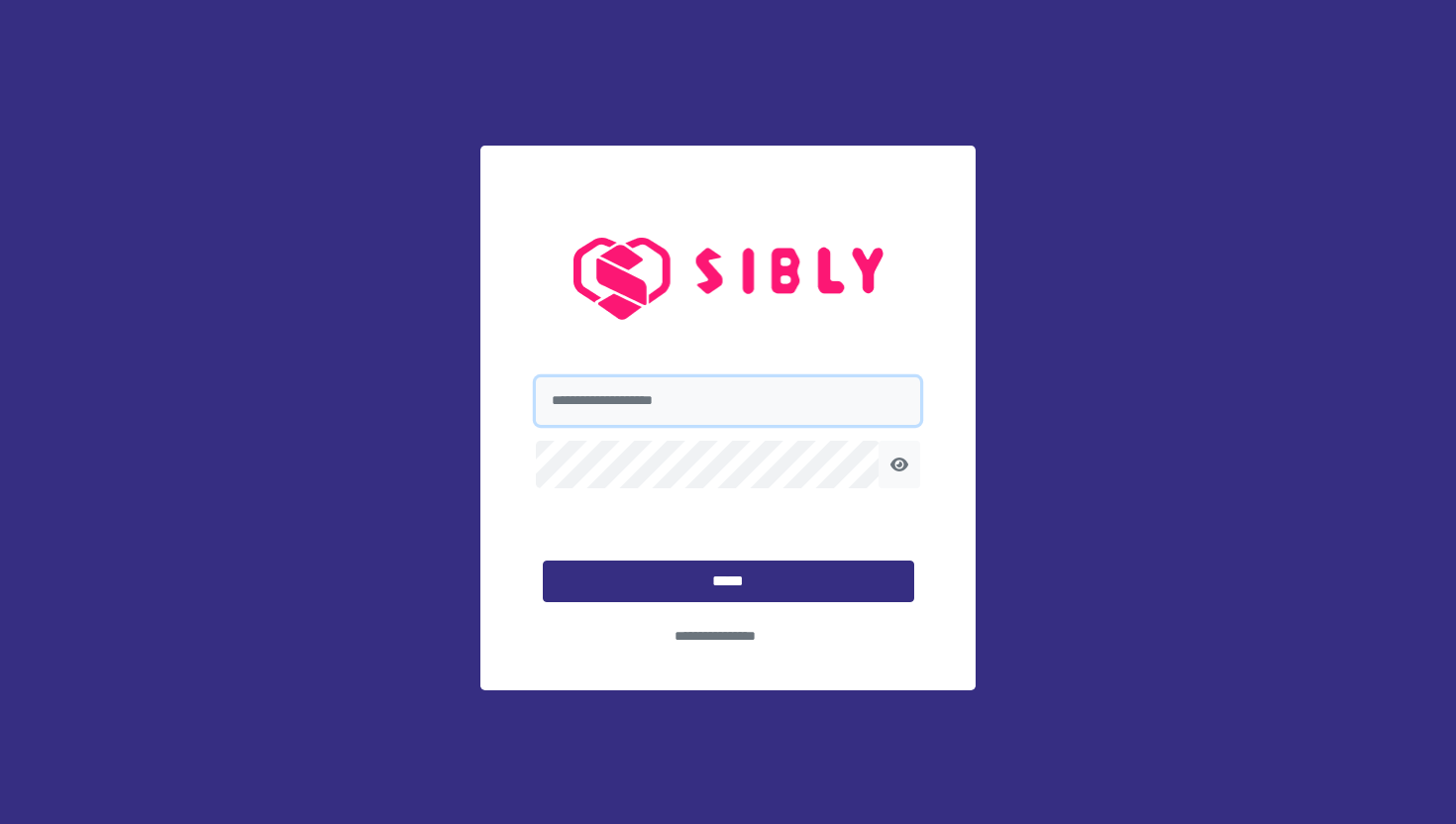 click at bounding box center [728, 401] 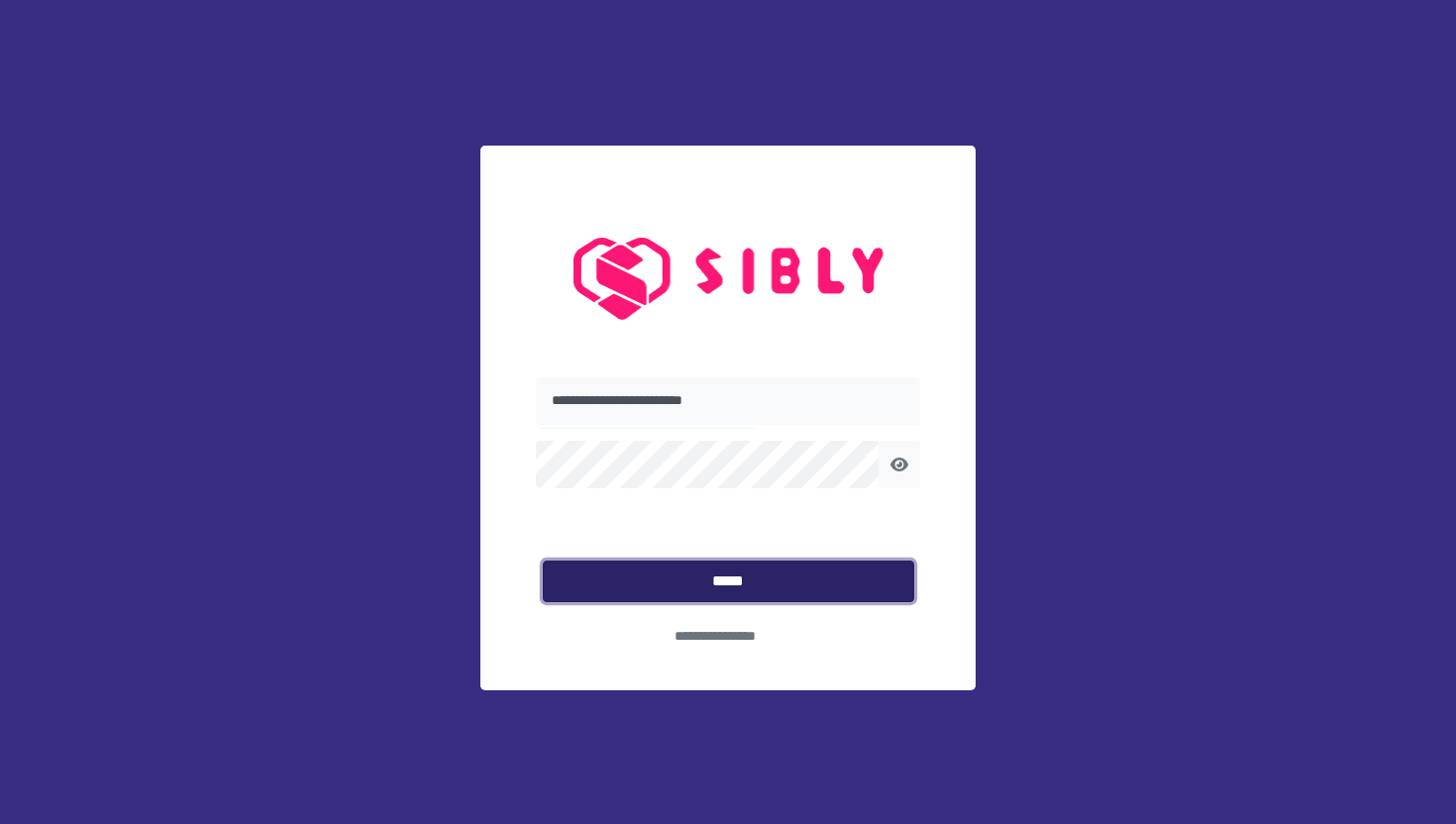 click on "*****" at bounding box center (728, 581) 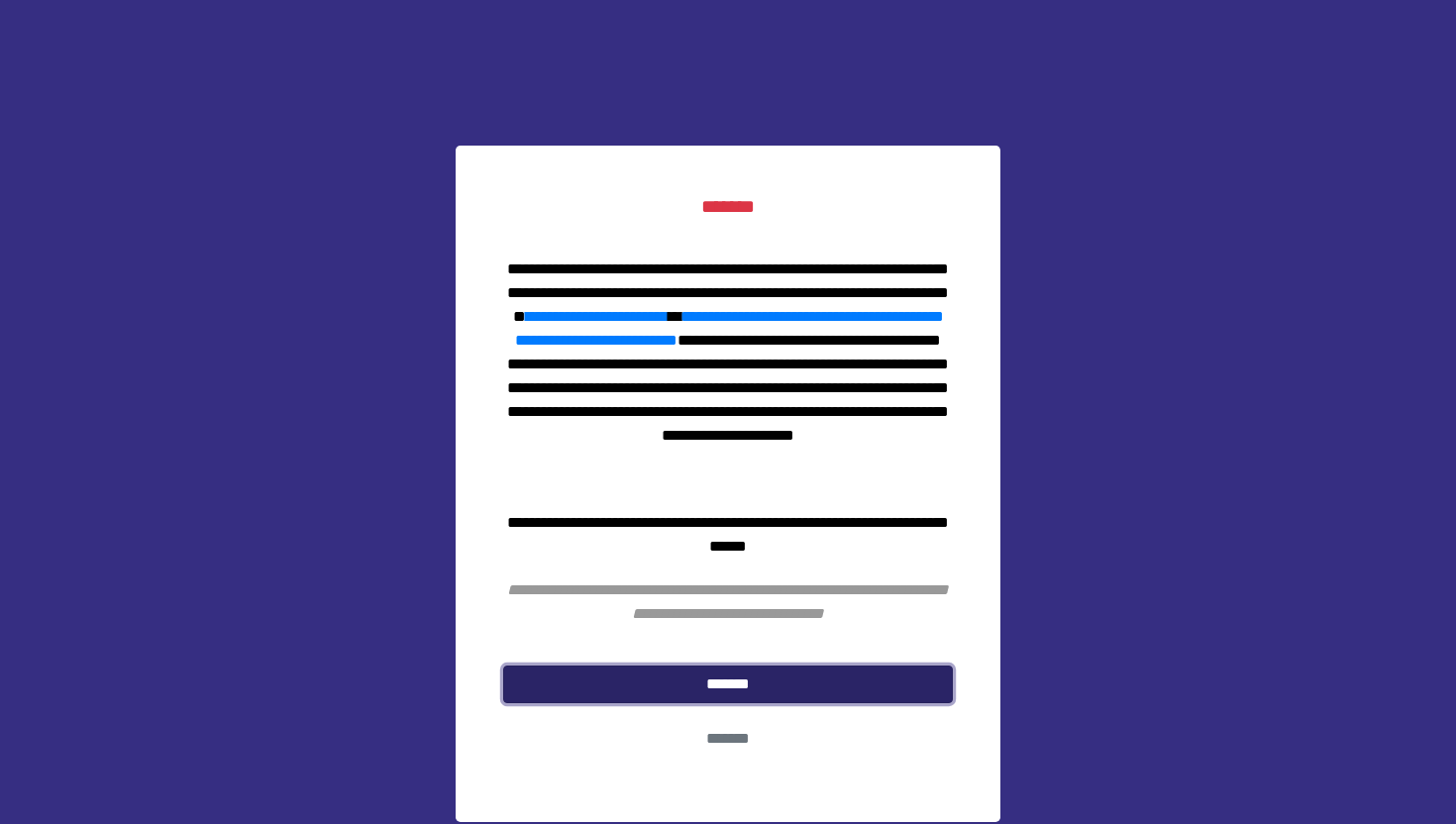 click on "*******" at bounding box center [728, 684] 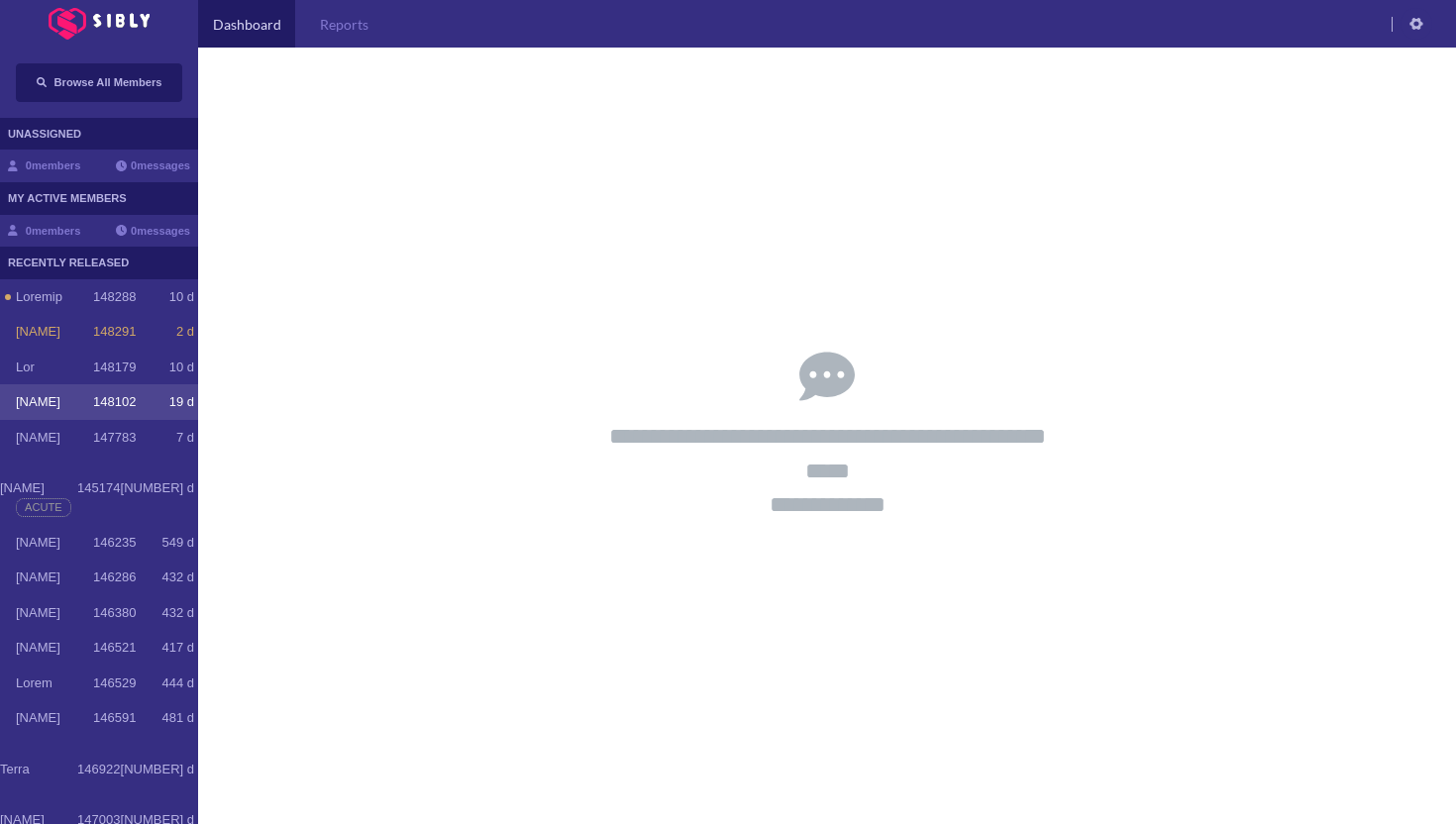click on "[NAME]" at bounding box center [54, 297] 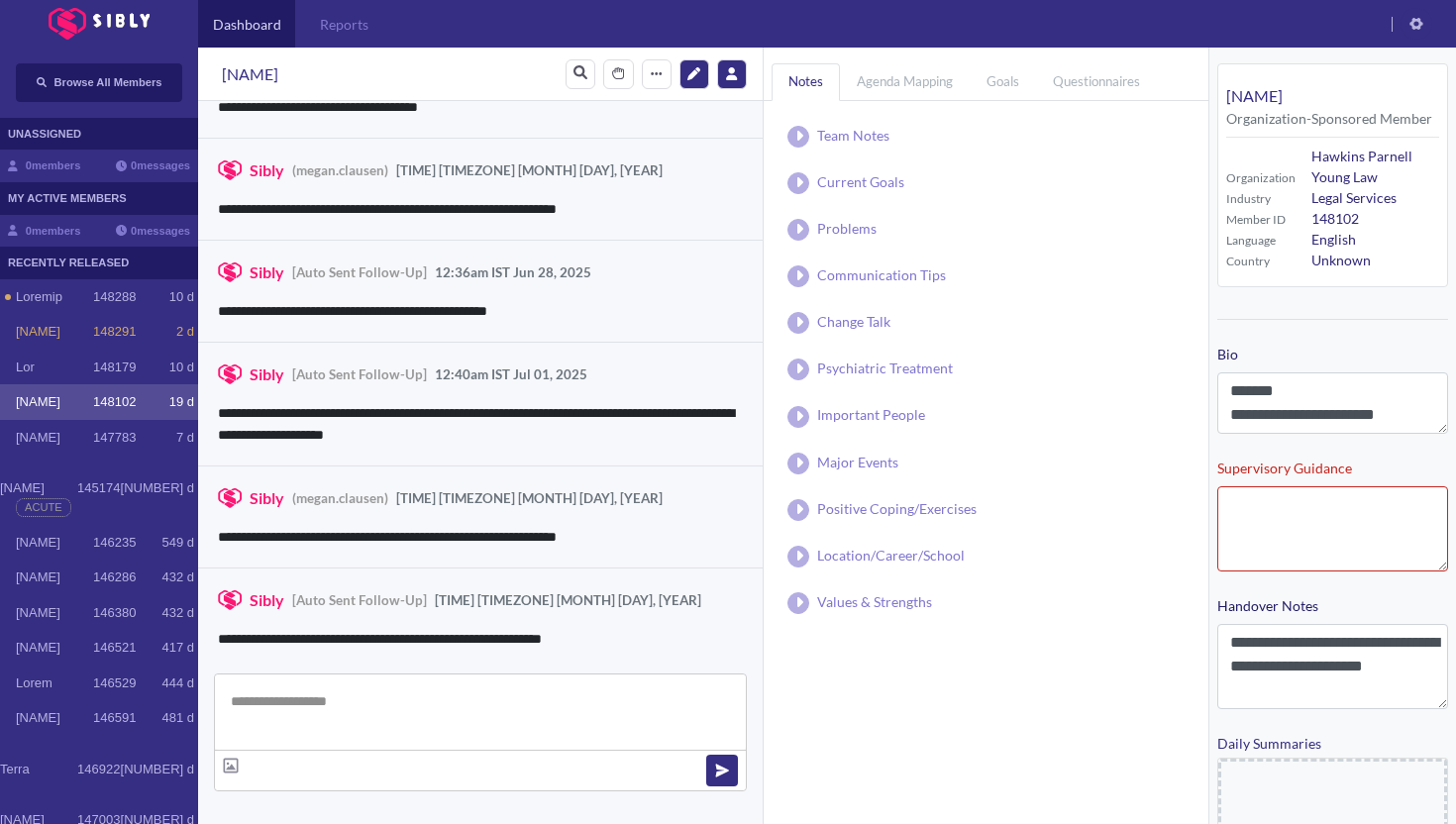 scroll, scrollTop: 3226, scrollLeft: 0, axis: vertical 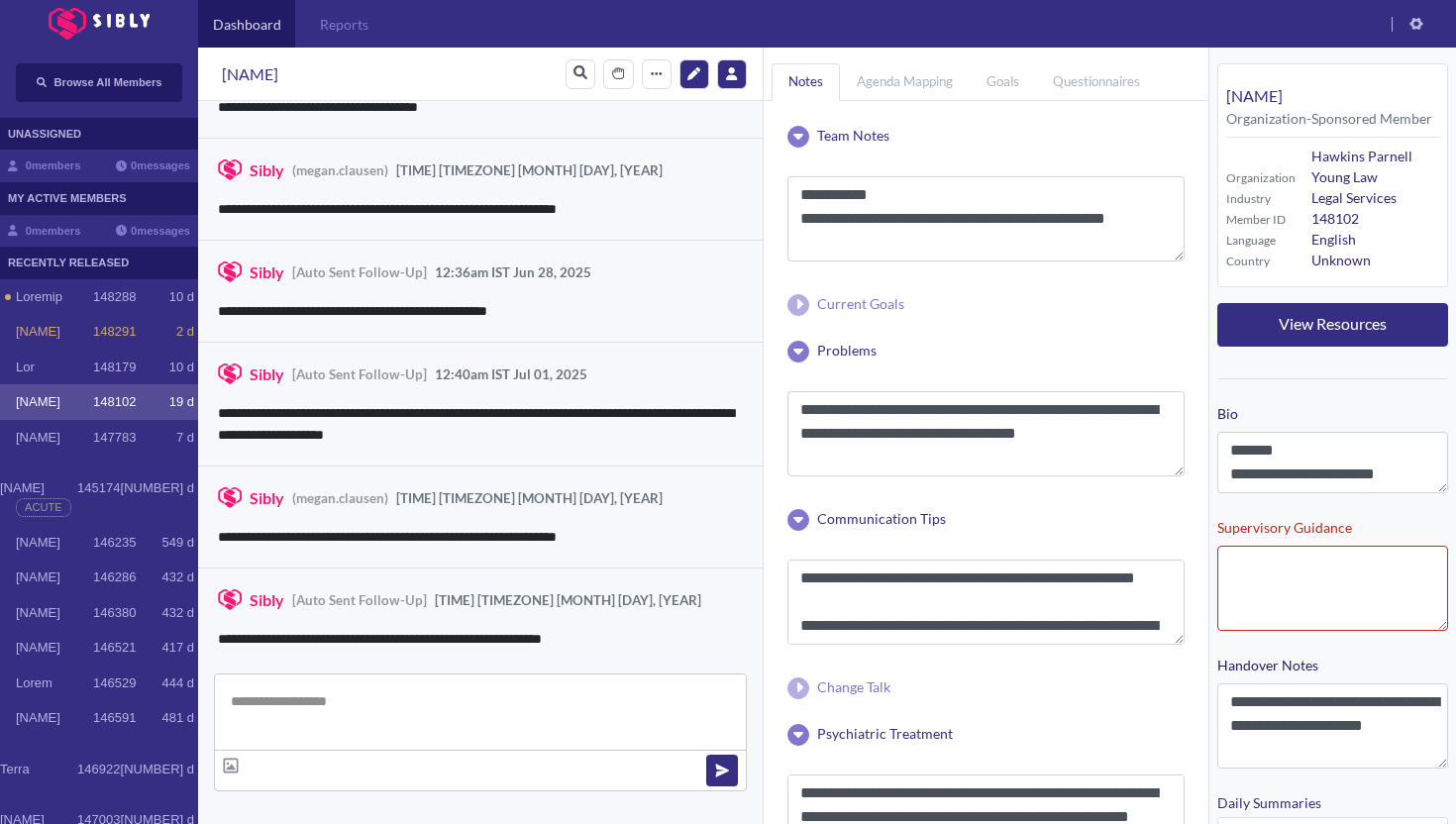 click on "[NAME] [NUMBER] [NUMBER] d" at bounding box center (99, 402) 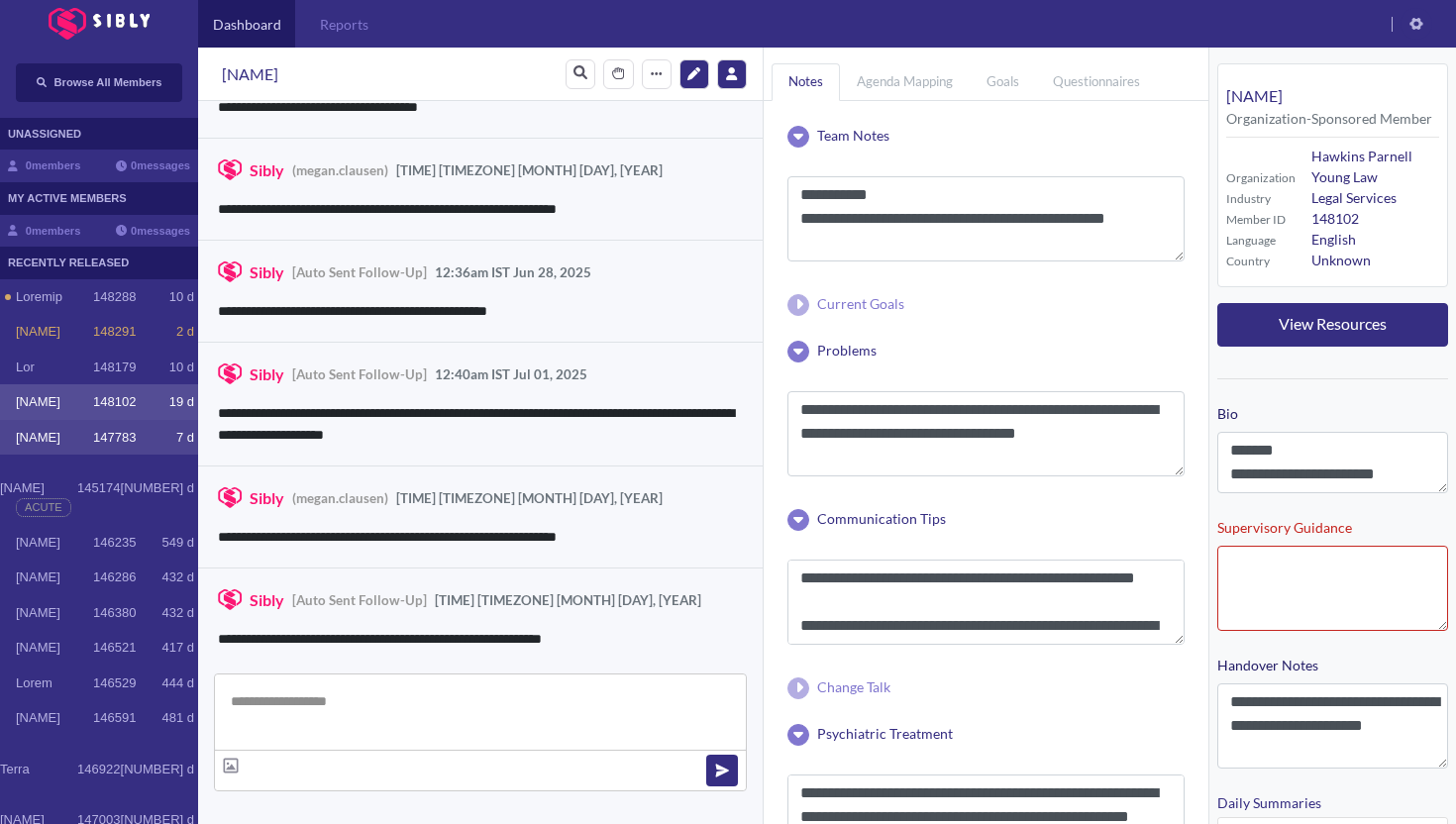 click on "[NAME]" at bounding box center (54, 297) 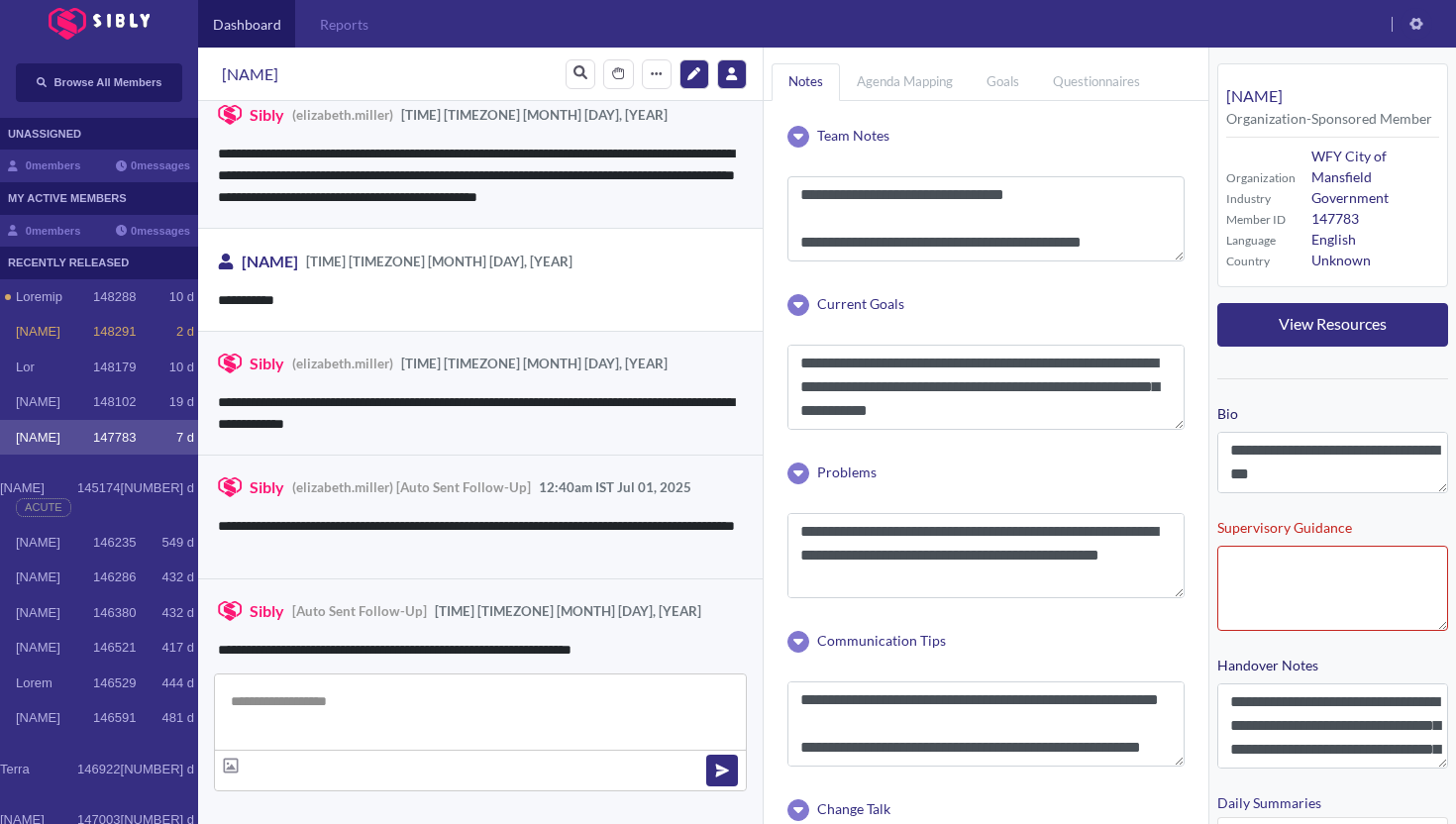 scroll, scrollTop: 3220, scrollLeft: 0, axis: vertical 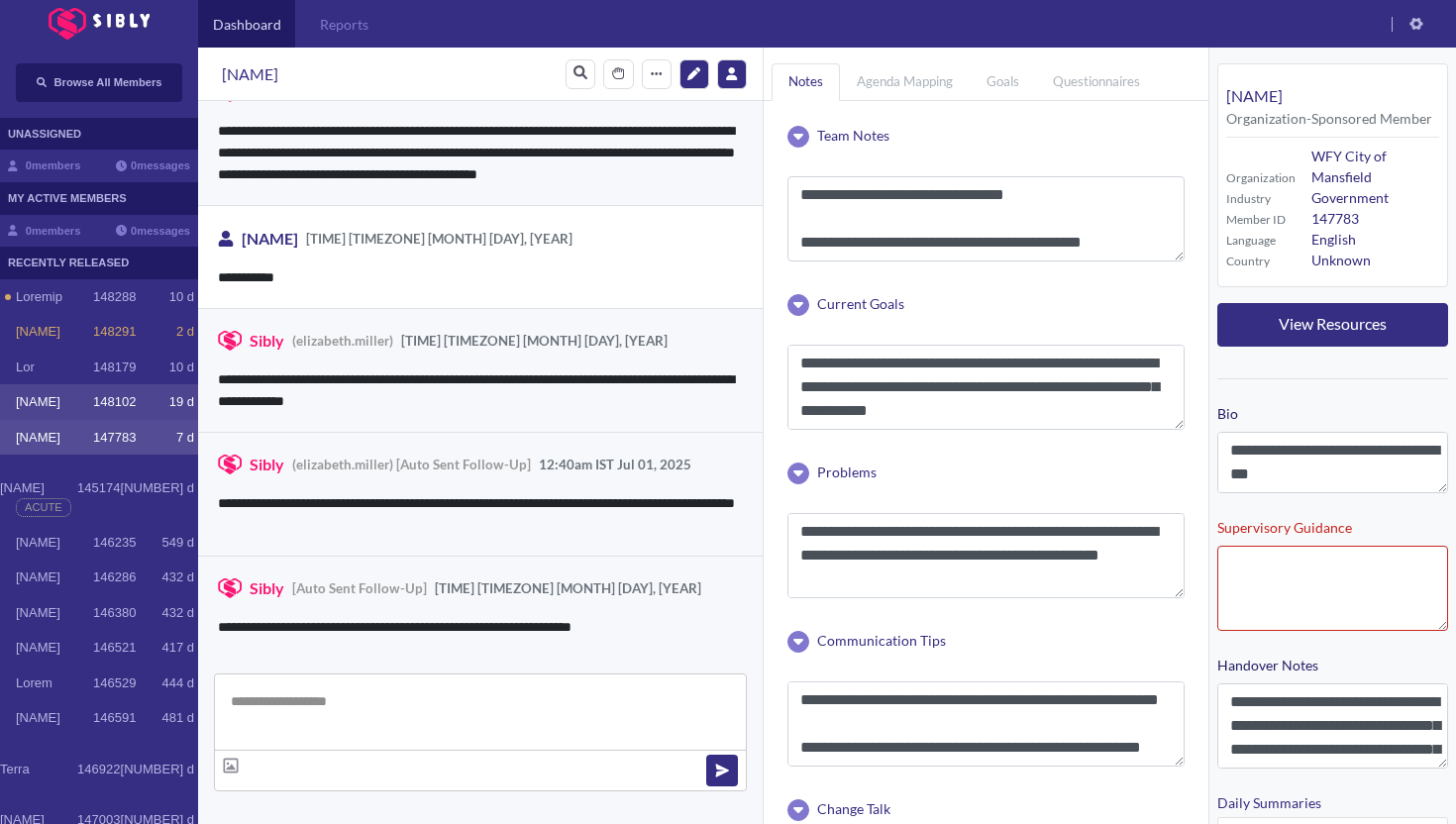click on "[NAME]" at bounding box center [54, 297] 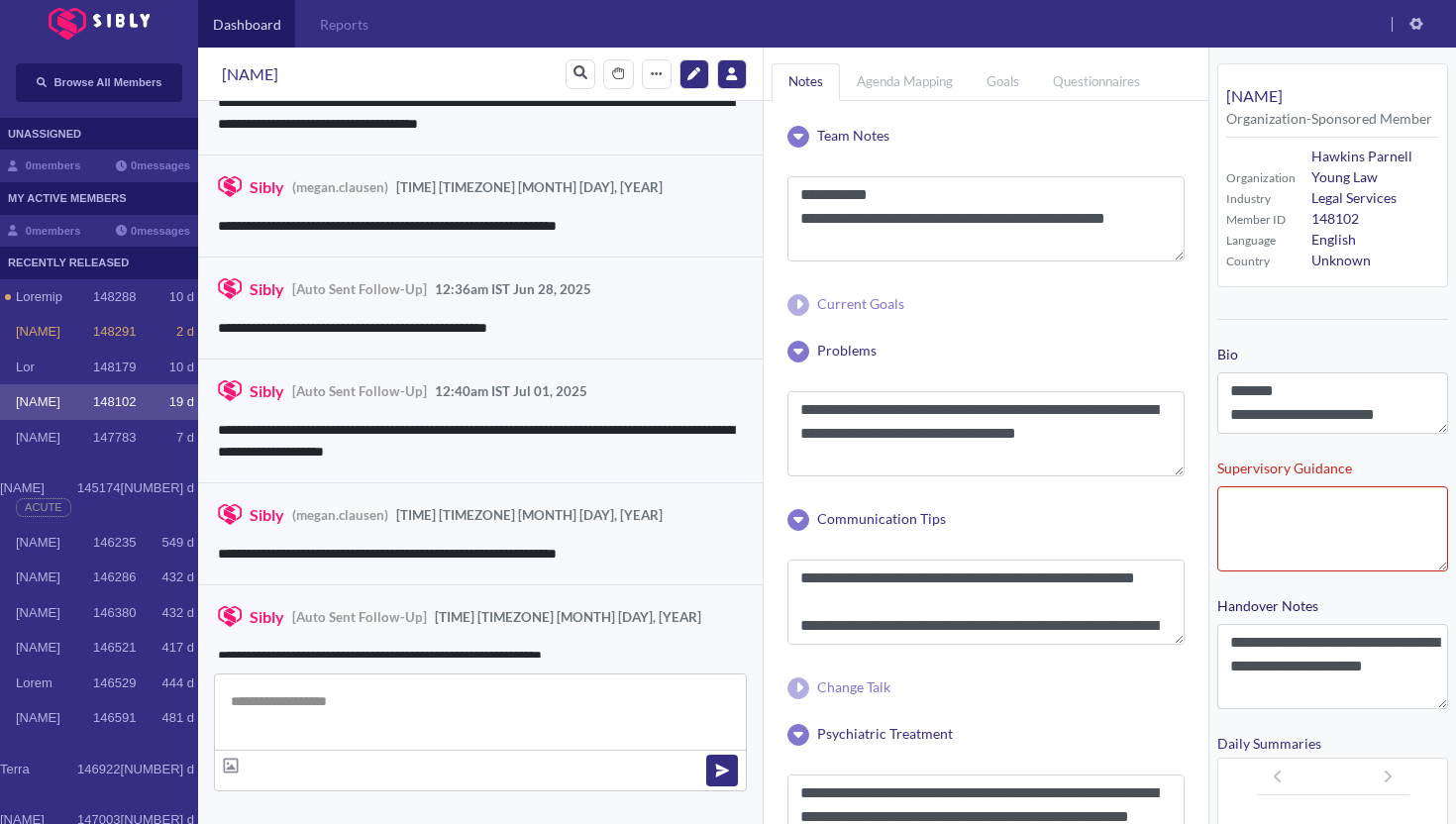 scroll, scrollTop: 3226, scrollLeft: 0, axis: vertical 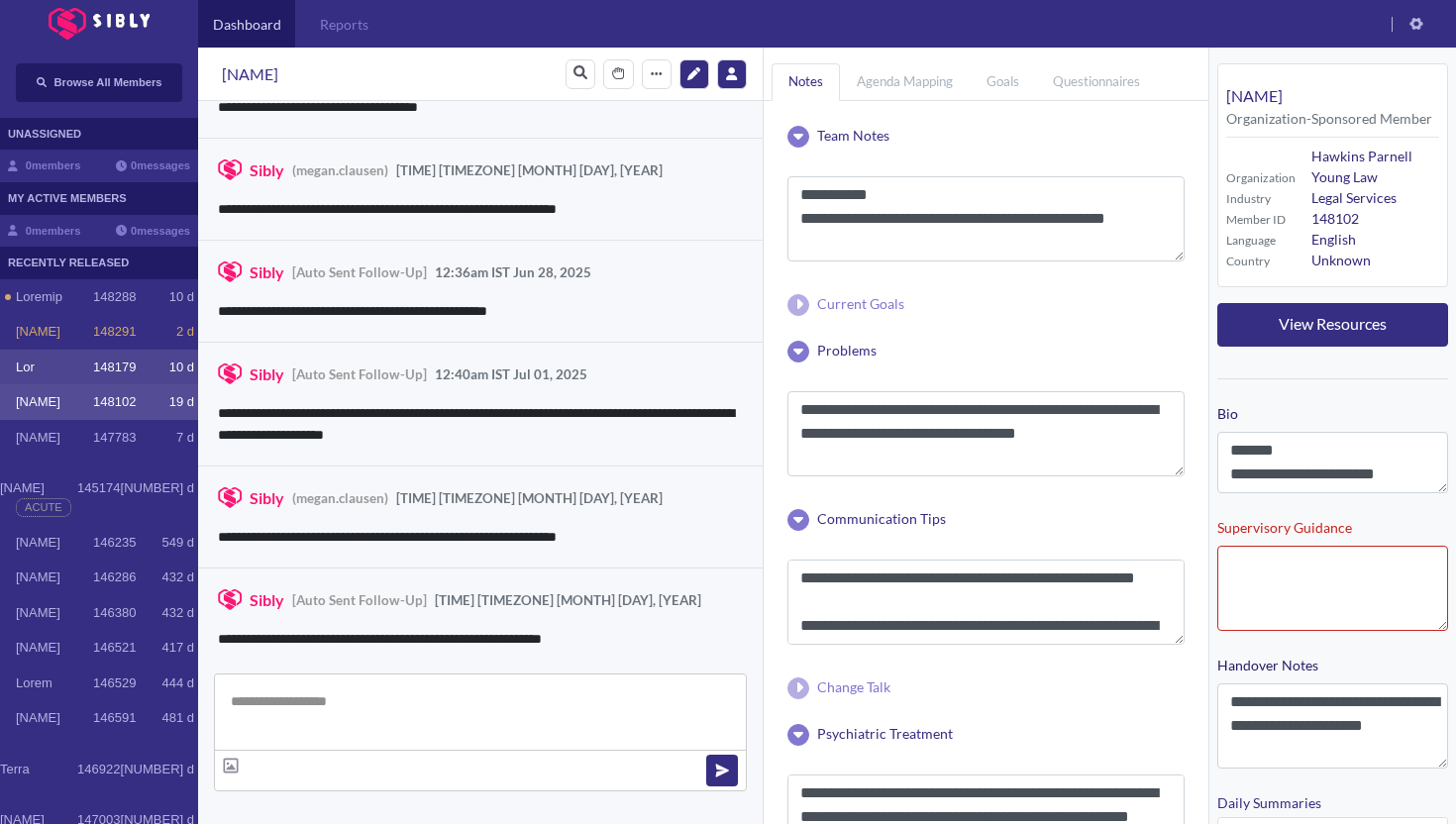 click on "Lor" at bounding box center (54, 297) 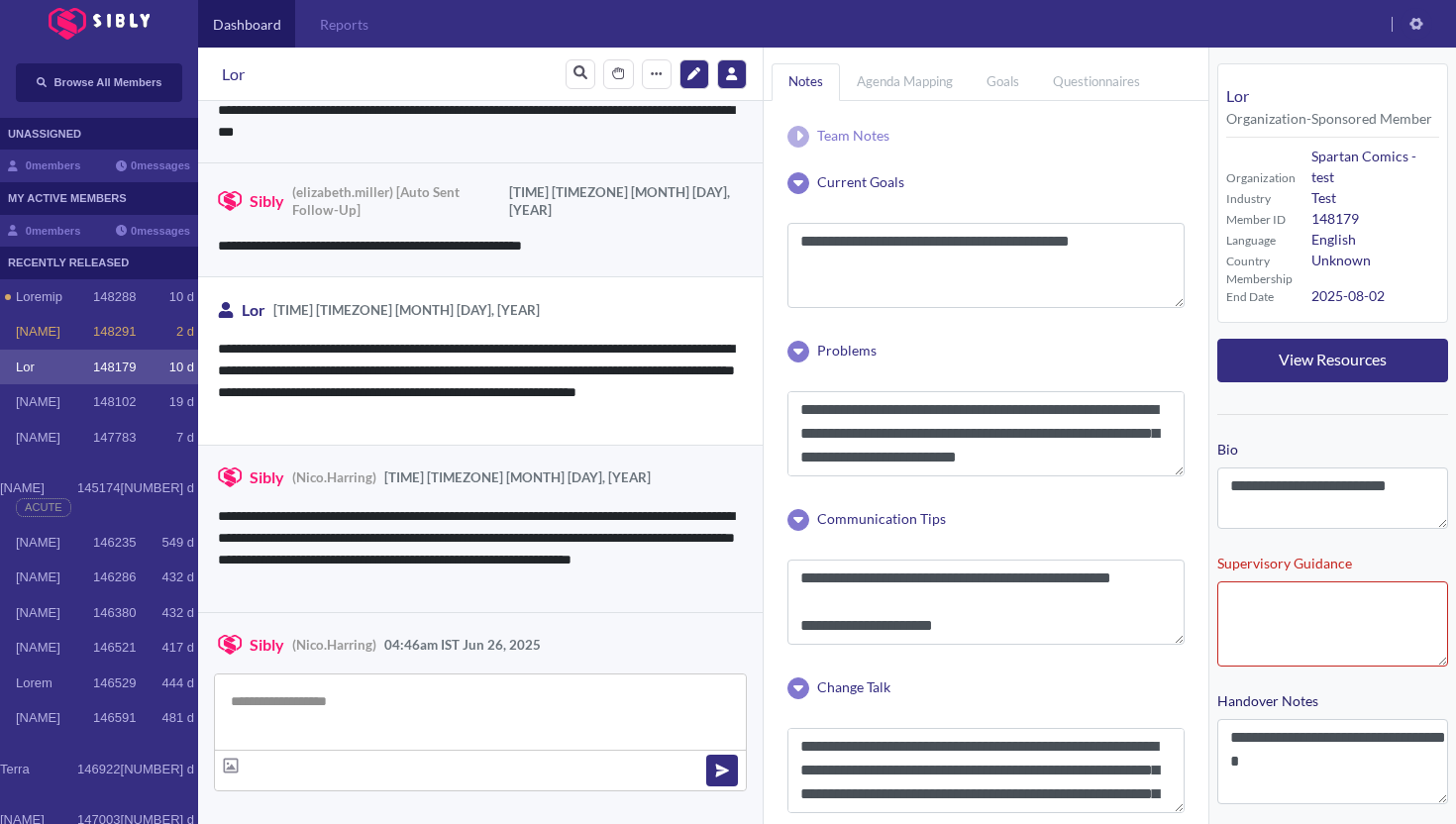 scroll, scrollTop: 3713, scrollLeft: 0, axis: vertical 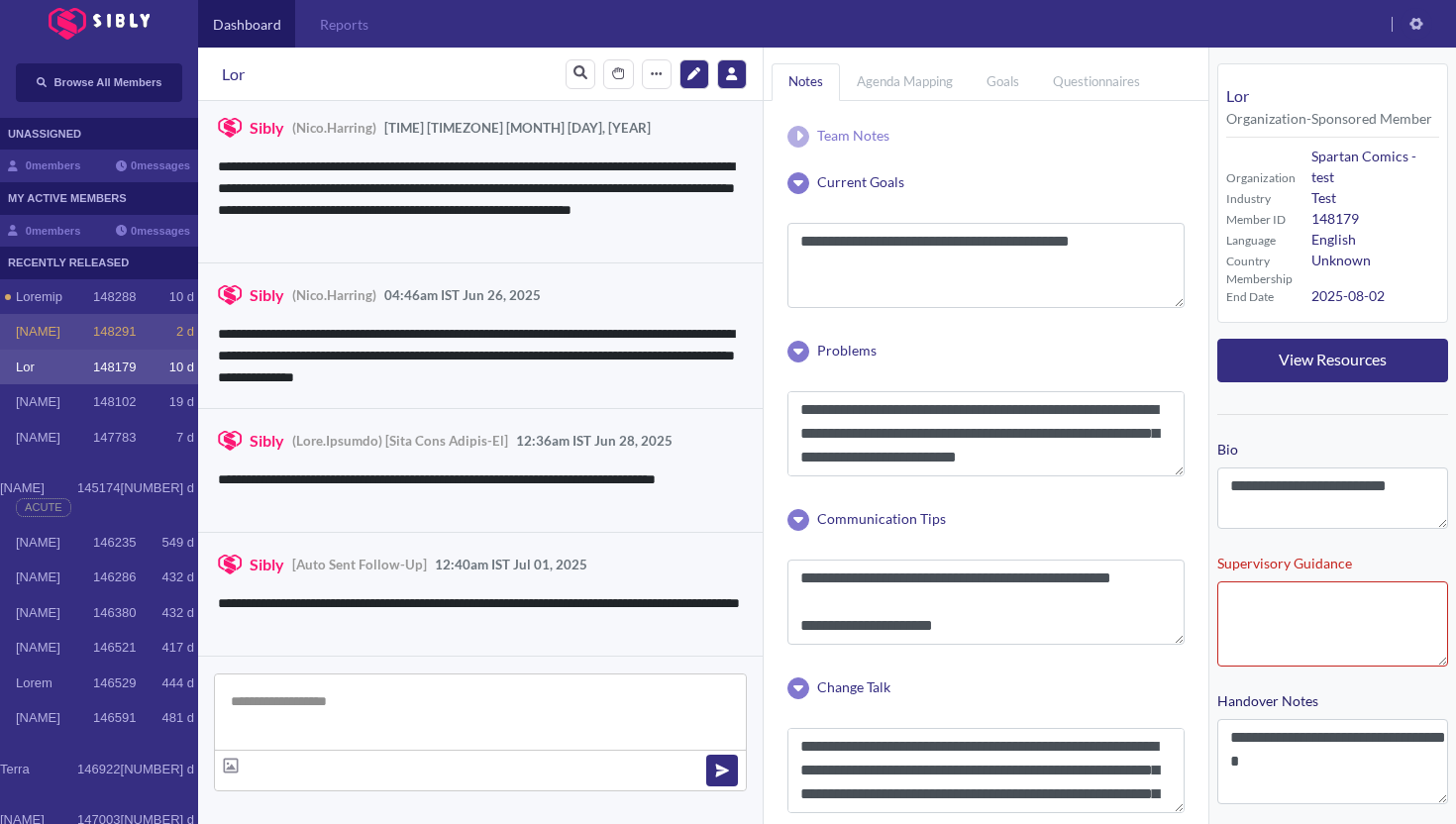 click on "[NAME]" at bounding box center (54, 332) 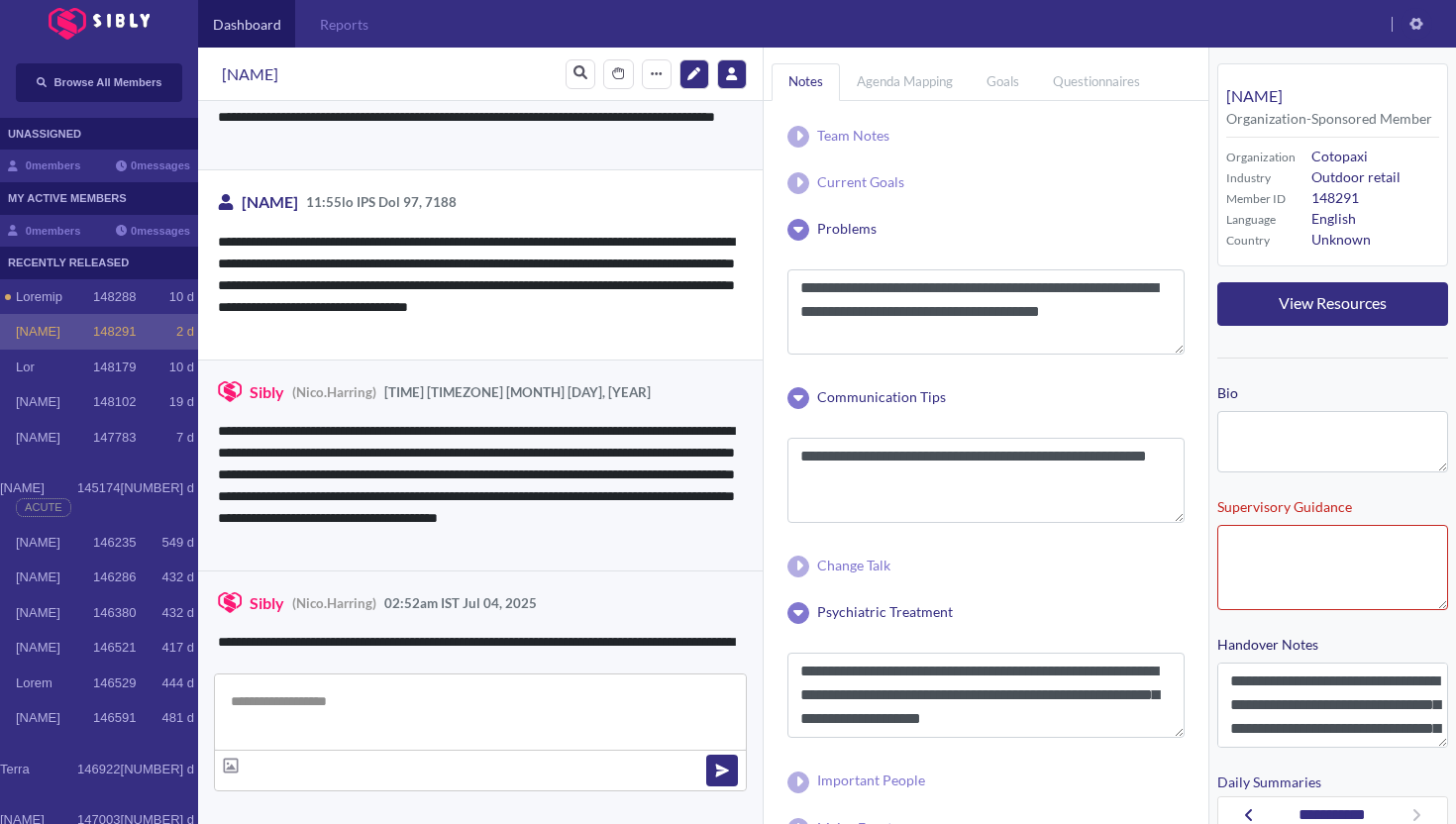 scroll, scrollTop: 3843, scrollLeft: 0, axis: vertical 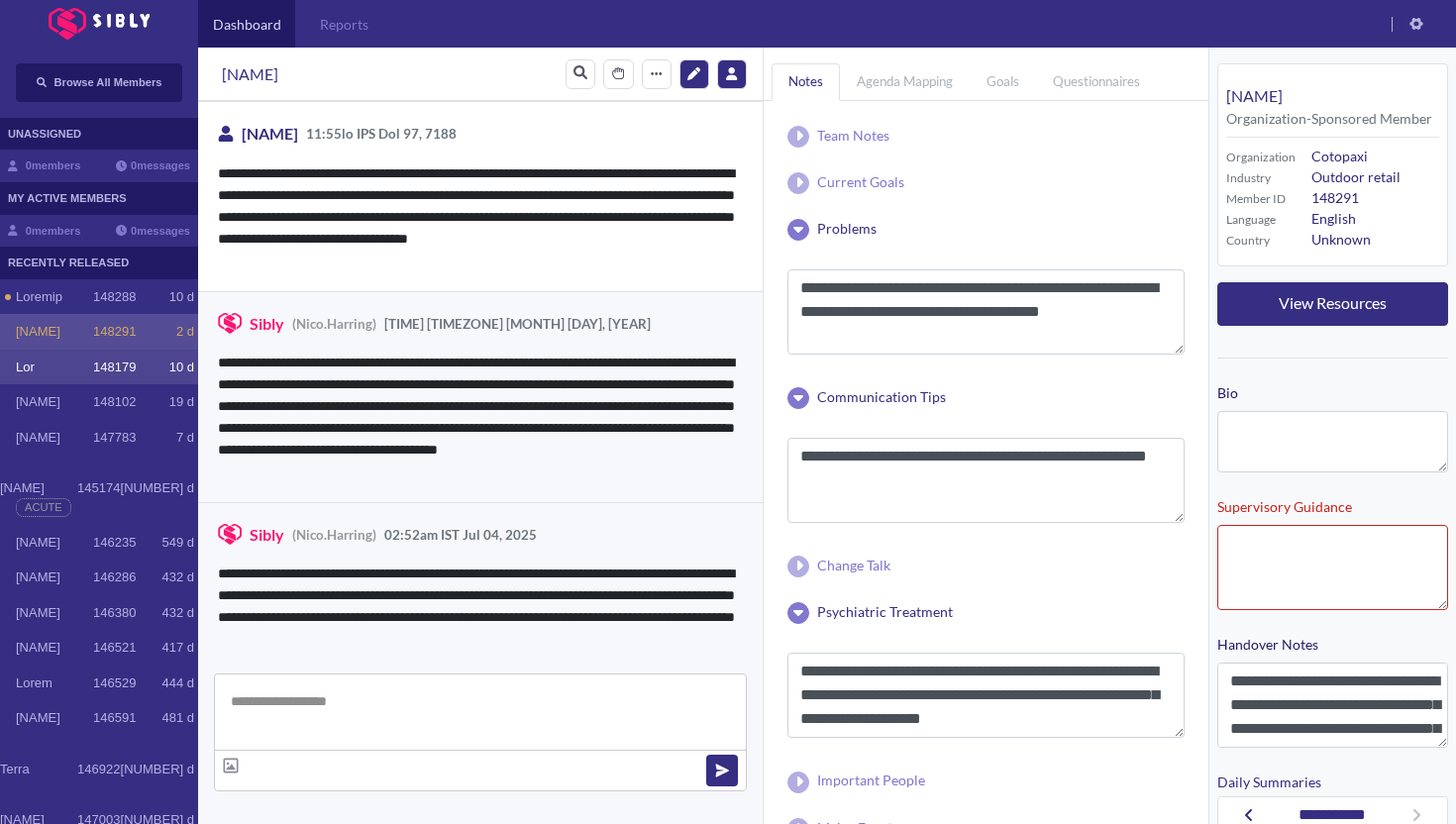 click at bounding box center [8, 297] 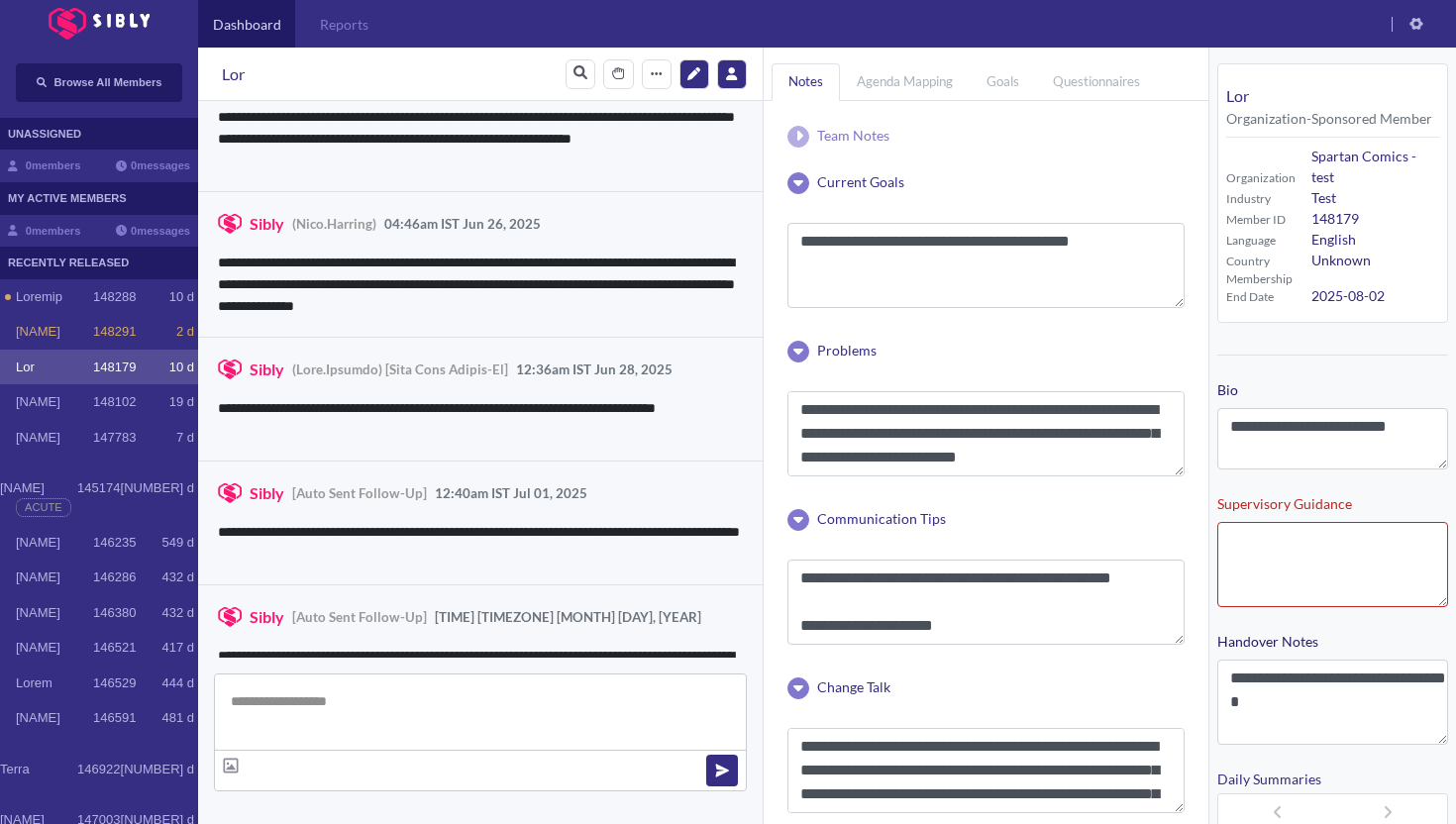 scroll, scrollTop: 3823, scrollLeft: 0, axis: vertical 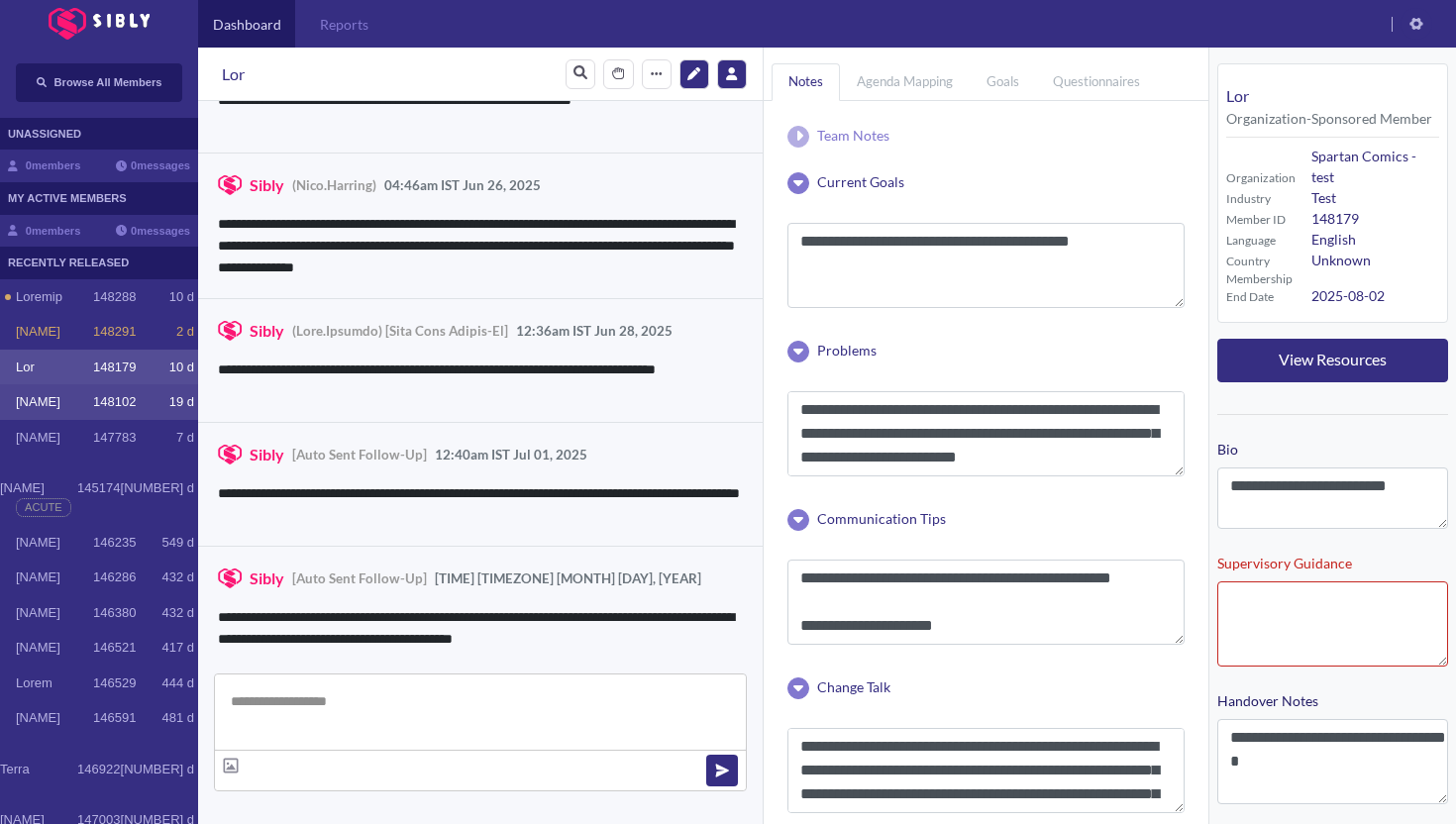 click on "[NAME] [NUMBER] [NUMBER] d" at bounding box center (99, 402) 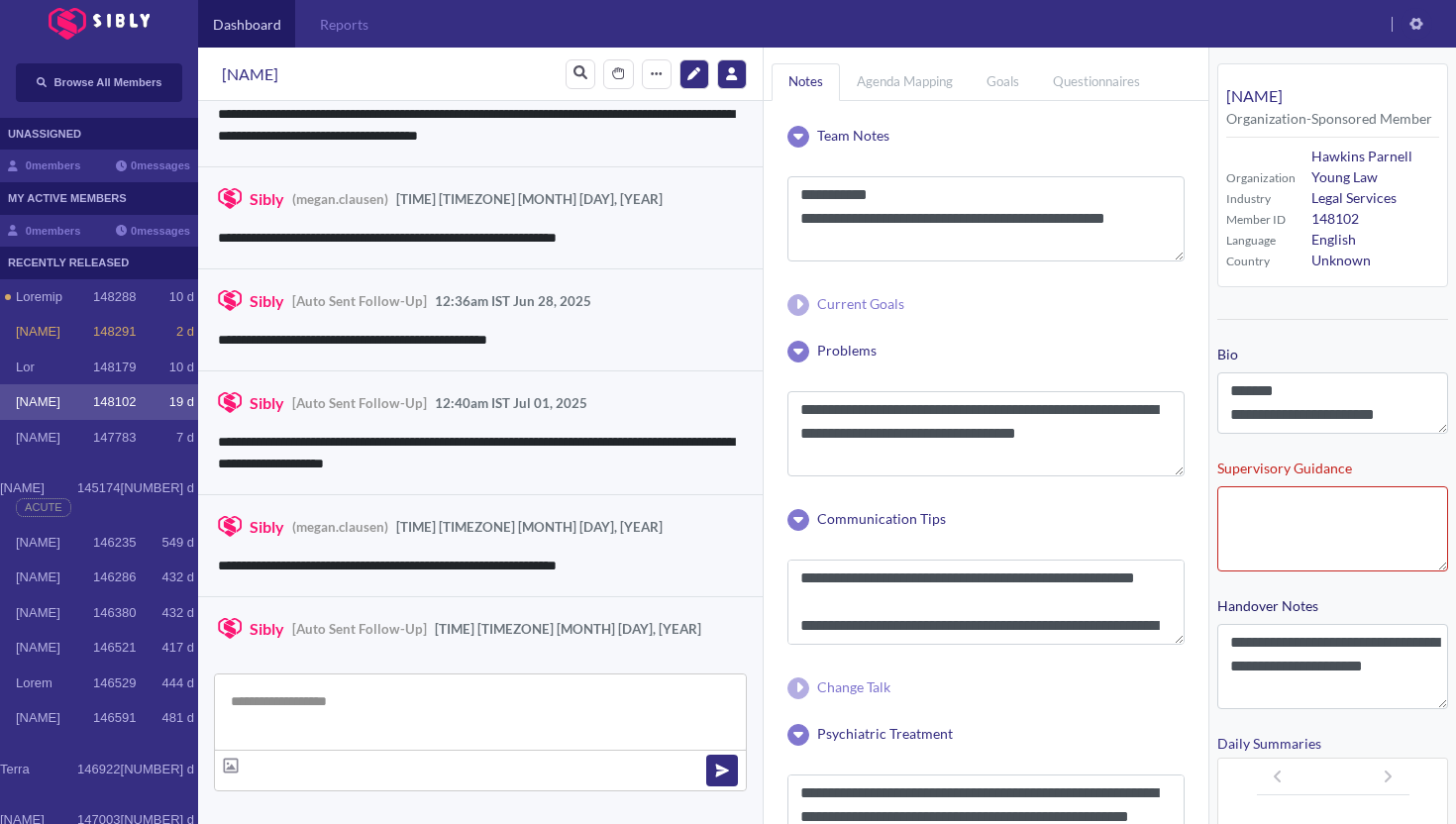 scroll, scrollTop: 3226, scrollLeft: 0, axis: vertical 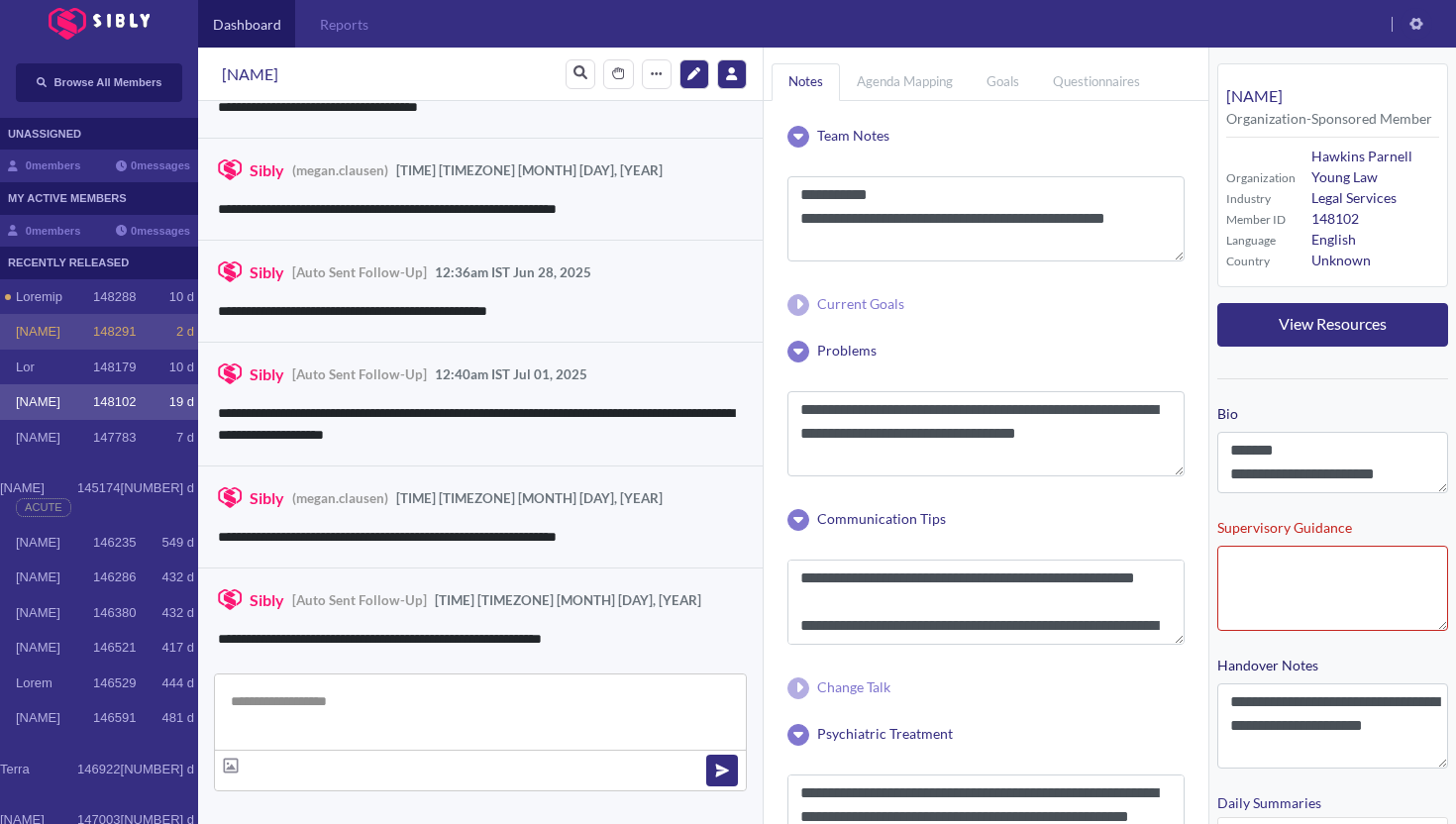 click on "[NAME]" at bounding box center (54, 332) 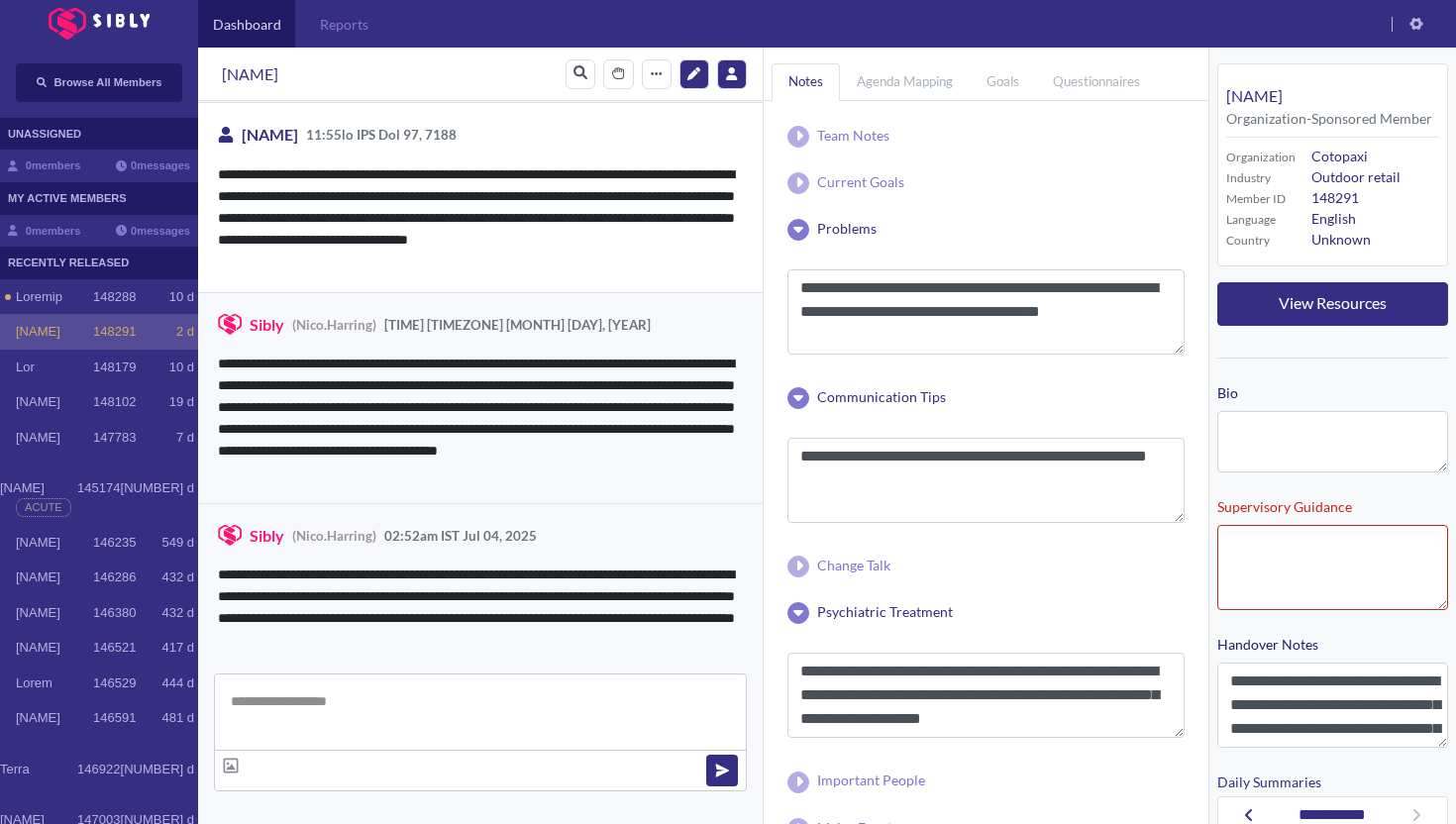 scroll, scrollTop: 3843, scrollLeft: 0, axis: vertical 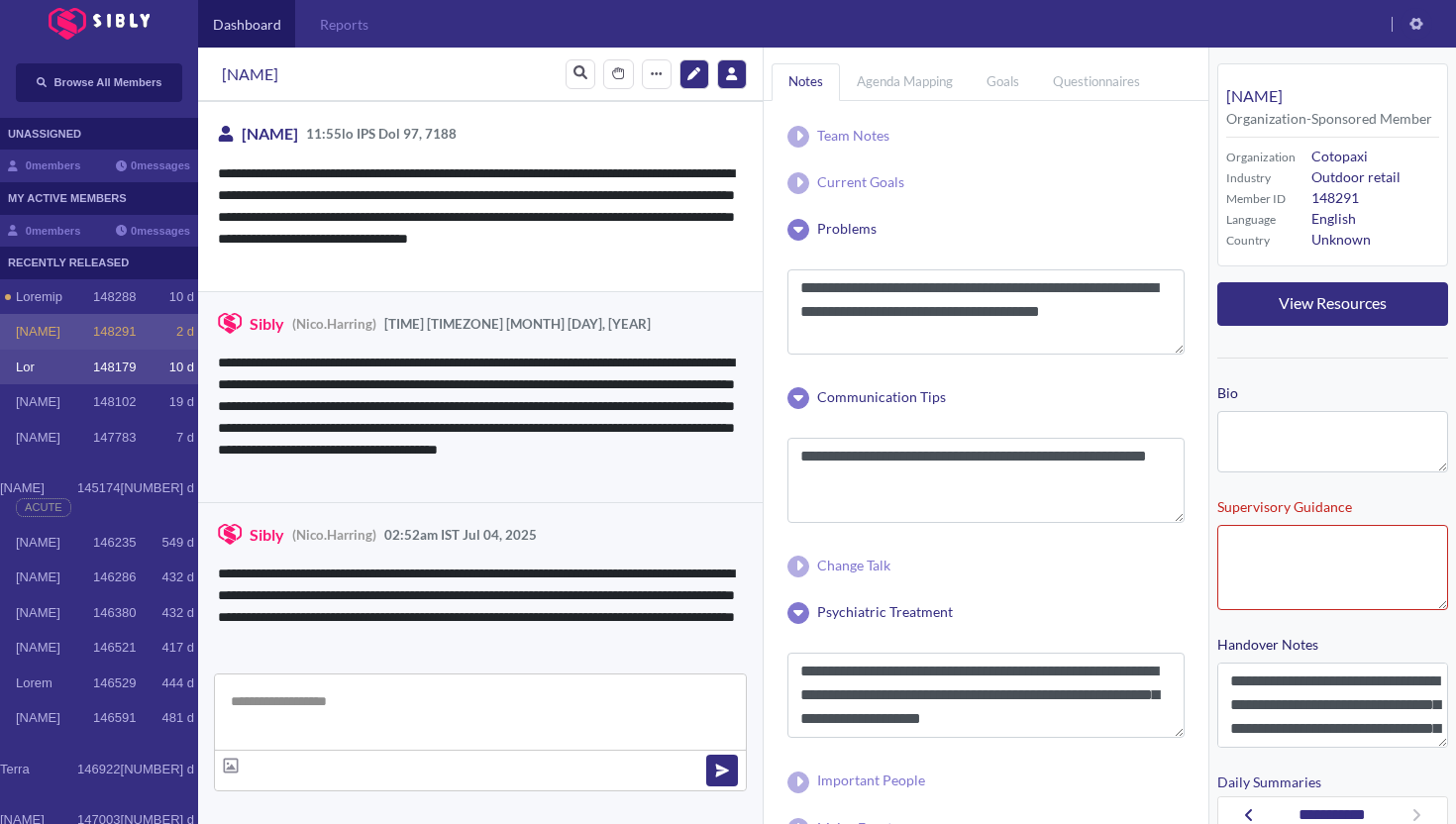 click on "Lor" at bounding box center (54, 297) 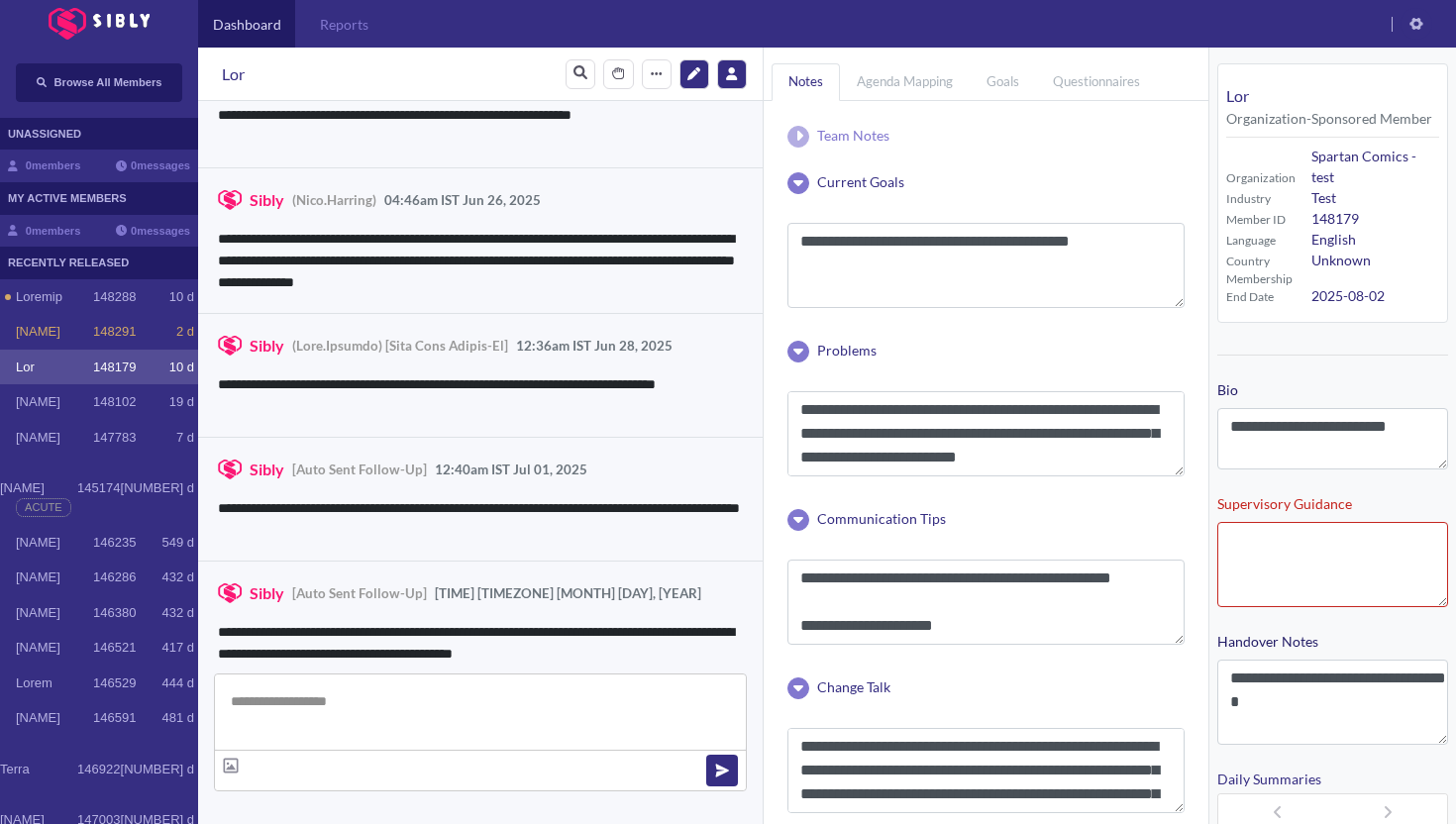 scroll, scrollTop: 3823, scrollLeft: 0, axis: vertical 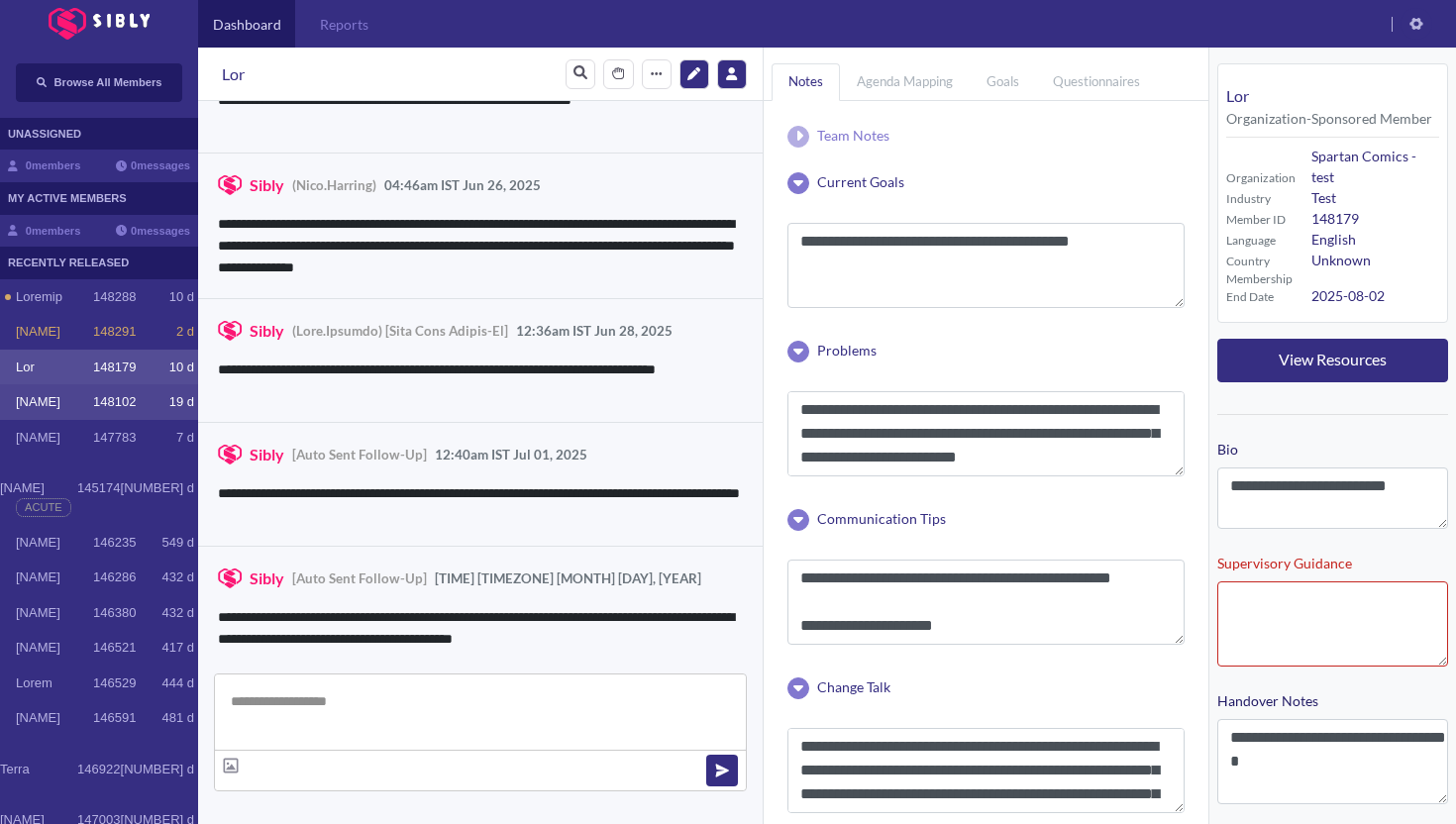 click on "[NAME]" at bounding box center [54, 297] 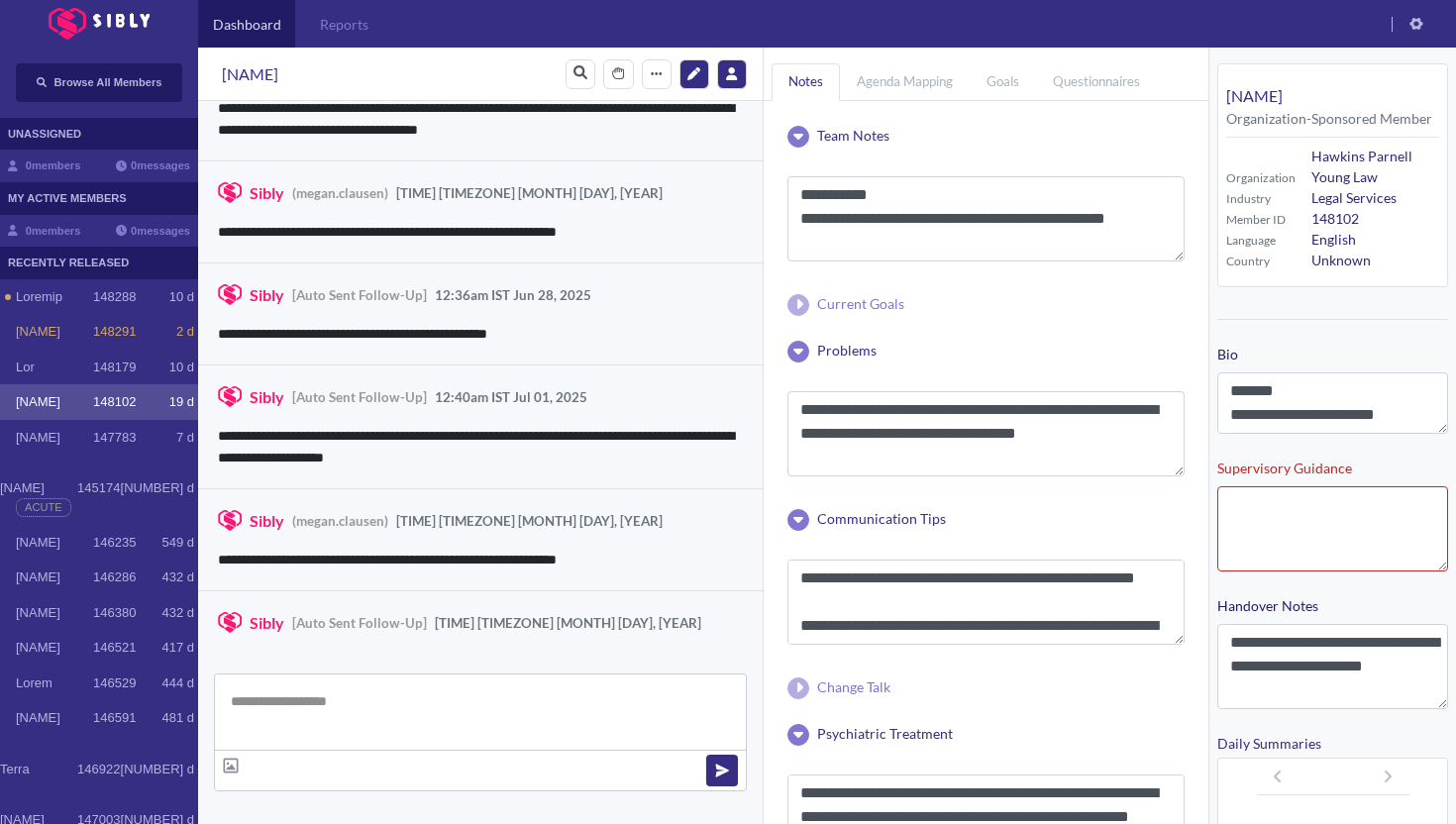 scroll, scrollTop: 3226, scrollLeft: 0, axis: vertical 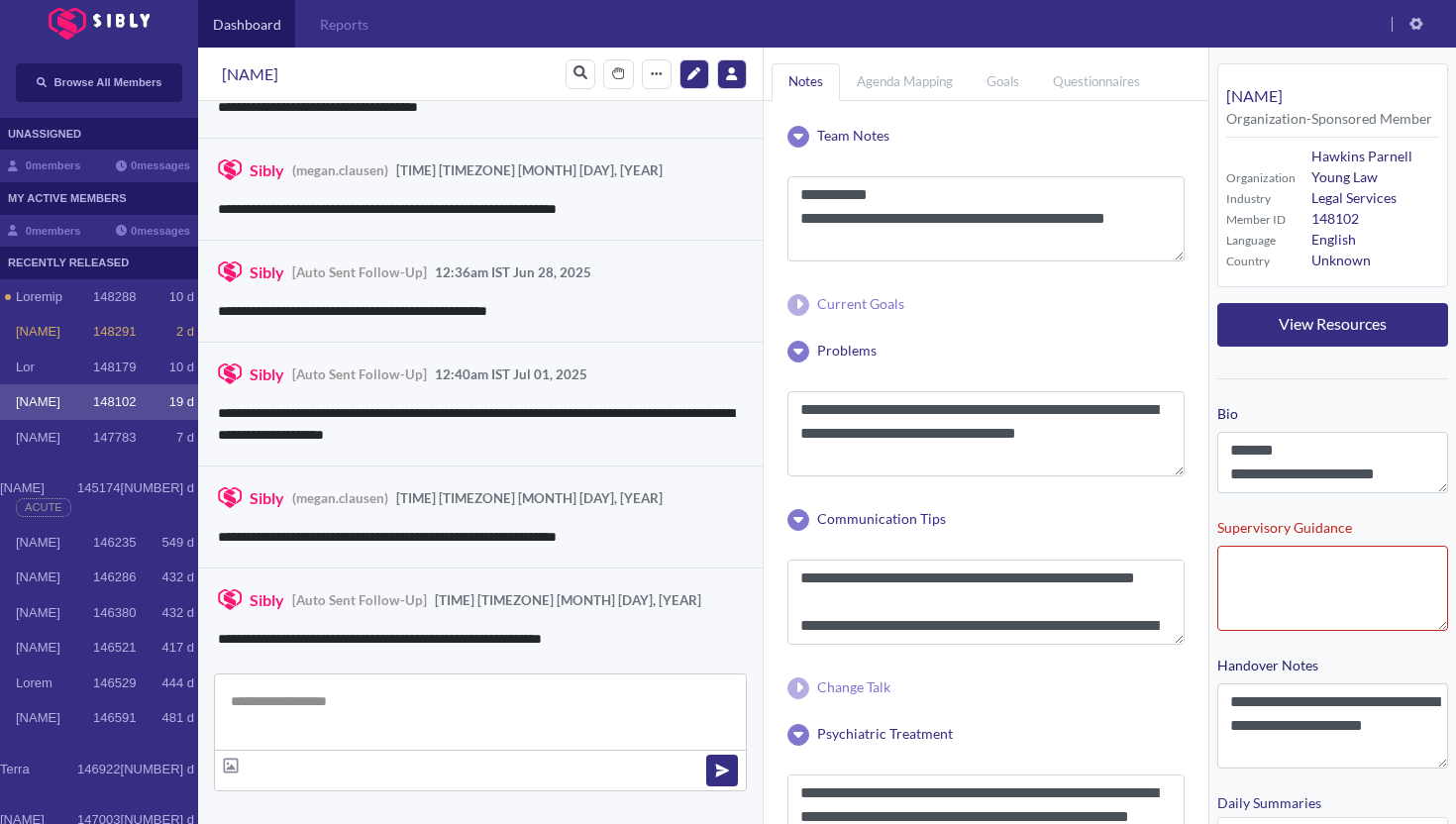 click on "[NAME]" at bounding box center [54, 402] 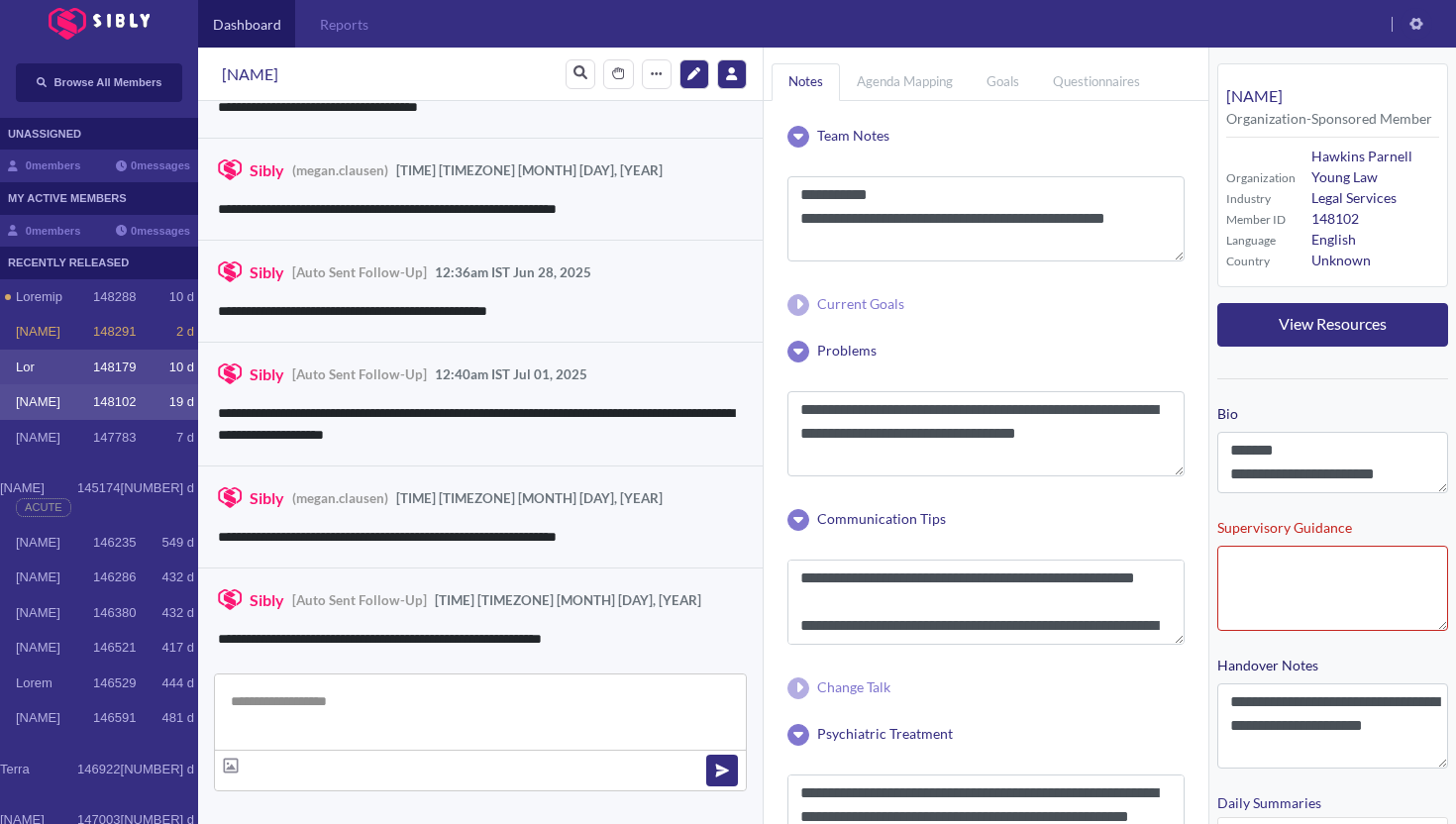 click on "Lor" at bounding box center (54, 297) 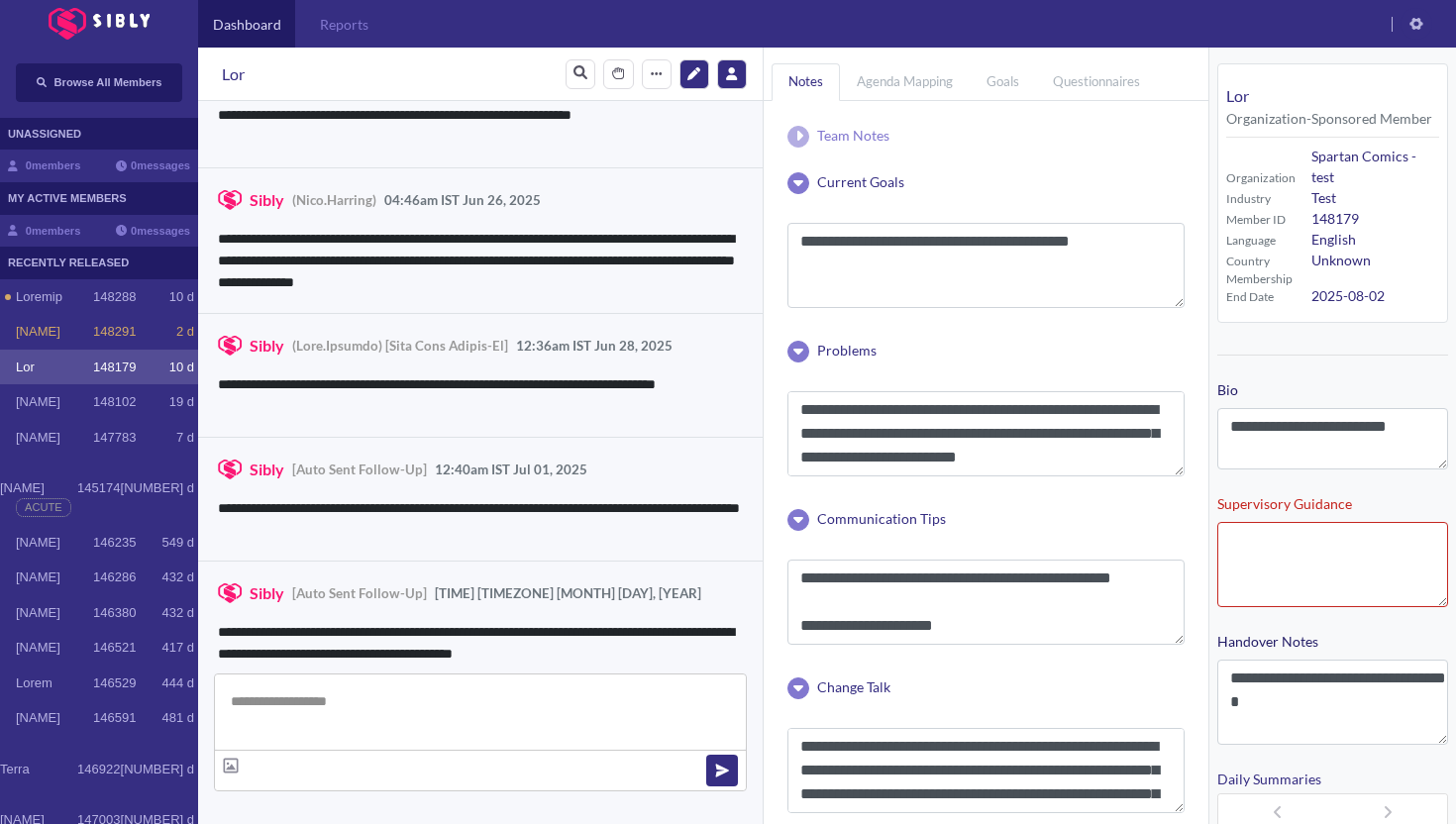 scroll, scrollTop: 3823, scrollLeft: 0, axis: vertical 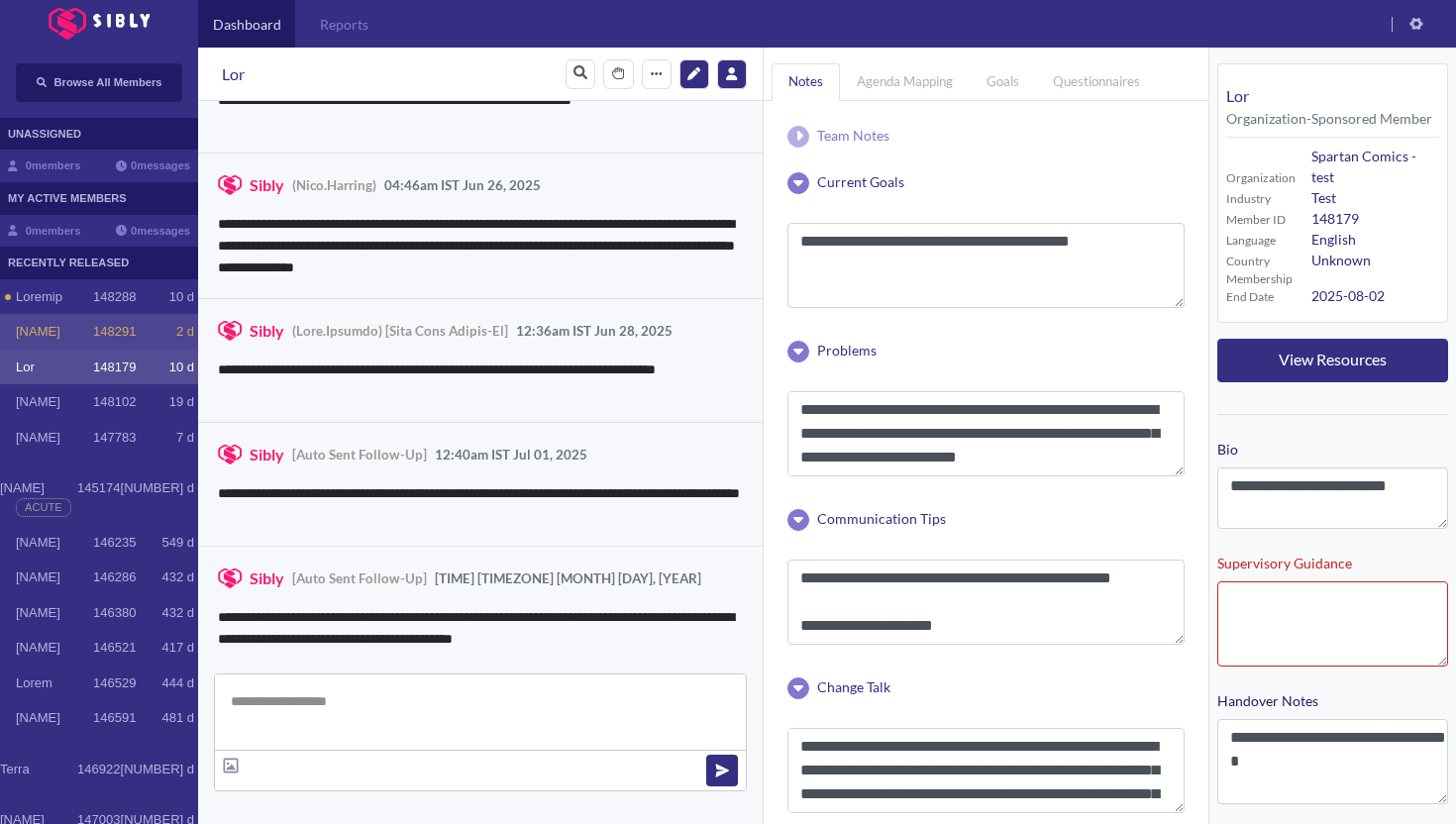 click on "[NAME]" at bounding box center [54, 332] 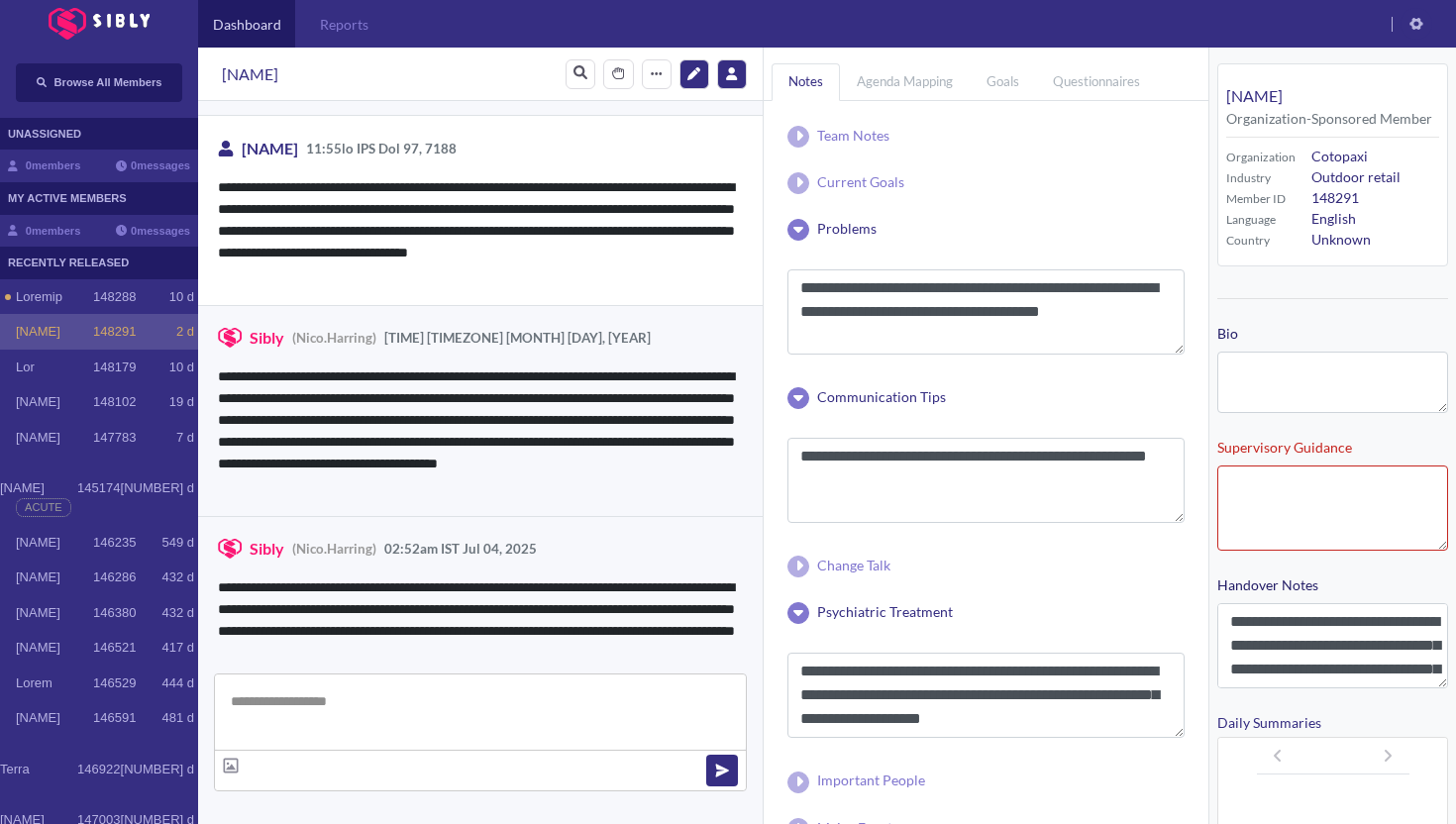 scroll, scrollTop: 3794, scrollLeft: 0, axis: vertical 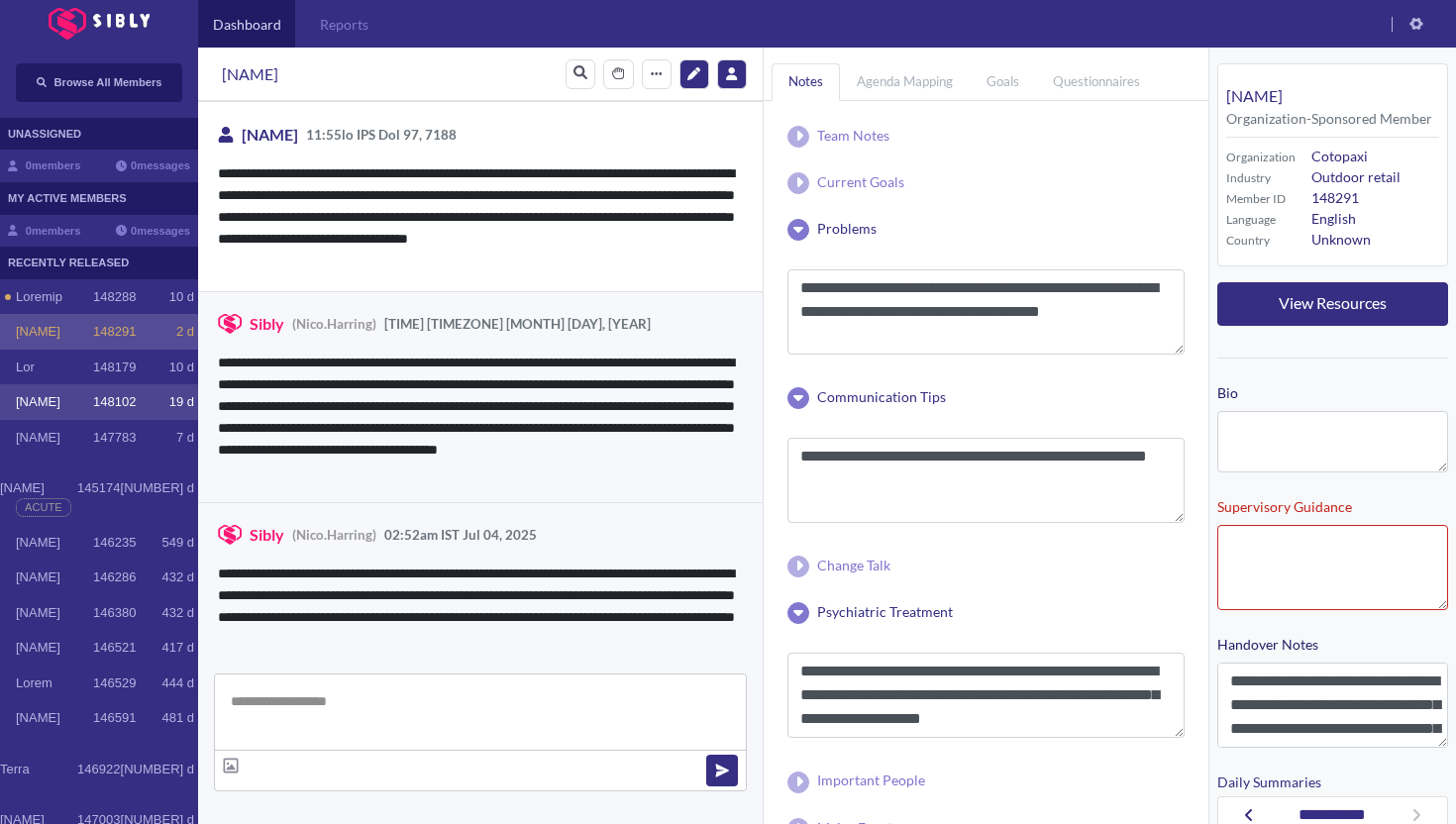click on "[NAME] [NUMBER] [NUMBER] d" at bounding box center [99, 402] 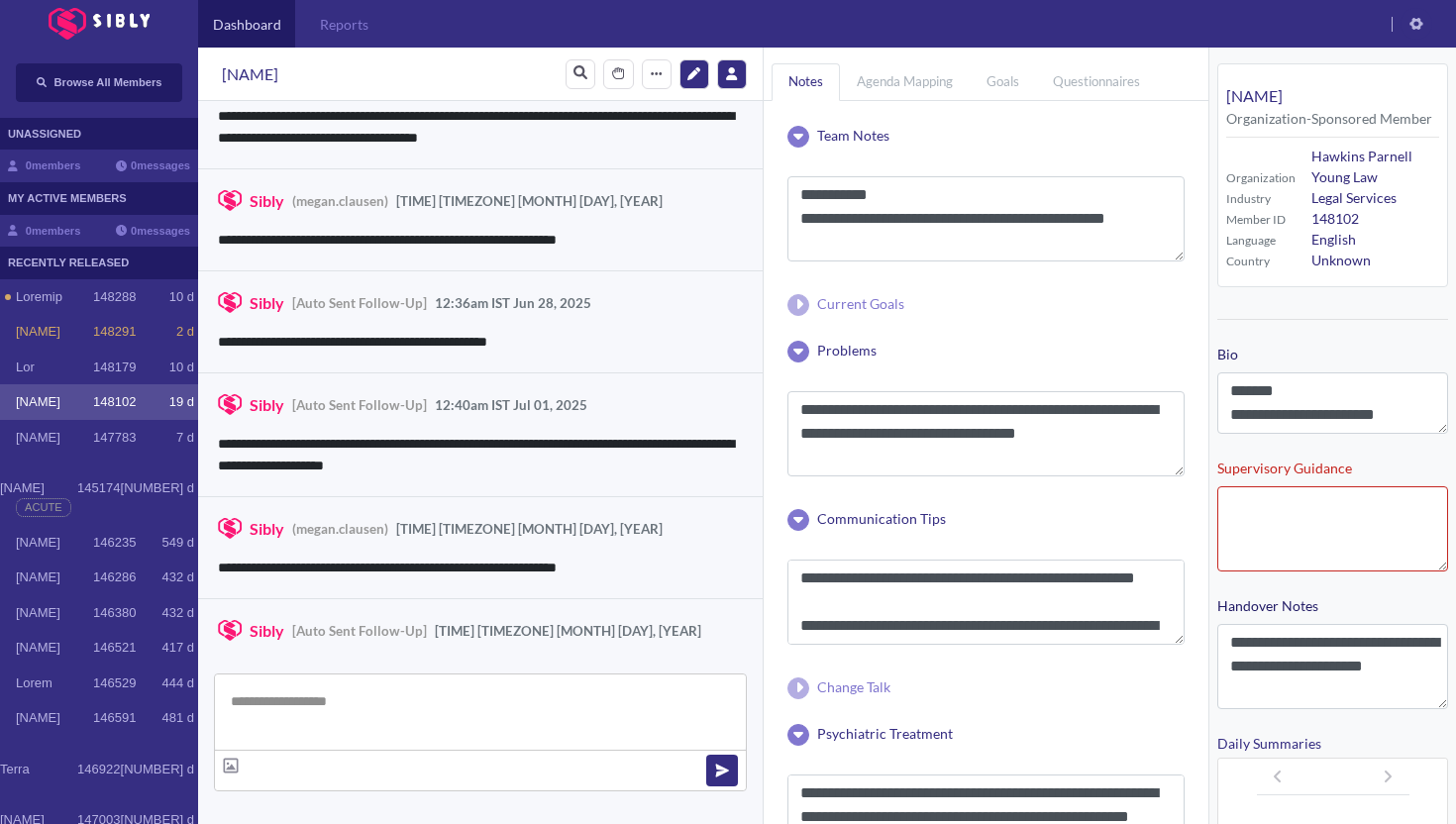 scroll, scrollTop: 3226, scrollLeft: 0, axis: vertical 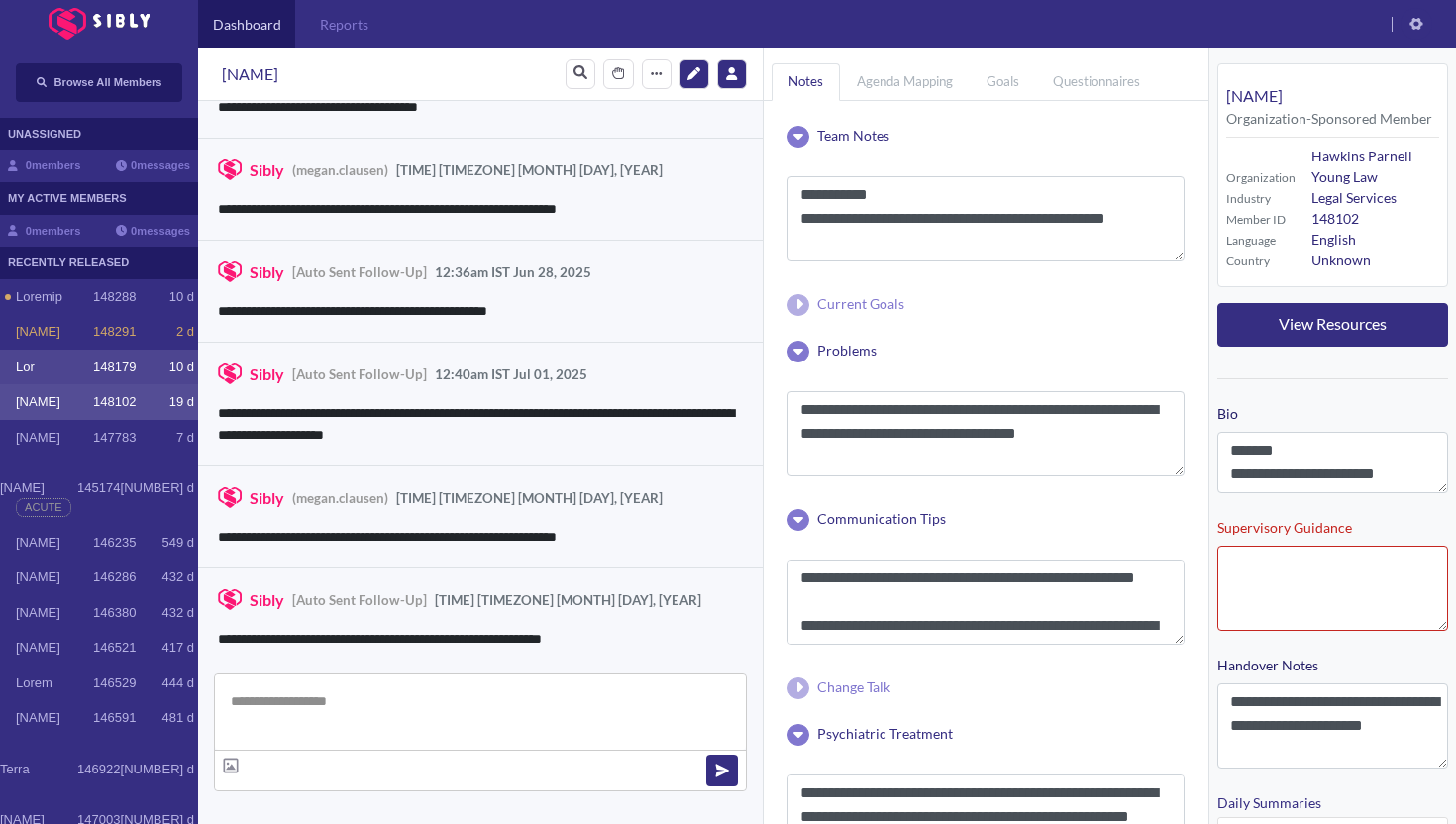 click on "[NAME] [NUMBER] [NUMBER] d" at bounding box center [99, 367] 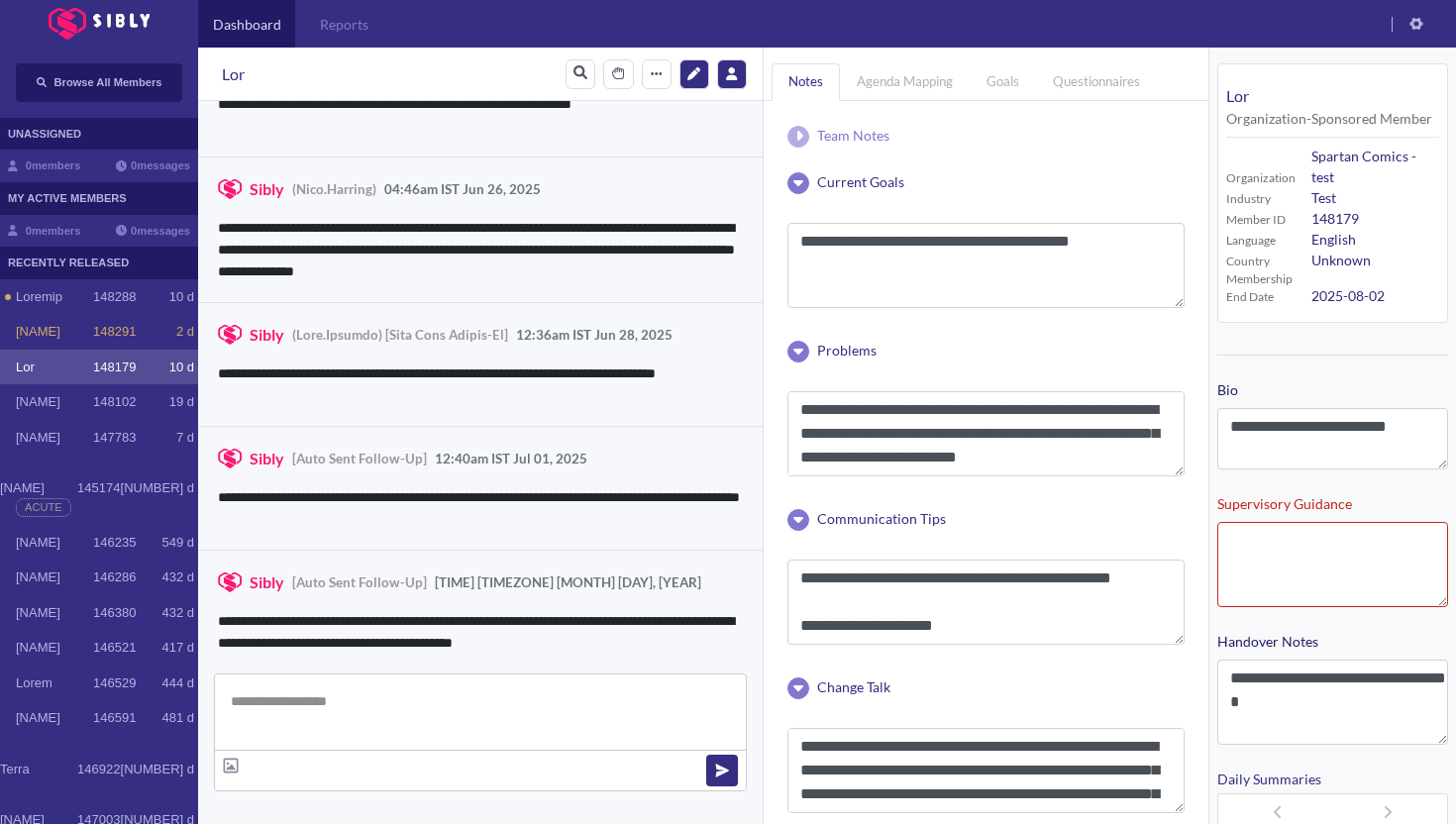 scroll, scrollTop: 3823, scrollLeft: 0, axis: vertical 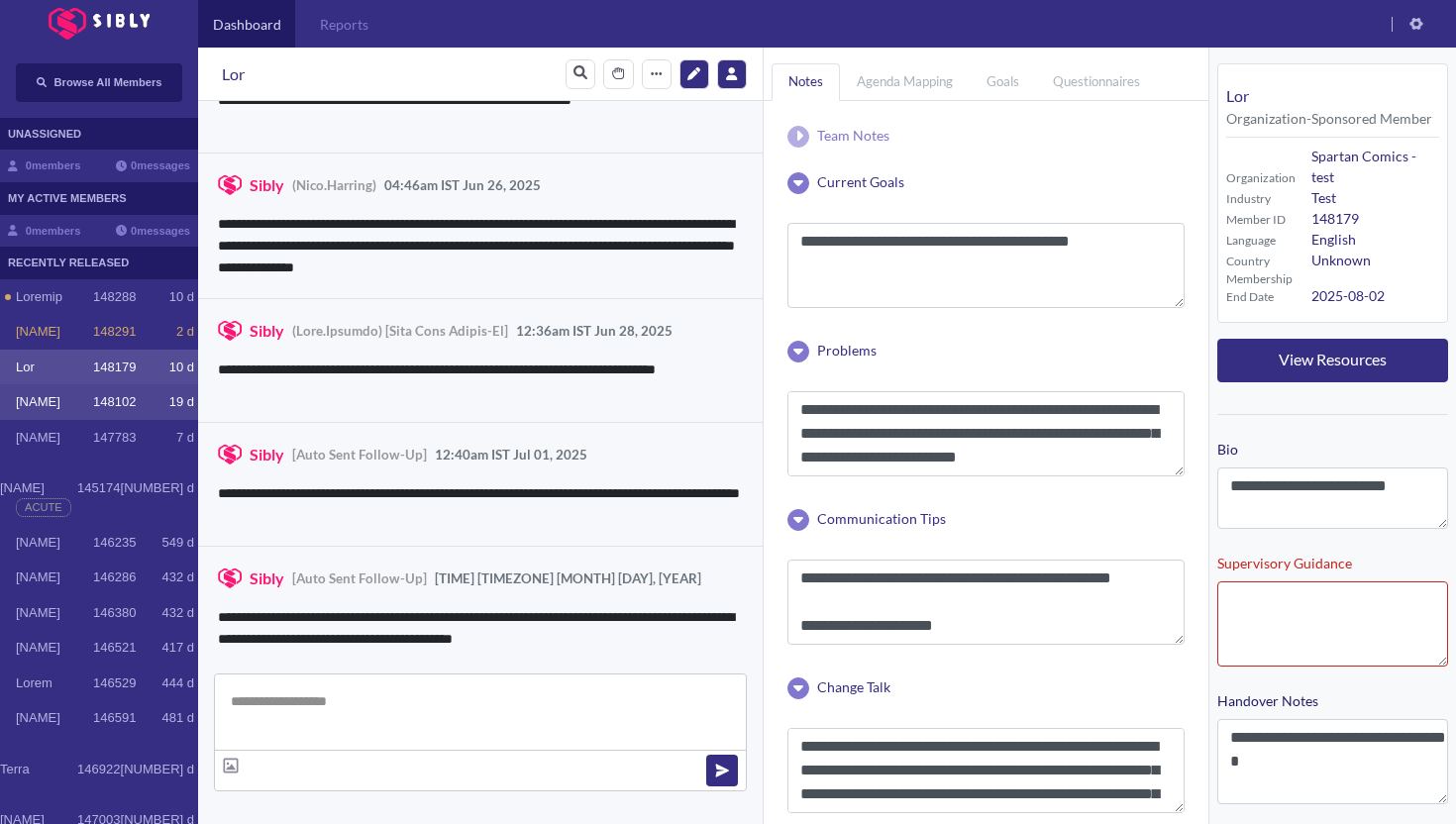 click on "[NAME] [NUMBER] [NUMBER] d" at bounding box center (99, 402) 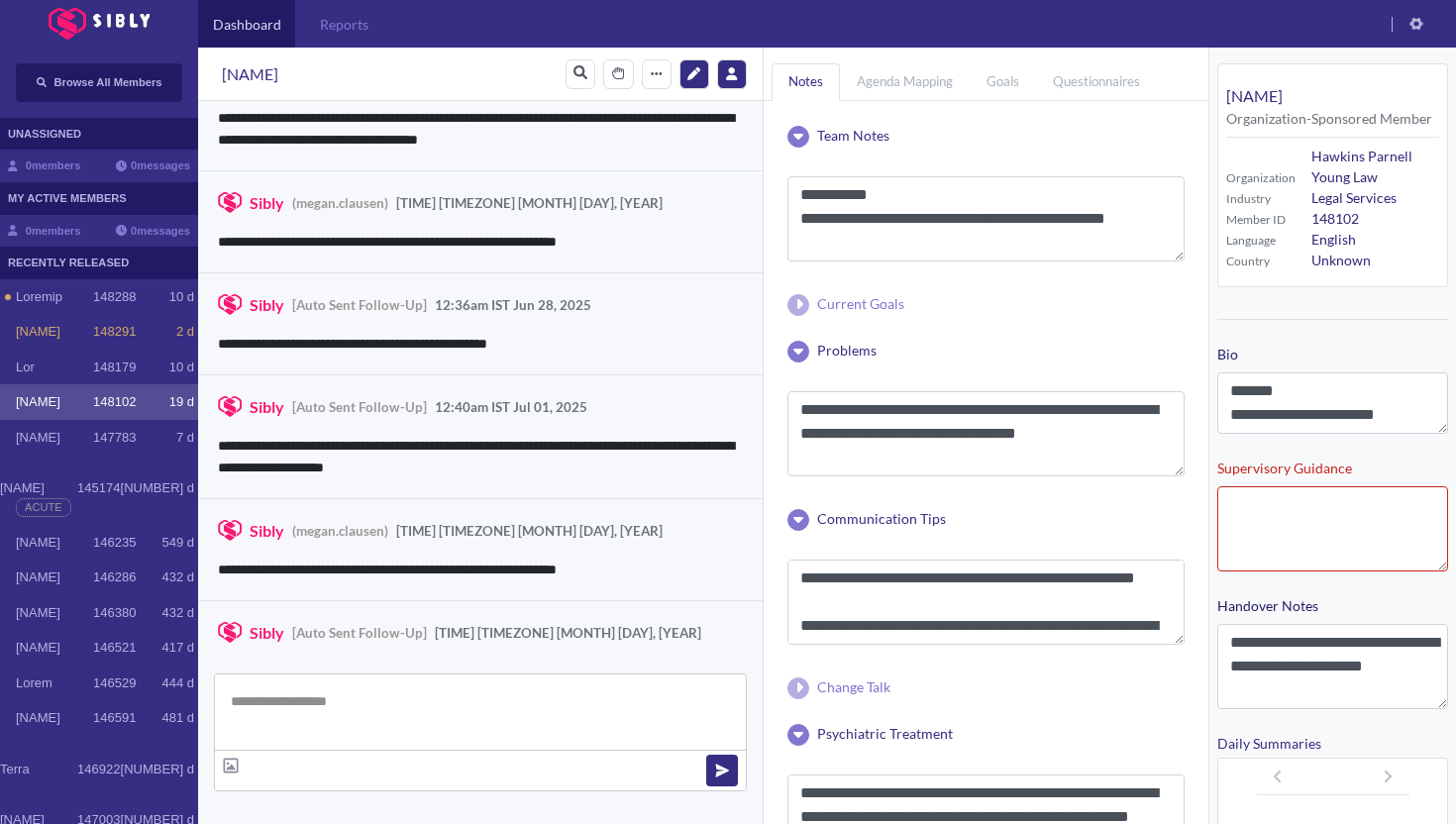 scroll, scrollTop: 3226, scrollLeft: 0, axis: vertical 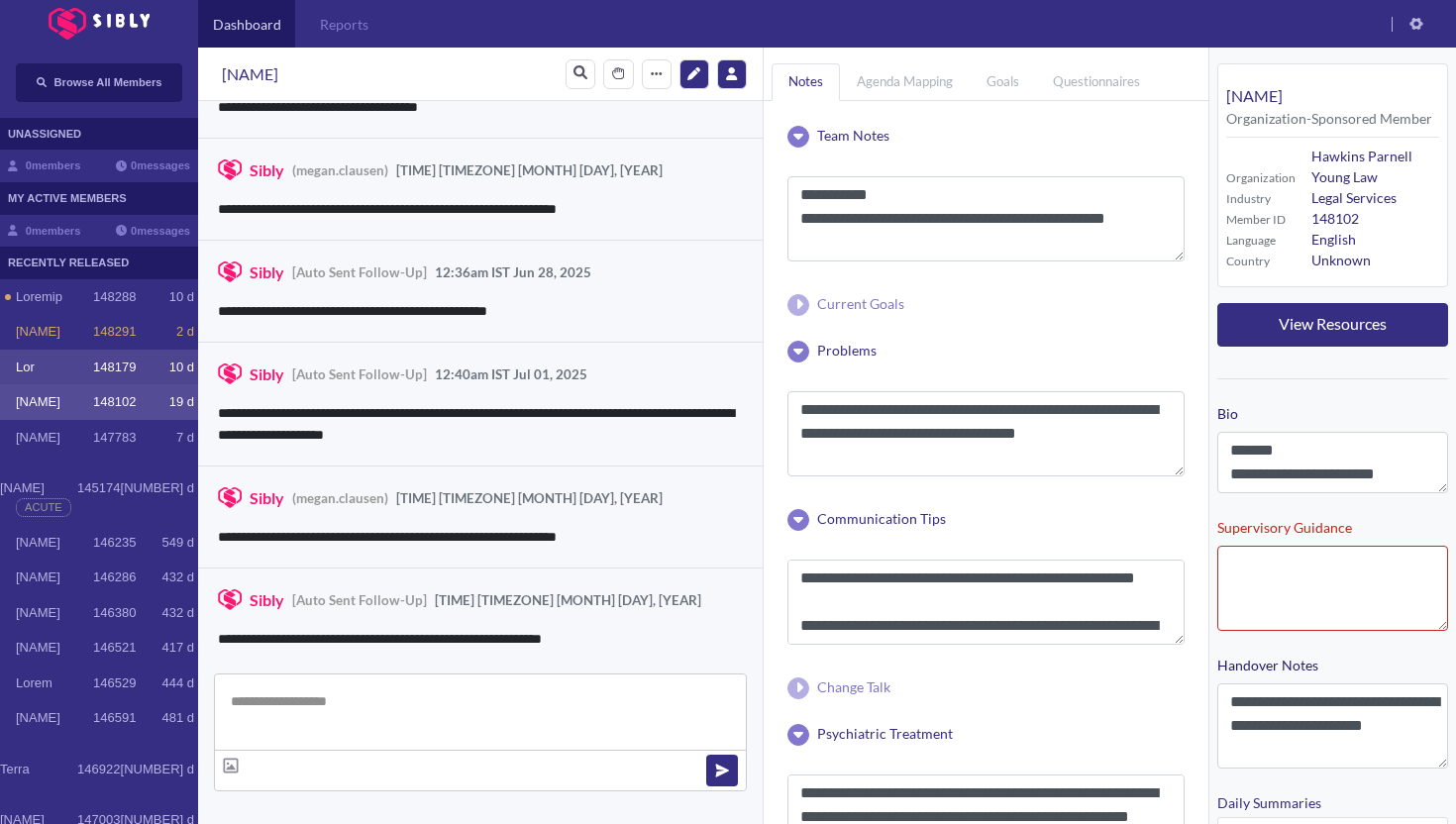 click on "148179" at bounding box center (114, 297) 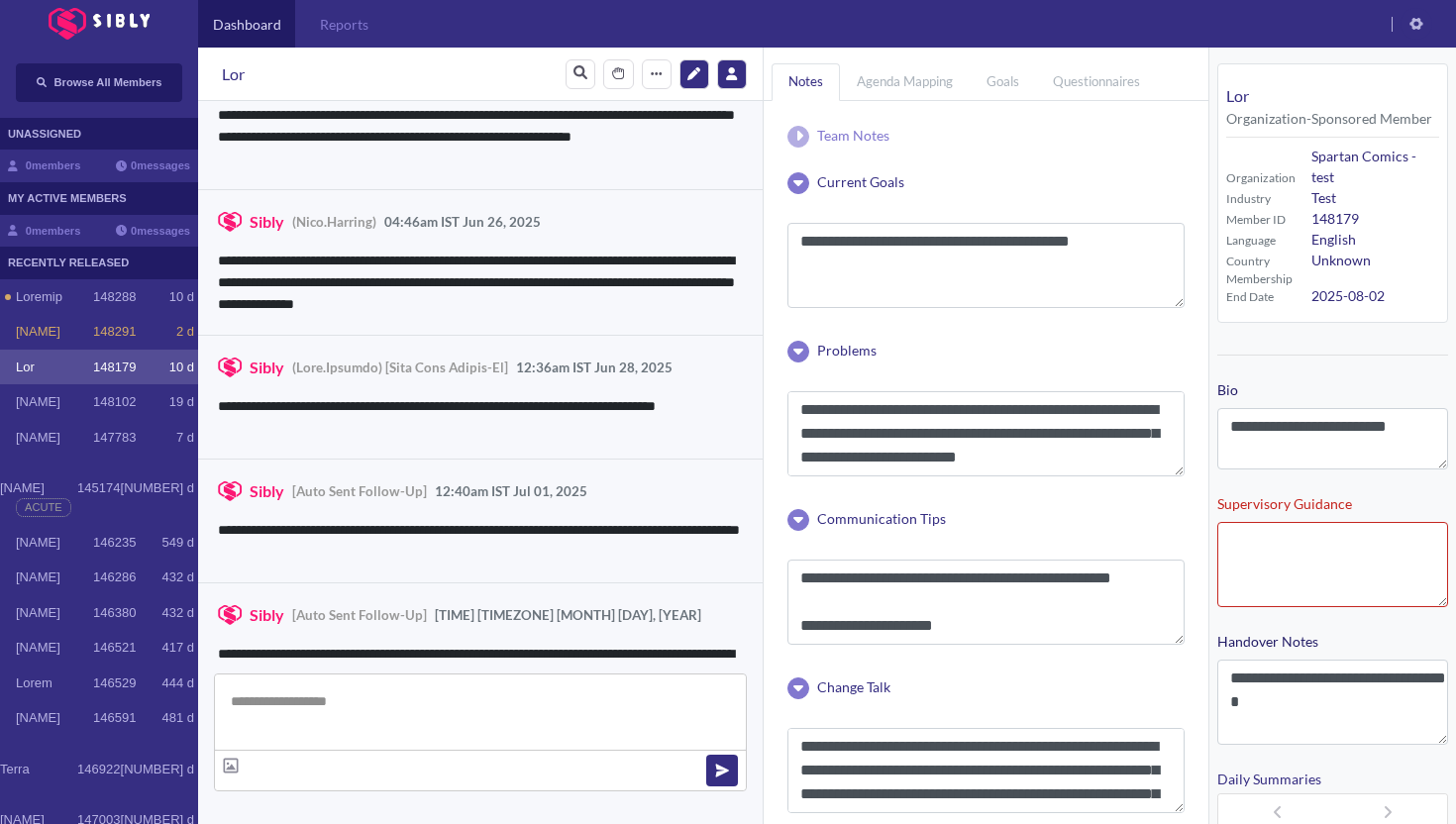 scroll, scrollTop: 3823, scrollLeft: 0, axis: vertical 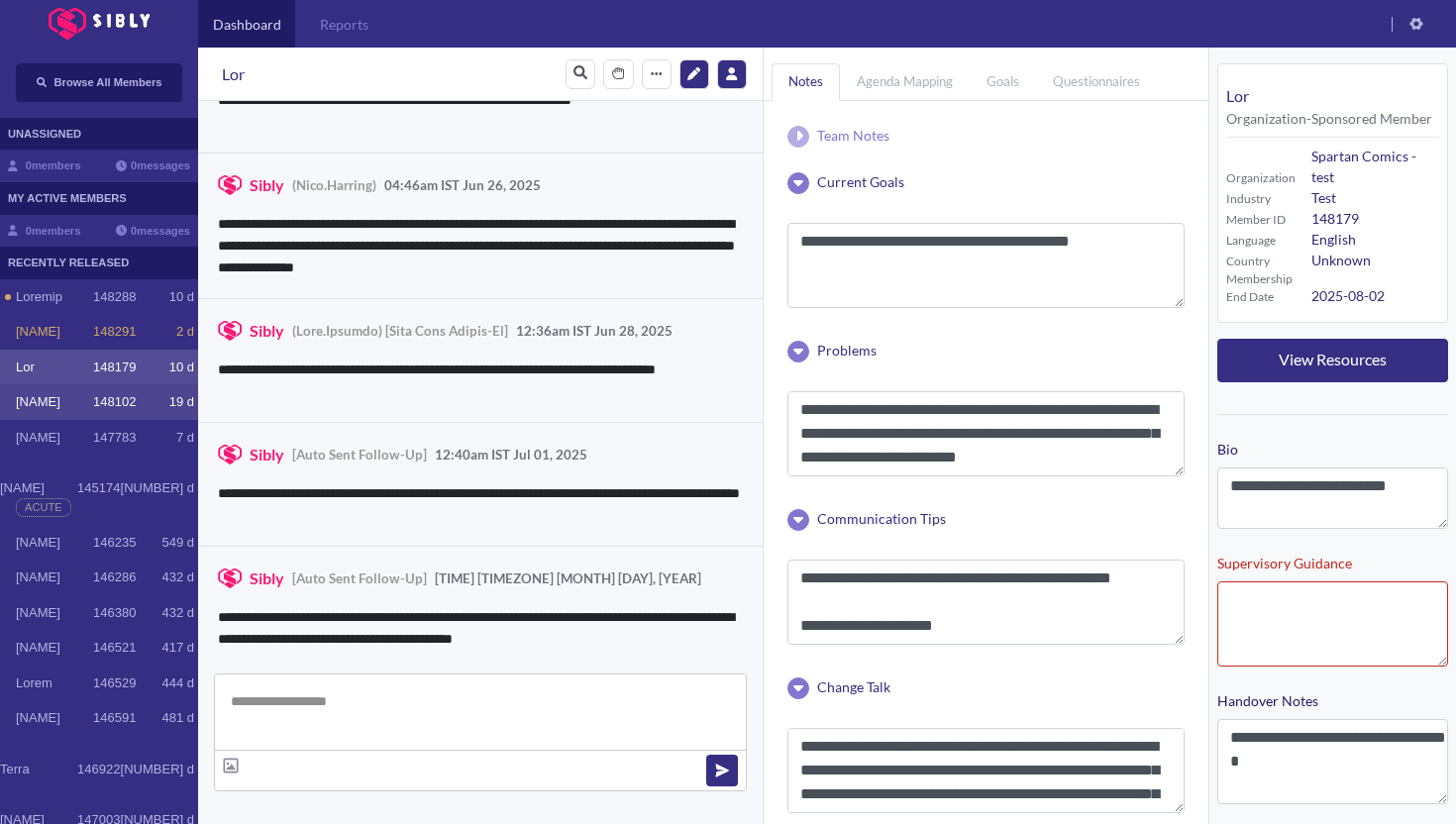 click on "[NAME] [NUMBER] [NUMBER] d" at bounding box center [99, 402] 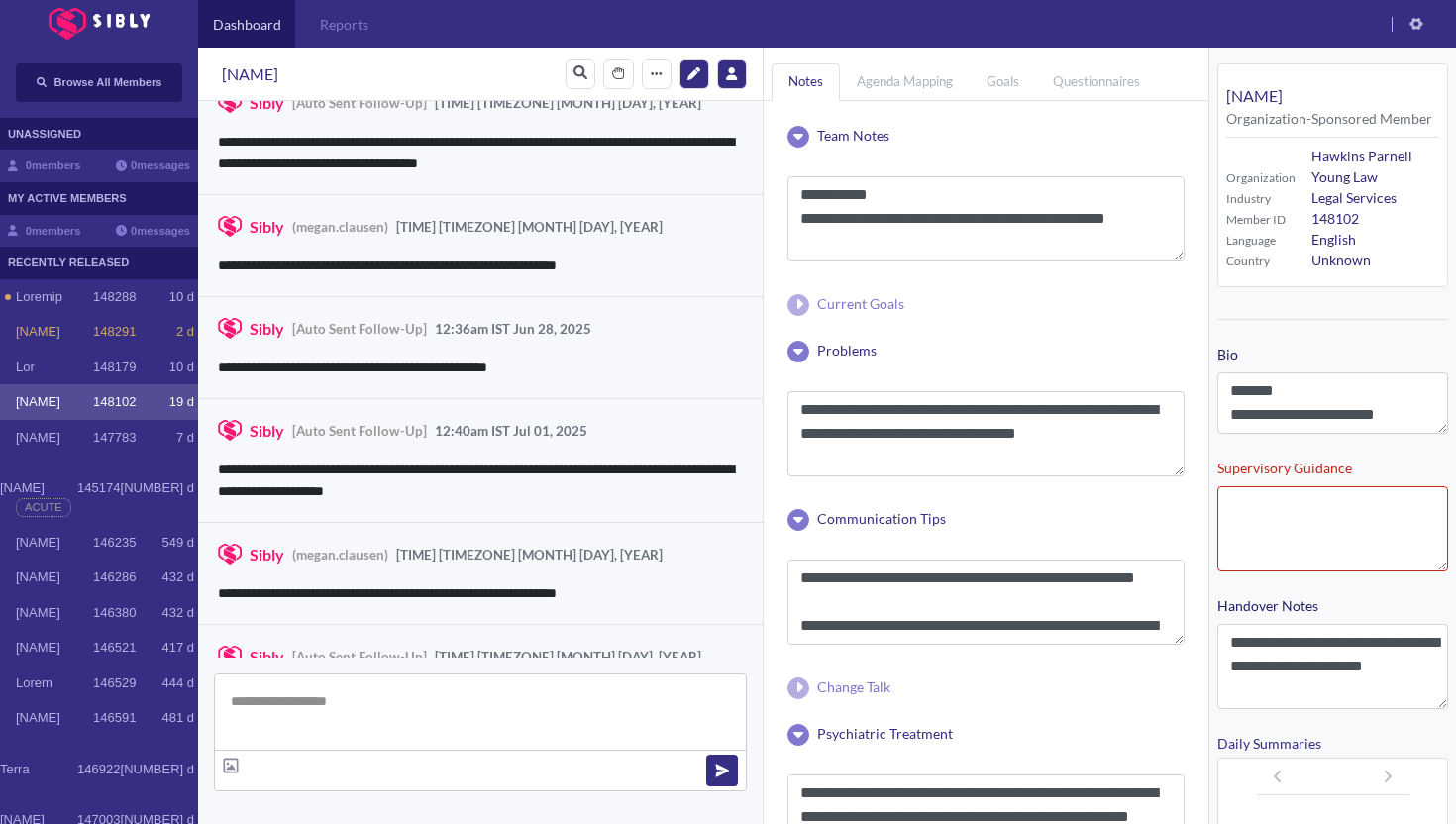 scroll, scrollTop: 3226, scrollLeft: 0, axis: vertical 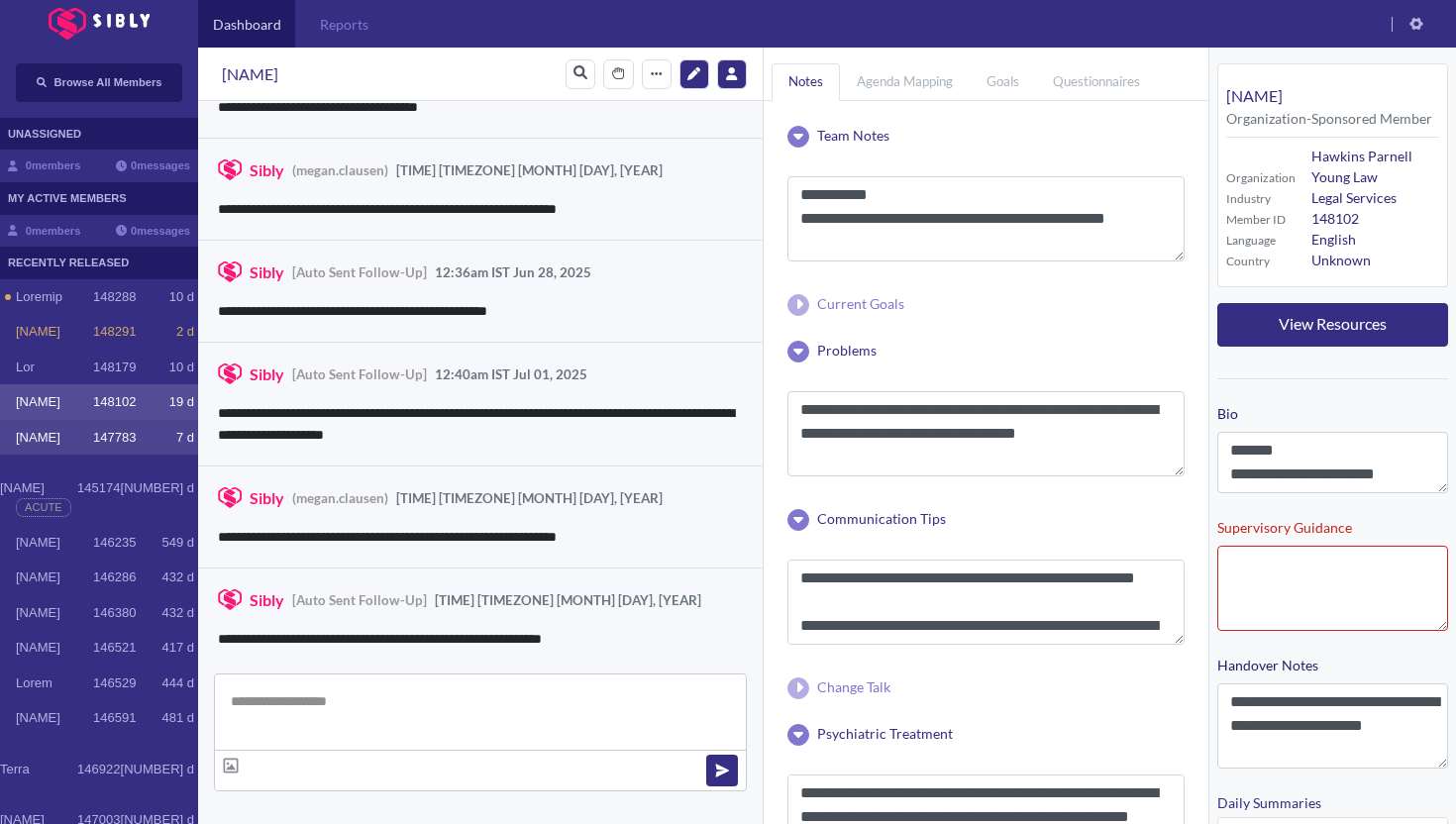 click on "[NAME]" at bounding box center (54, 297) 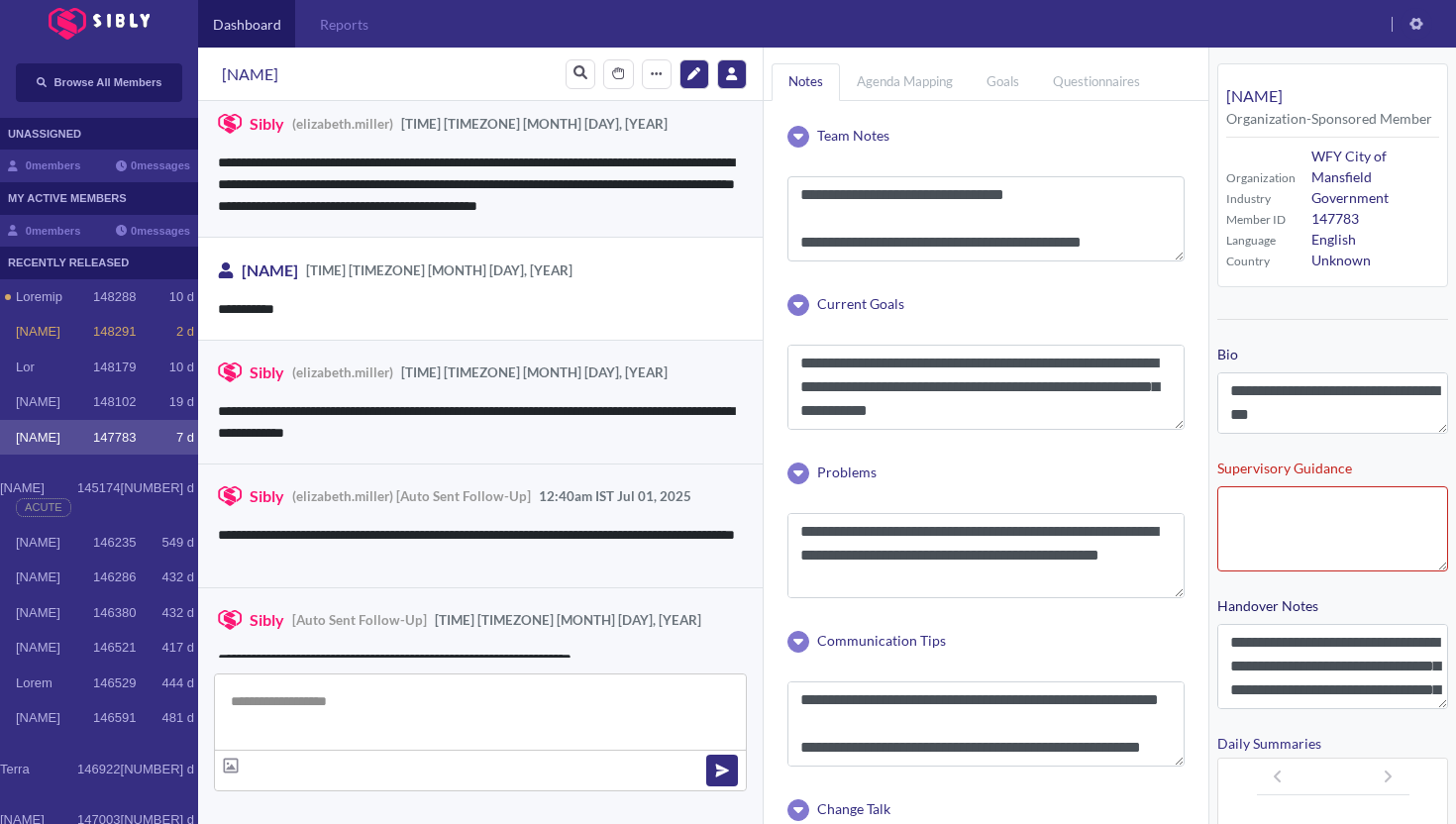 scroll, scrollTop: 3220, scrollLeft: 0, axis: vertical 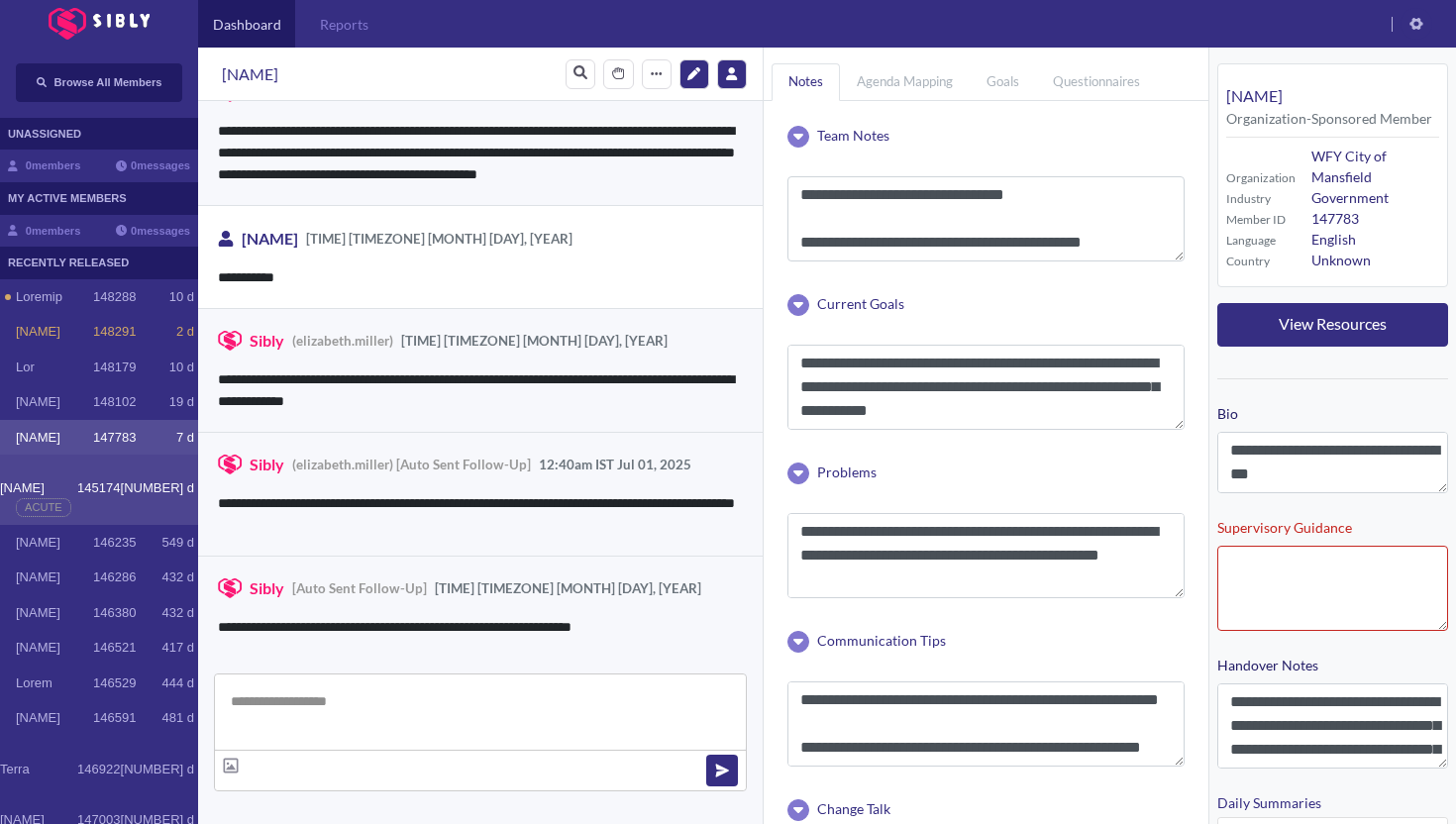 click on "[NAME] [NUMBER] [NUMBER] d Acute" at bounding box center [99, 489] 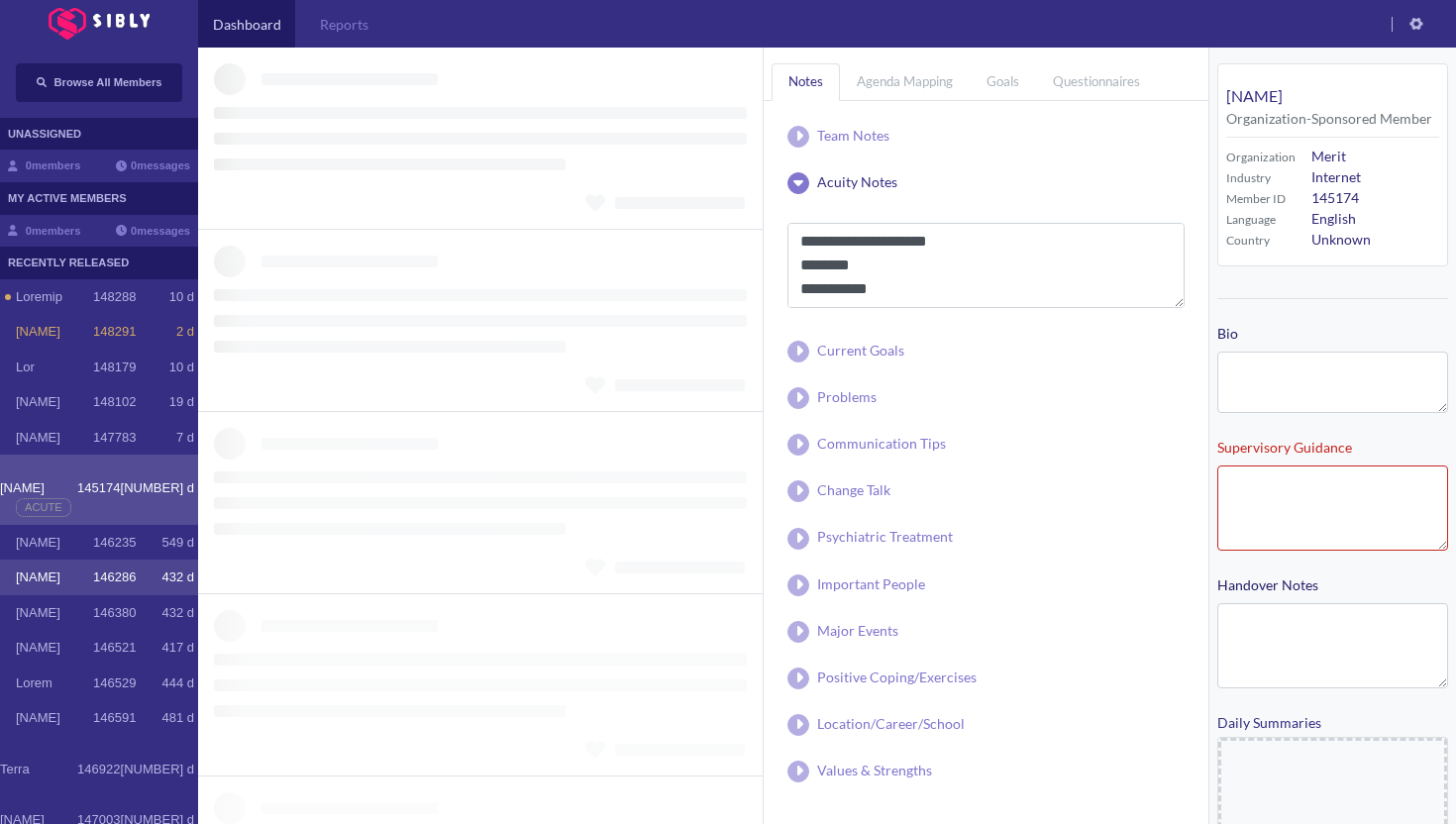 click on "[NAME] [NUMBER] [NUMBER] d" at bounding box center [99, 577] 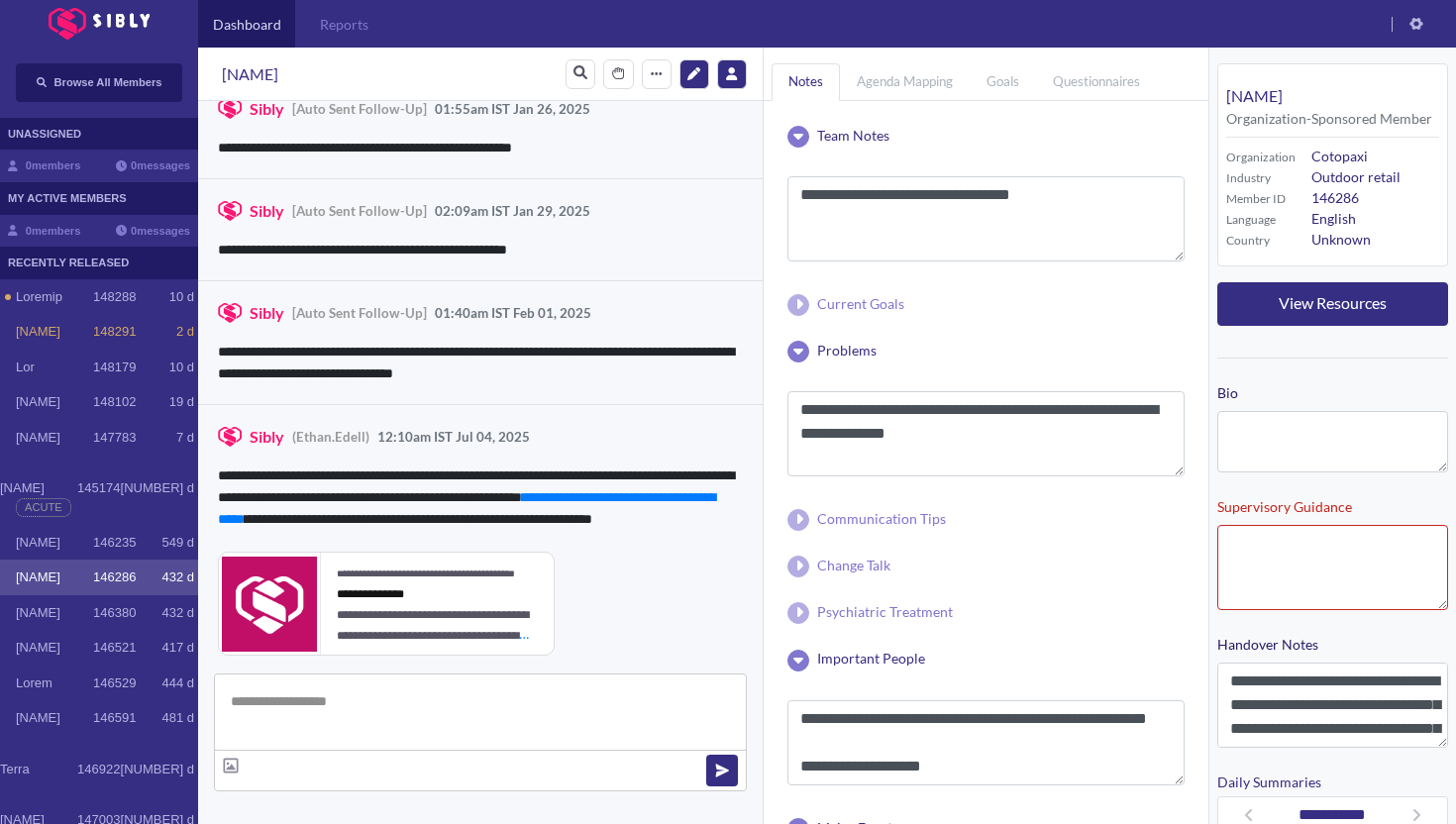 scroll, scrollTop: 3348, scrollLeft: 0, axis: vertical 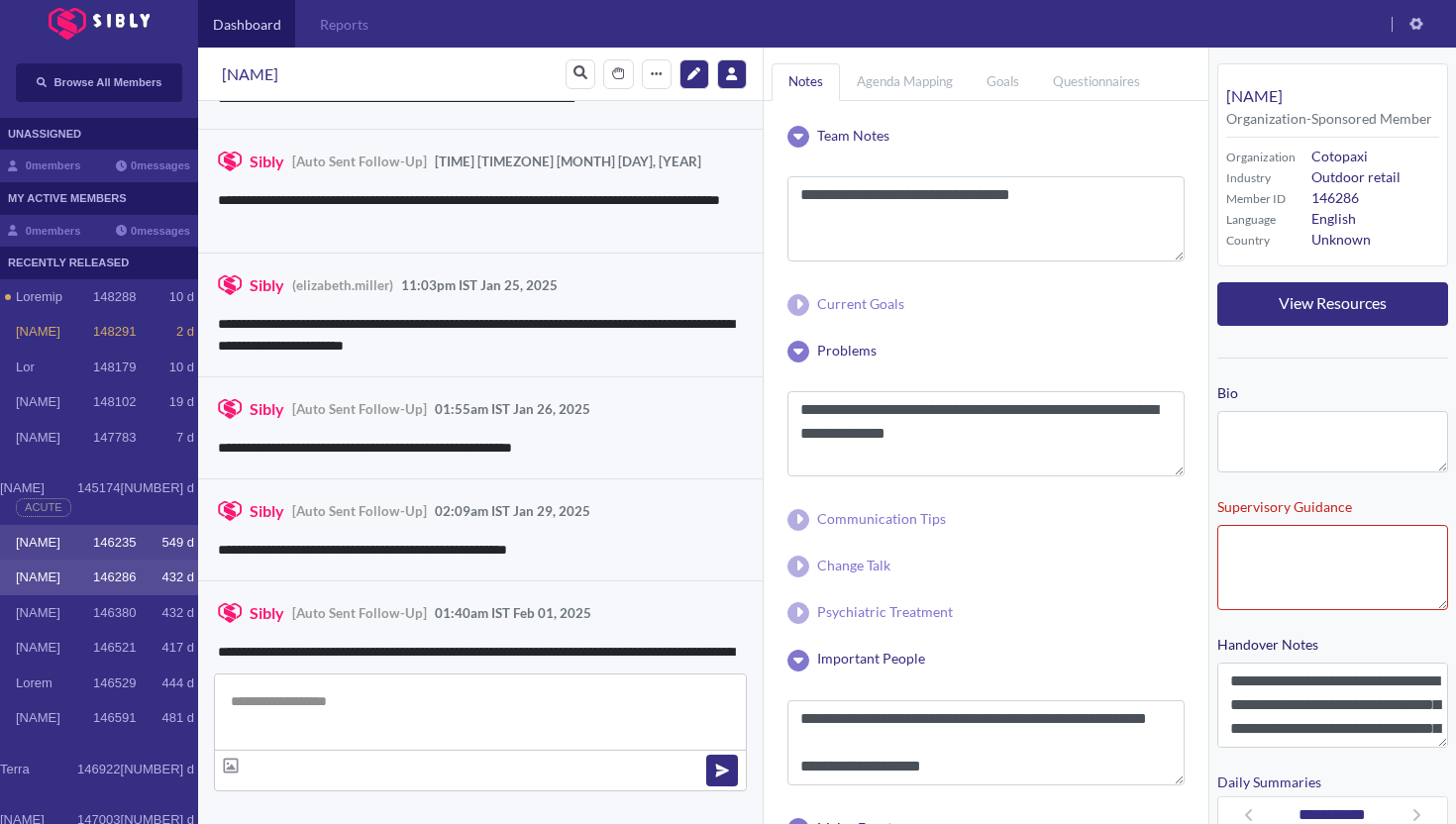 click on "[NAME]" at bounding box center (54, 297) 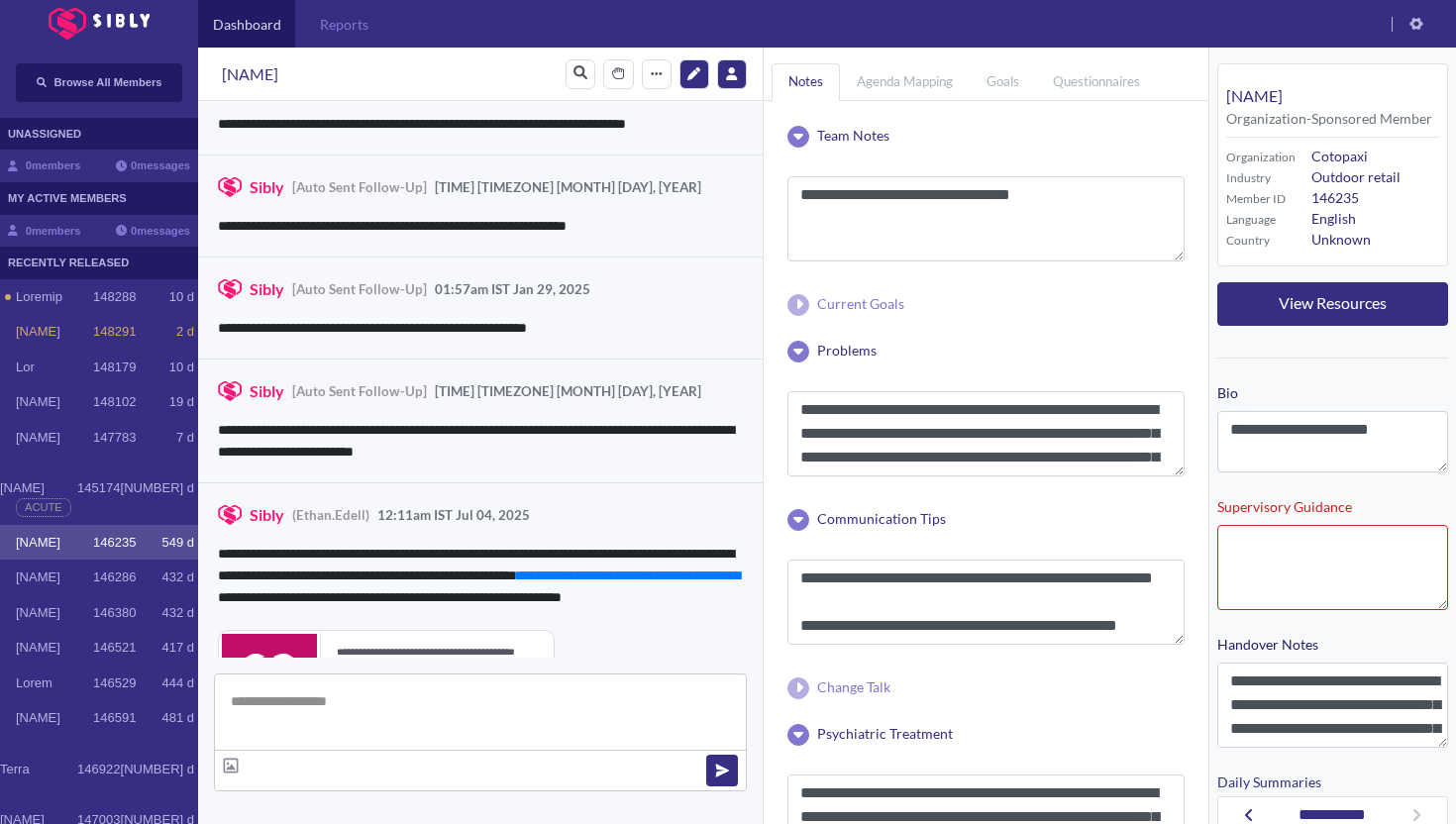 scroll, scrollTop: 3681, scrollLeft: 0, axis: vertical 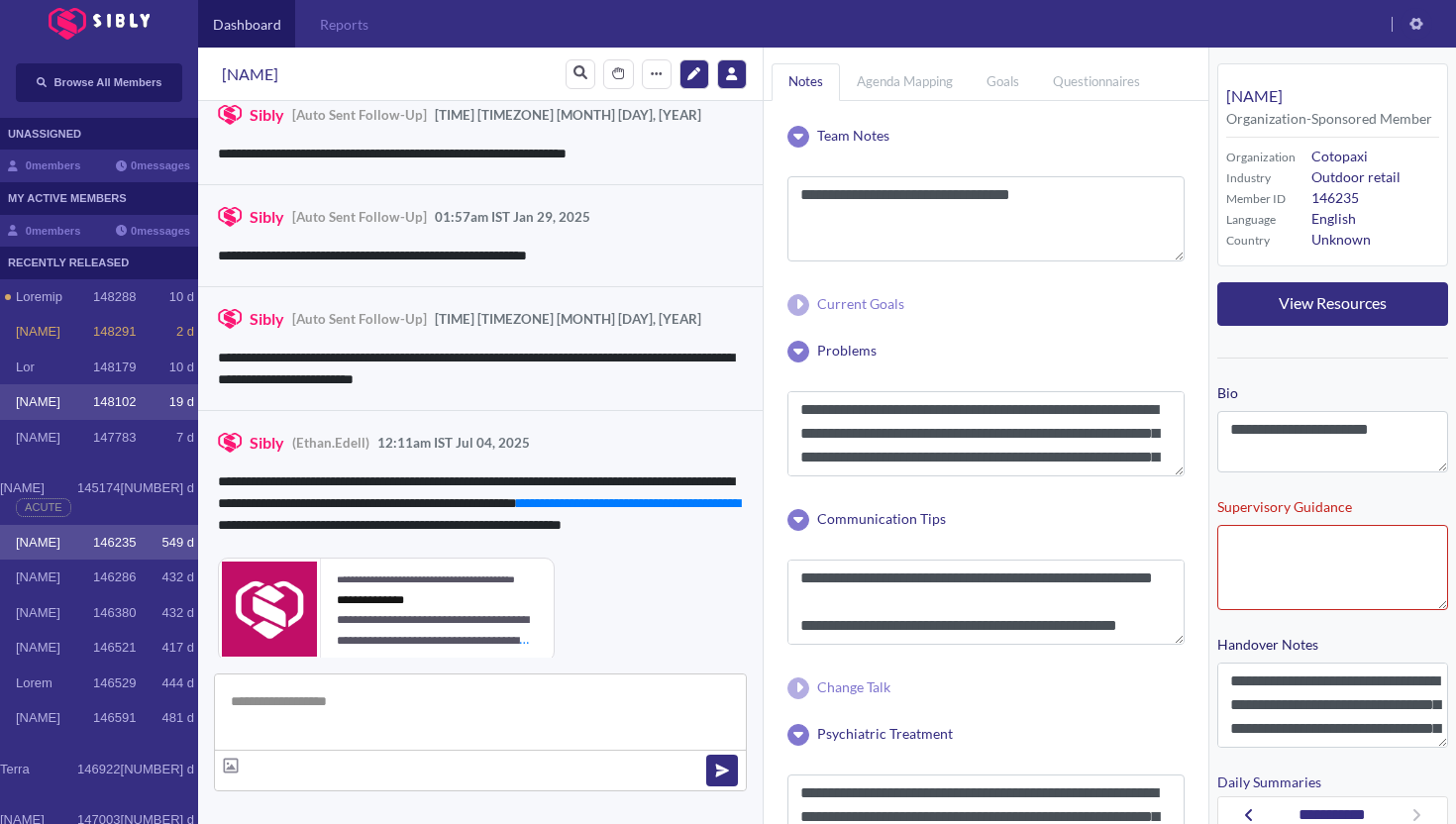click on "[NAME]" at bounding box center [54, 297] 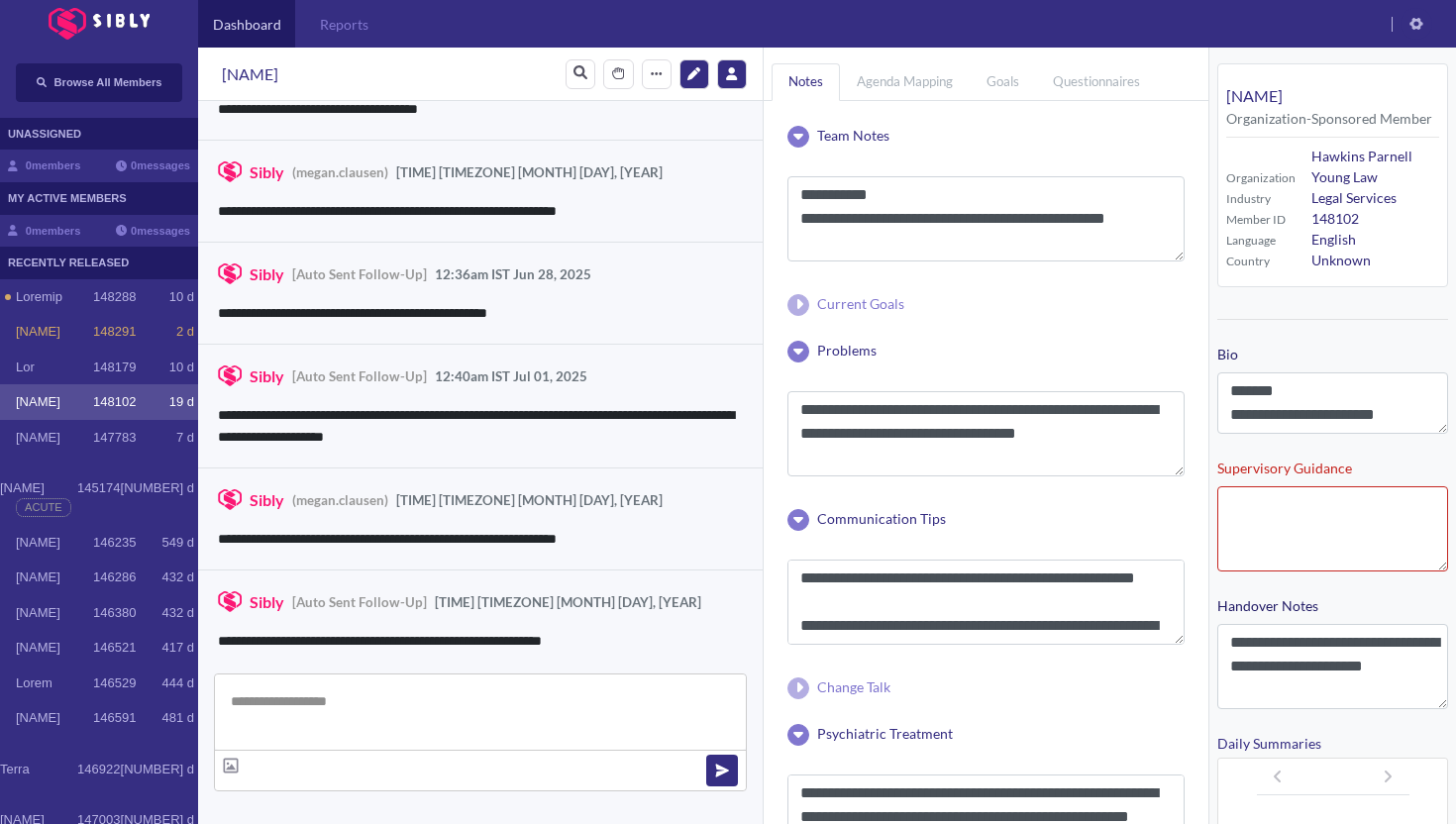 scroll, scrollTop: 3226, scrollLeft: 0, axis: vertical 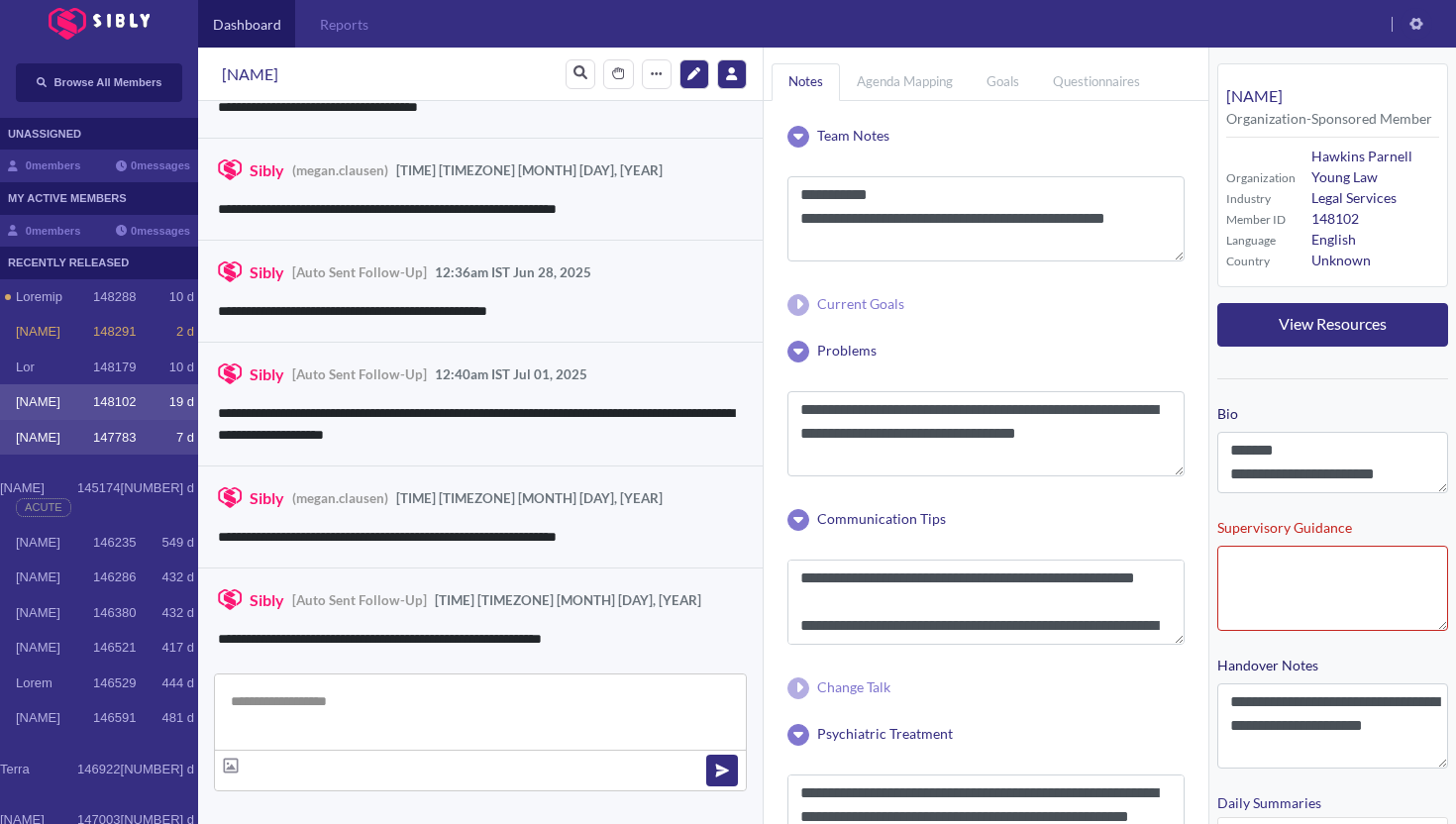 click on "[NAME]" at bounding box center [54, 297] 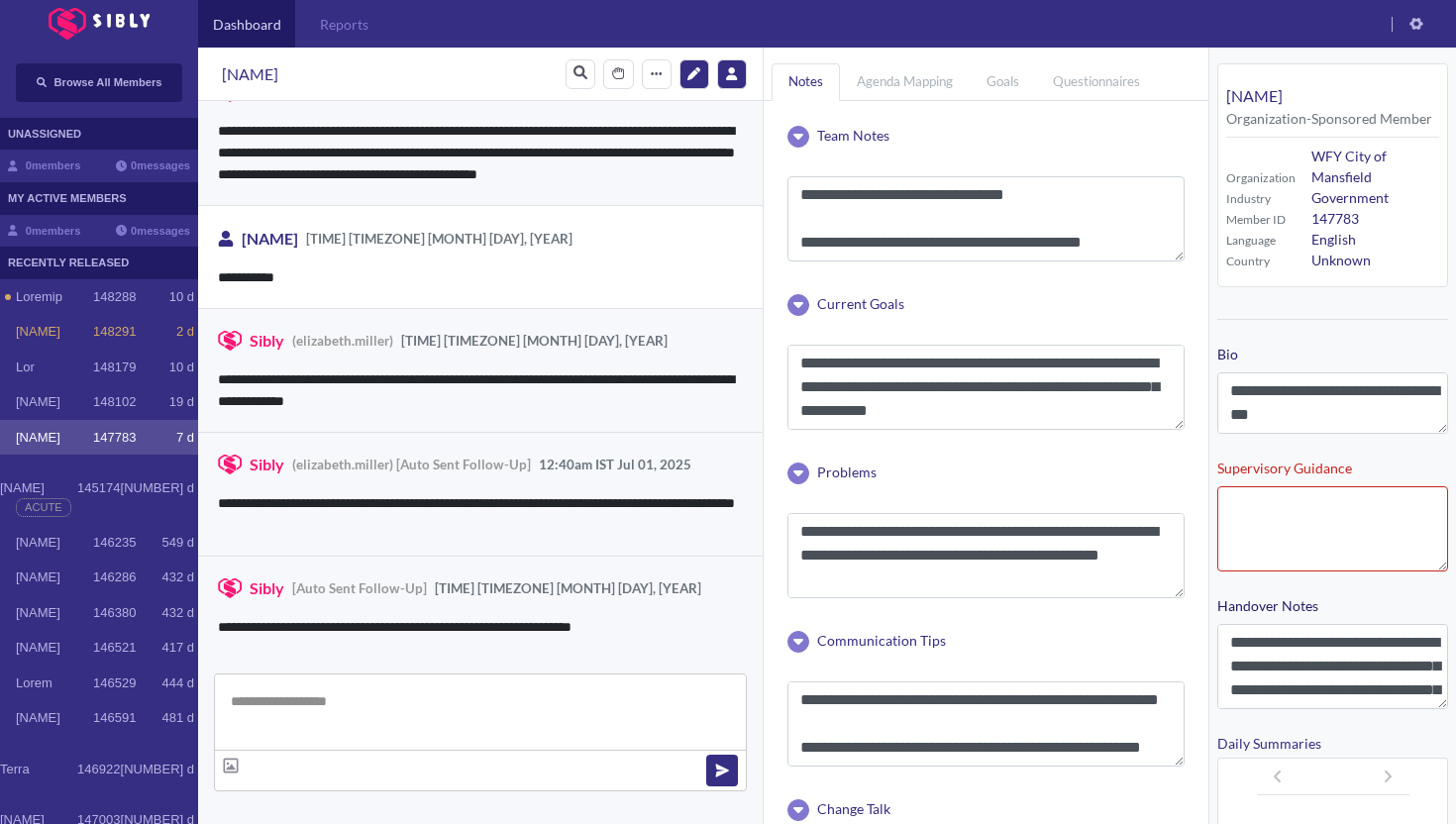 scroll, scrollTop: 3220, scrollLeft: 0, axis: vertical 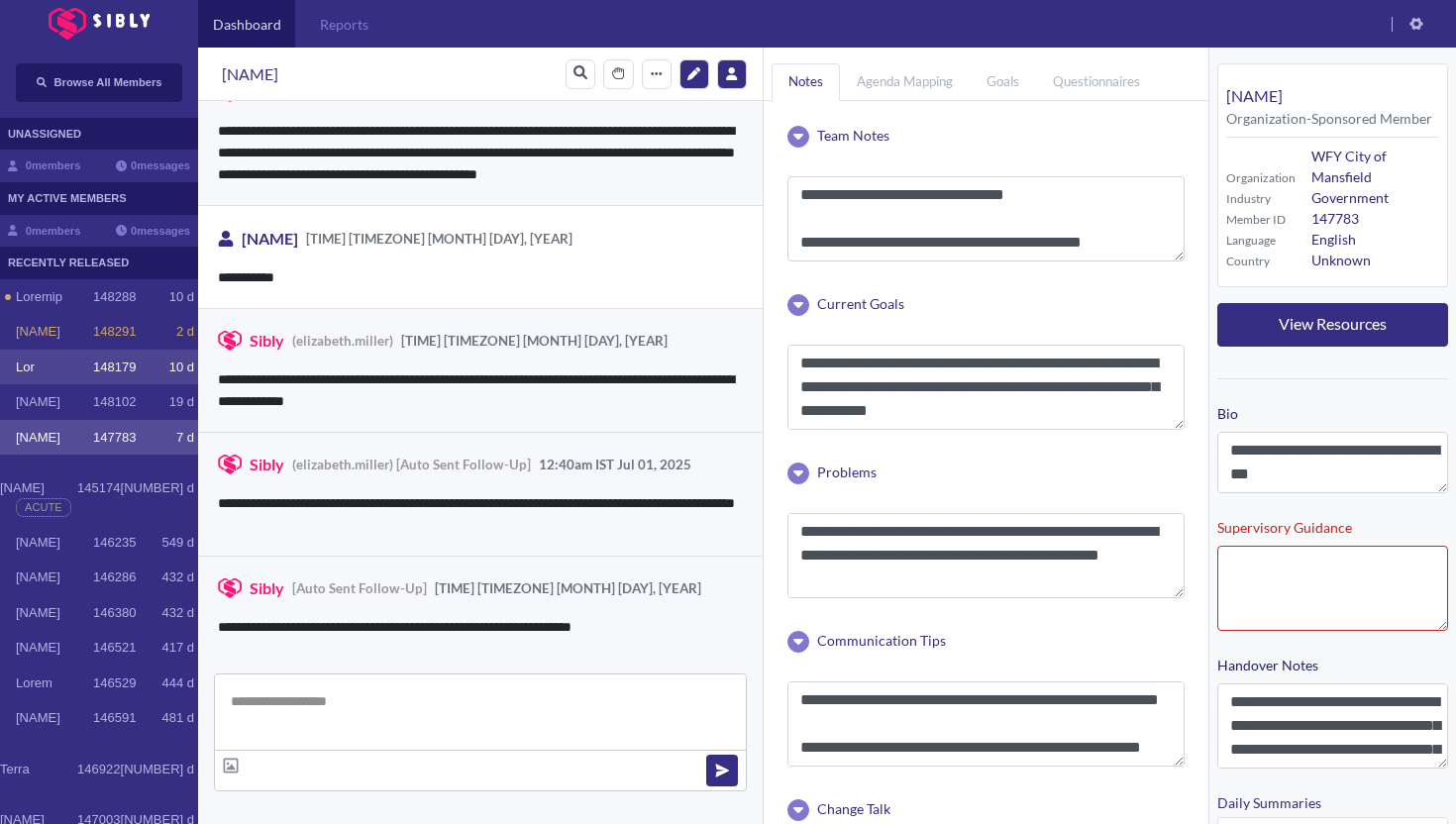 click on "Lor" at bounding box center (54, 297) 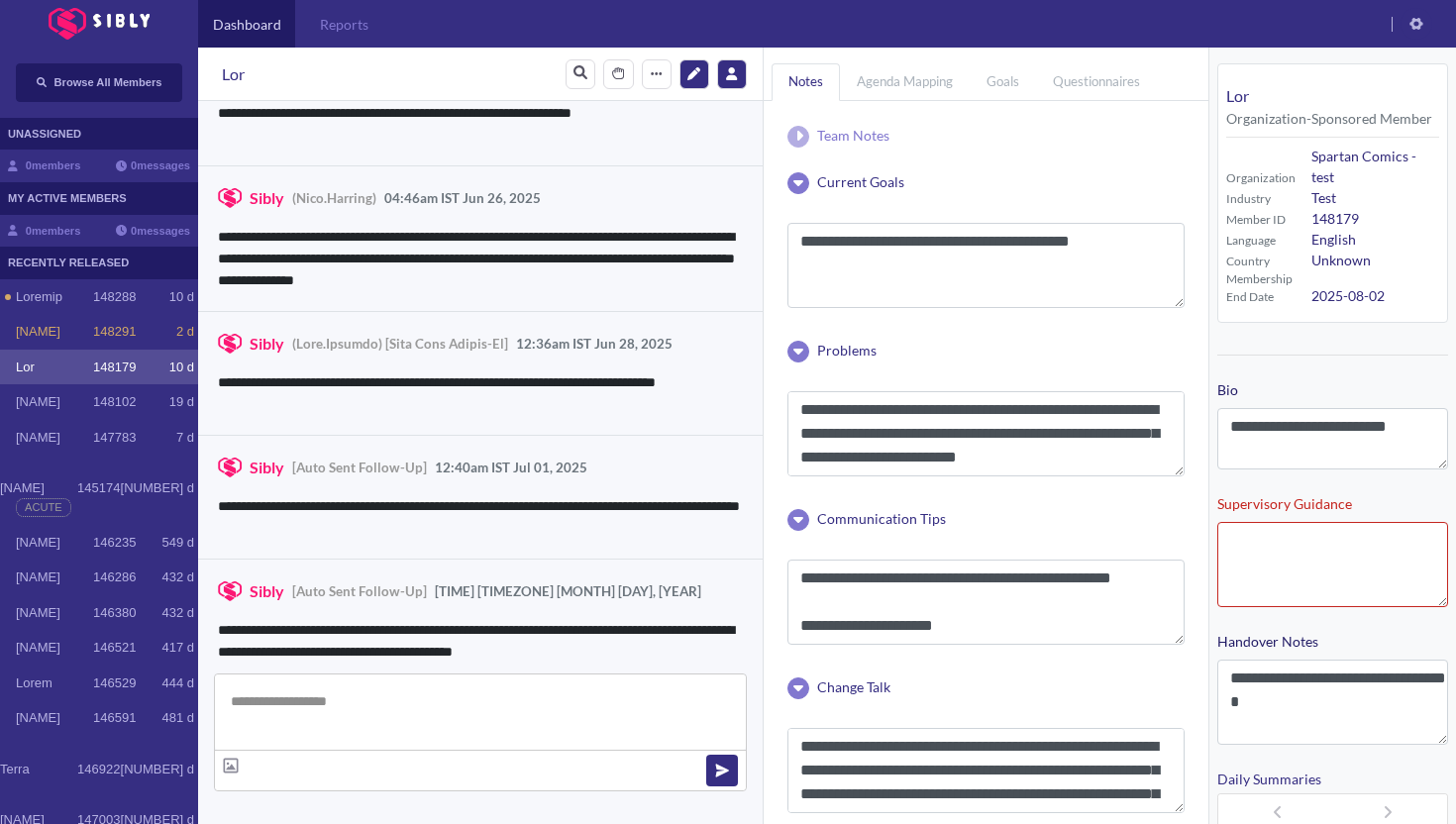 scroll, scrollTop: 3823, scrollLeft: 0, axis: vertical 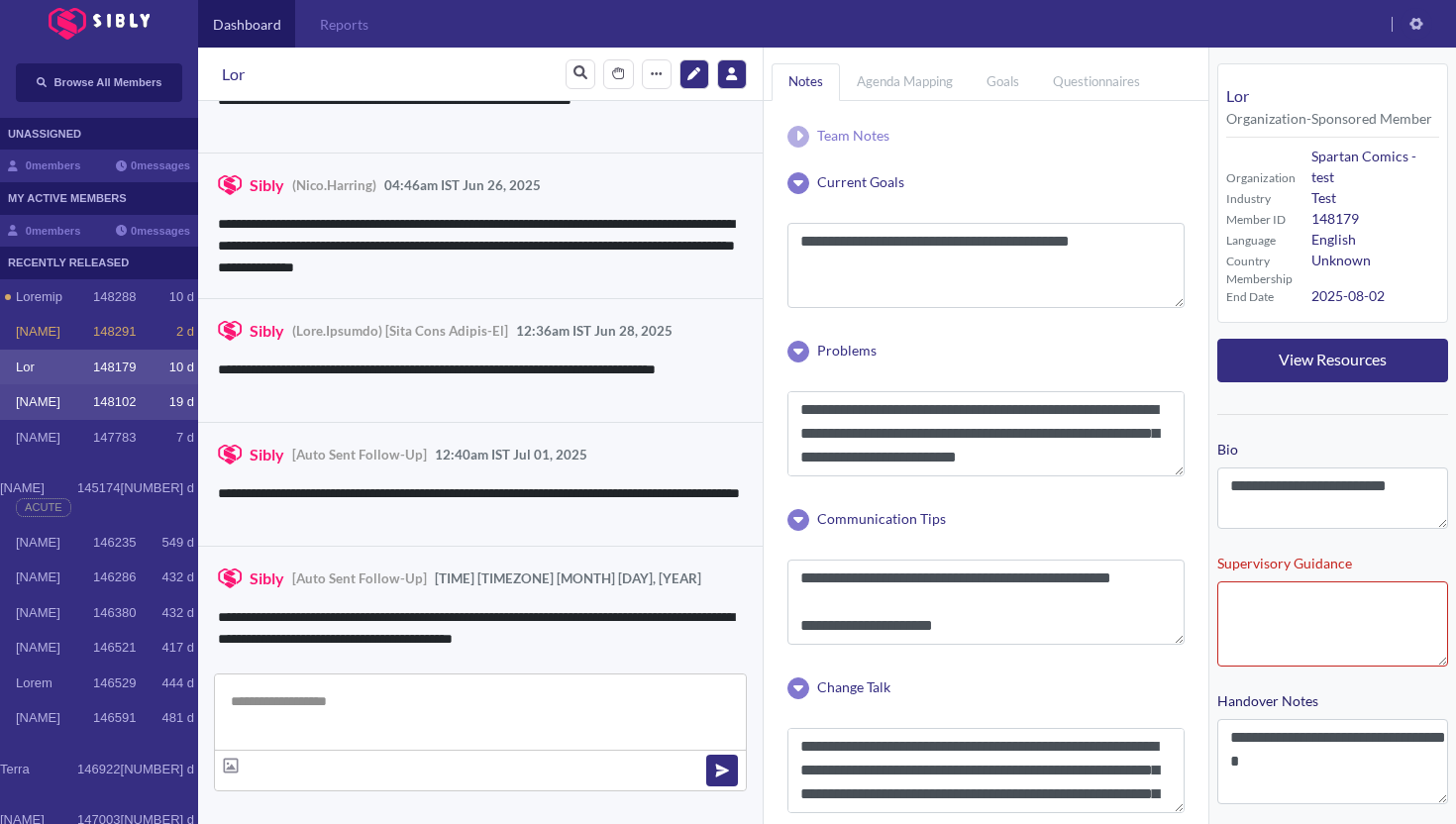 click on "[NAME]" at bounding box center (54, 297) 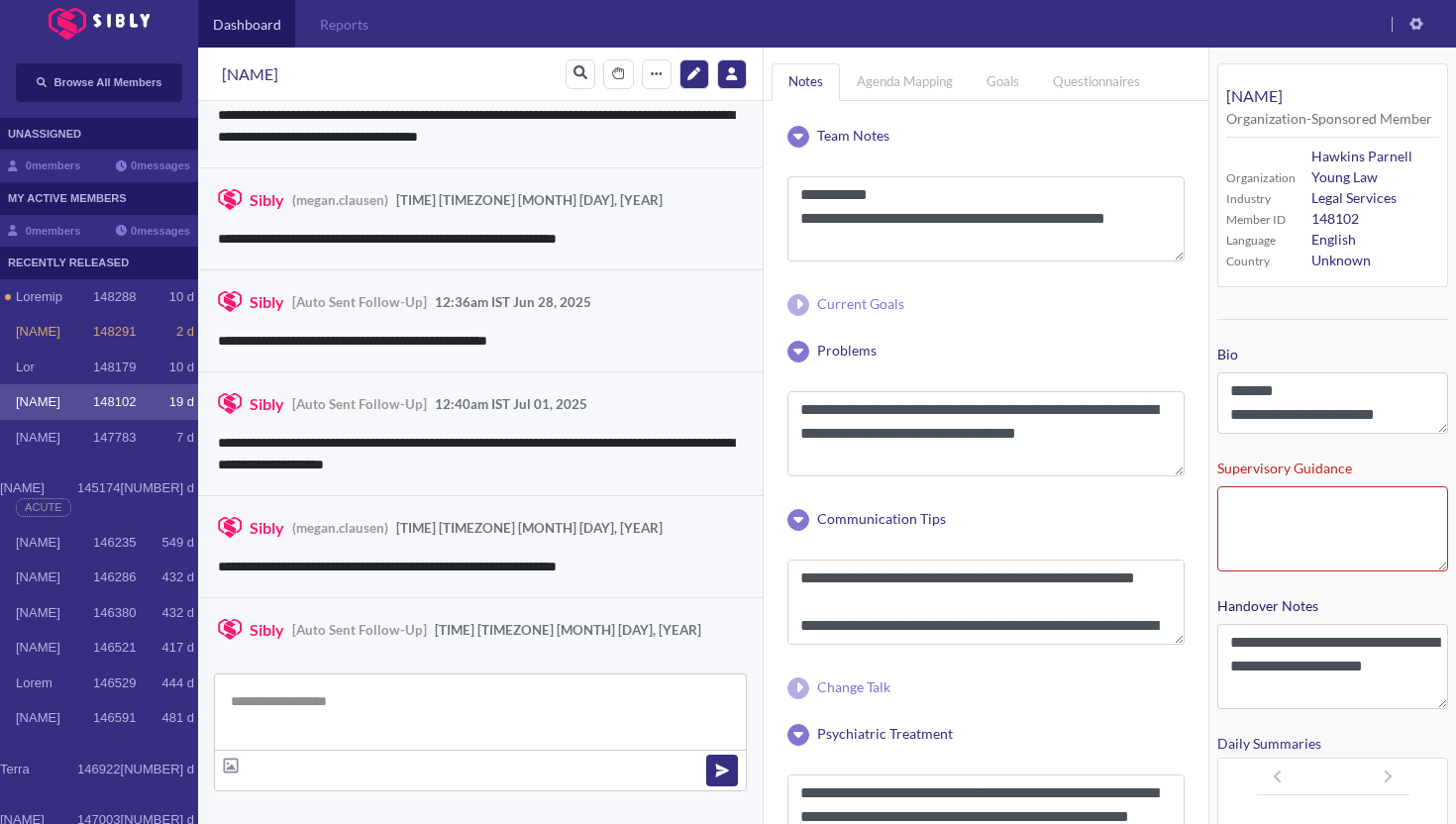 scroll, scrollTop: 3226, scrollLeft: 0, axis: vertical 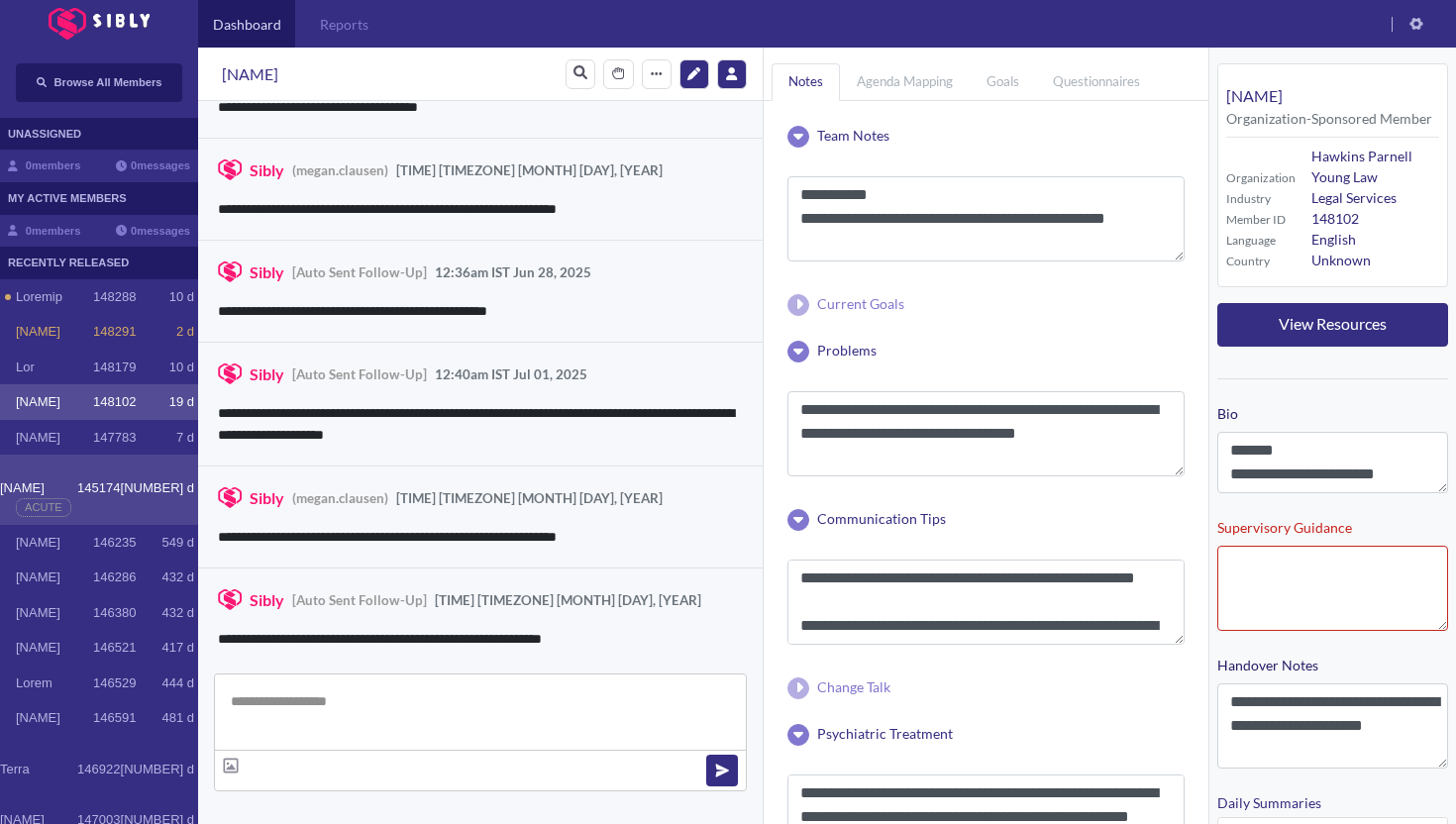 drag, startPoint x: 57, startPoint y: 436, endPoint x: 57, endPoint y: 461, distance: 25 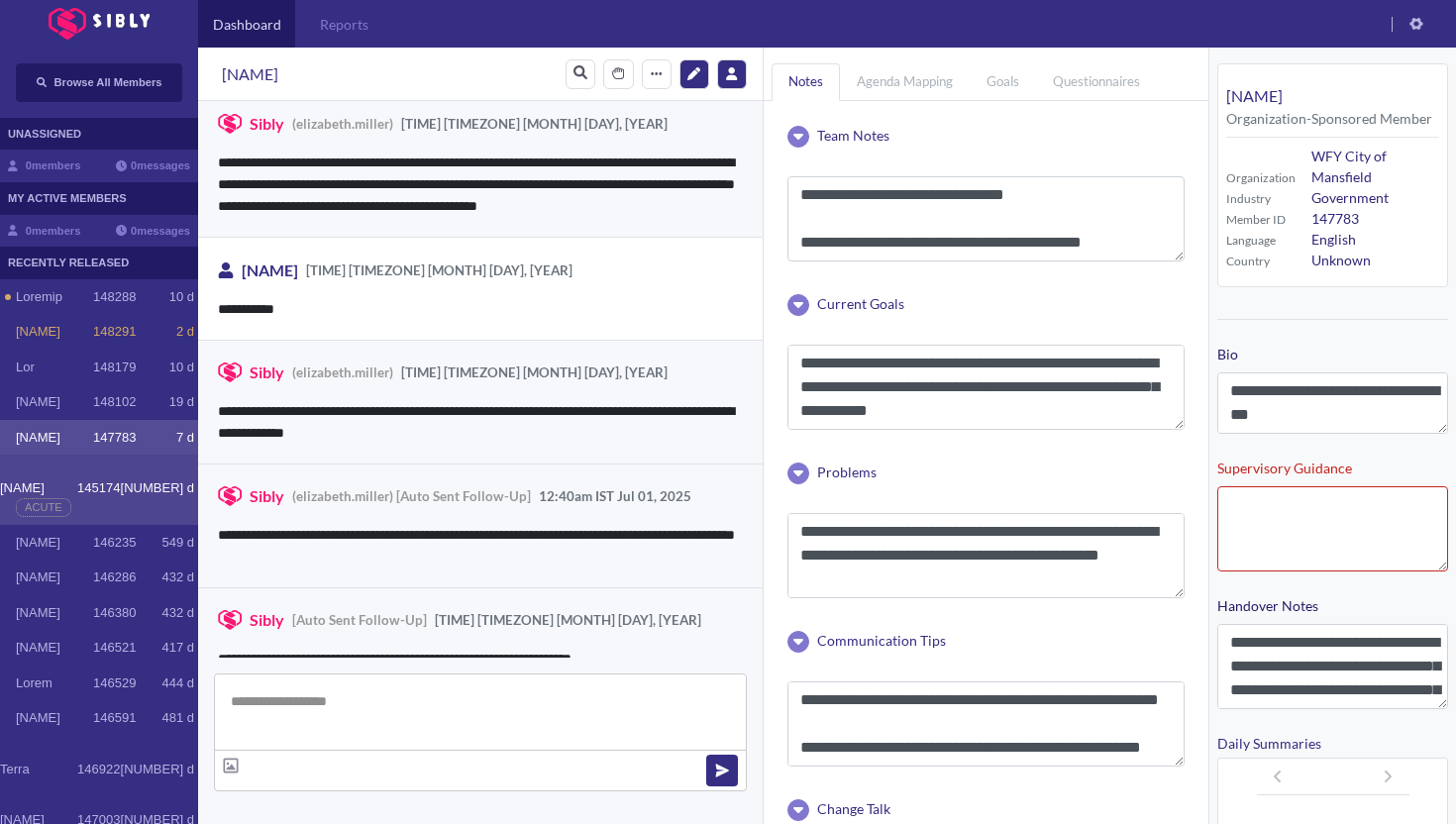 scroll, scrollTop: 3220, scrollLeft: 0, axis: vertical 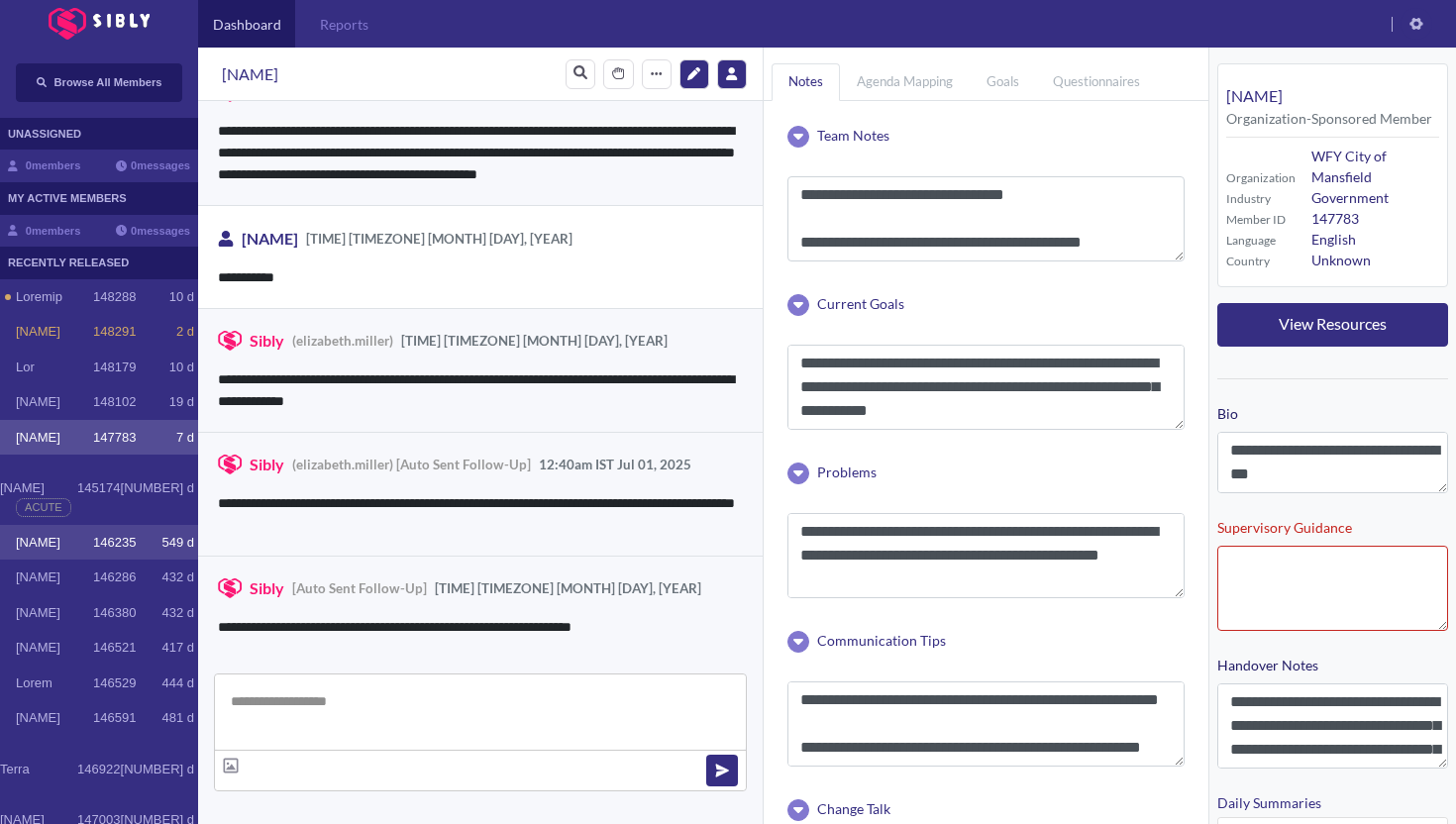 click on "[NAME]" at bounding box center (54, 297) 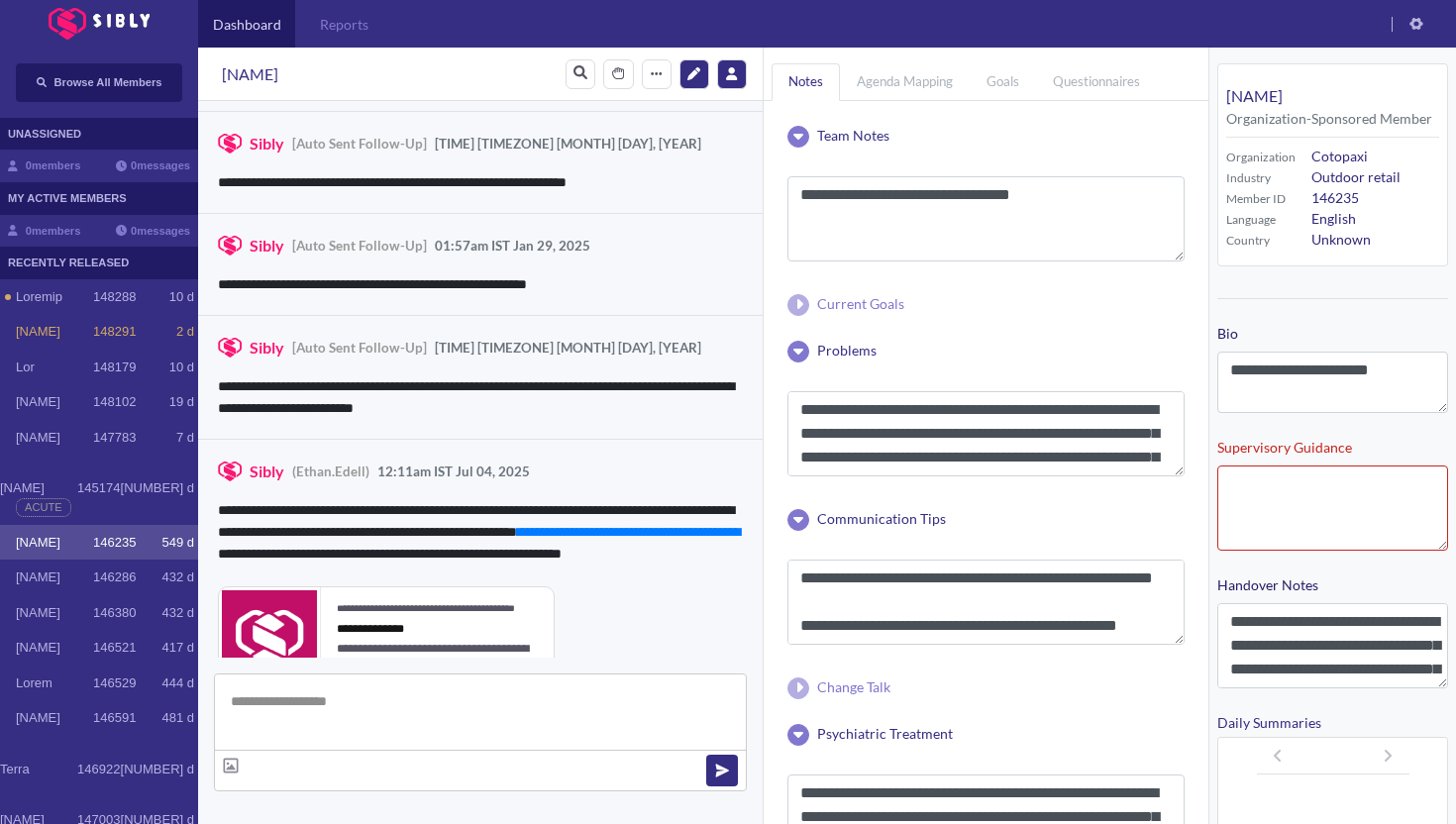 scroll, scrollTop: 3681, scrollLeft: 0, axis: vertical 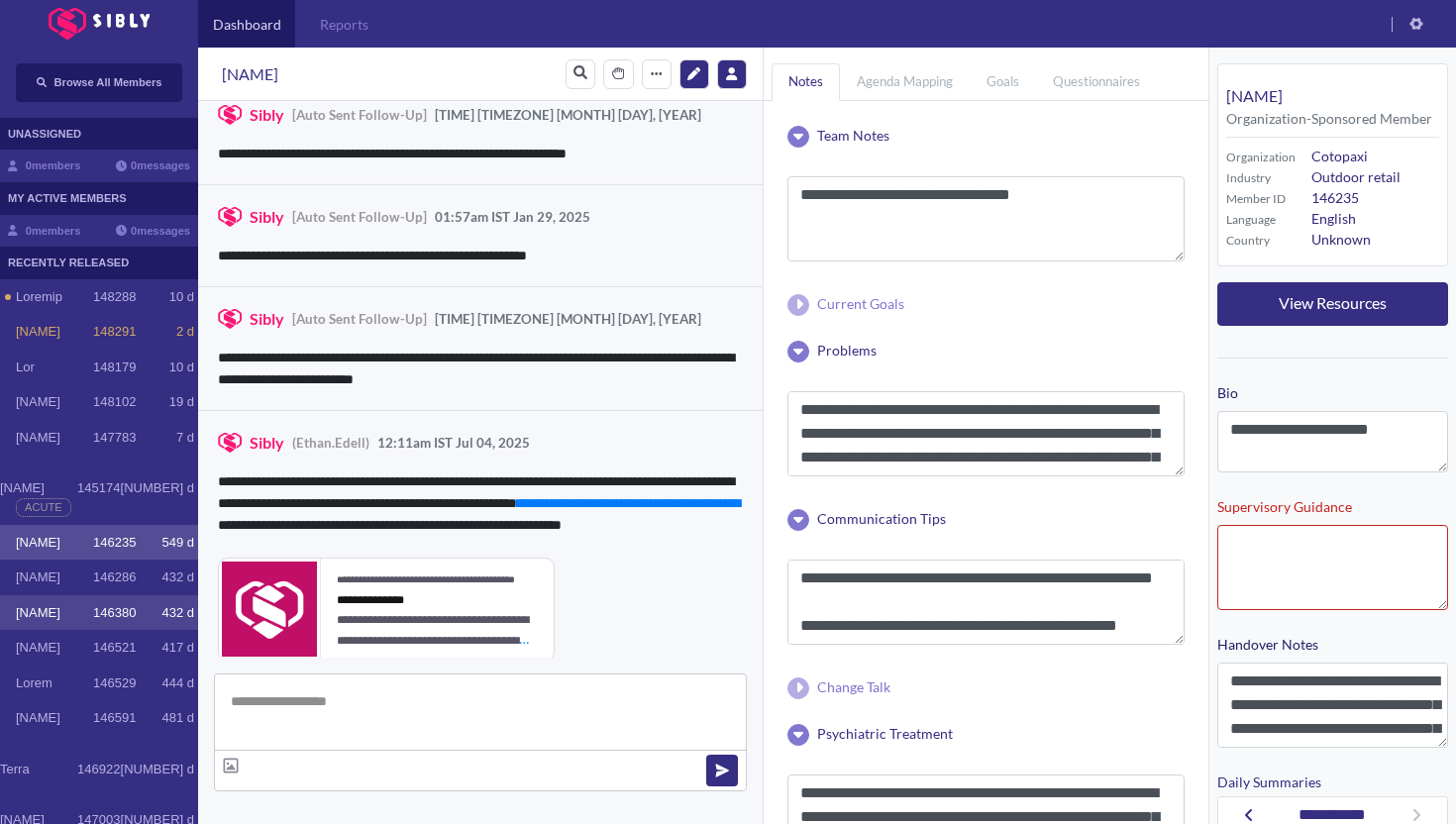click on "loremip 850919 730 d" at bounding box center (99, 613) 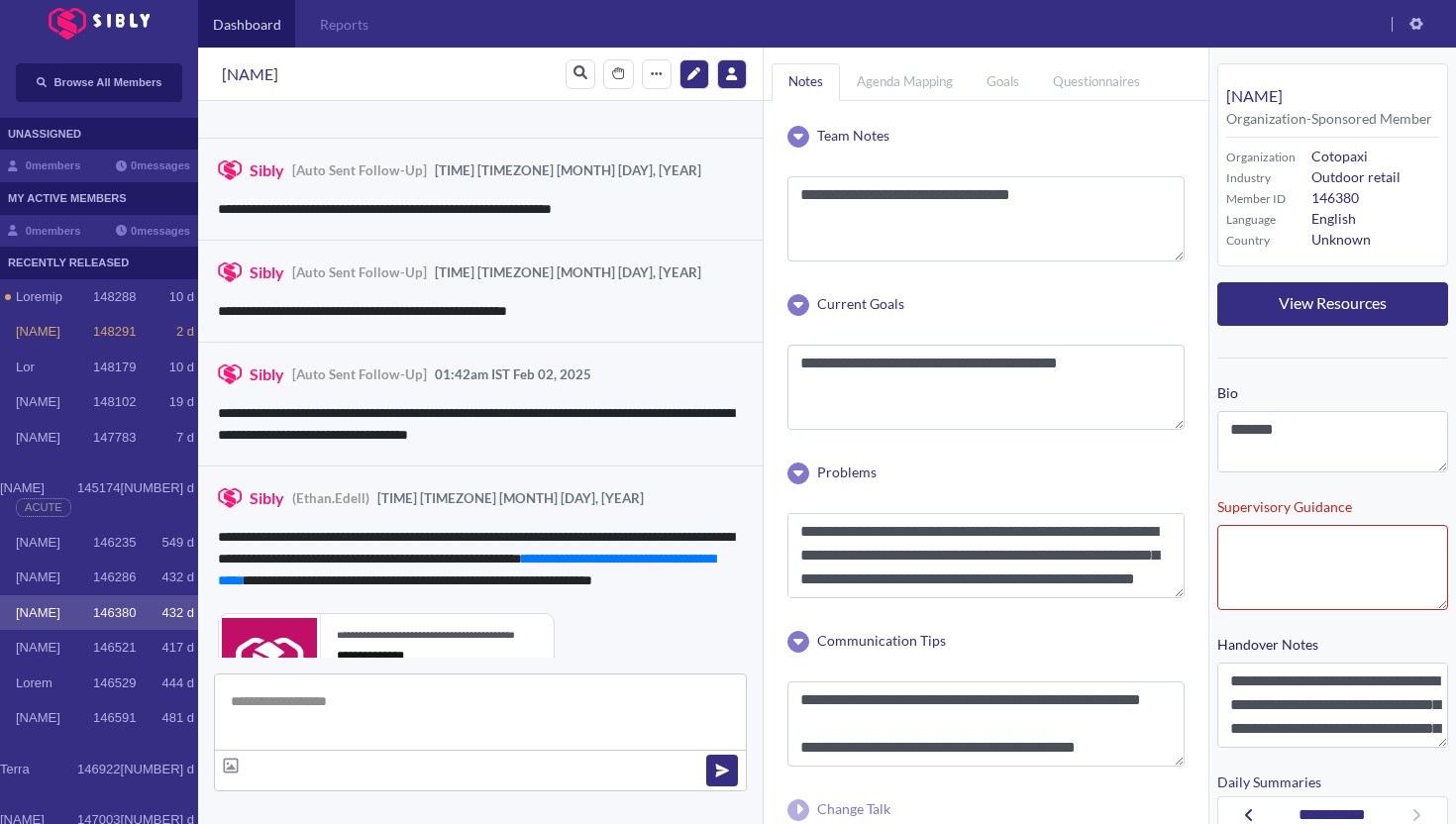 scroll, scrollTop: 3604, scrollLeft: 0, axis: vertical 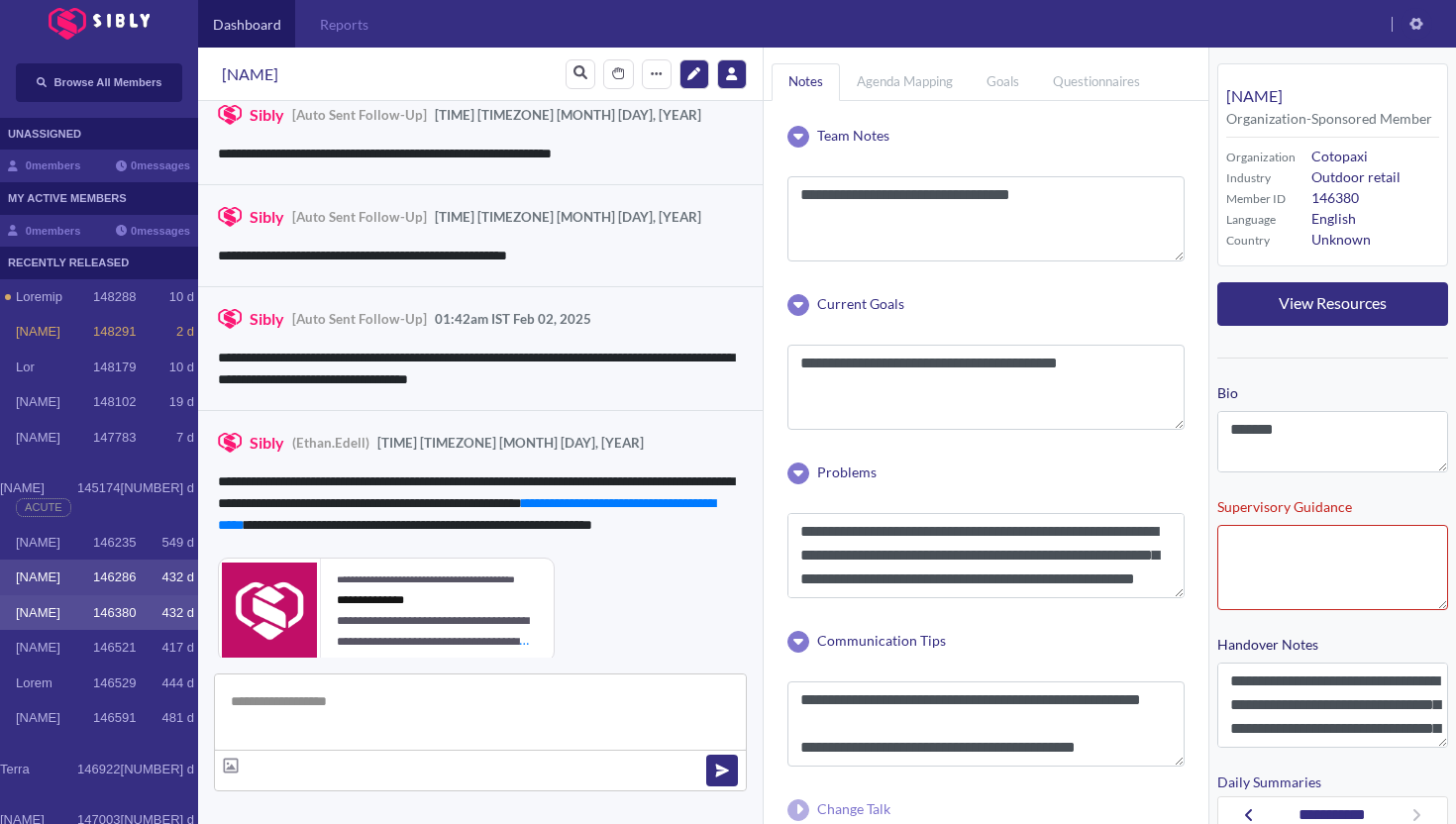 click on "[NAME] [NUMBER] [NUMBER] d" at bounding box center [99, 577] 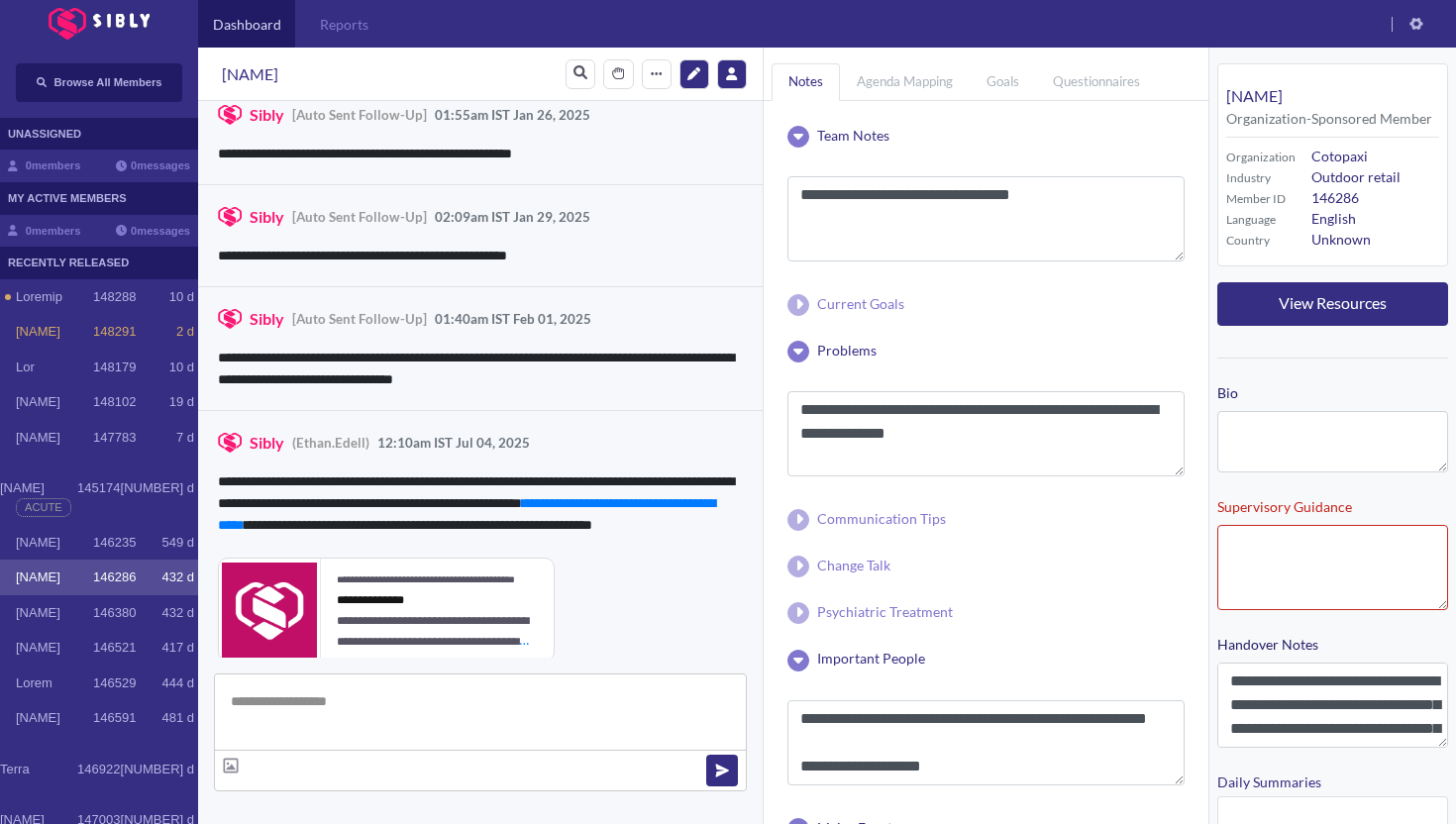 scroll, scrollTop: 3348, scrollLeft: 0, axis: vertical 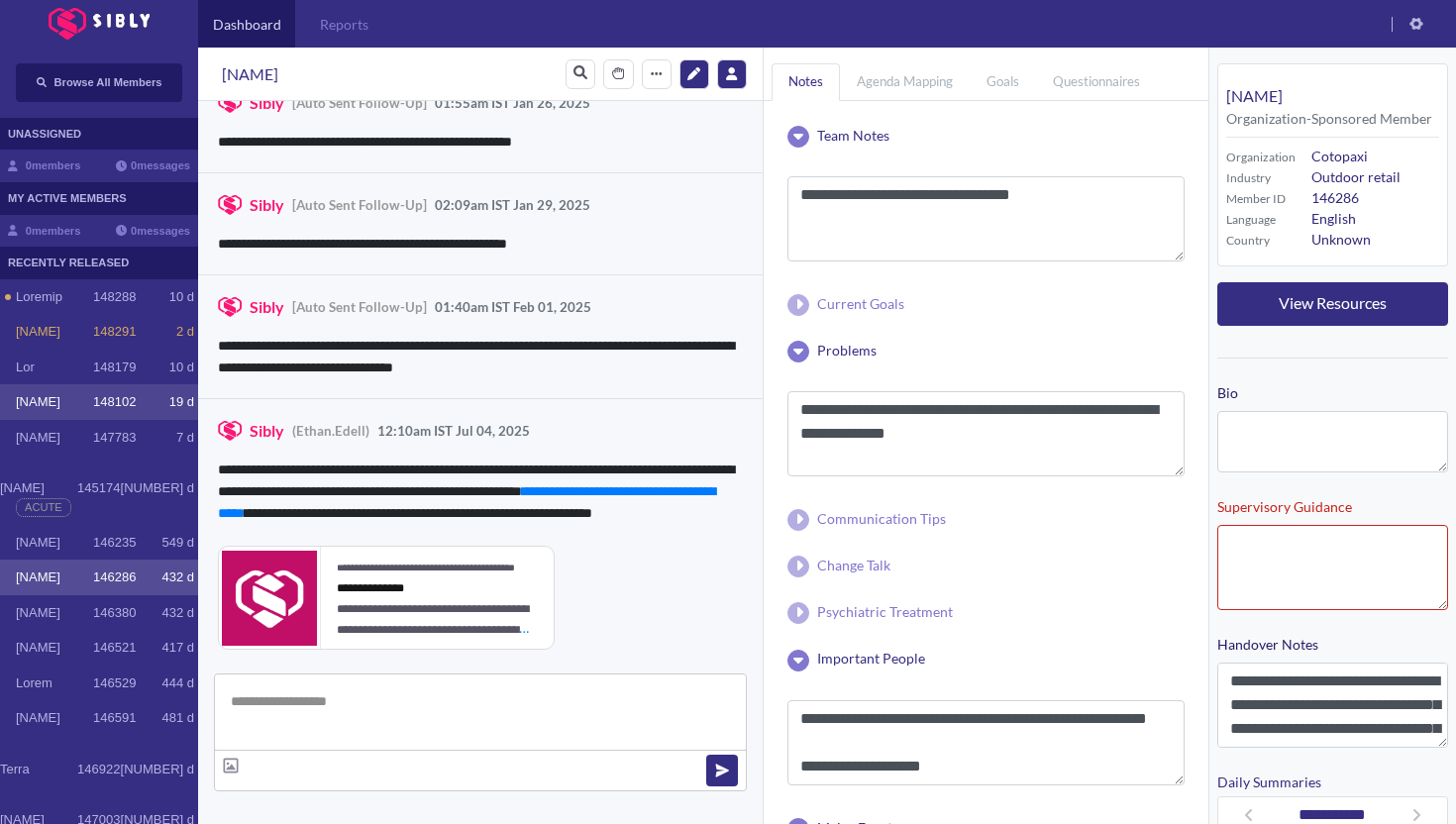 click on "[NAME] [NUMBER] [NUMBER] d" at bounding box center [99, 402] 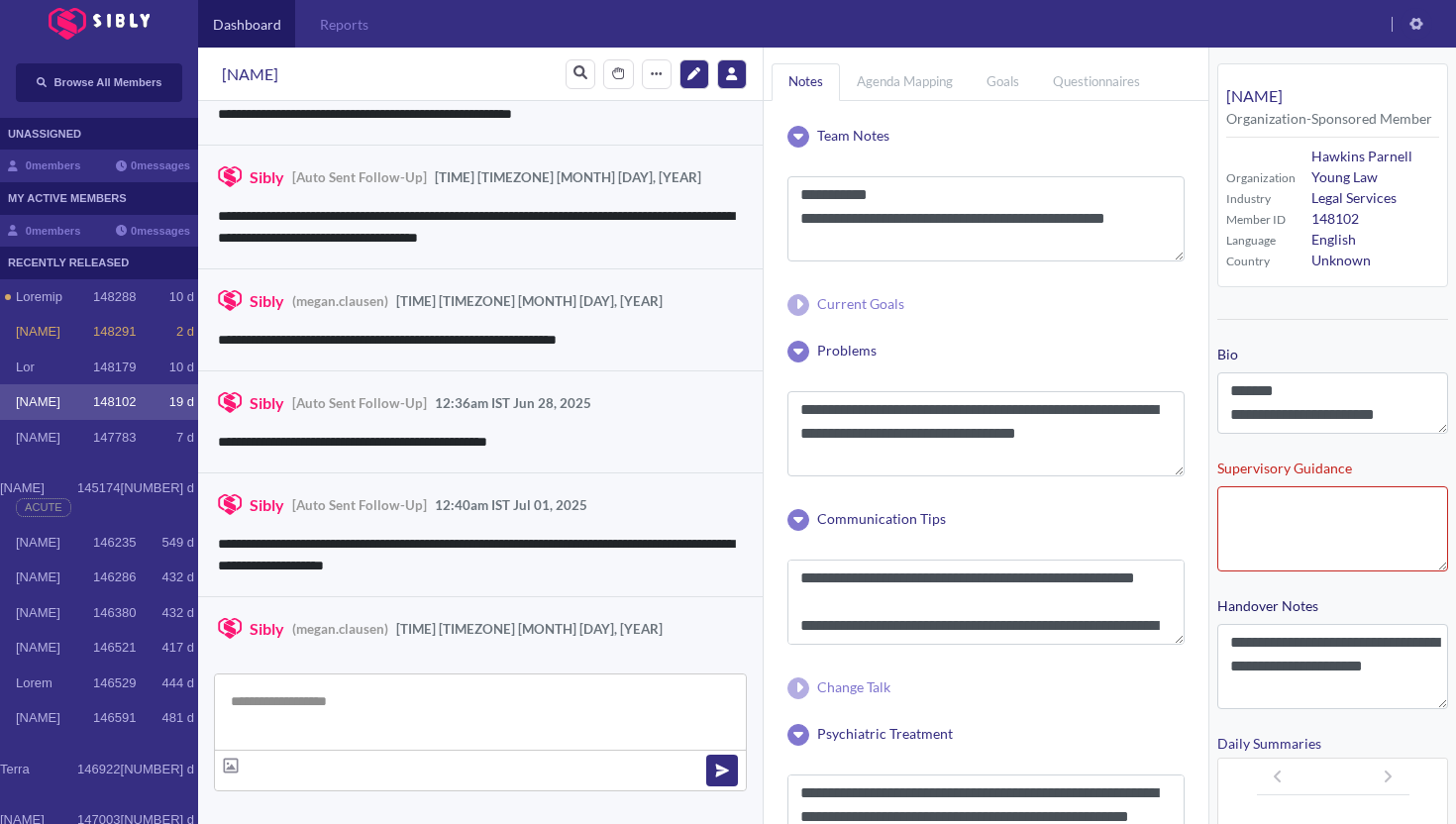 scroll, scrollTop: 3226, scrollLeft: 0, axis: vertical 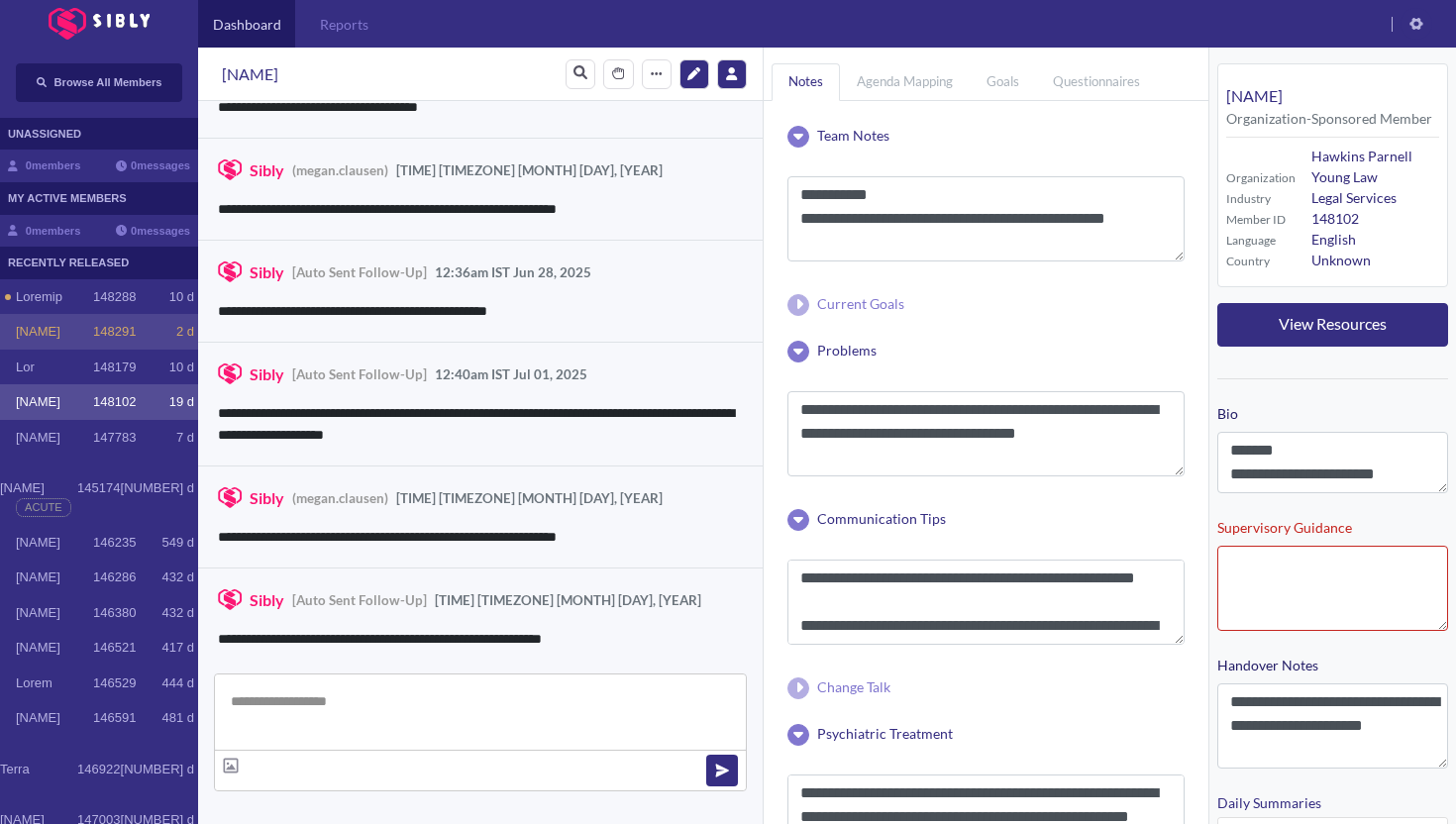 click on "[NAME] [NUMBER] [NUMBER] d" at bounding box center [99, 332] 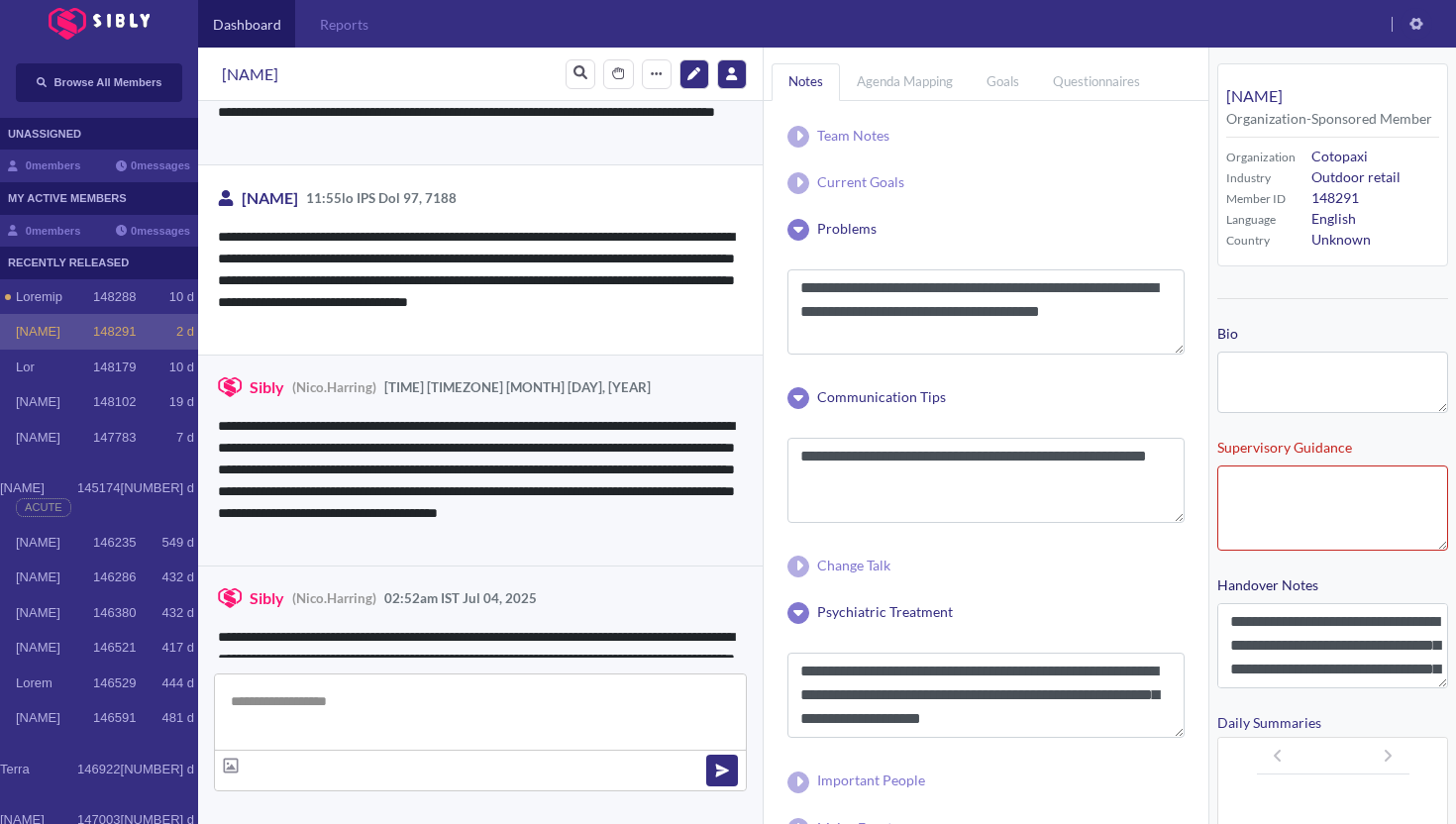 scroll, scrollTop: 3794, scrollLeft: 0, axis: vertical 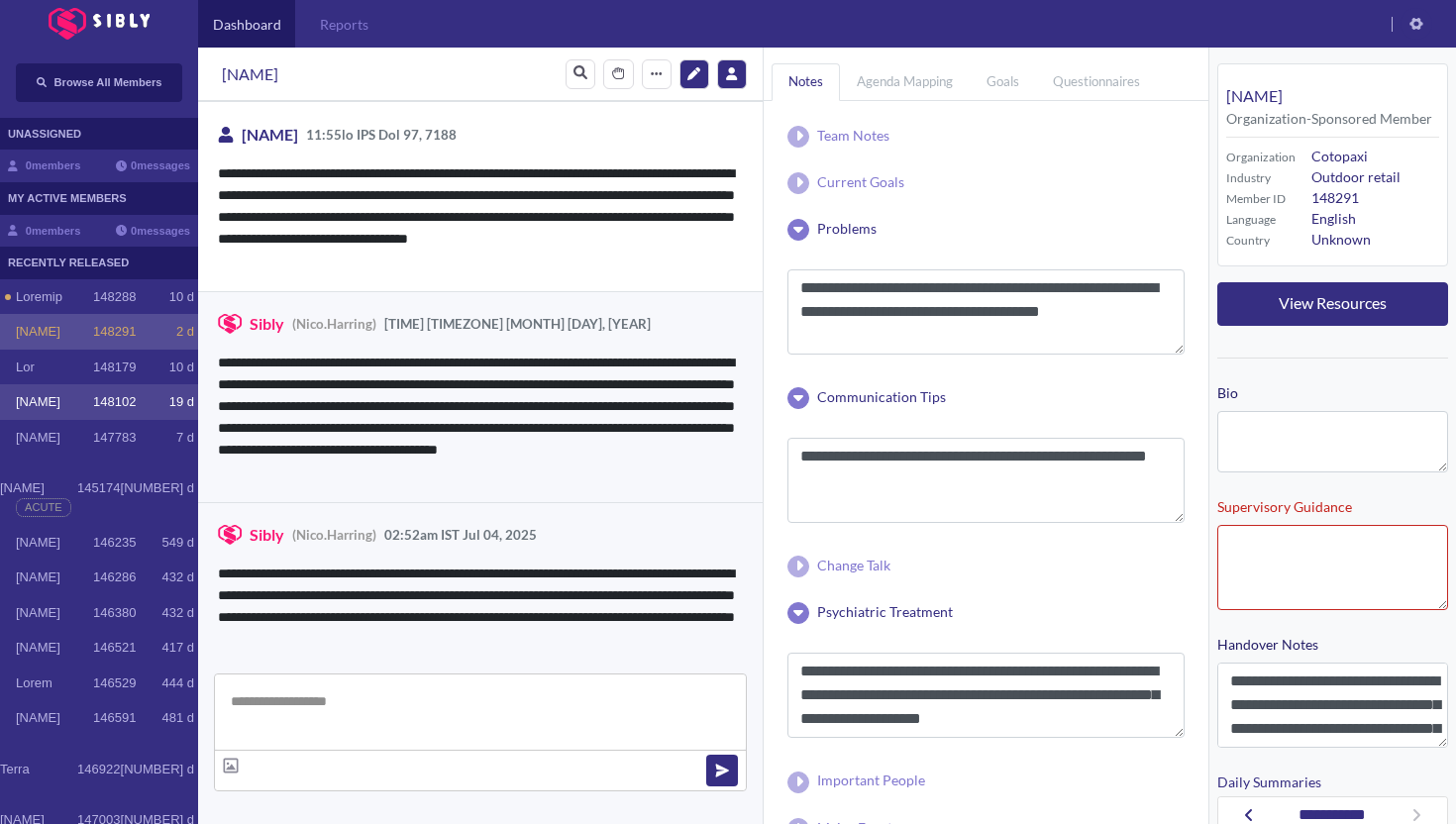 click on "[NAME] [NUMBER] [NUMBER] d" at bounding box center [99, 402] 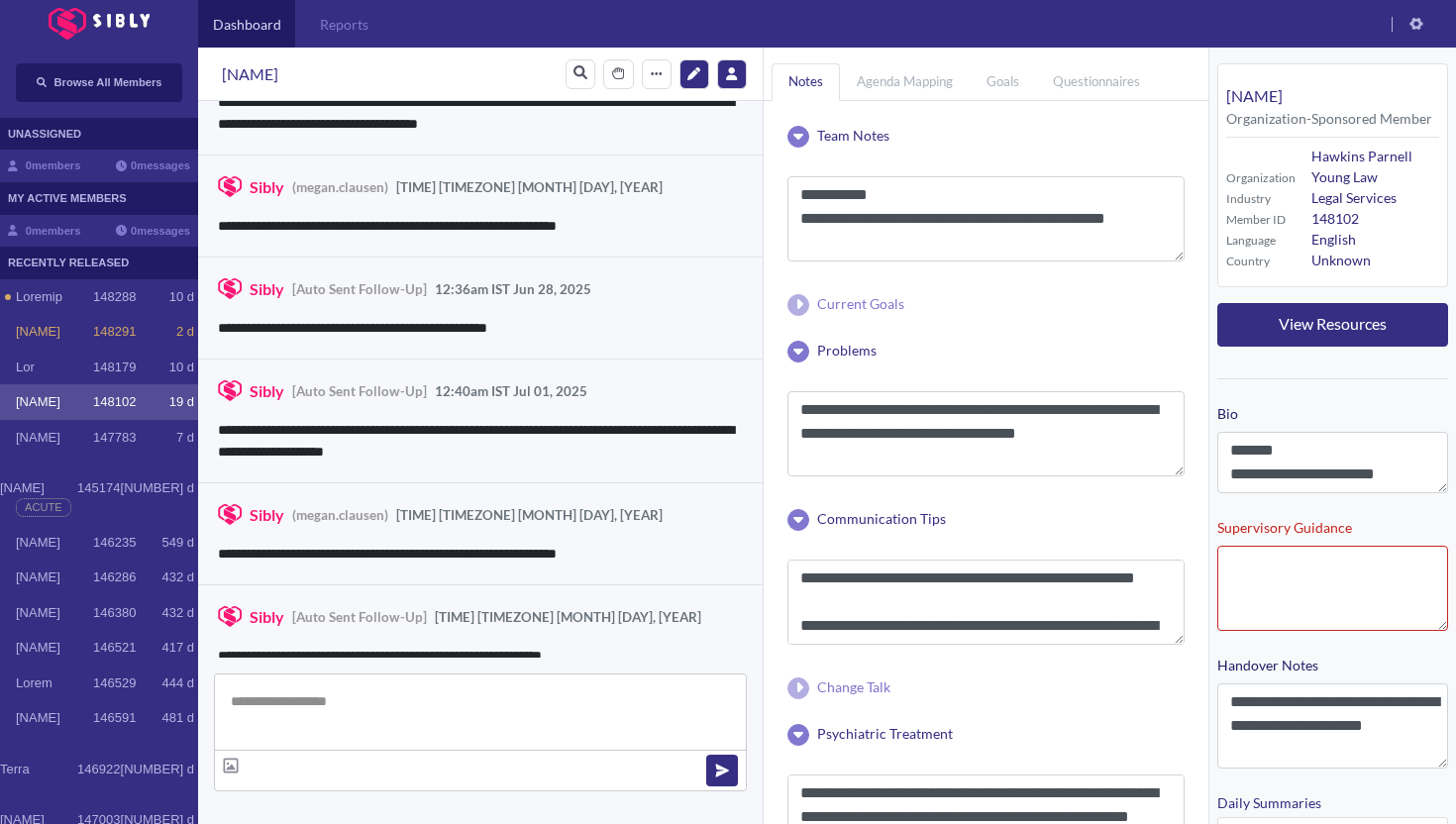 scroll, scrollTop: 3226, scrollLeft: 0, axis: vertical 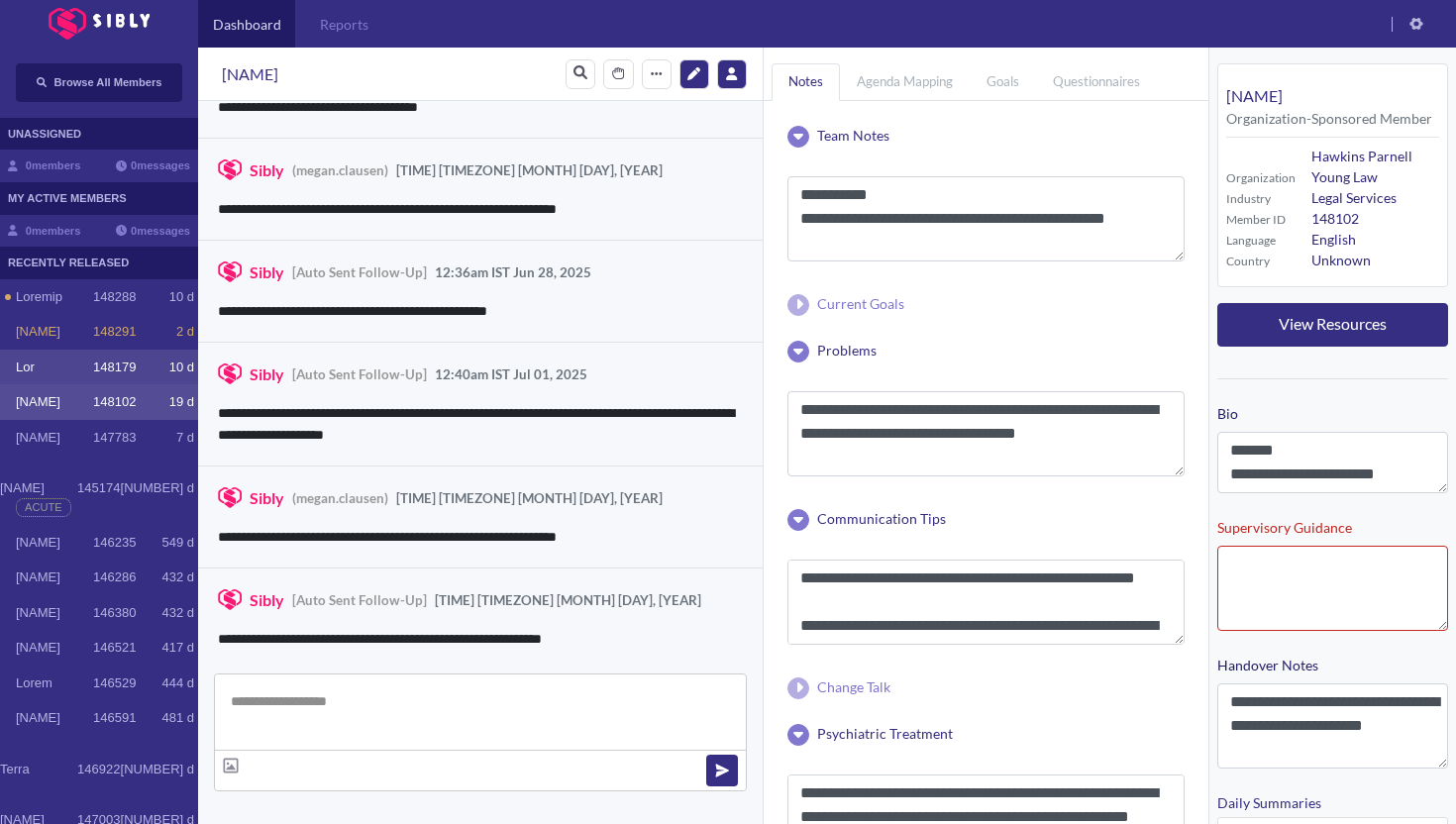 click on "Lor" at bounding box center [54, 297] 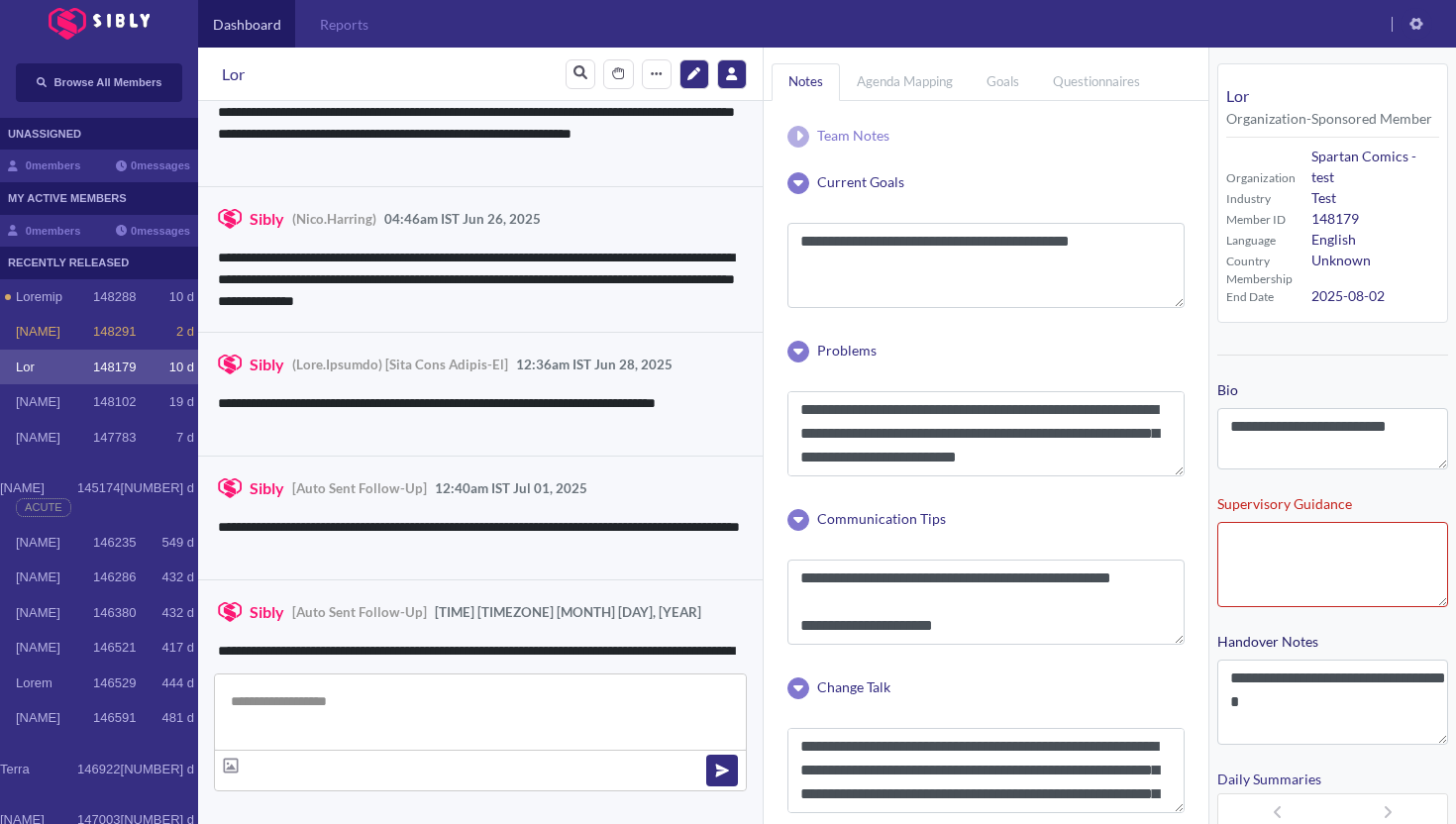 scroll, scrollTop: 3823, scrollLeft: 0, axis: vertical 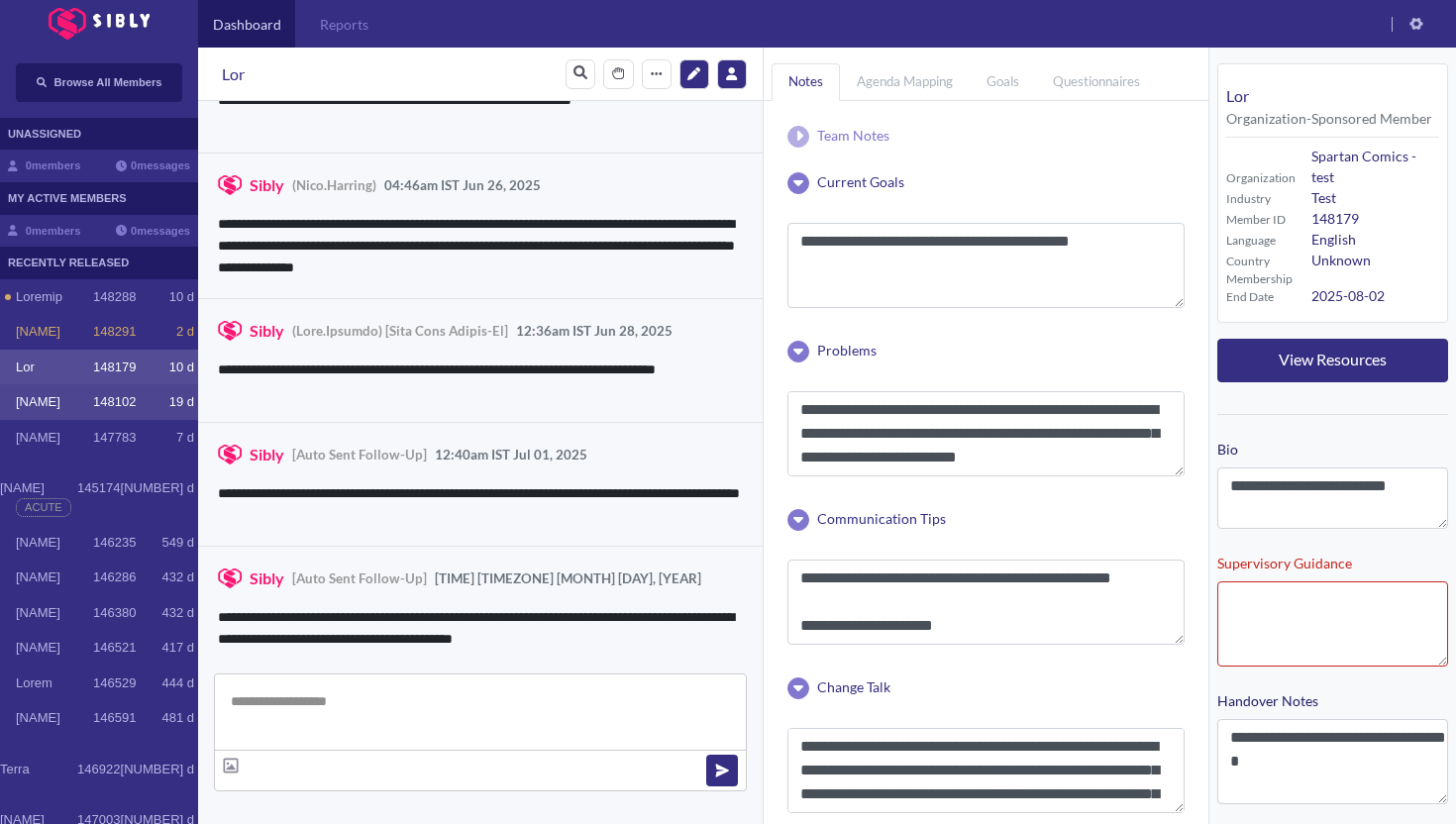 click on "[NAME]" at bounding box center [54, 297] 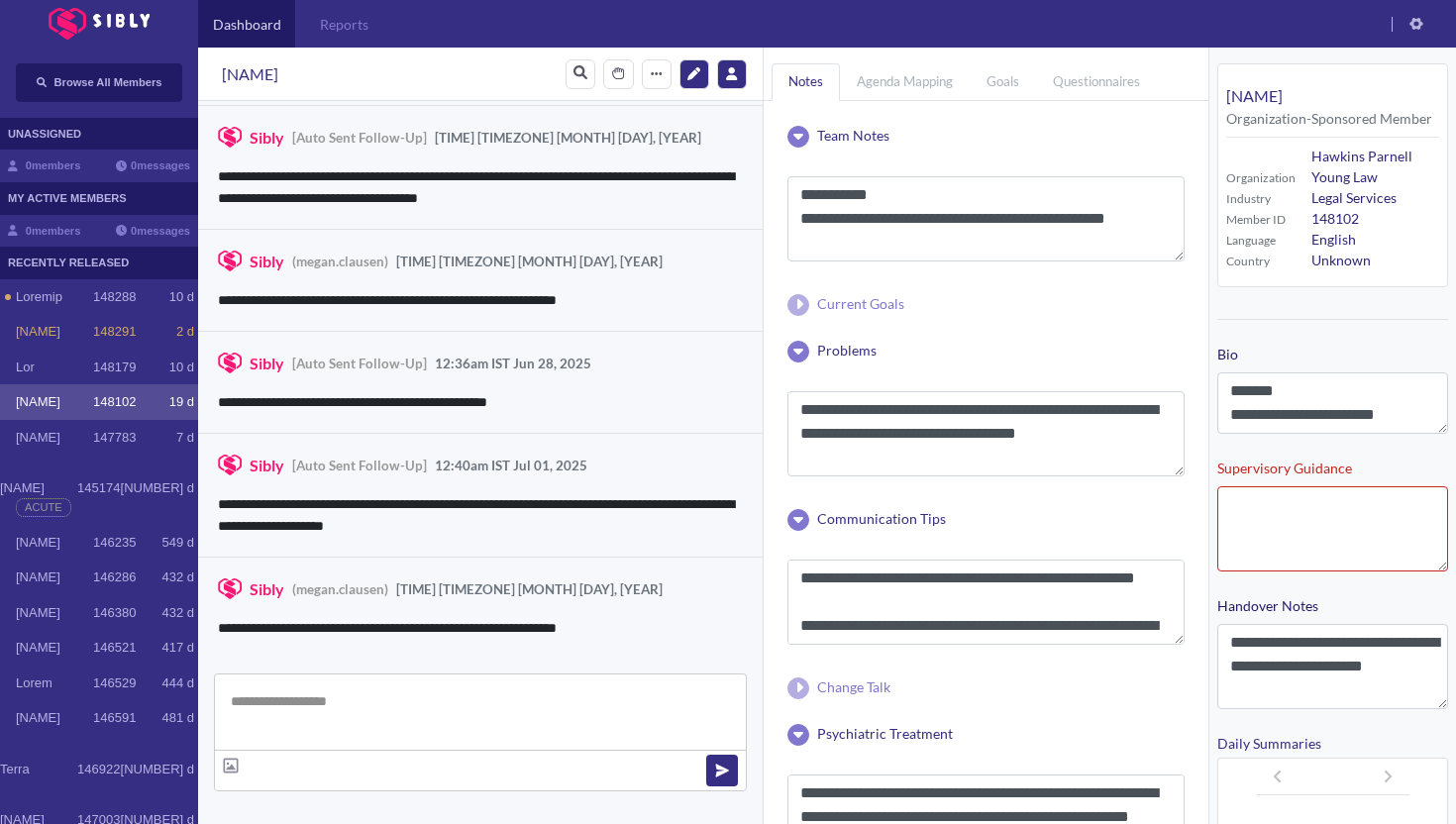 scroll, scrollTop: 3226, scrollLeft: 0, axis: vertical 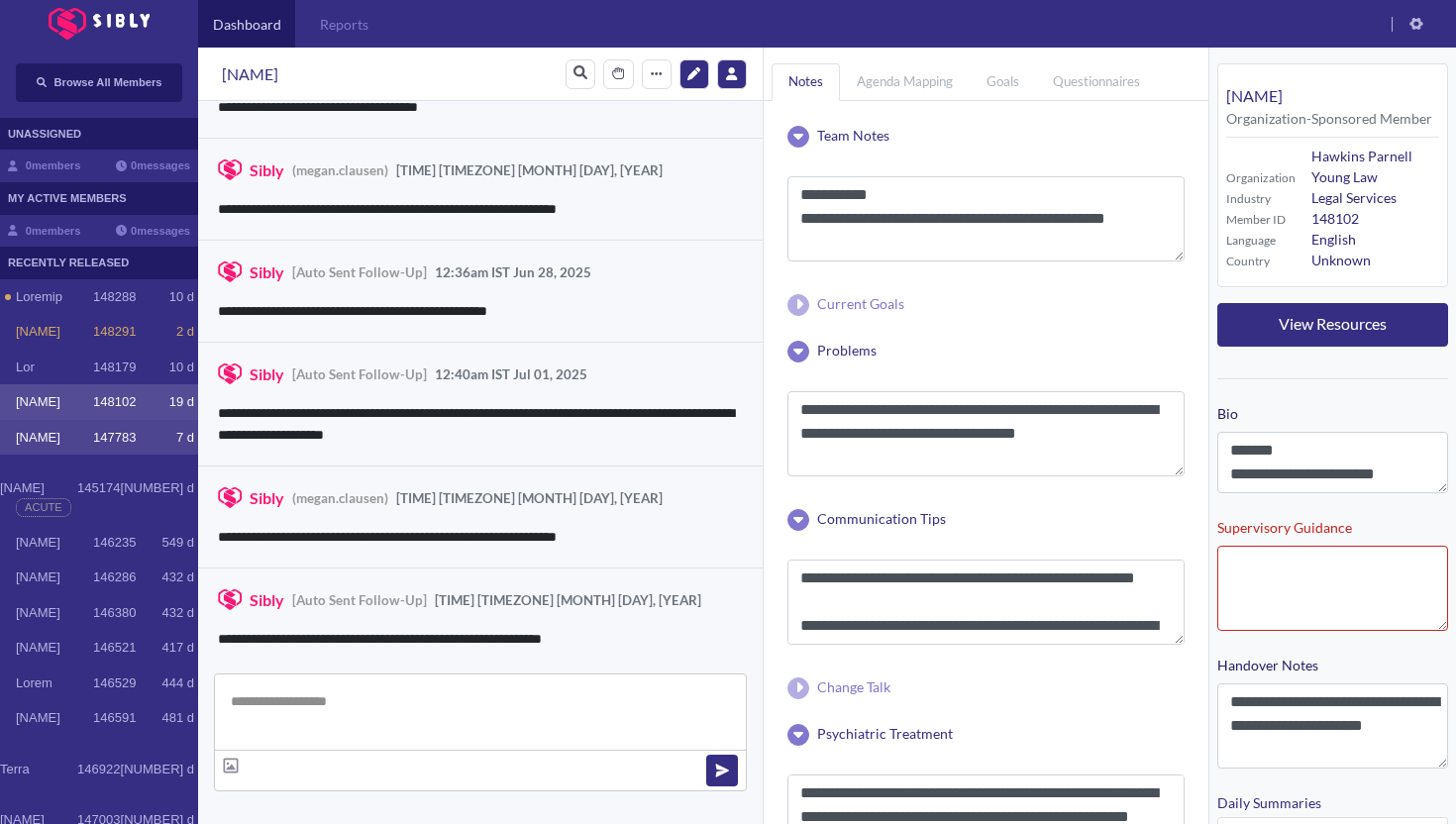 click on "[NAME]" at bounding box center (54, 297) 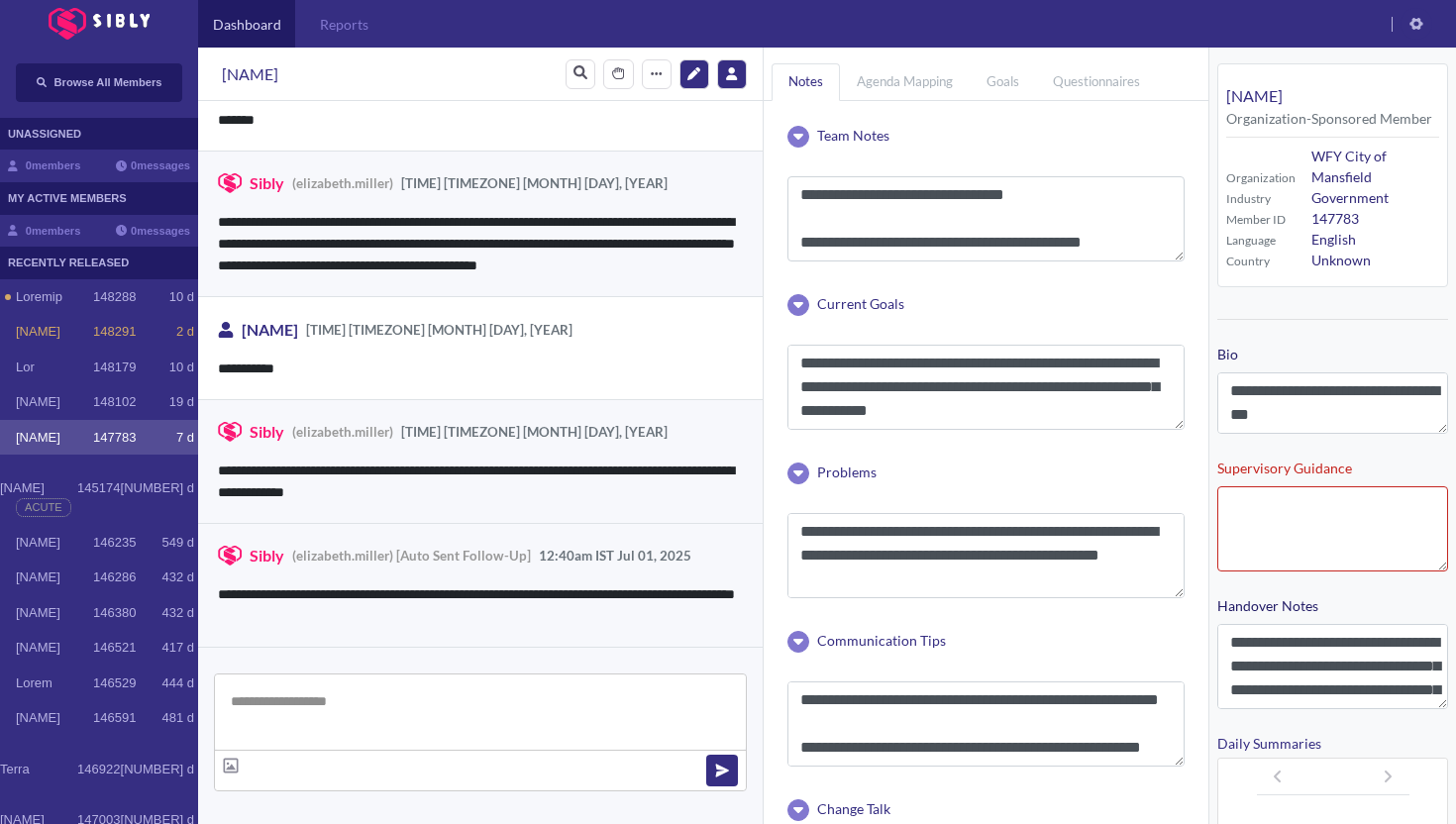 scroll, scrollTop: 3220, scrollLeft: 0, axis: vertical 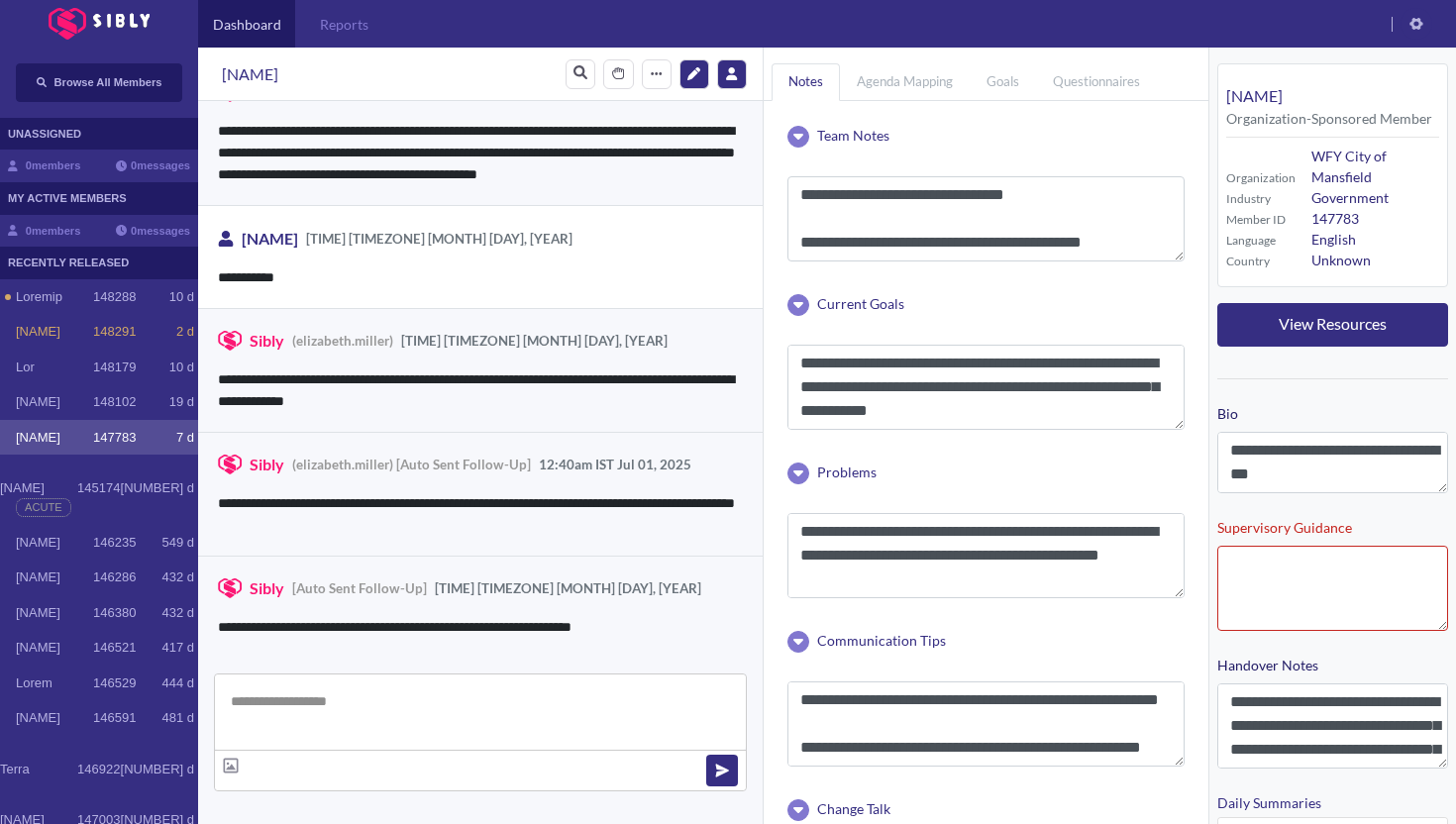 click on "[NAME]" at bounding box center [54, 438] 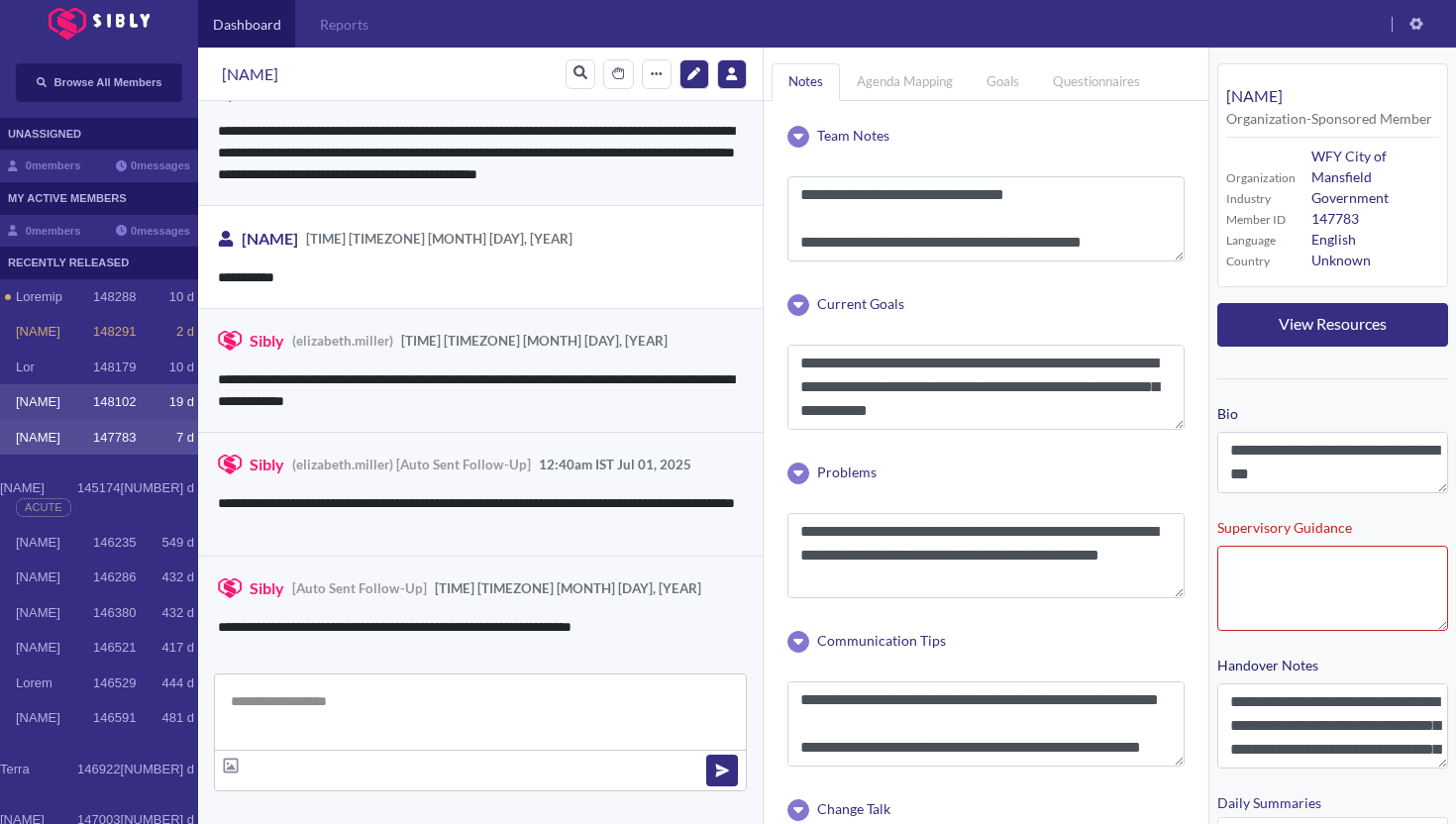 click on "[NAME]" at bounding box center (54, 297) 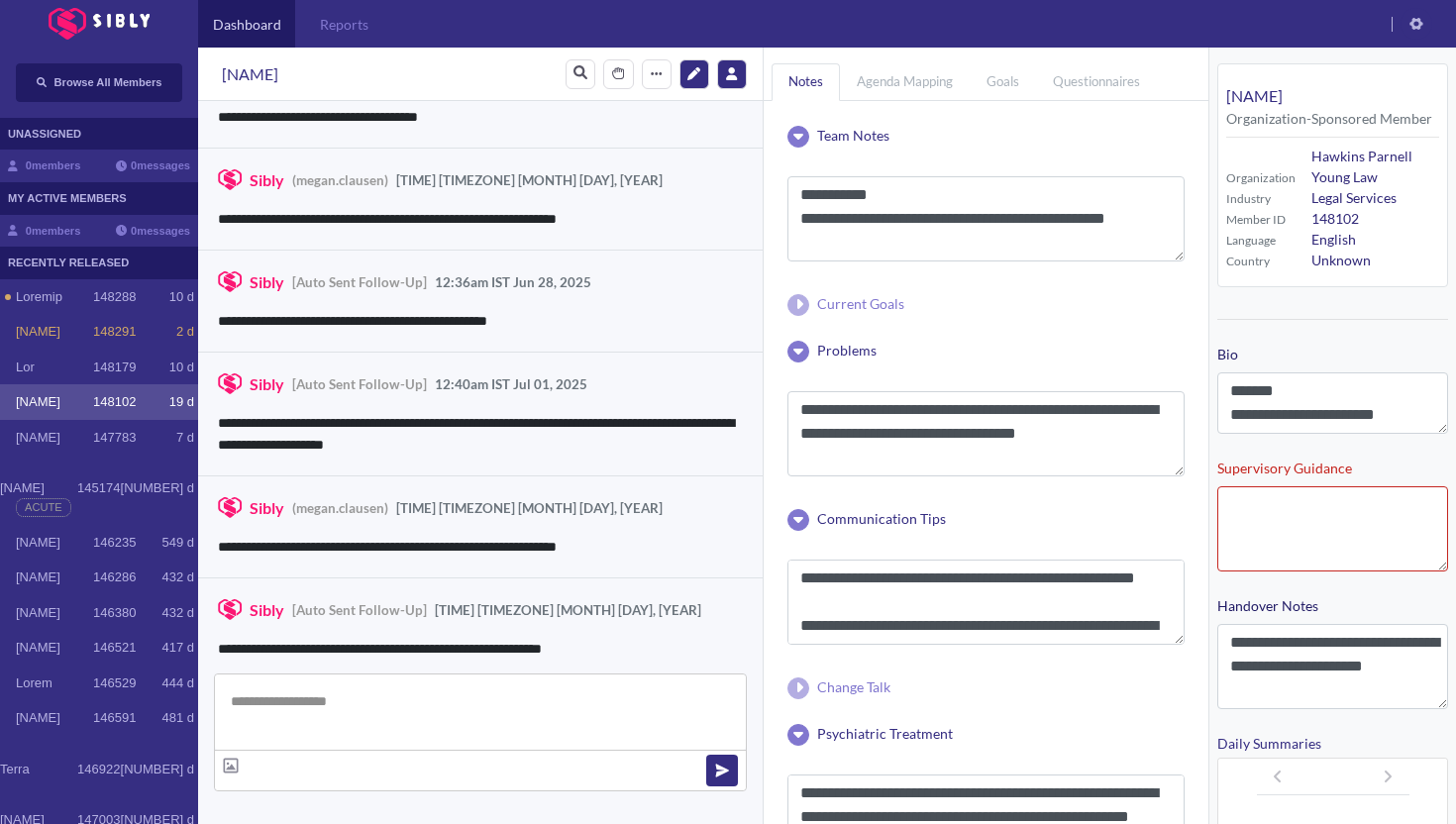 scroll, scrollTop: 3226, scrollLeft: 0, axis: vertical 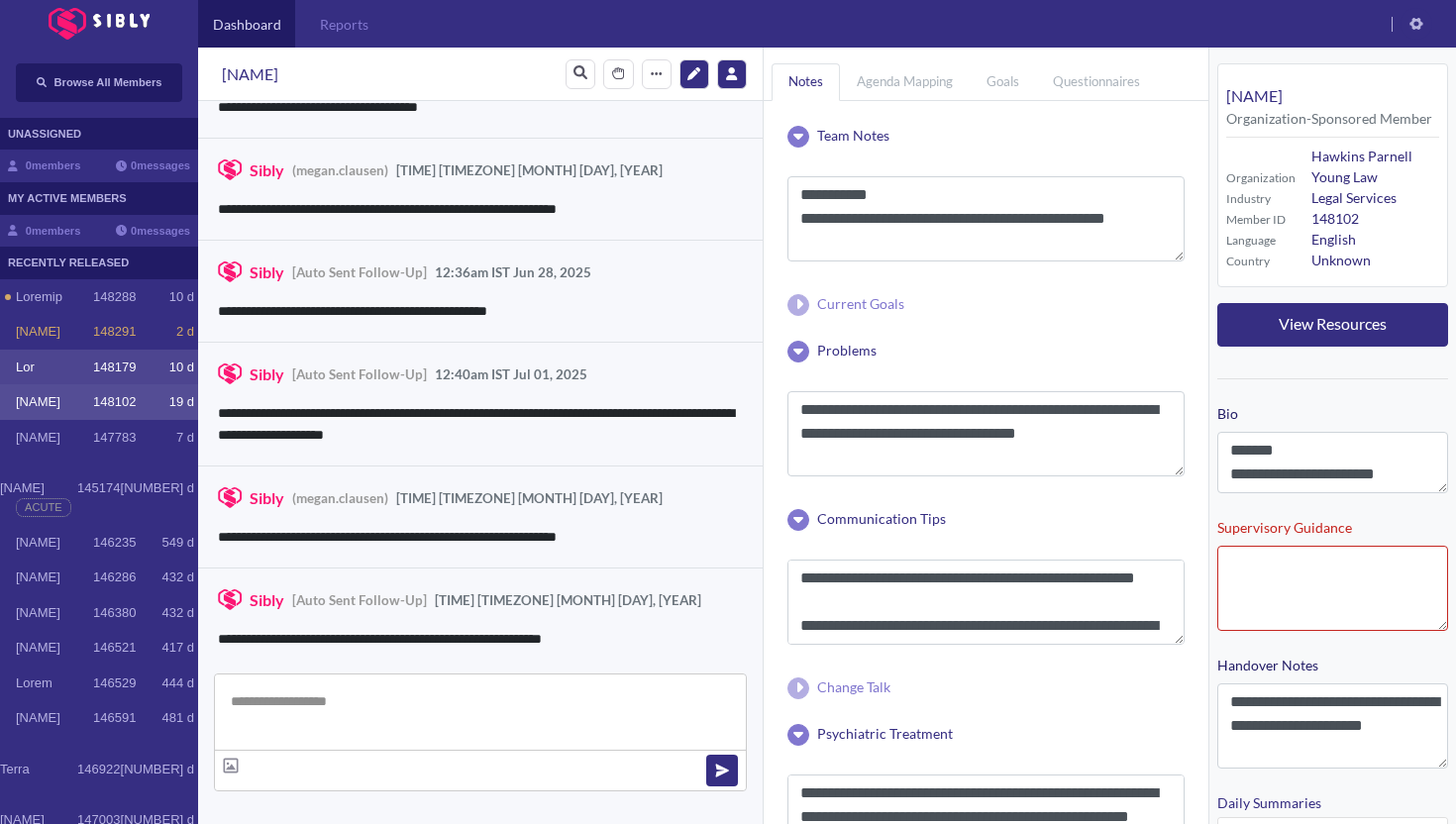 click on "[NAME] [NUMBER] [NUMBER] d" at bounding box center (99, 367) 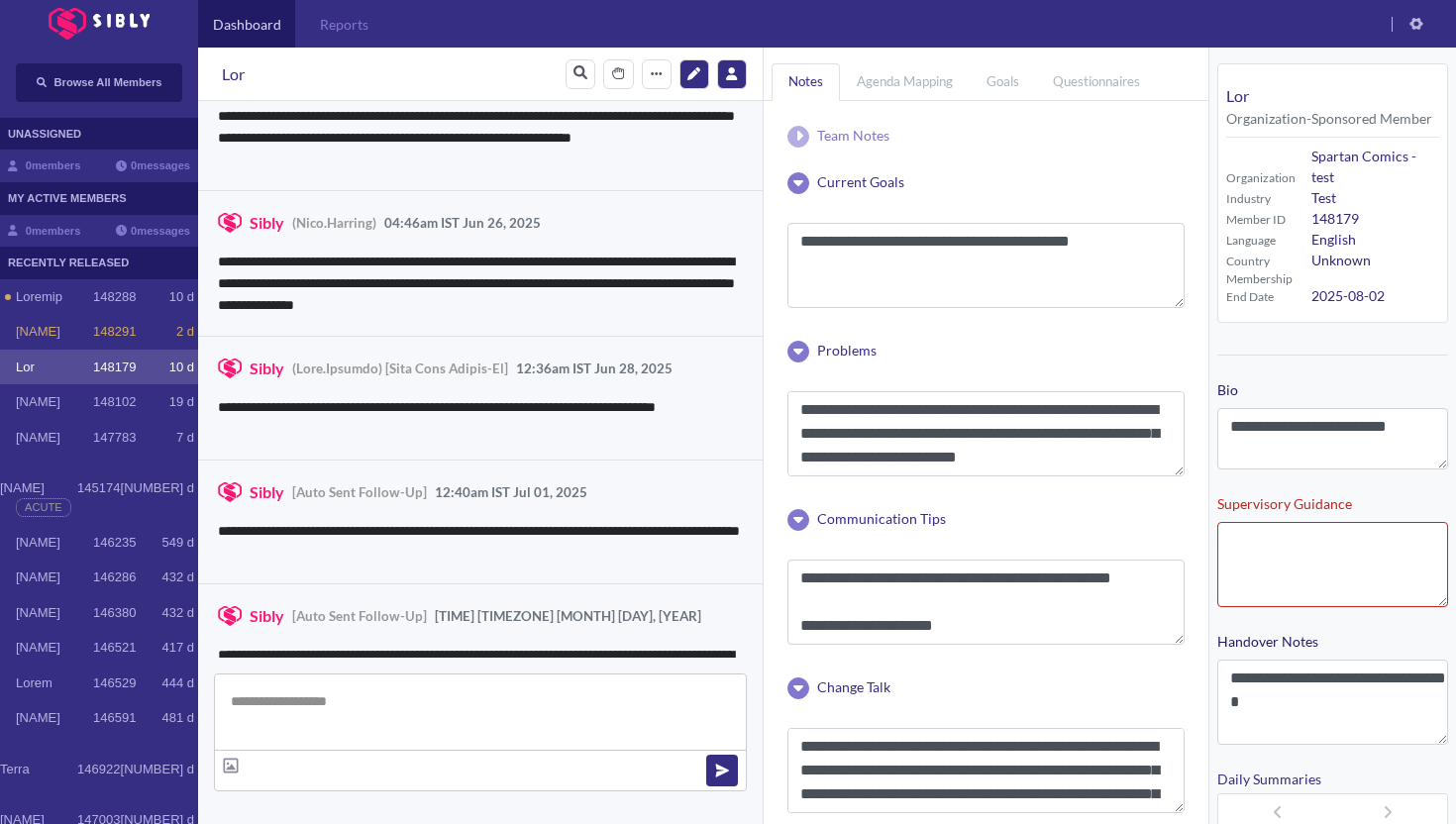 scroll, scrollTop: 3823, scrollLeft: 0, axis: vertical 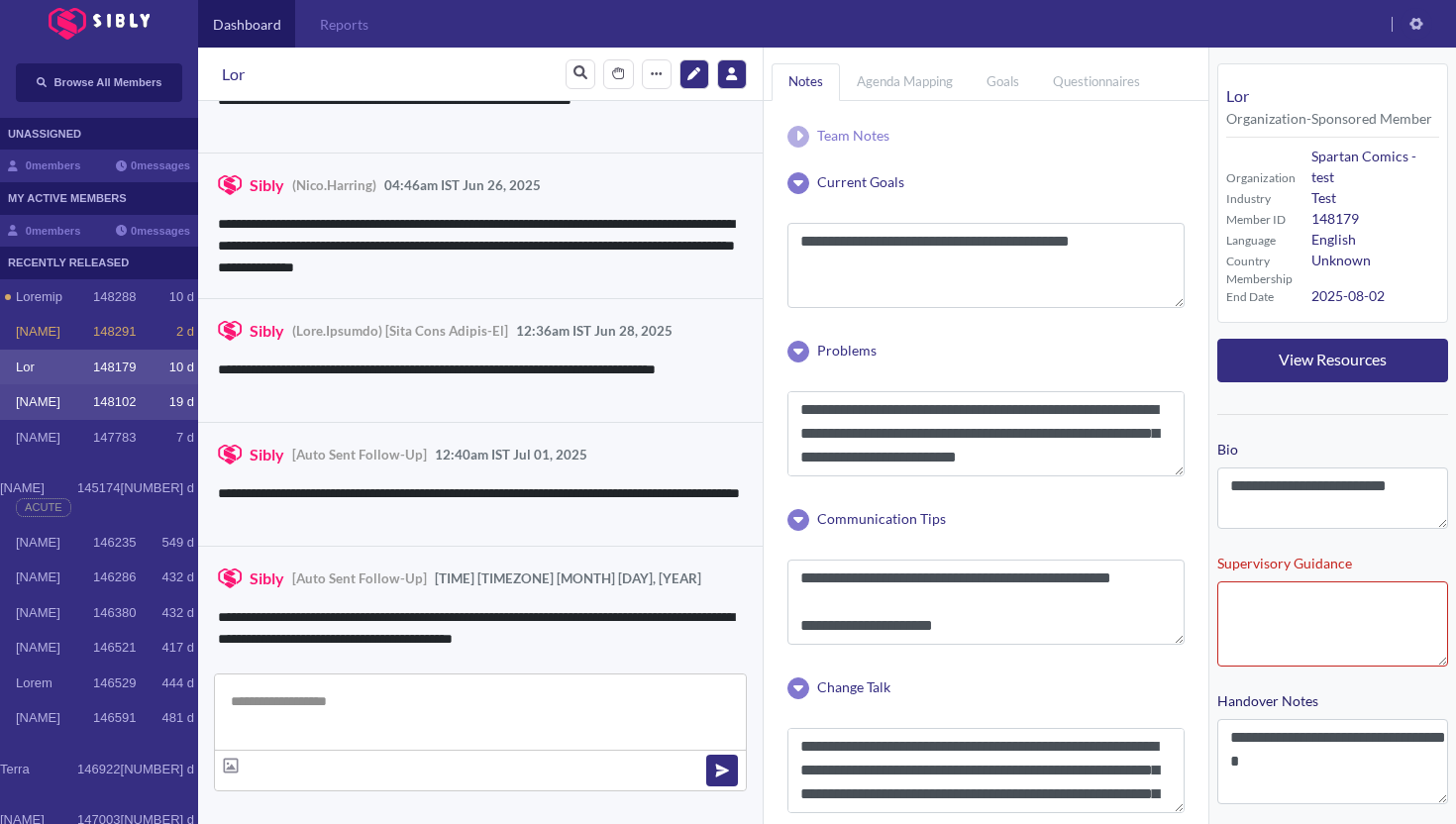 click on "[NAME] [NUMBER] [NUMBER] d" at bounding box center [99, 402] 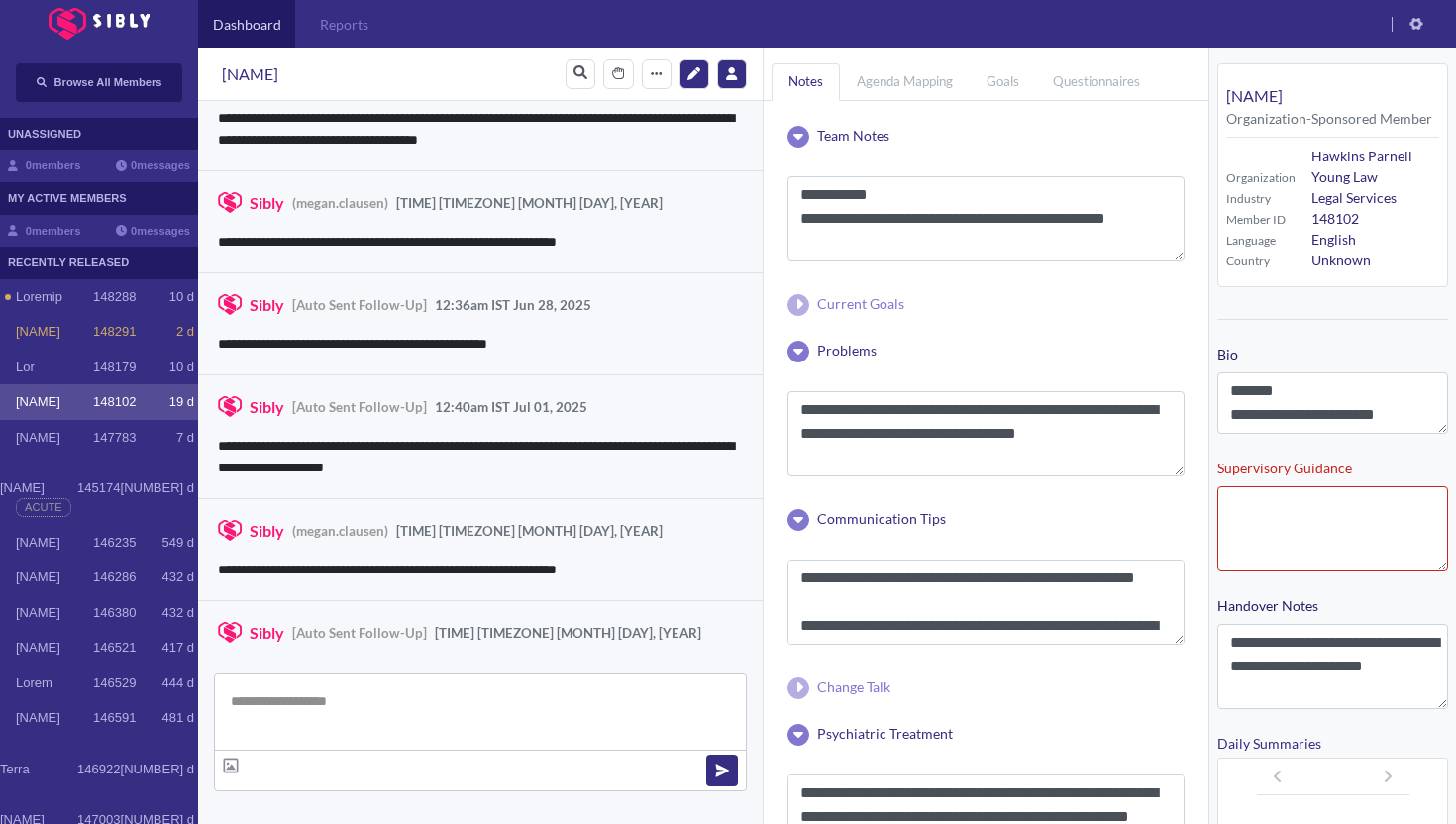 scroll, scrollTop: 3226, scrollLeft: 0, axis: vertical 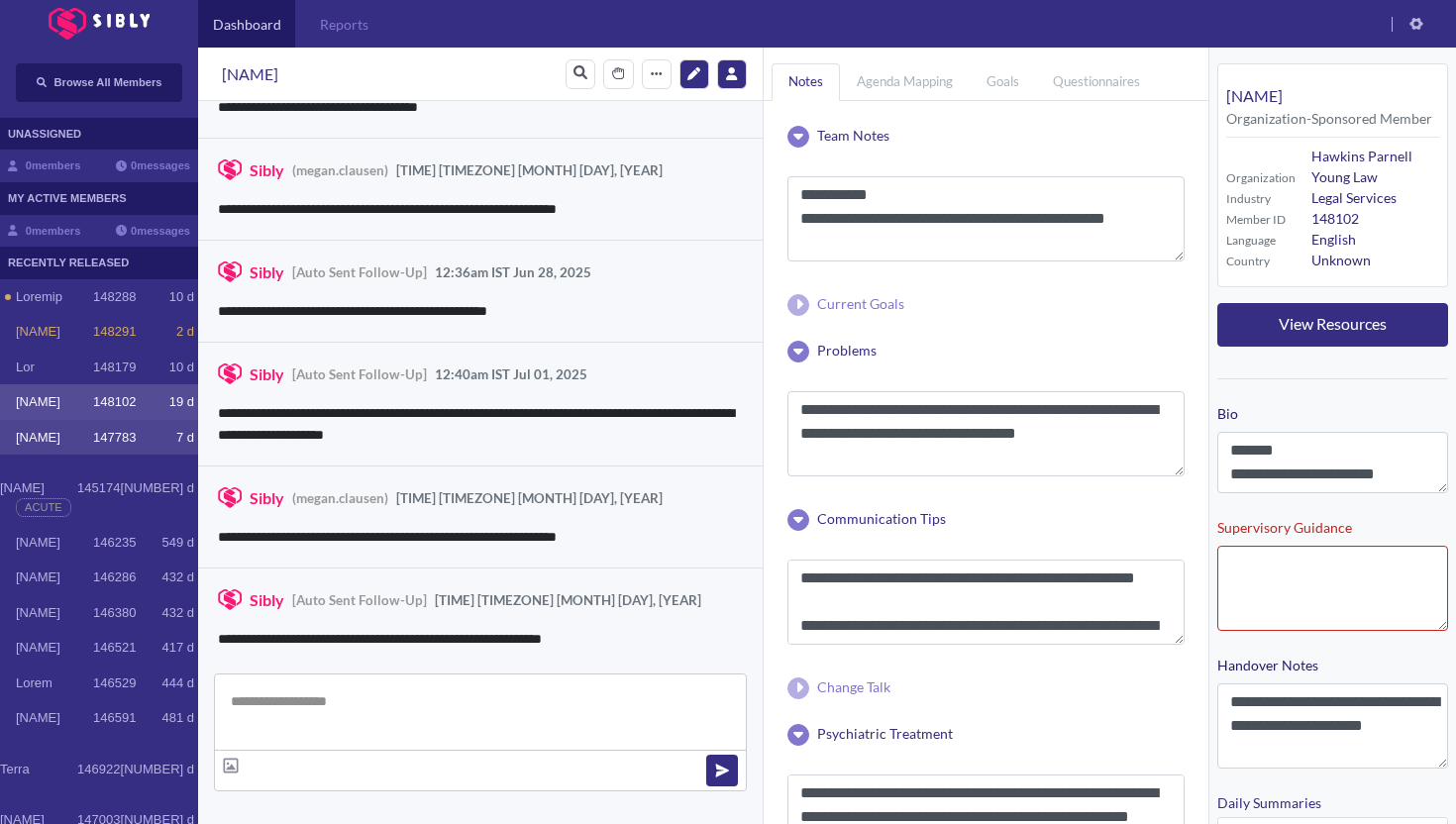 click on "[NAME]" at bounding box center [54, 297] 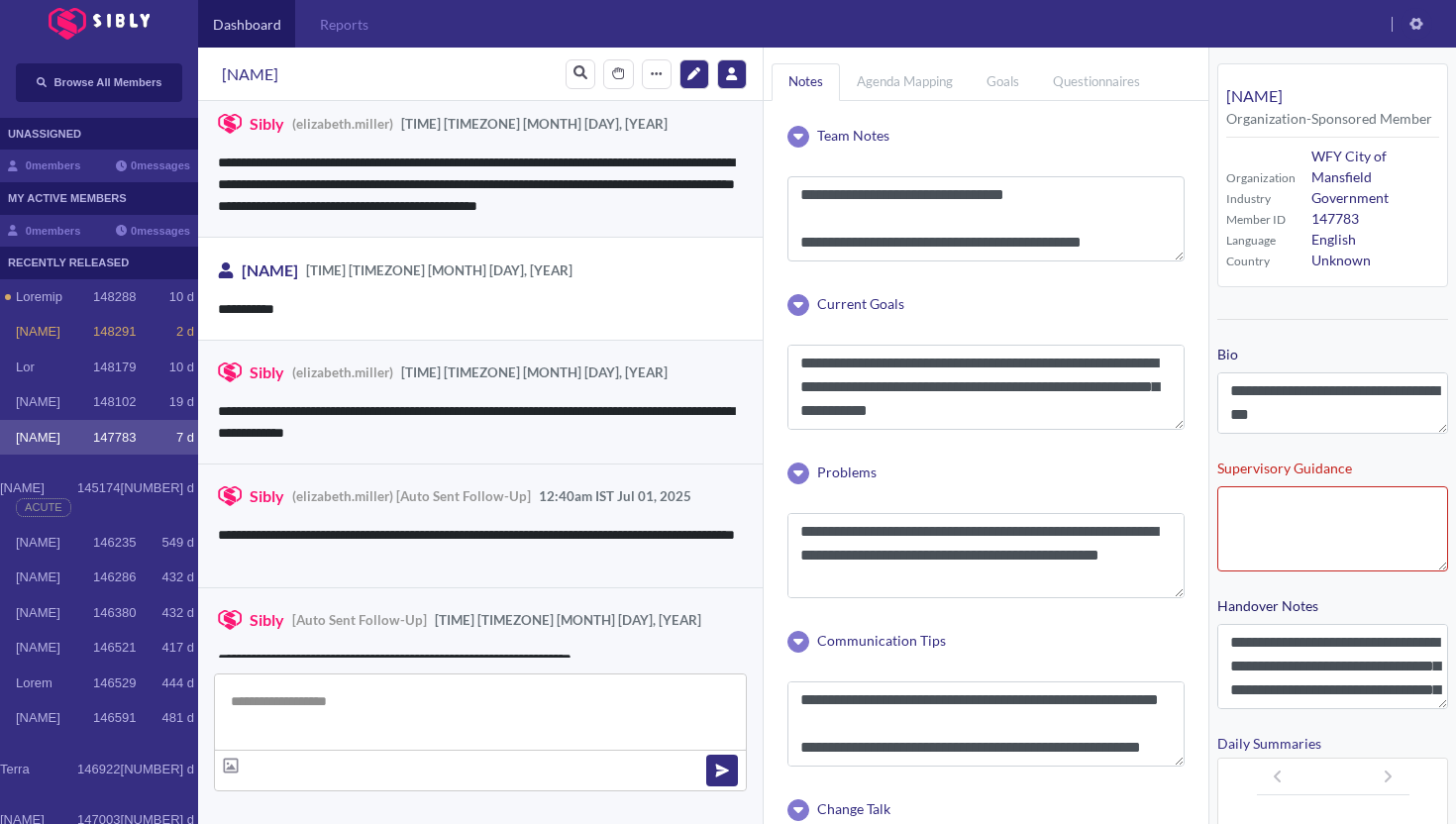 scroll, scrollTop: 3220, scrollLeft: 0, axis: vertical 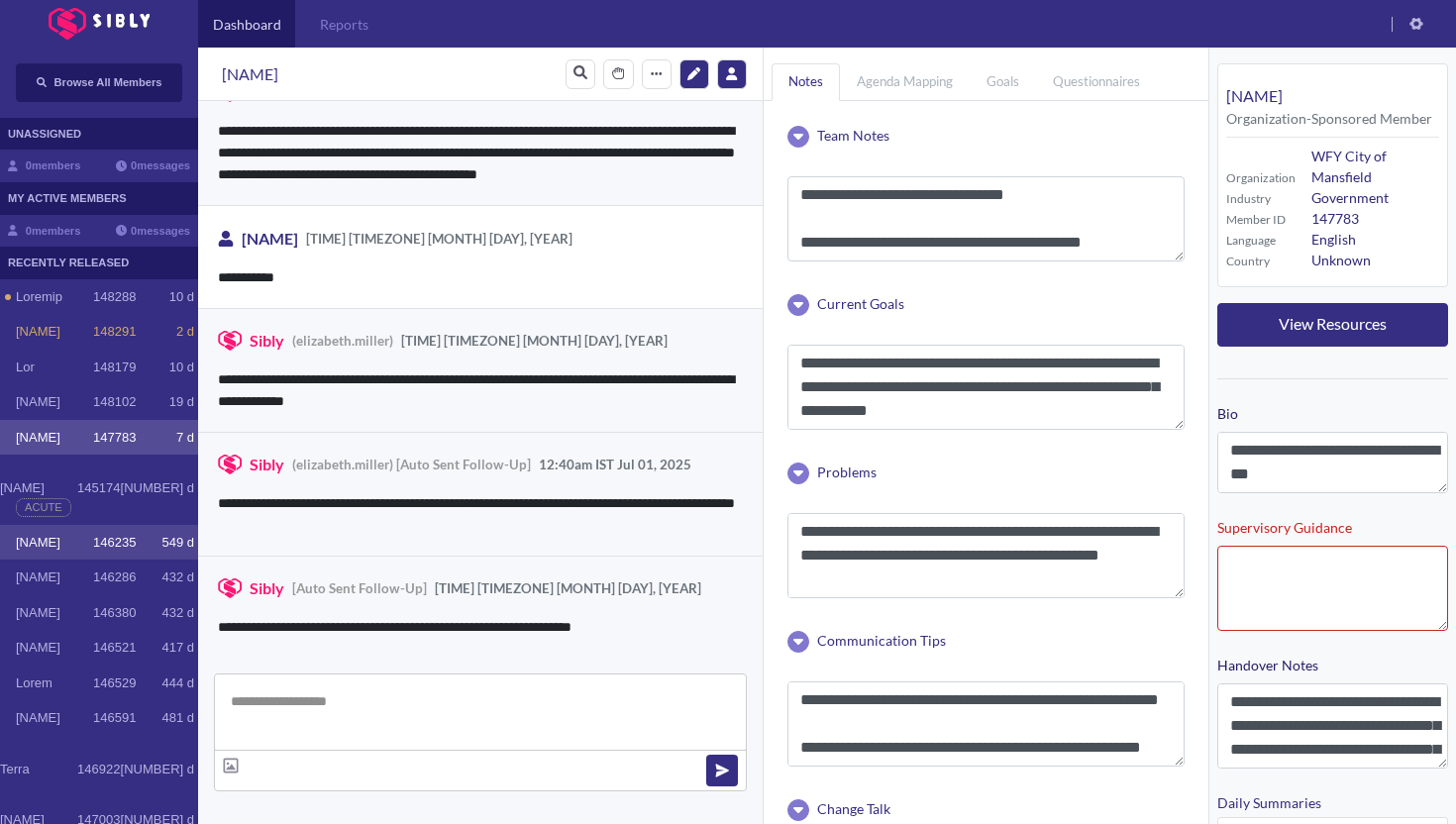 click on "[NAME]" at bounding box center [54, 297] 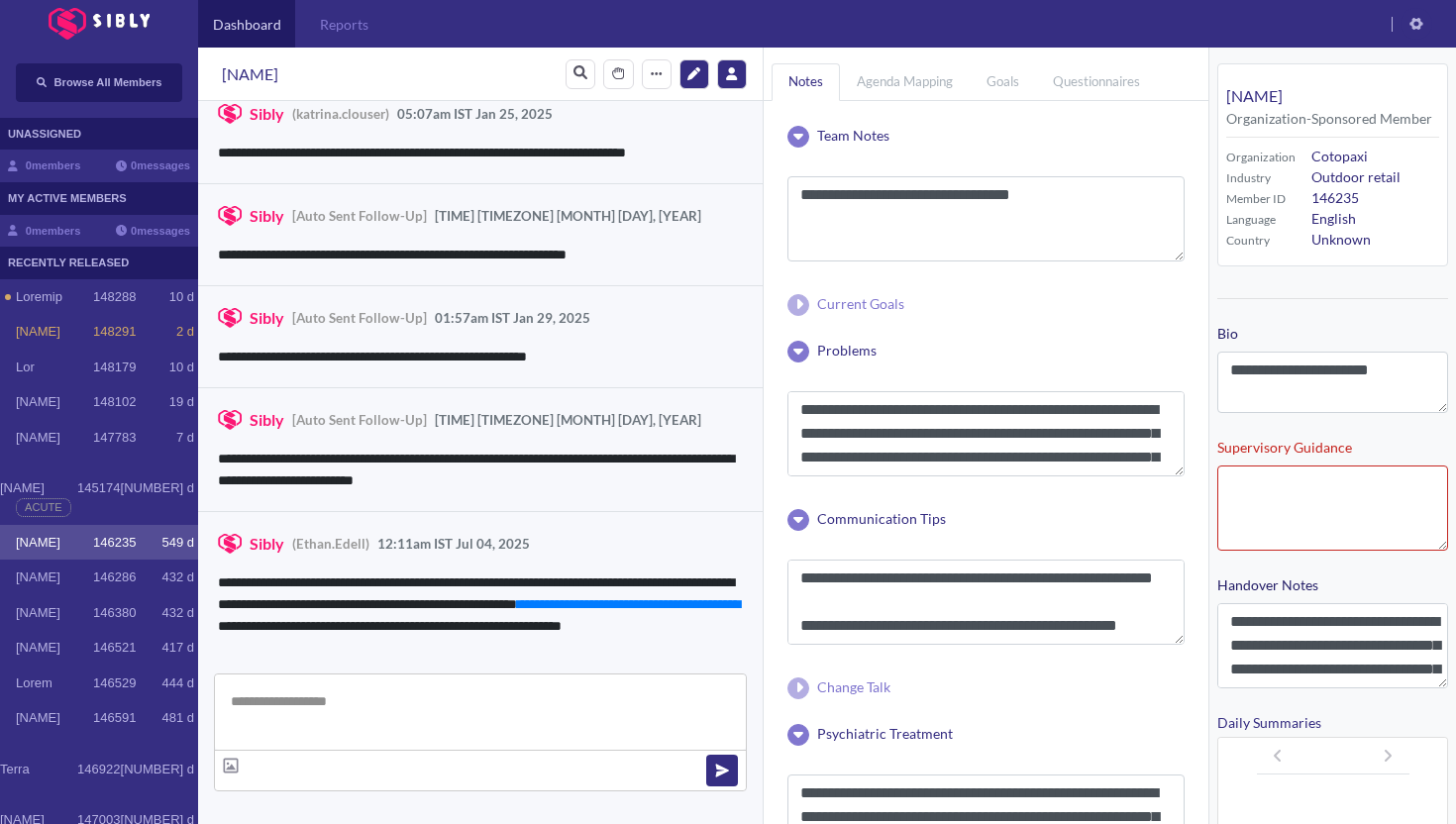 scroll, scrollTop: 3681, scrollLeft: 0, axis: vertical 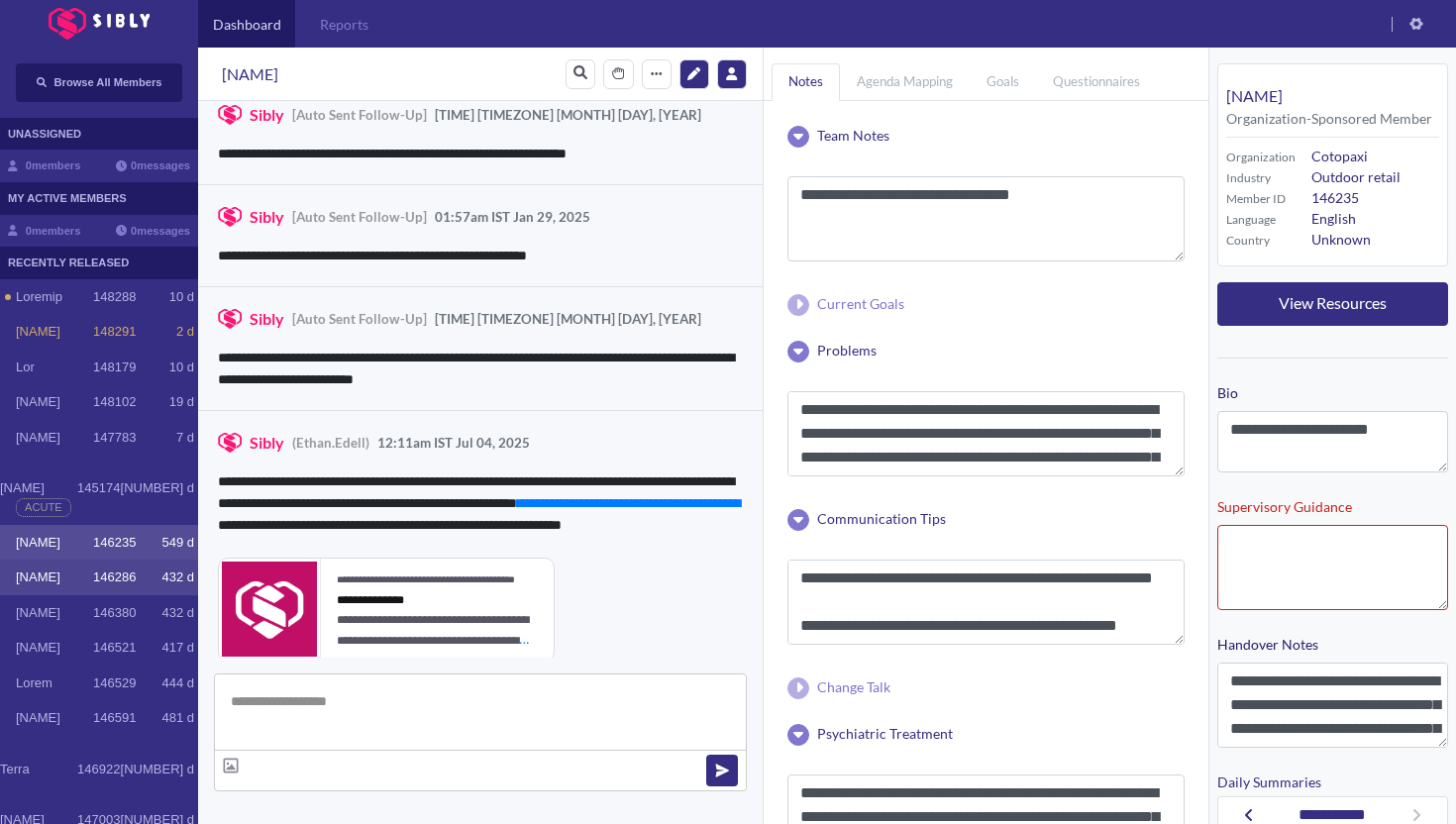 click on "[NAME]" at bounding box center (54, 297) 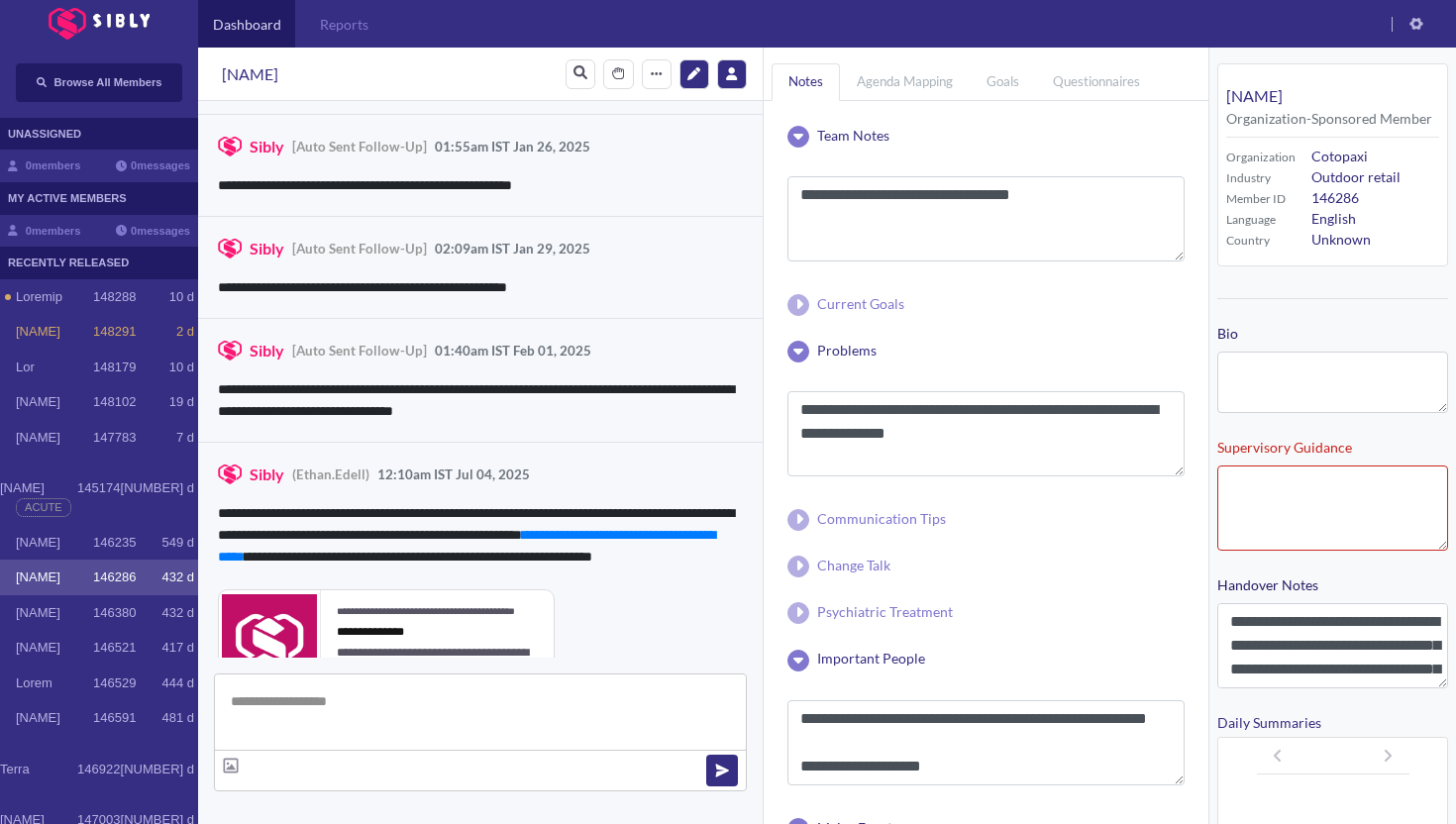 scroll, scrollTop: 3348, scrollLeft: 0, axis: vertical 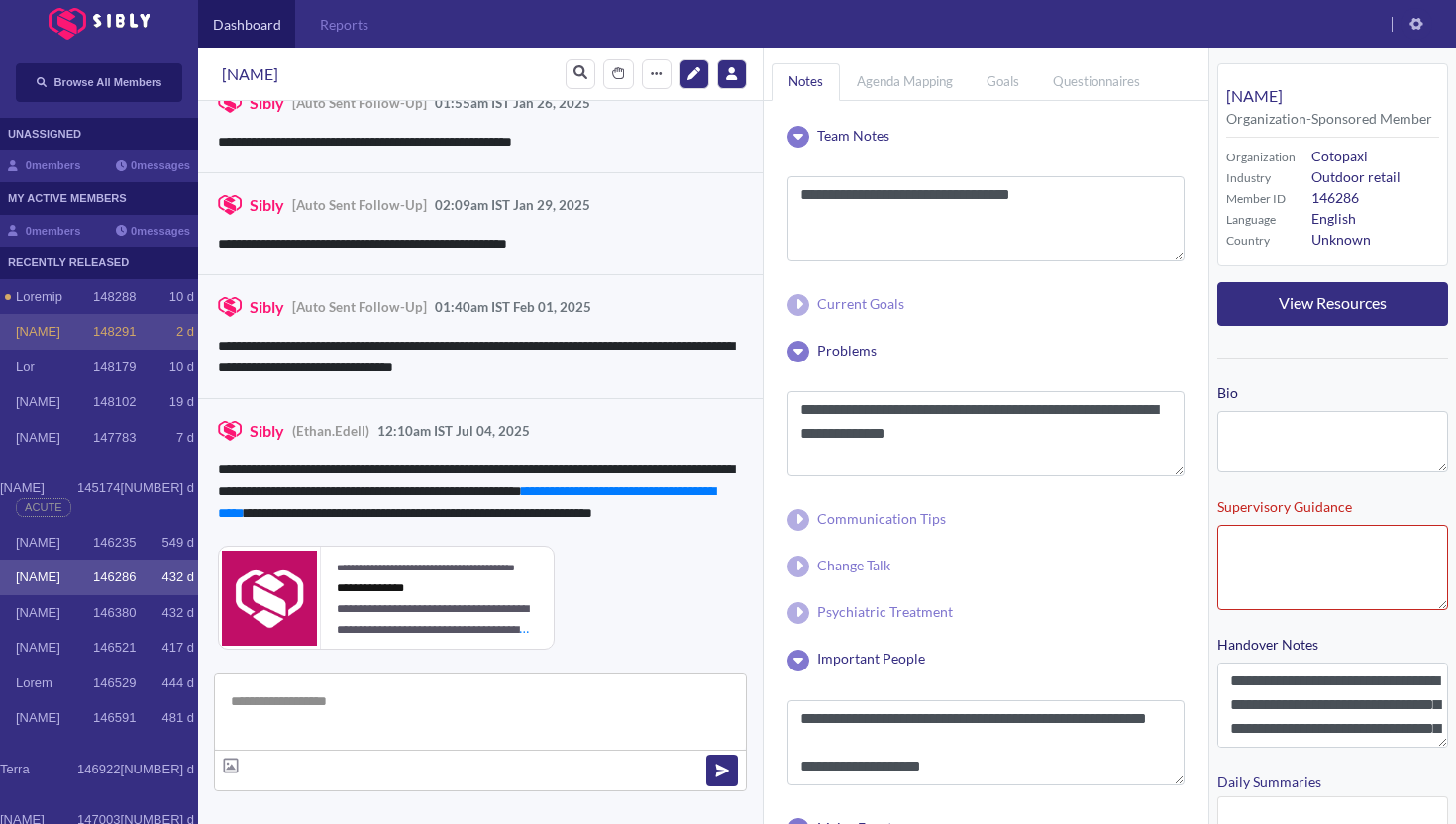 click on "[NAME]" at bounding box center (54, 332) 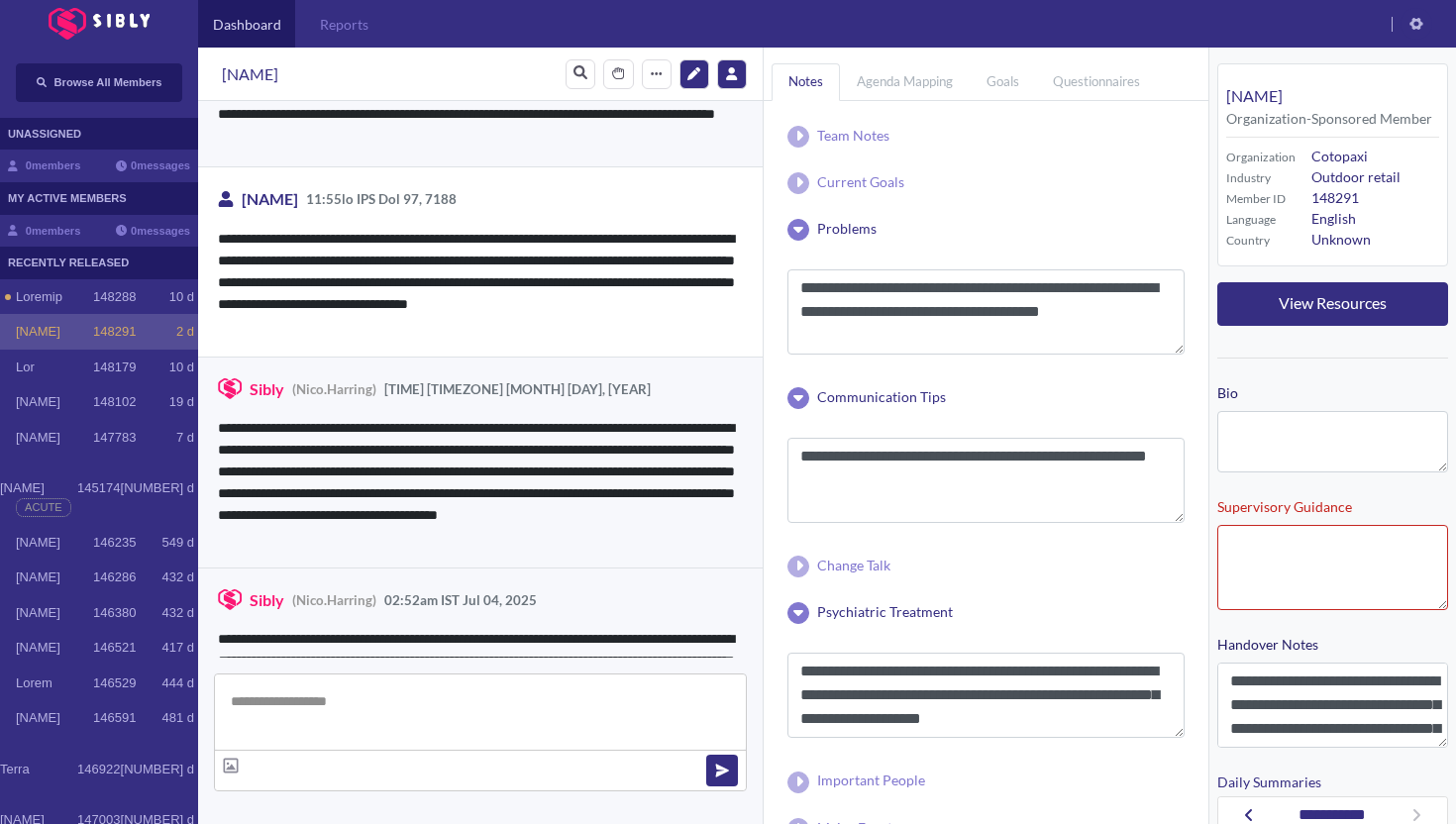 scroll, scrollTop: 3843, scrollLeft: 0, axis: vertical 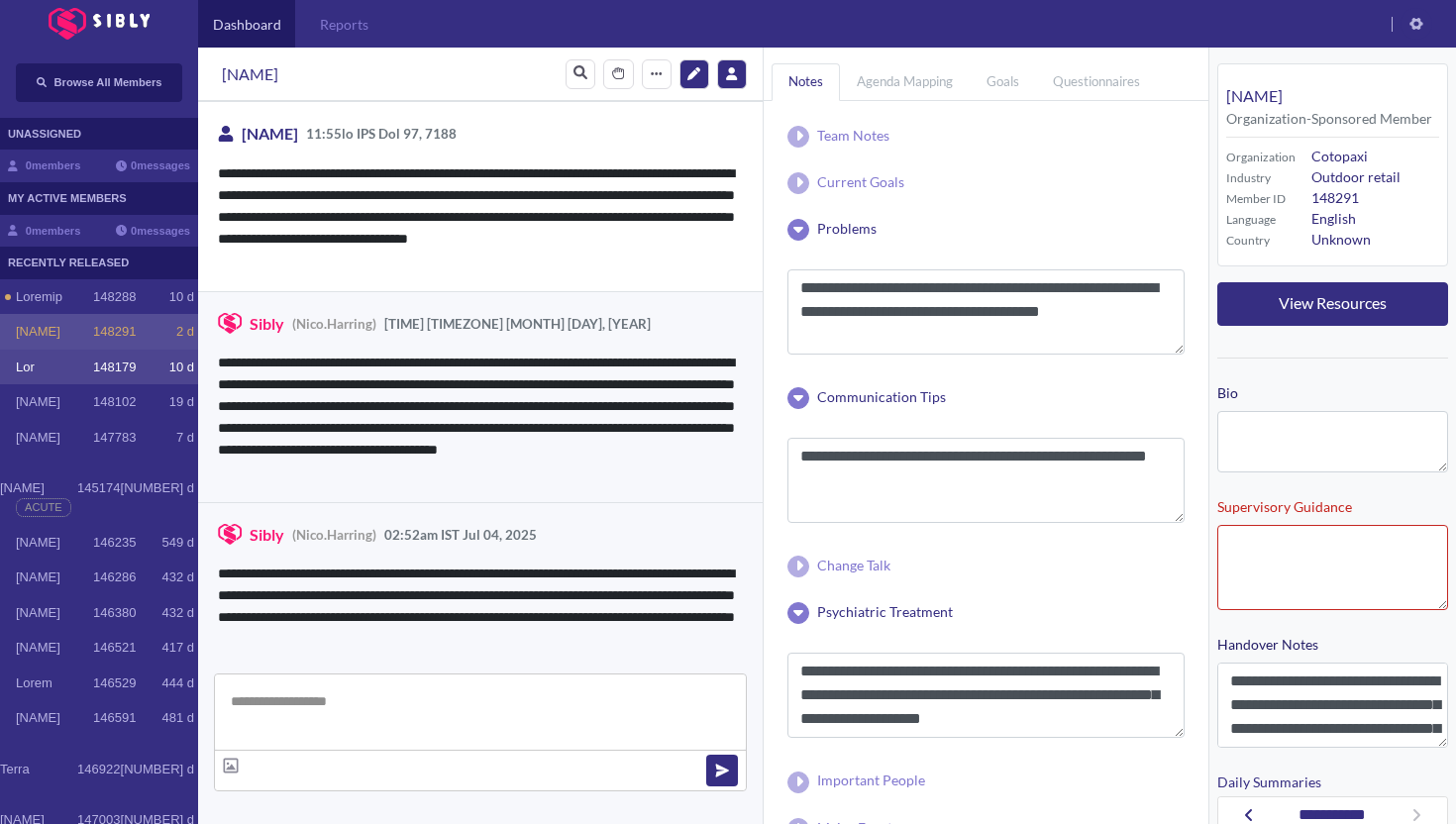 click on "Lor" at bounding box center (54, 297) 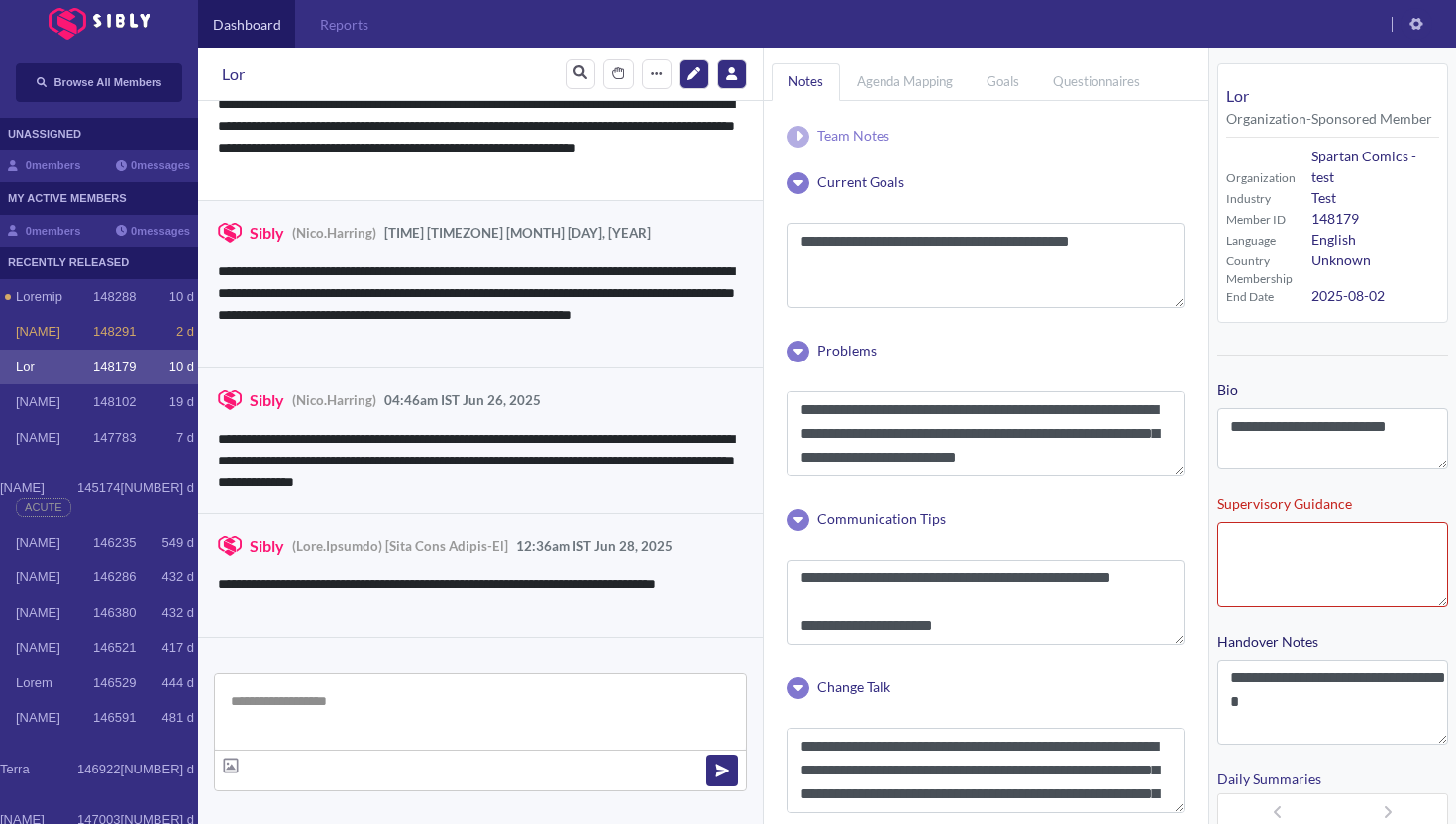 scroll, scrollTop: 3823, scrollLeft: 0, axis: vertical 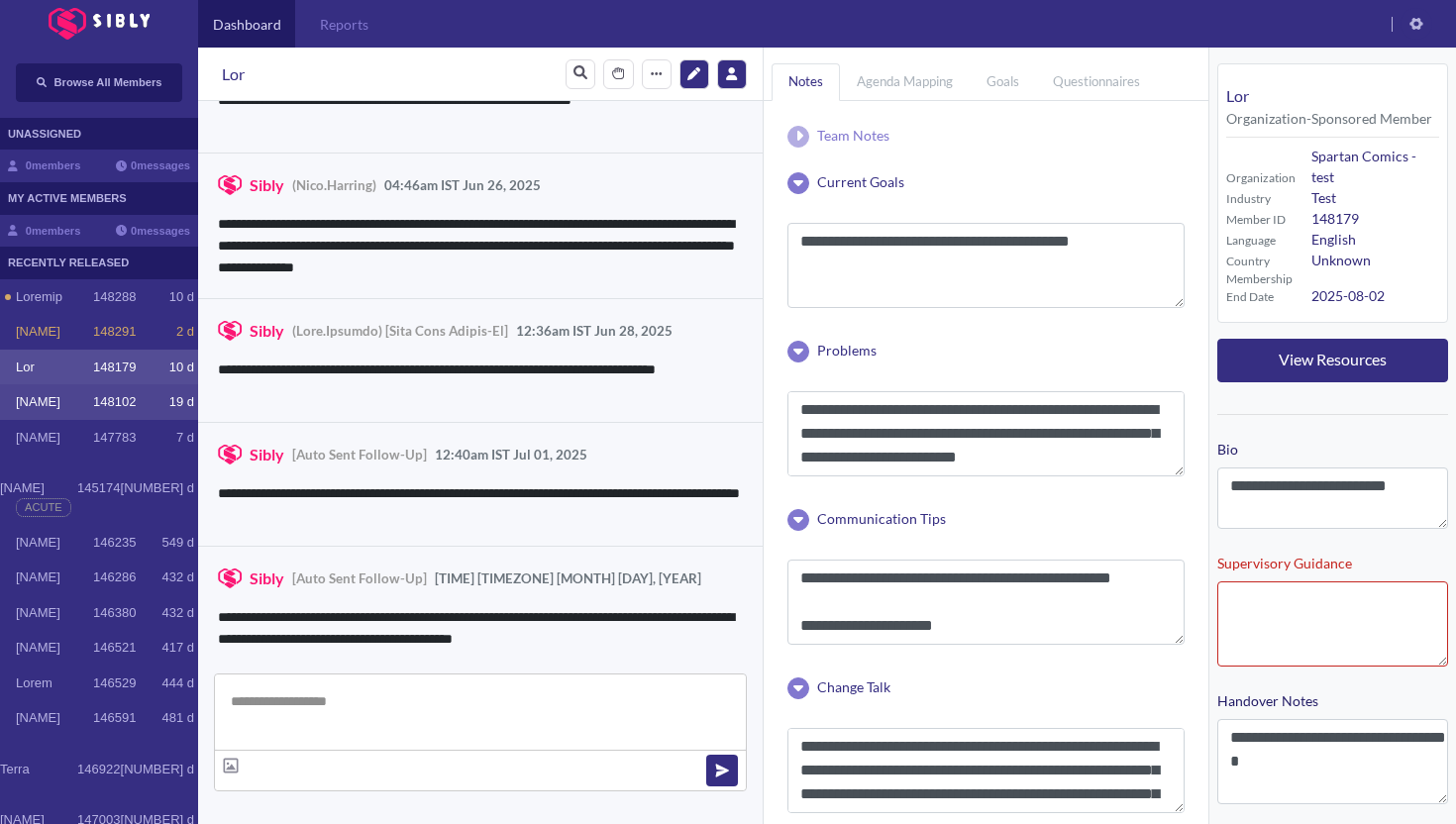 click on "[NAME] [NUMBER] [NUMBER] d" at bounding box center [99, 402] 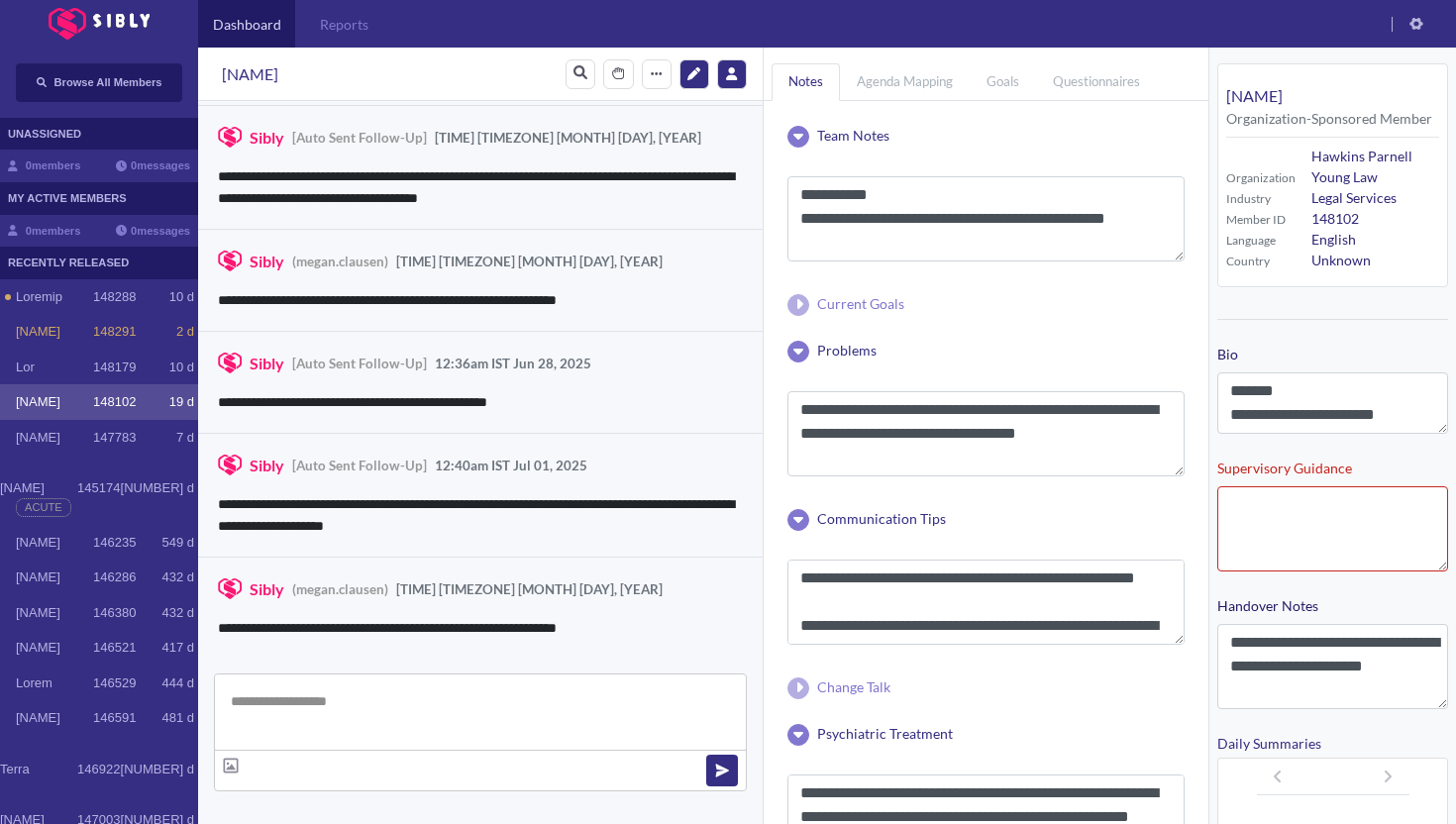 scroll, scrollTop: 3226, scrollLeft: 0, axis: vertical 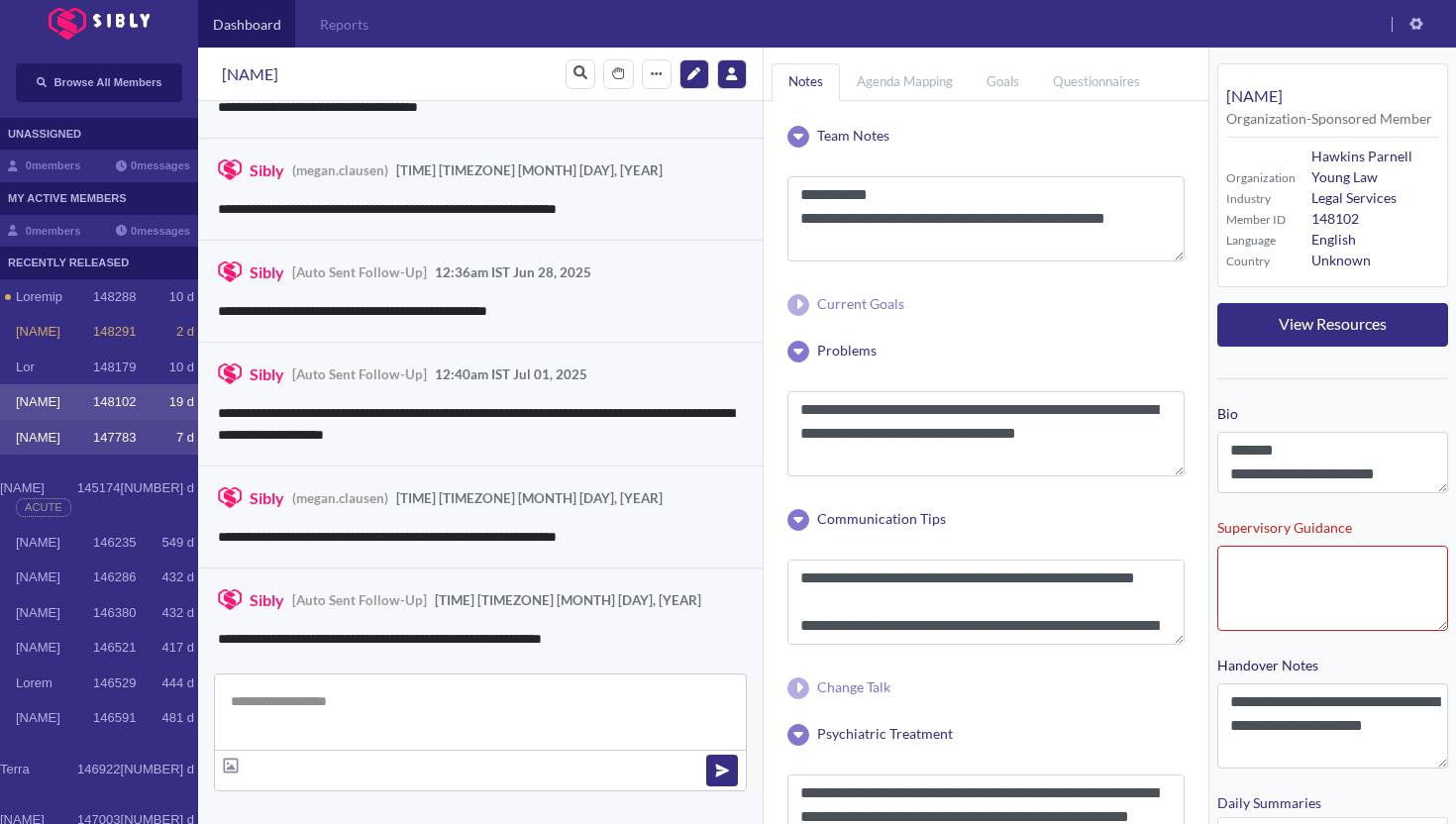 click on "[NAME]" at bounding box center [54, 297] 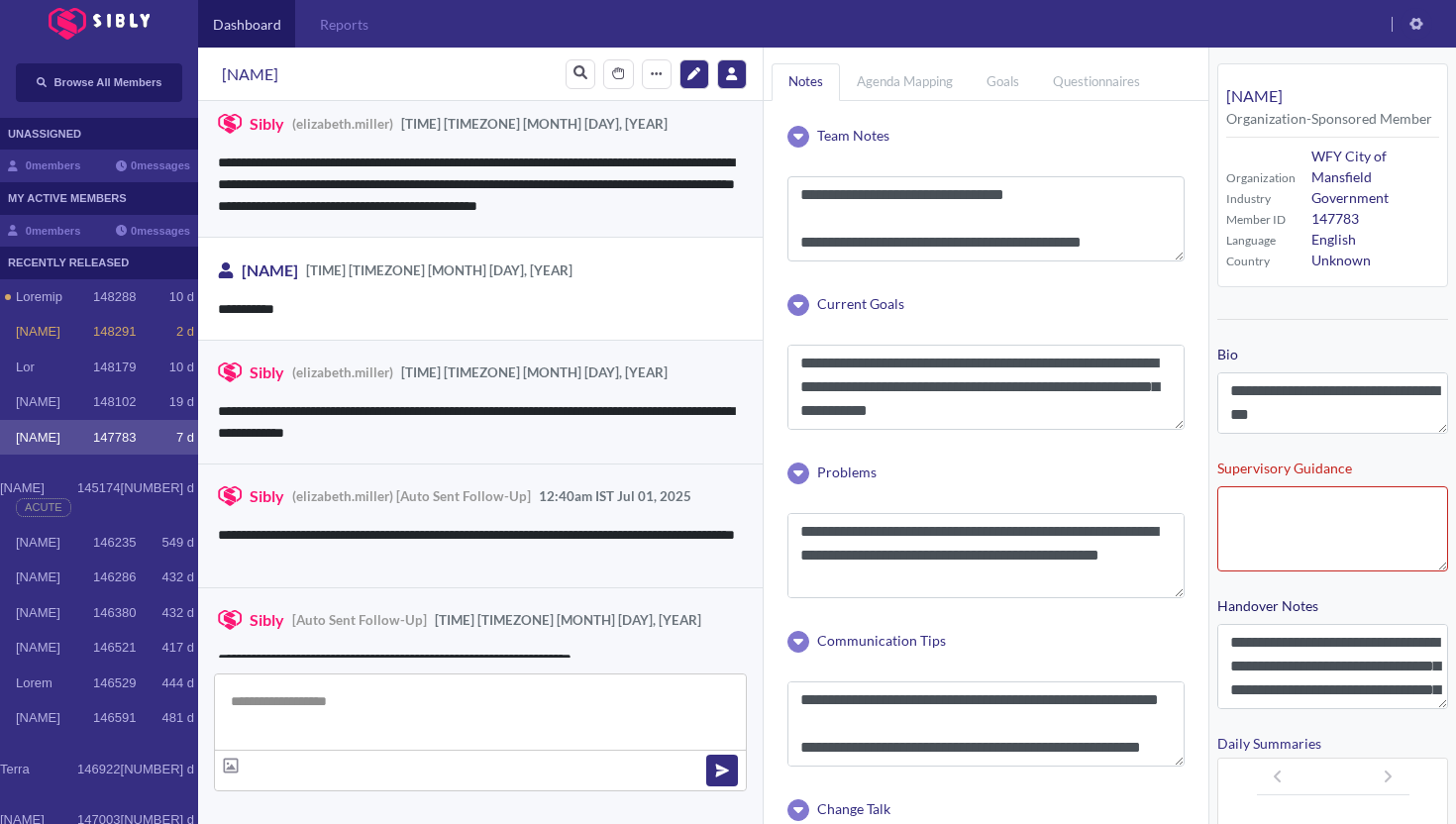 scroll, scrollTop: 3220, scrollLeft: 0, axis: vertical 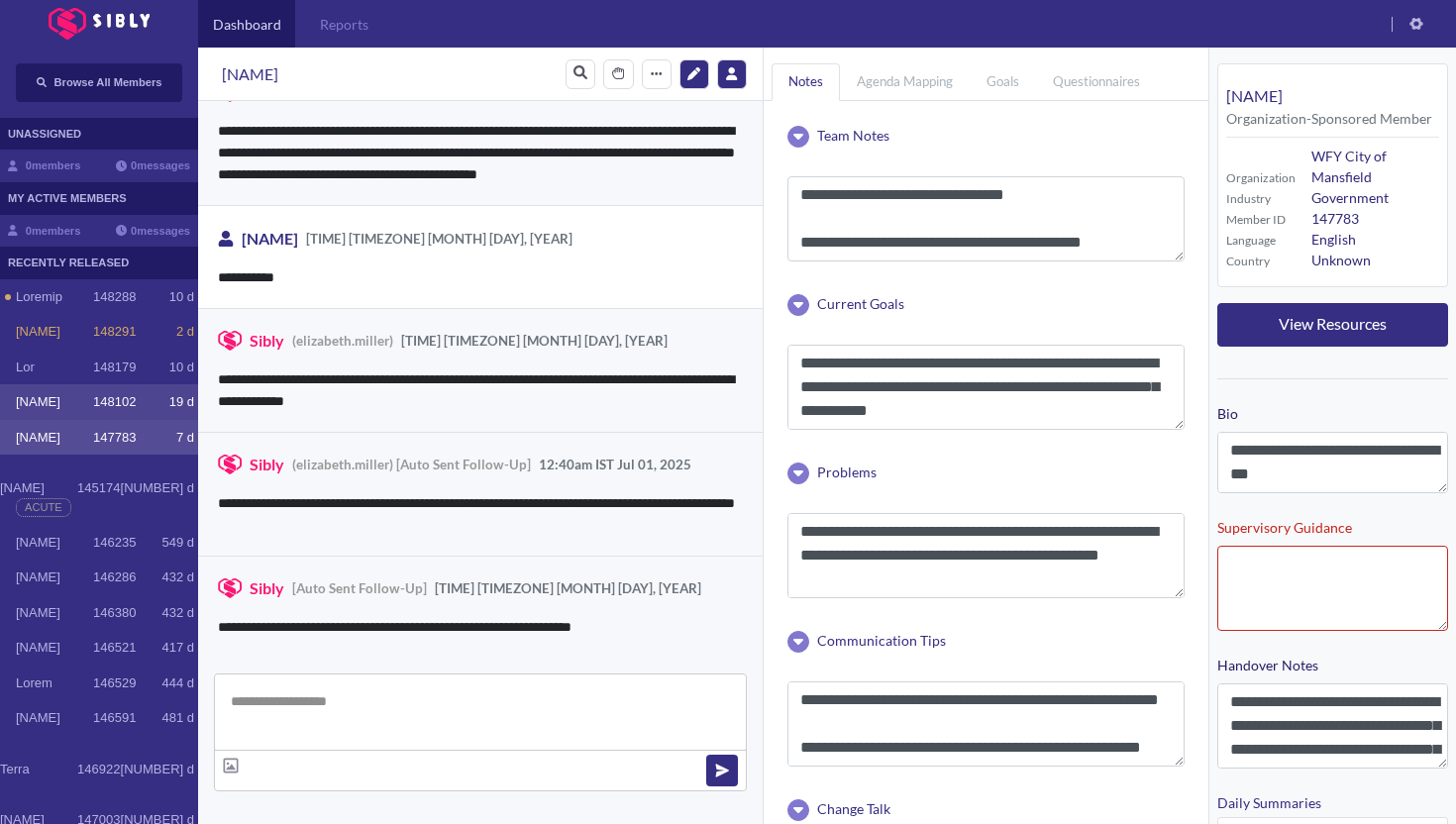 click on "[NAME] [NUMBER] [NUMBER] d" at bounding box center (99, 402) 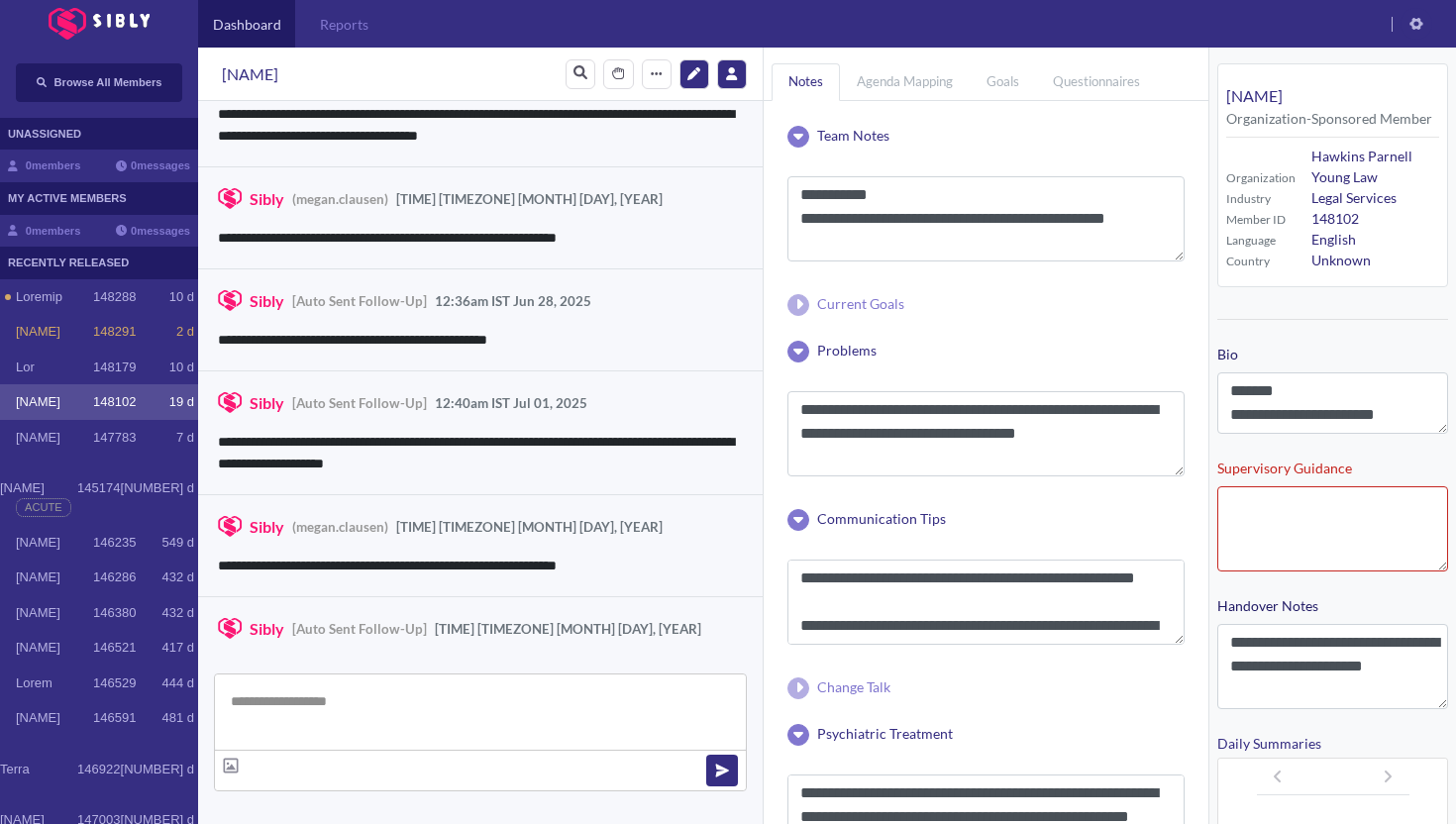 scroll, scrollTop: 3226, scrollLeft: 0, axis: vertical 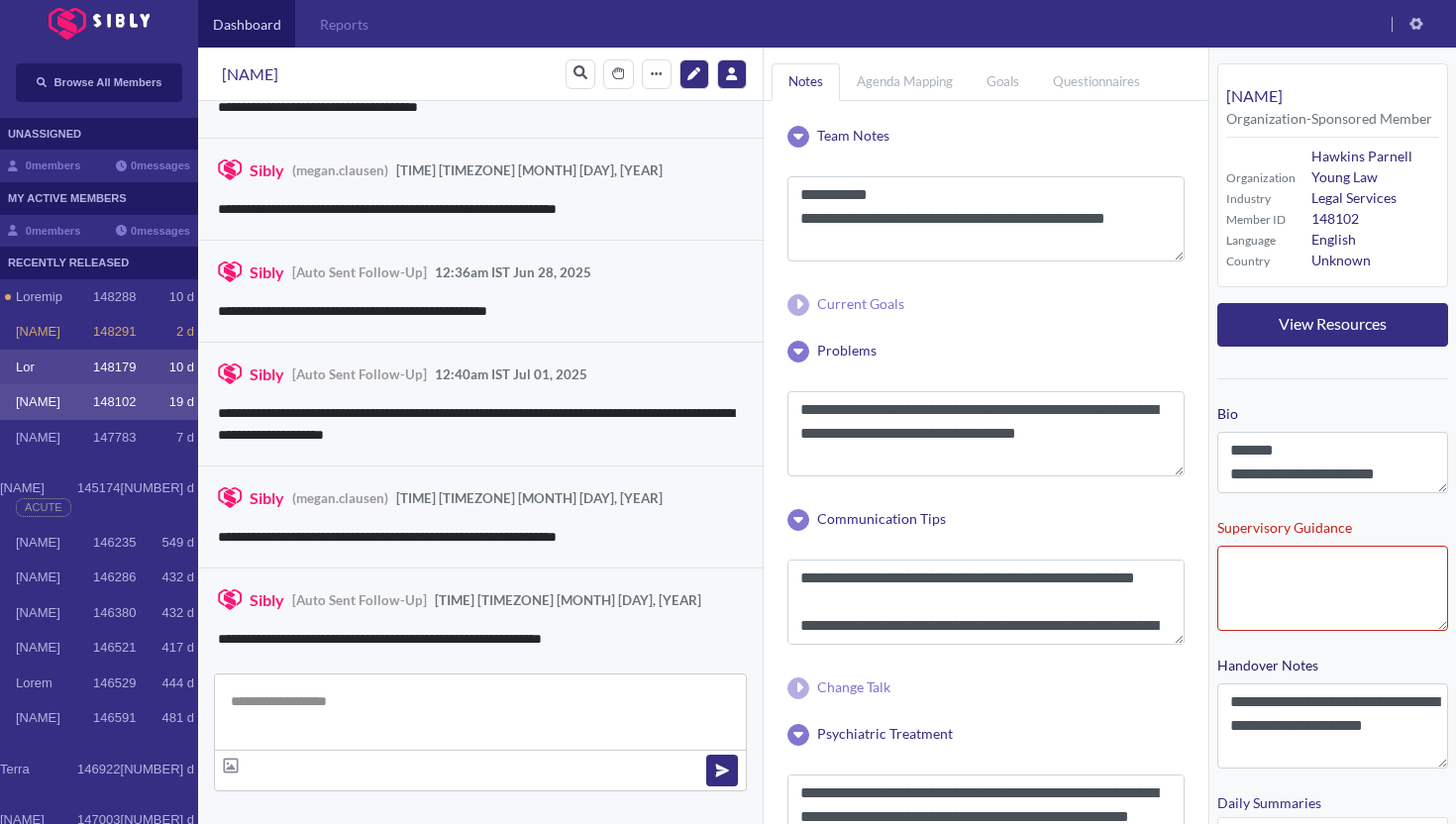 click on "Lor" at bounding box center (54, 297) 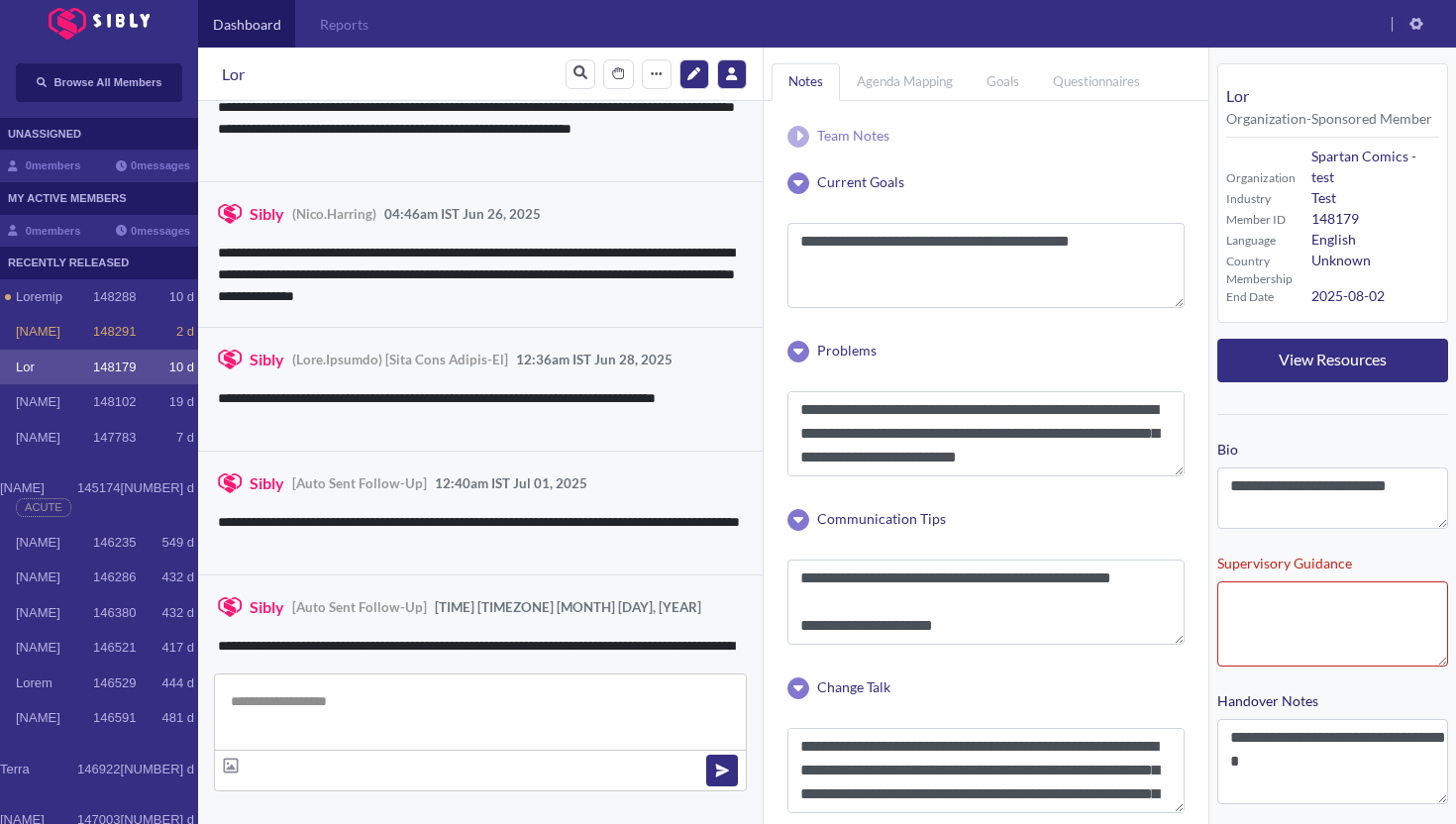scroll, scrollTop: 3823, scrollLeft: 0, axis: vertical 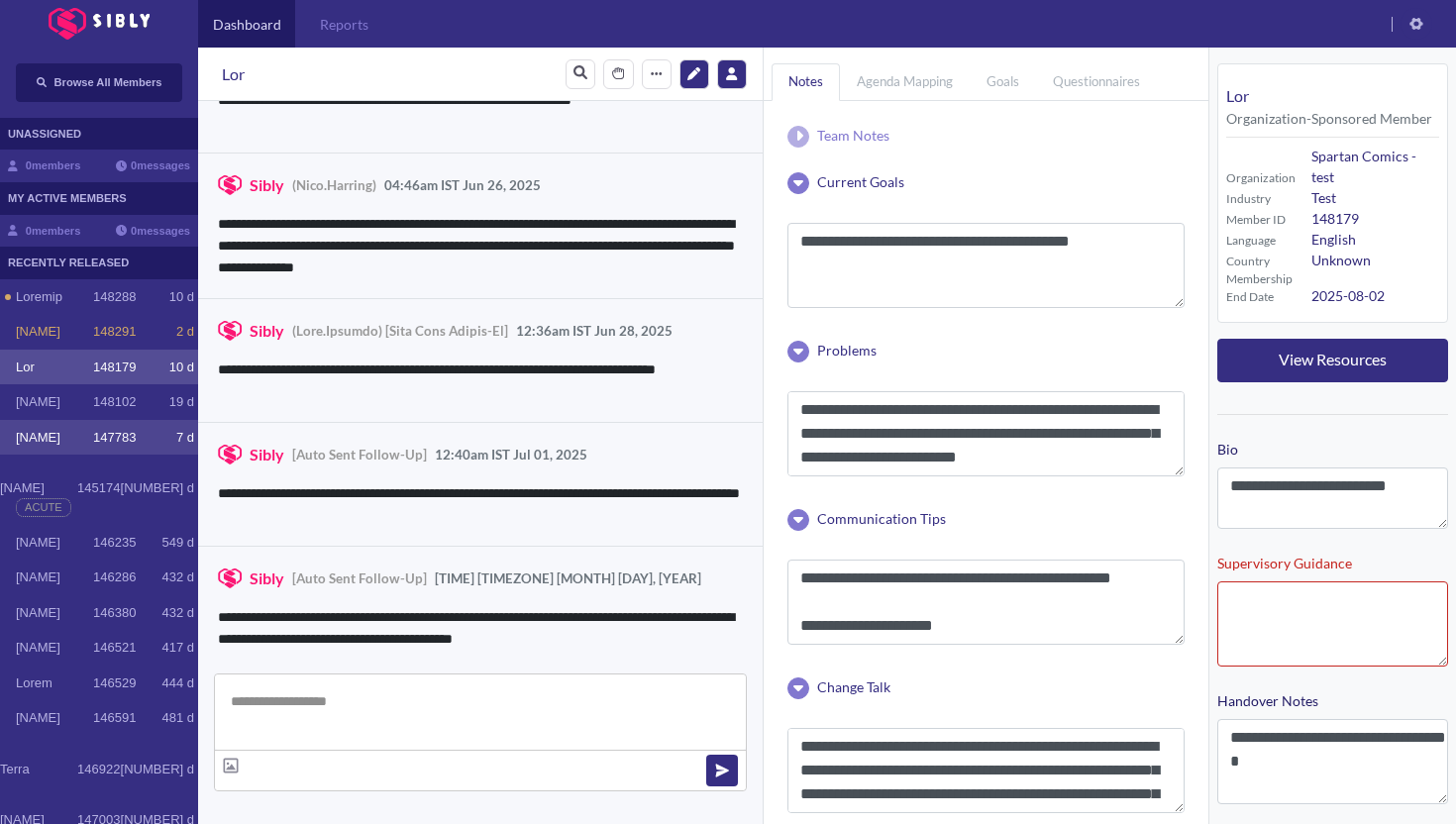 click on "[NAME]" at bounding box center (54, 297) 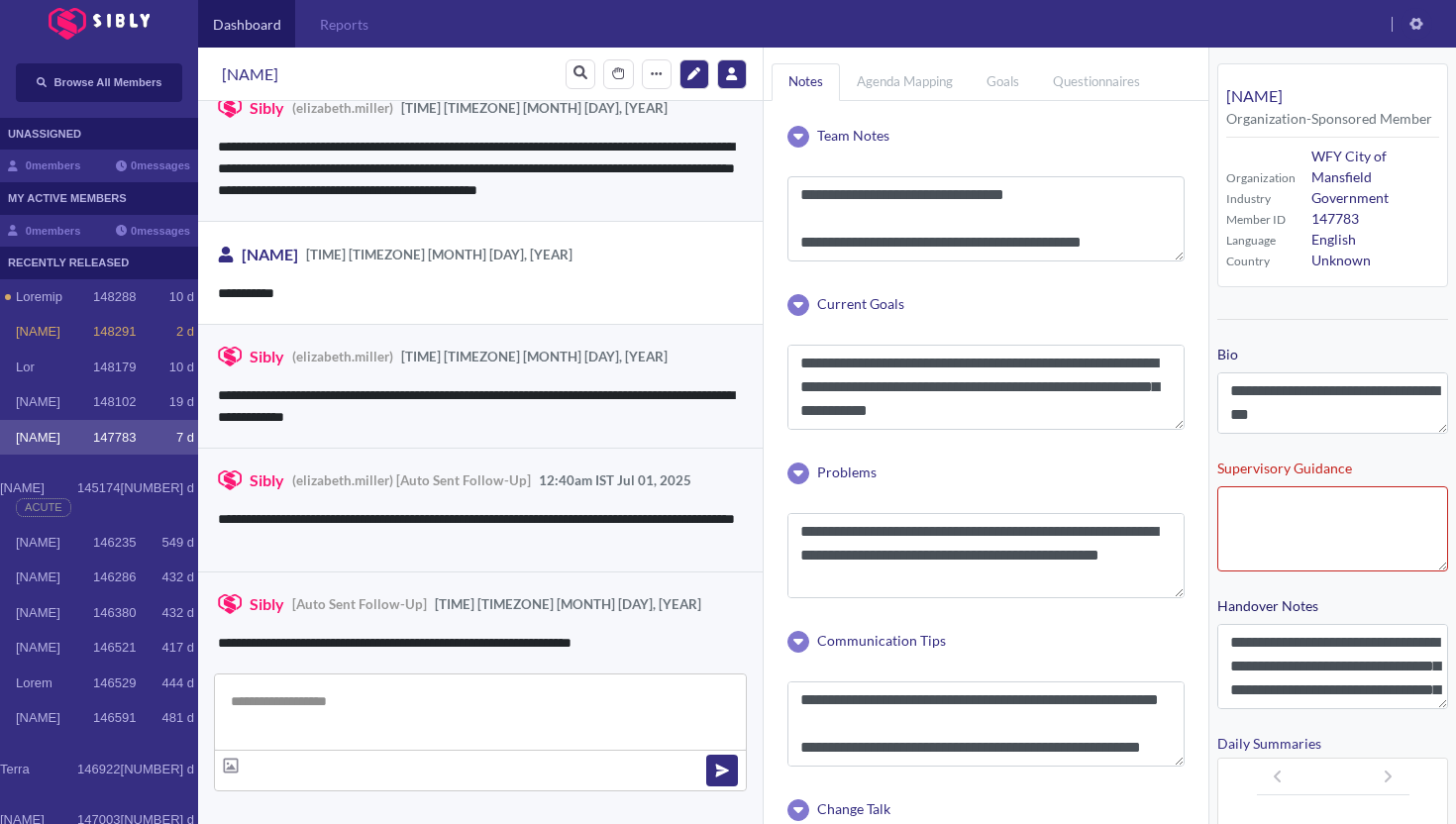 scroll, scrollTop: 3220, scrollLeft: 0, axis: vertical 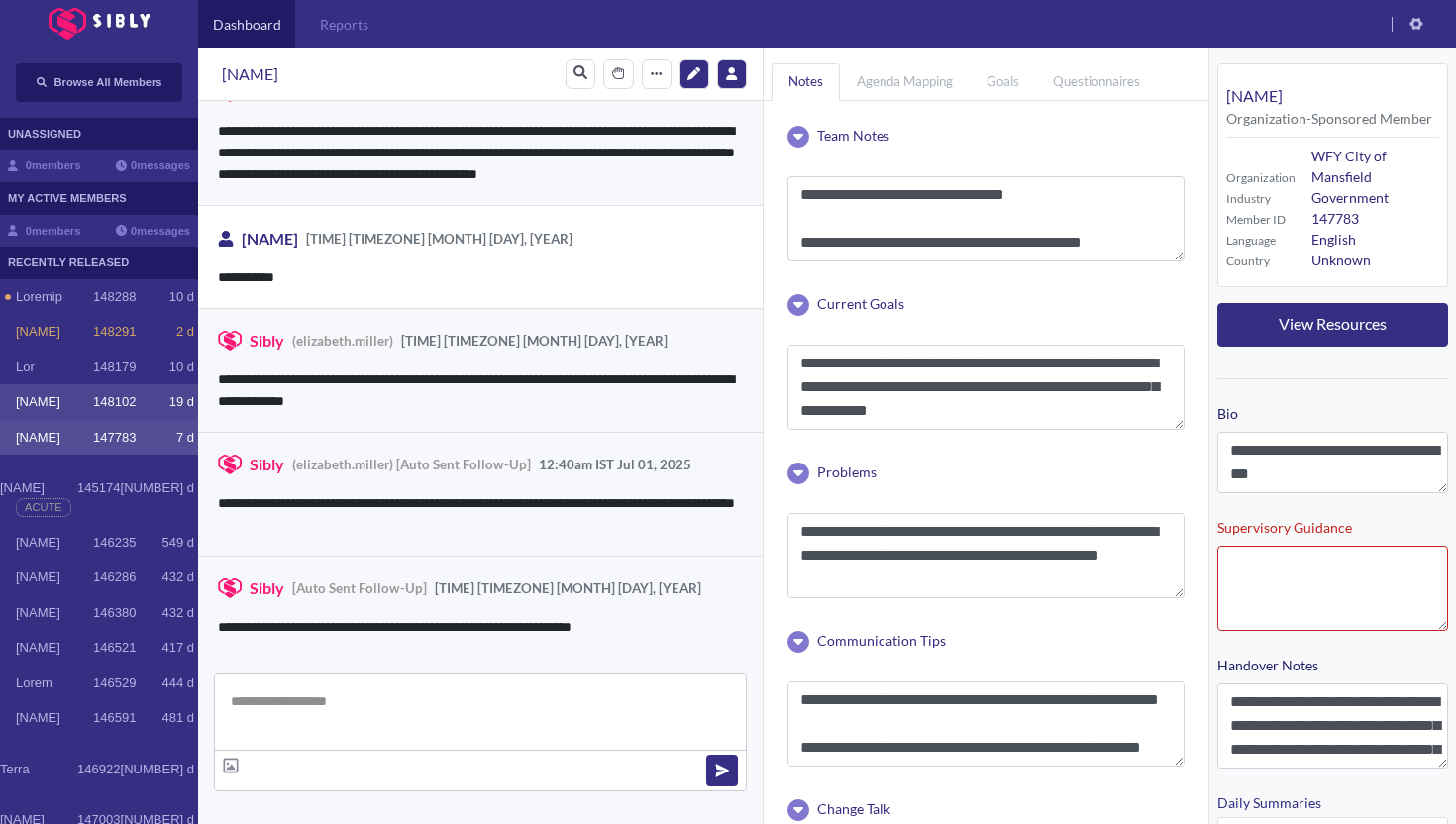 click on "[NAME]" at bounding box center (54, 297) 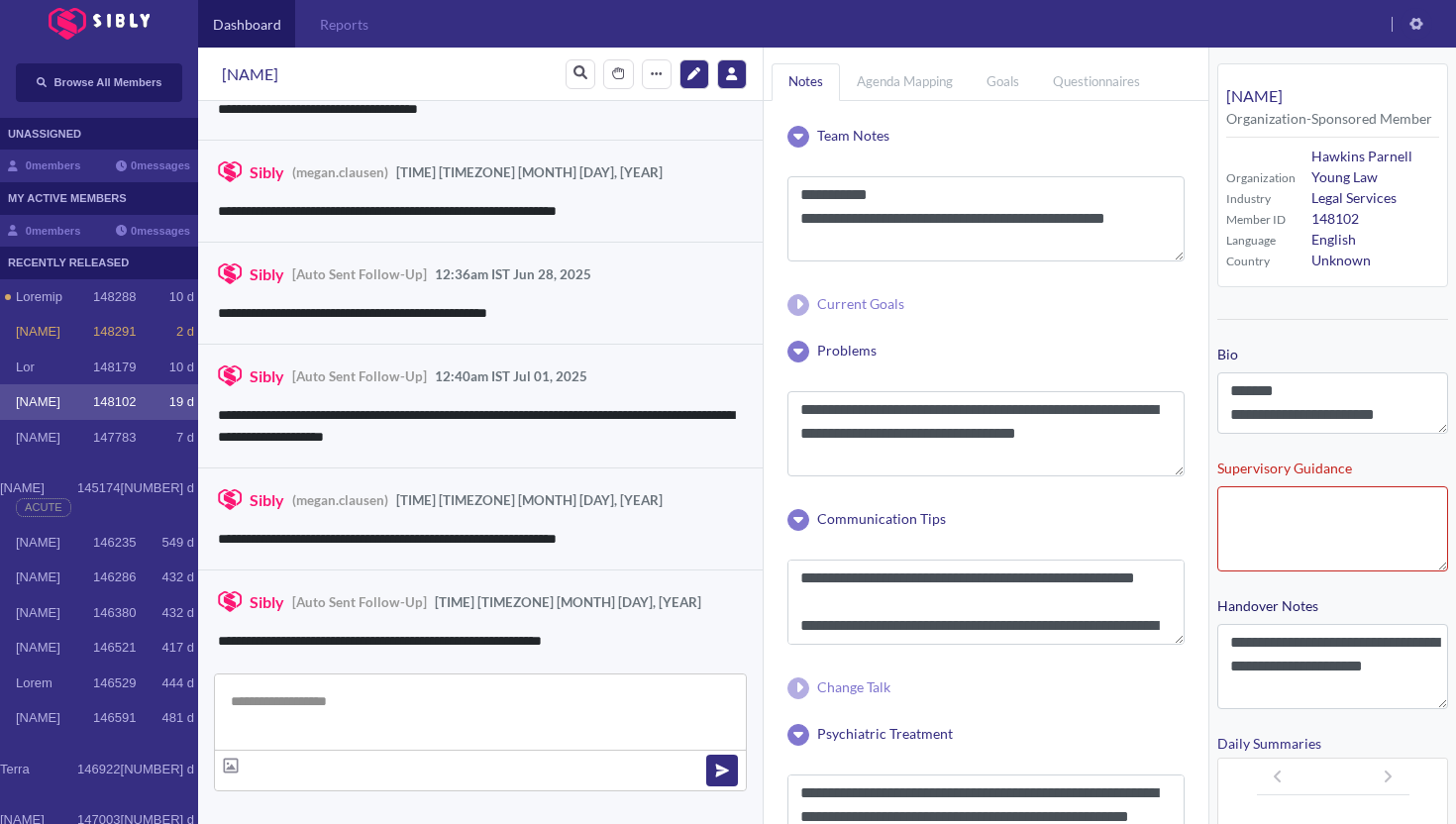 scroll, scrollTop: 3226, scrollLeft: 0, axis: vertical 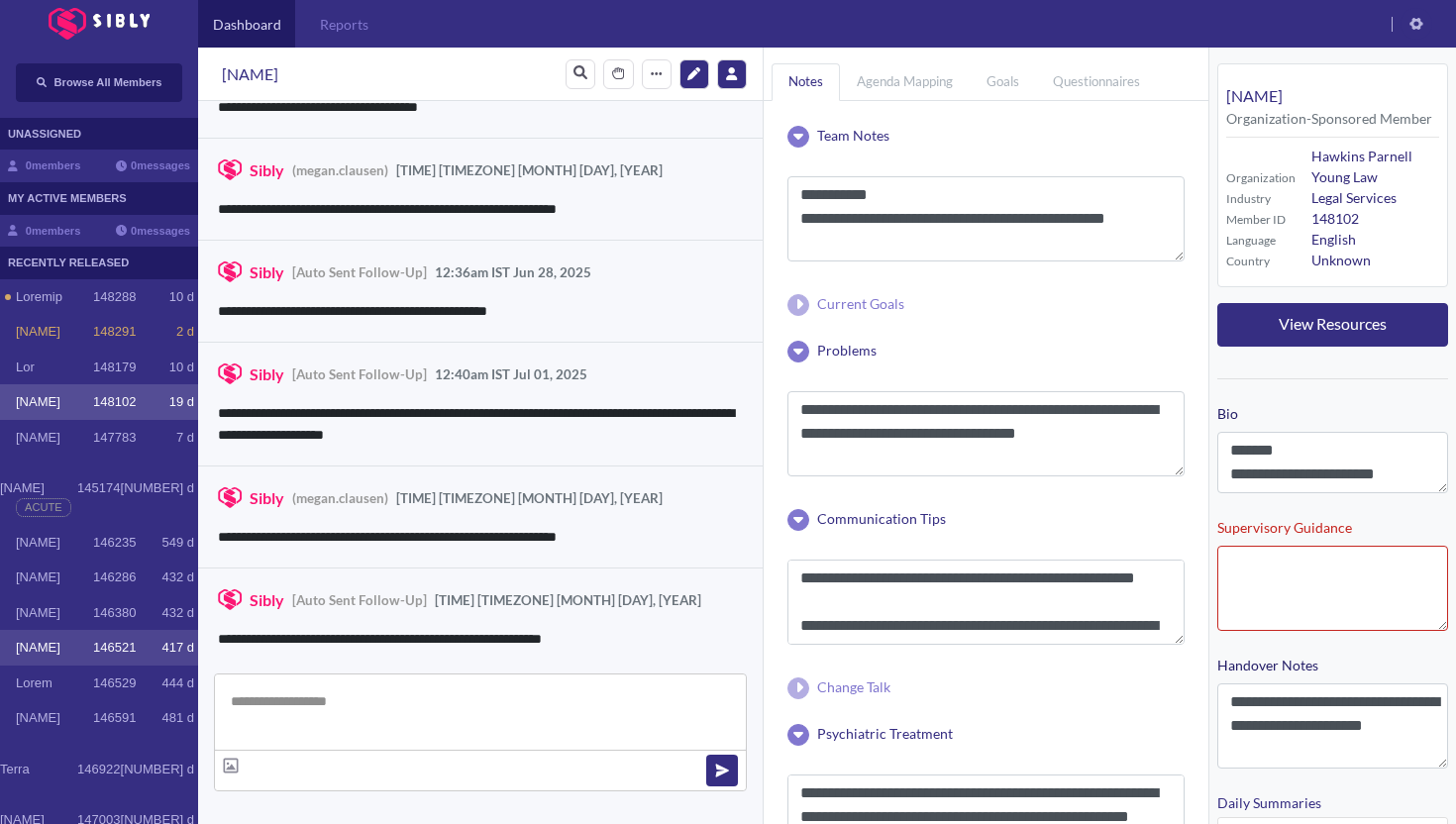 click on "[NAME]" at bounding box center [54, 297] 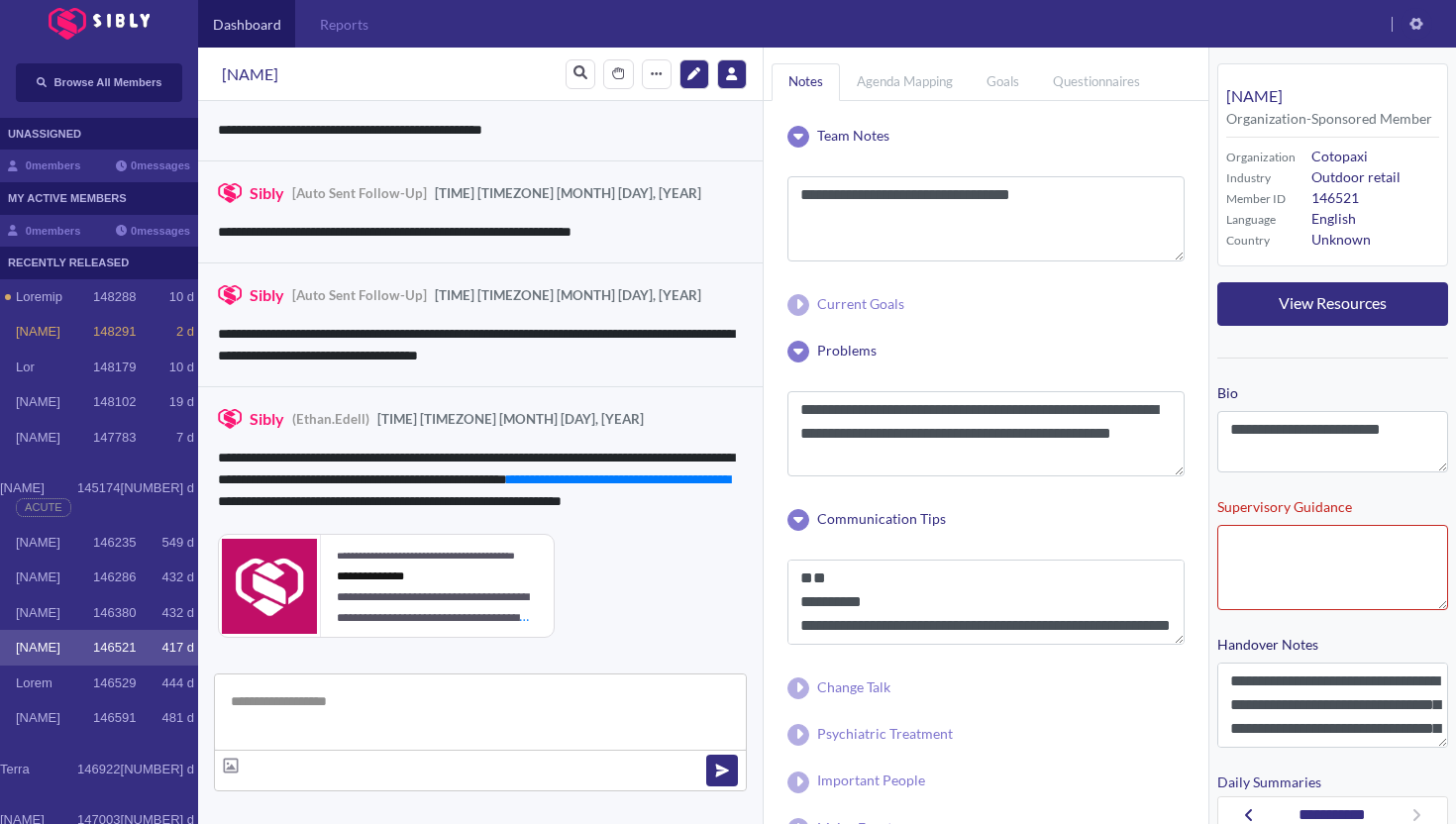 scroll, scrollTop: 3820, scrollLeft: 0, axis: vertical 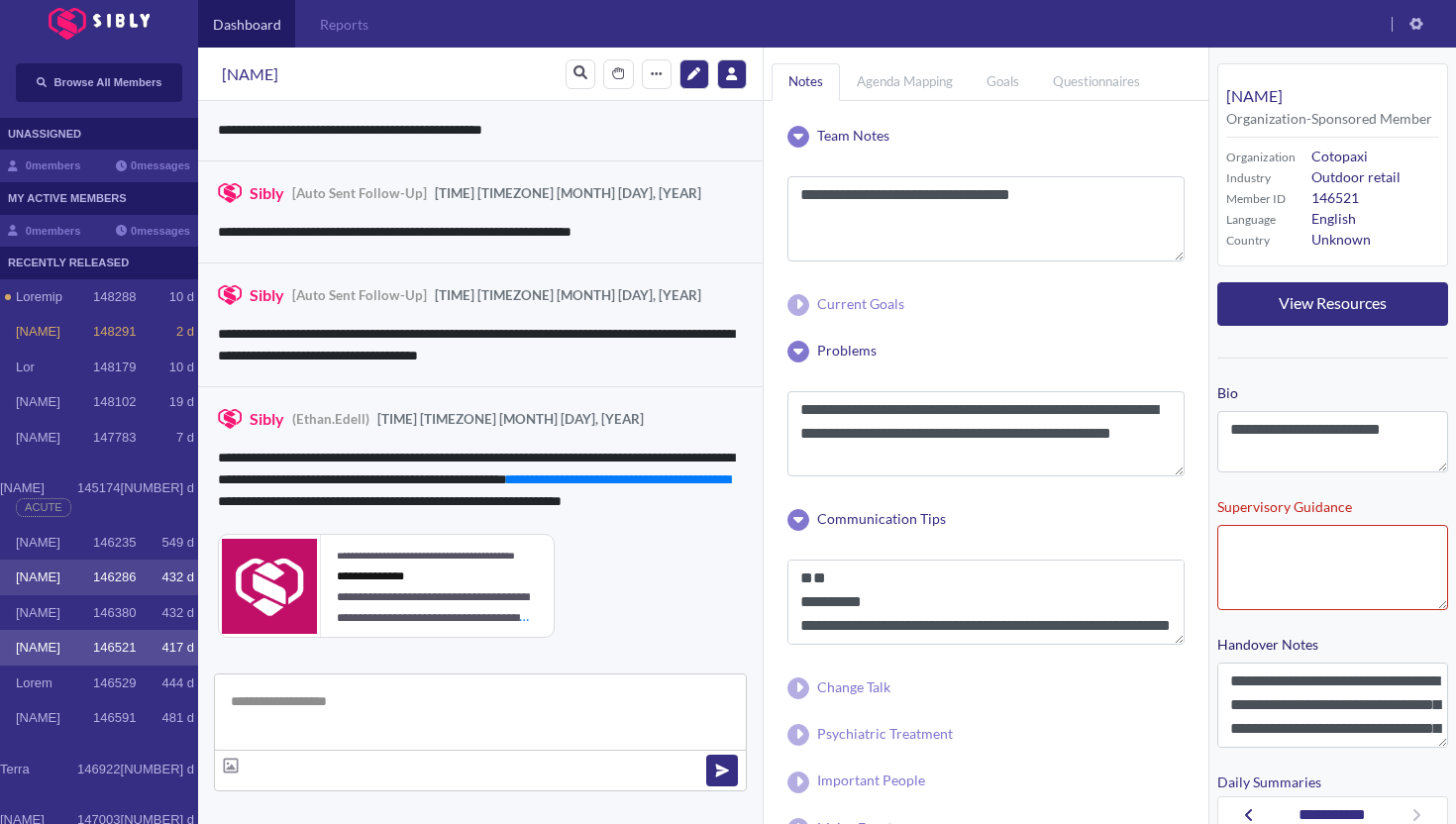 click at bounding box center (8, 297) 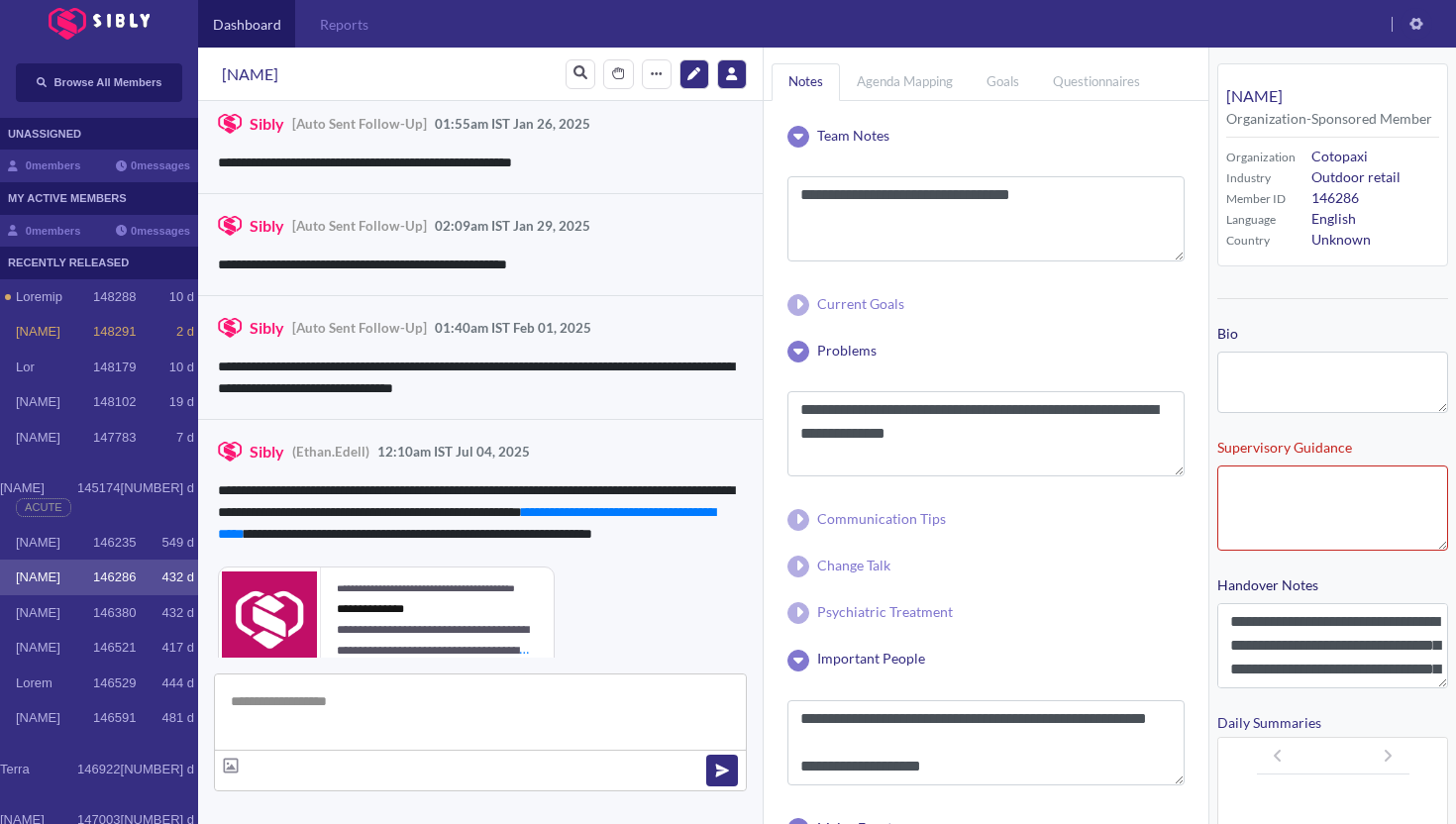 scroll, scrollTop: 3348, scrollLeft: 0, axis: vertical 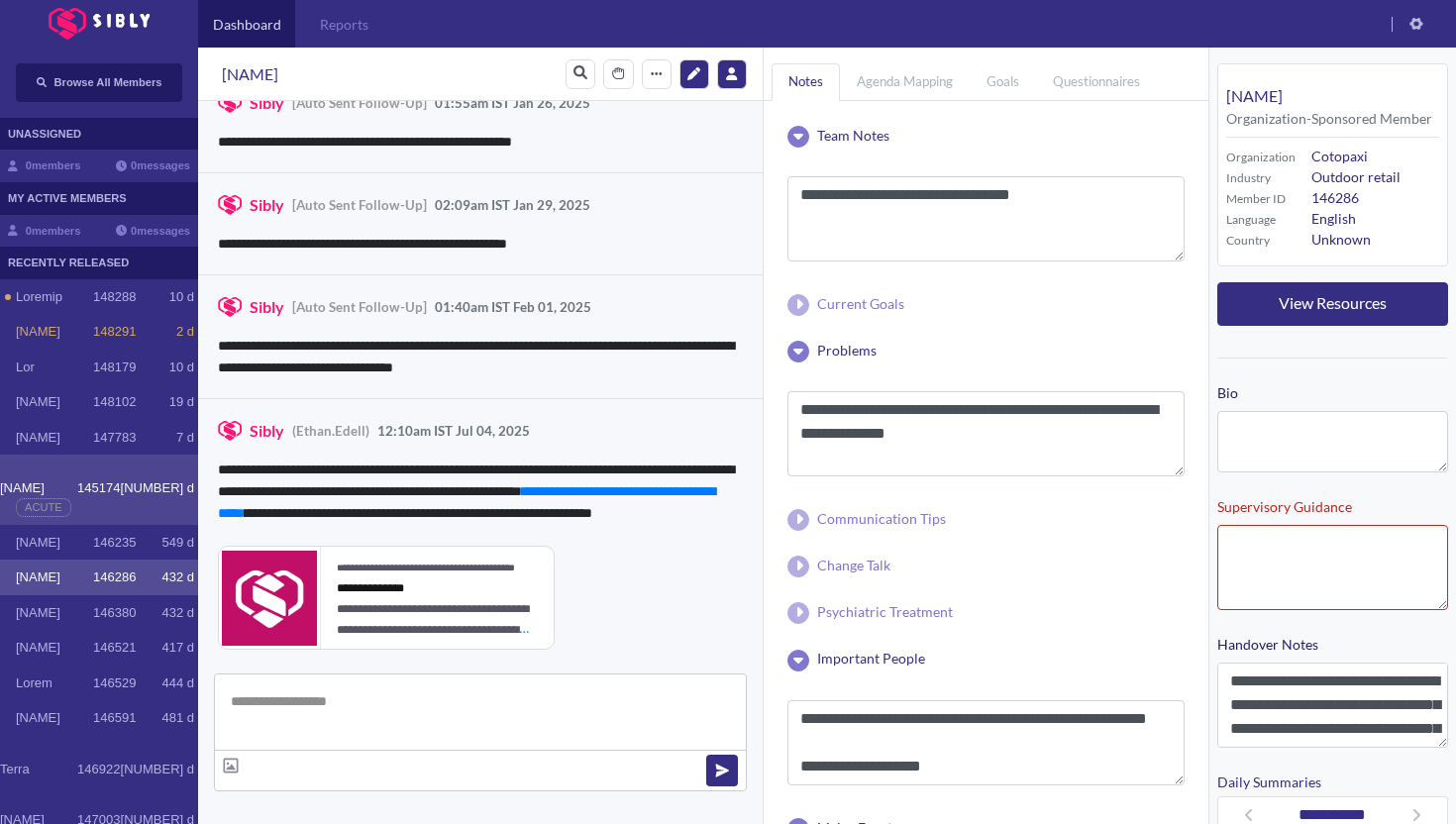 click on "[NAME] [NUMBER] [NUMBER] d Acute" at bounding box center (99, 489) 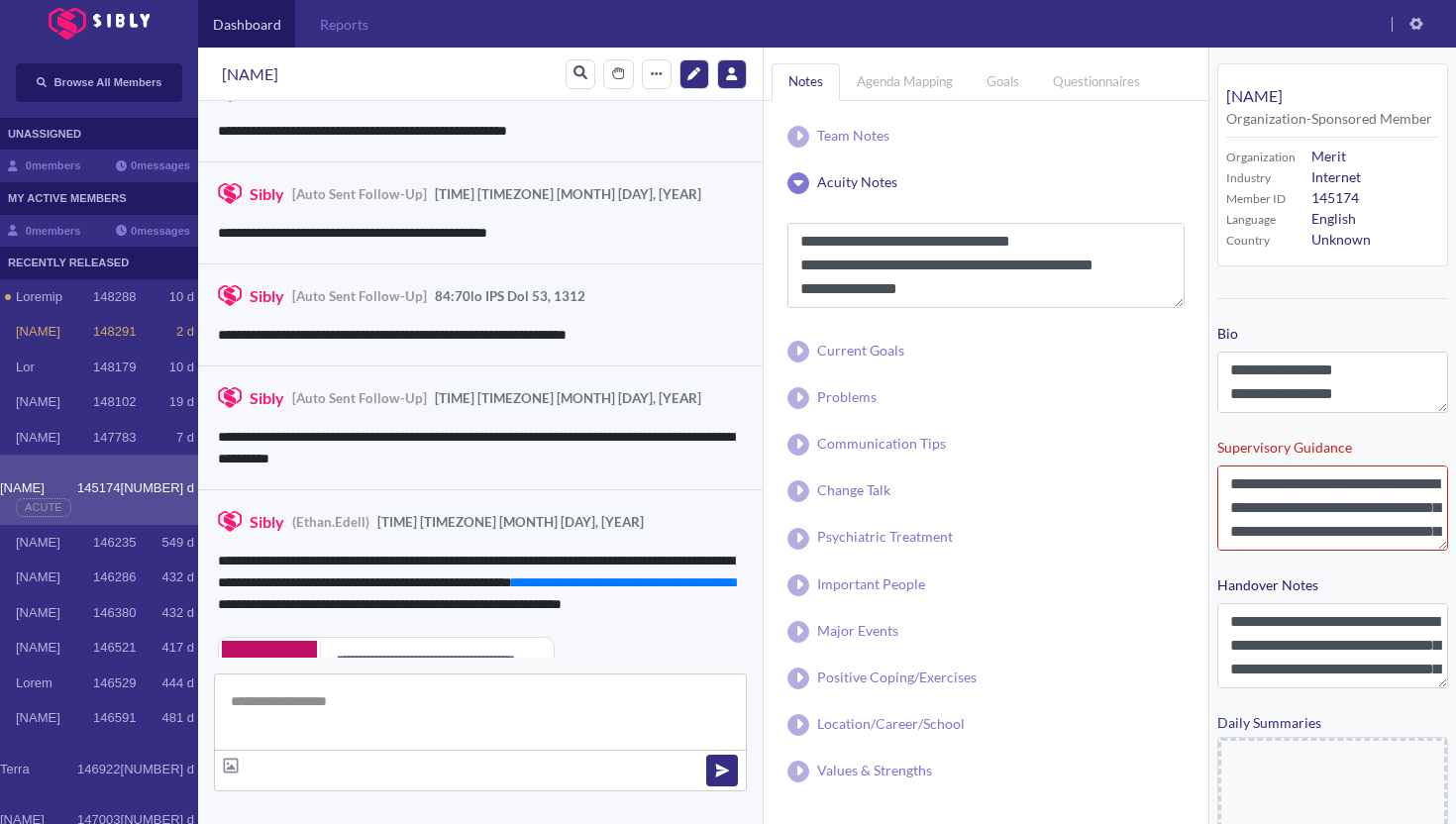 scroll, scrollTop: 3053, scrollLeft: 0, axis: vertical 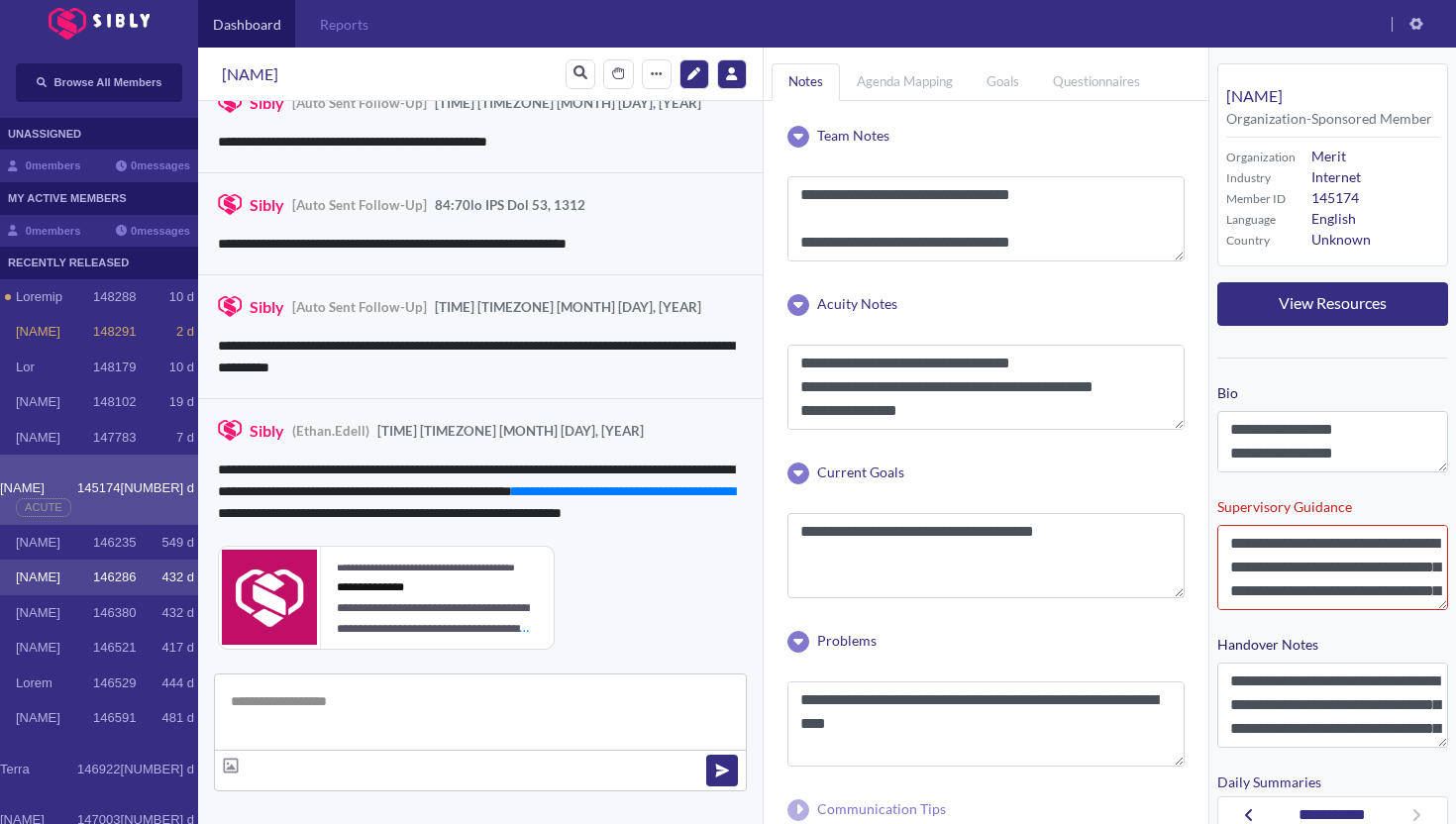 click on "[NAME] [NUMBER] [NUMBER] d" at bounding box center (99, 577) 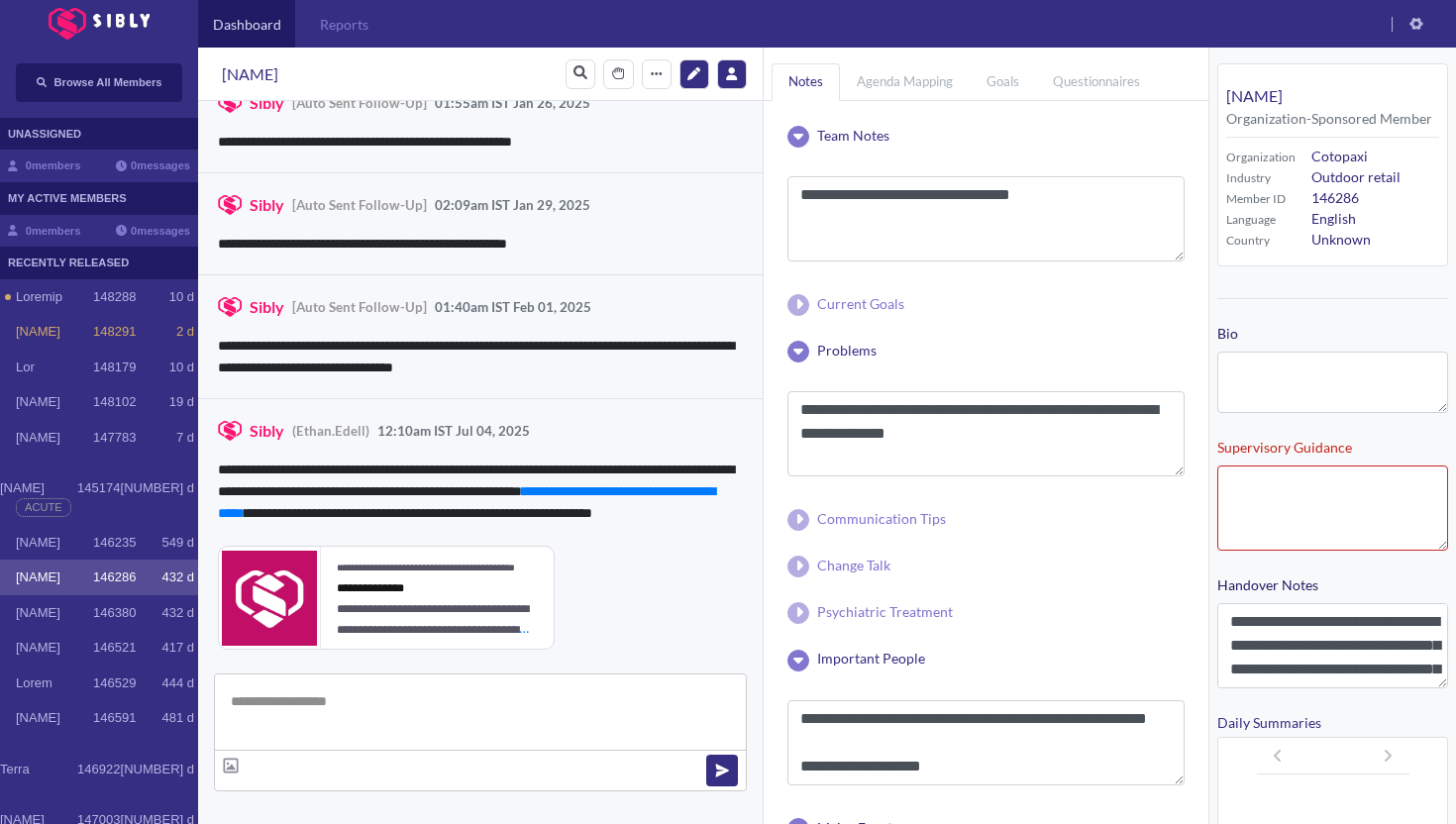 scroll, scrollTop: 3348, scrollLeft: 0, axis: vertical 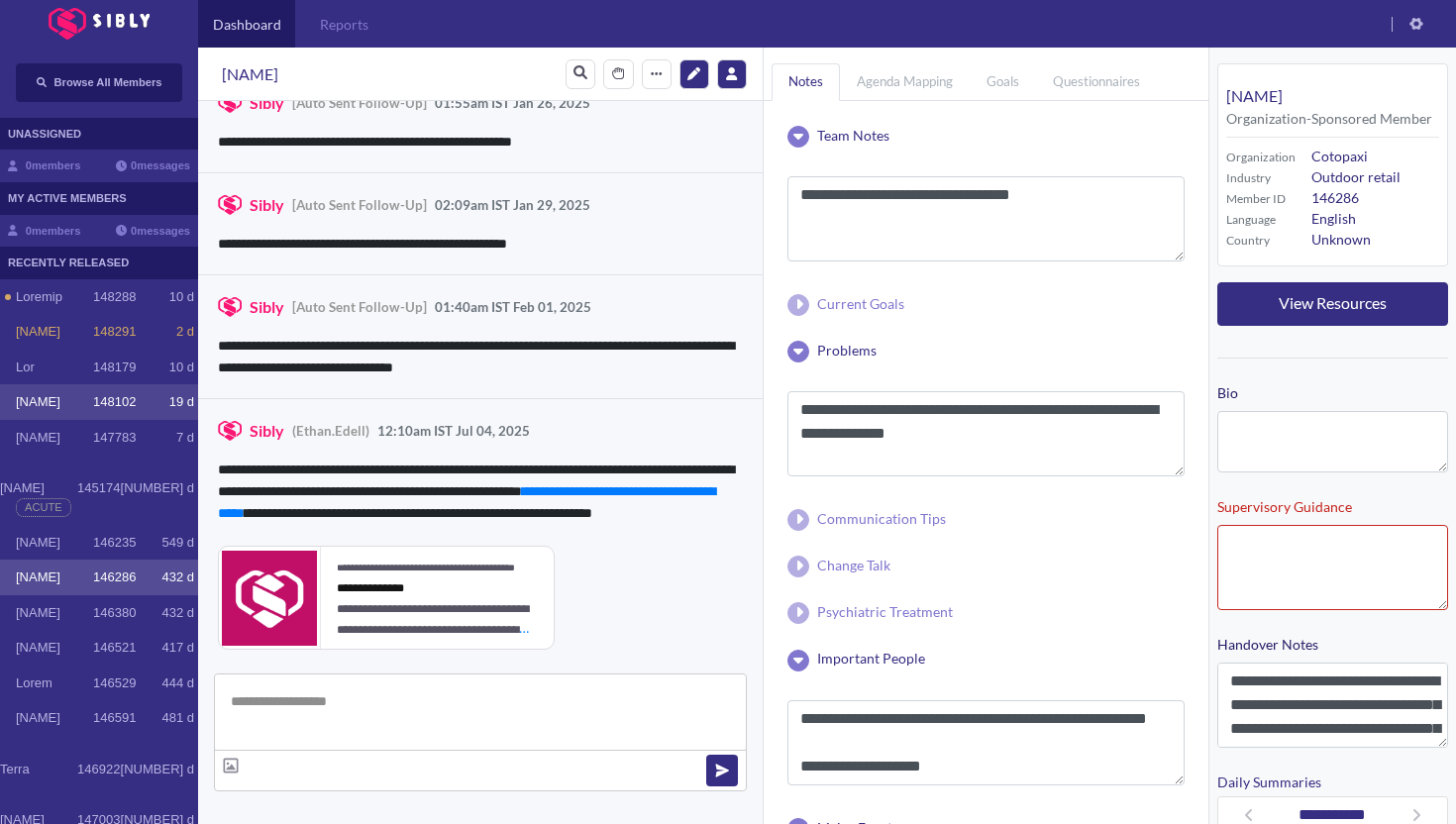 click on "[NAME] [NUMBER] [NUMBER] d" at bounding box center (99, 402) 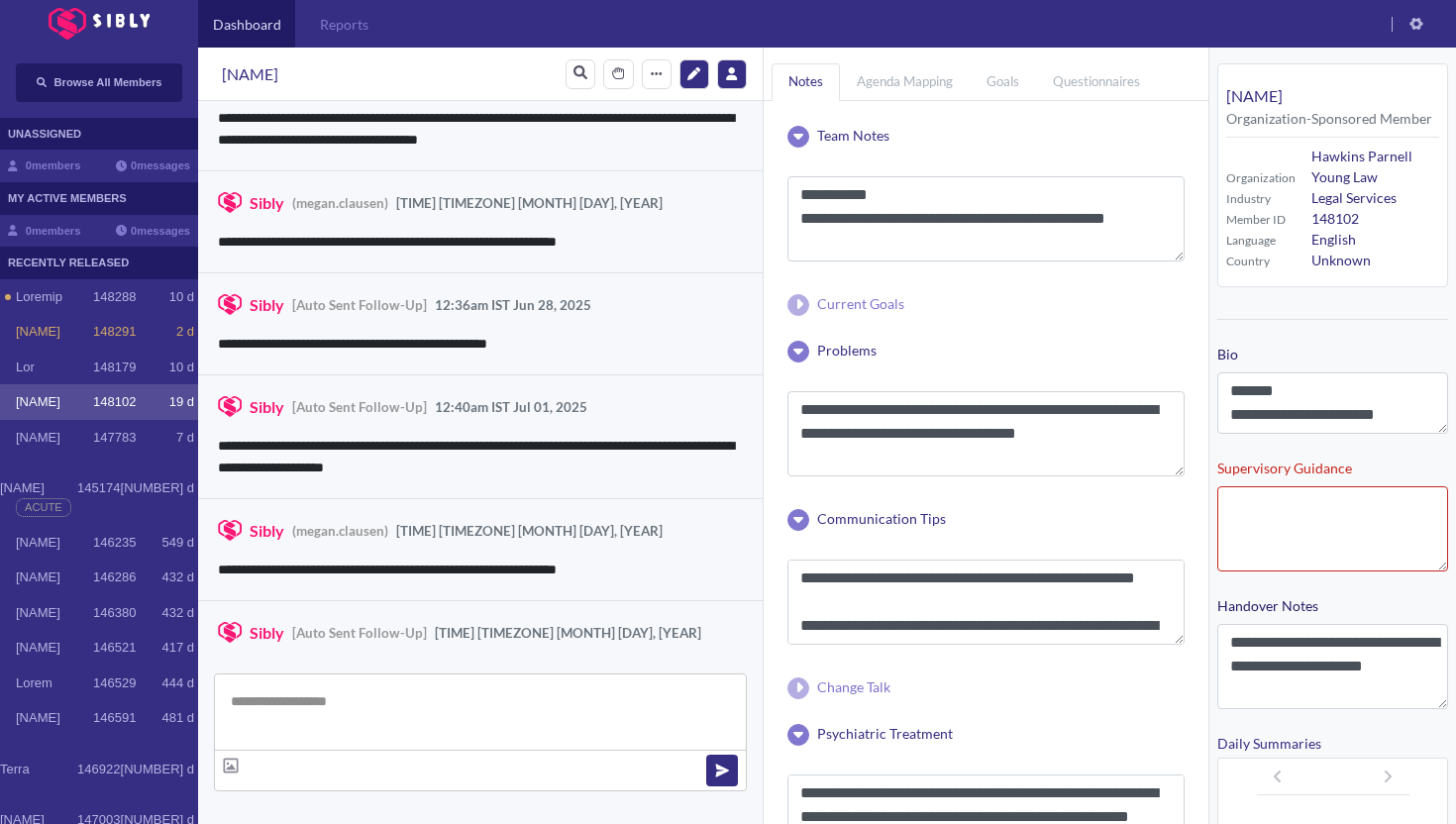 scroll, scrollTop: 3226, scrollLeft: 0, axis: vertical 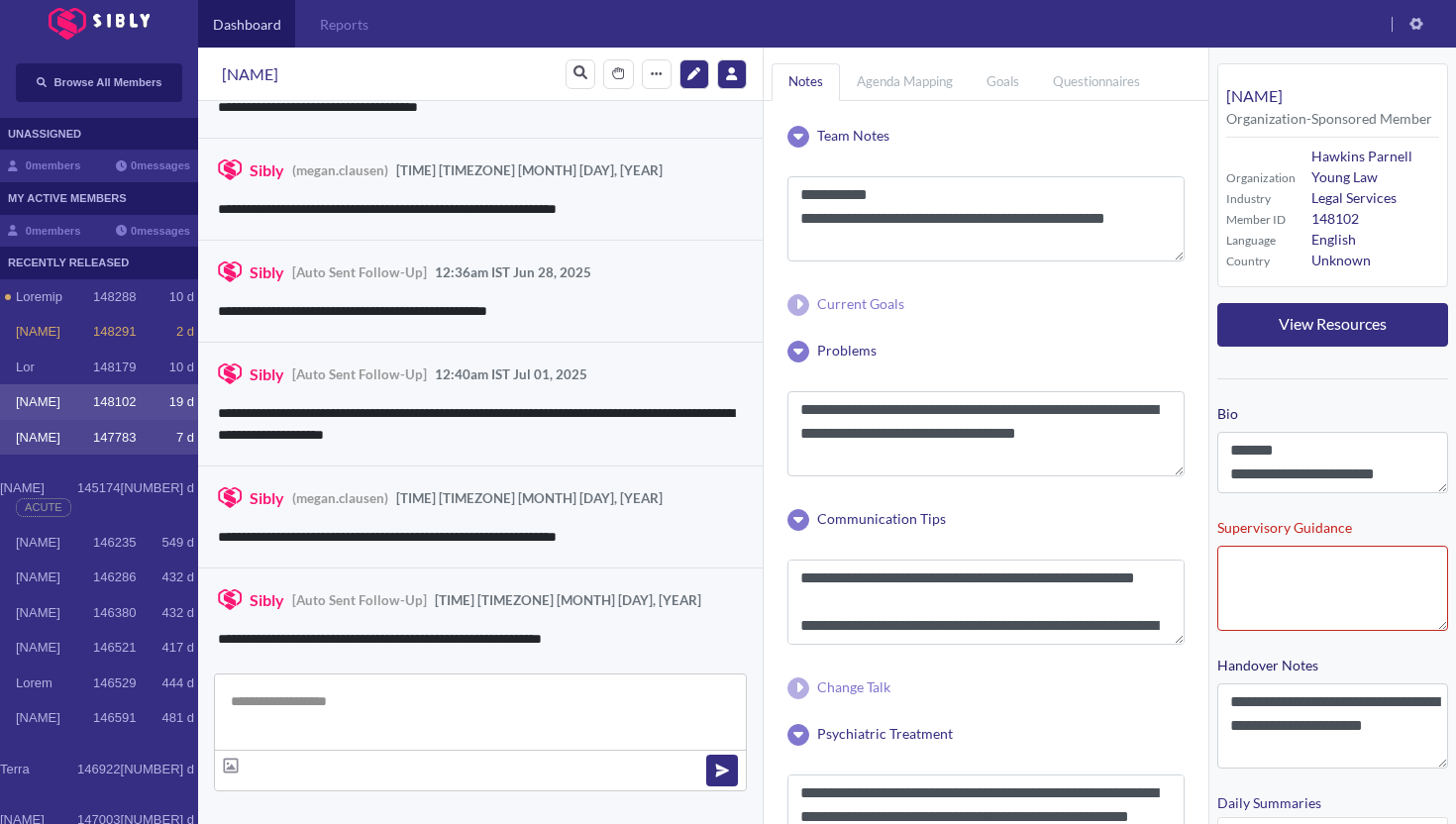 click on "[NAME]" at bounding box center (54, 297) 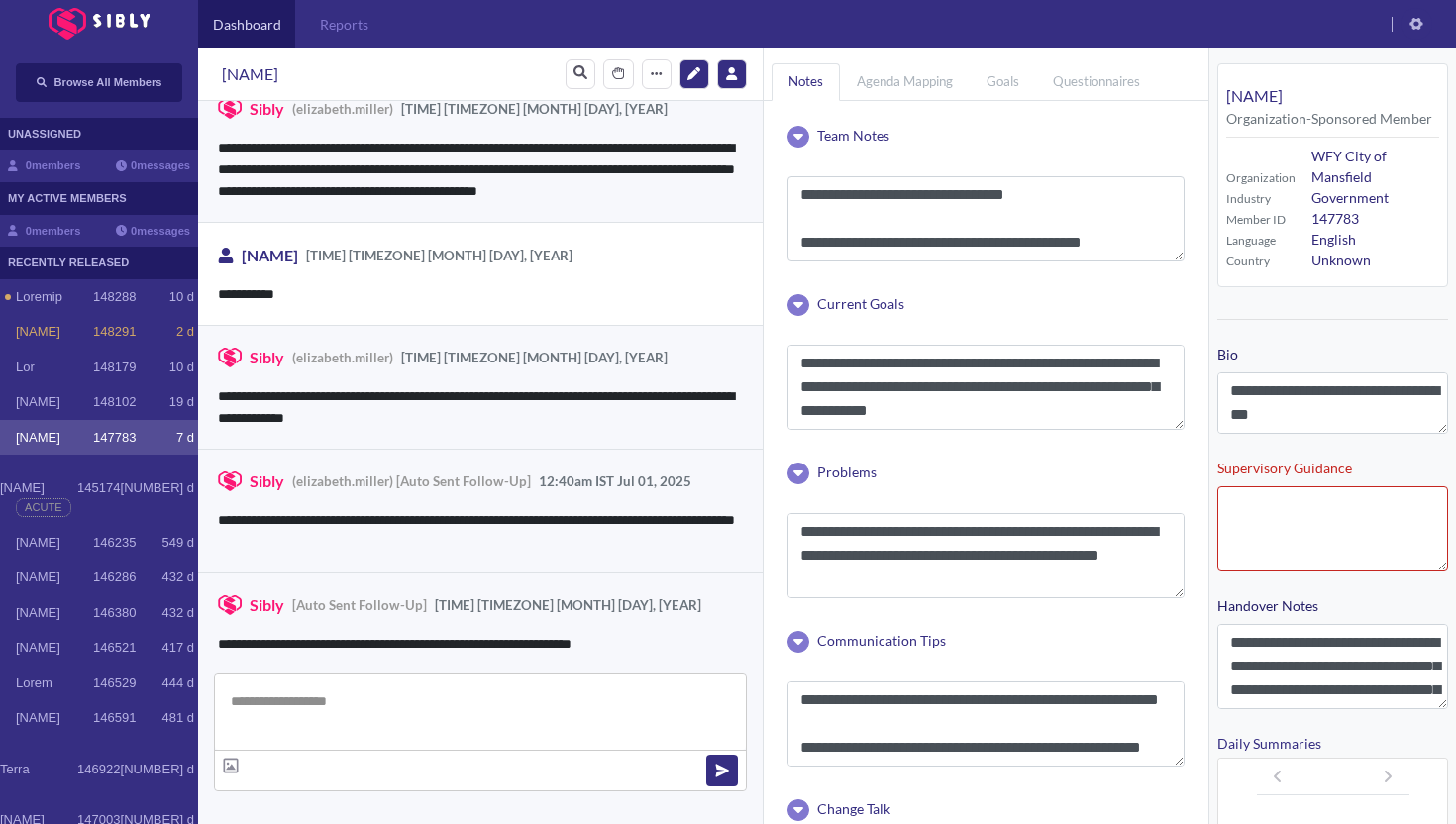 scroll, scrollTop: 3220, scrollLeft: 0, axis: vertical 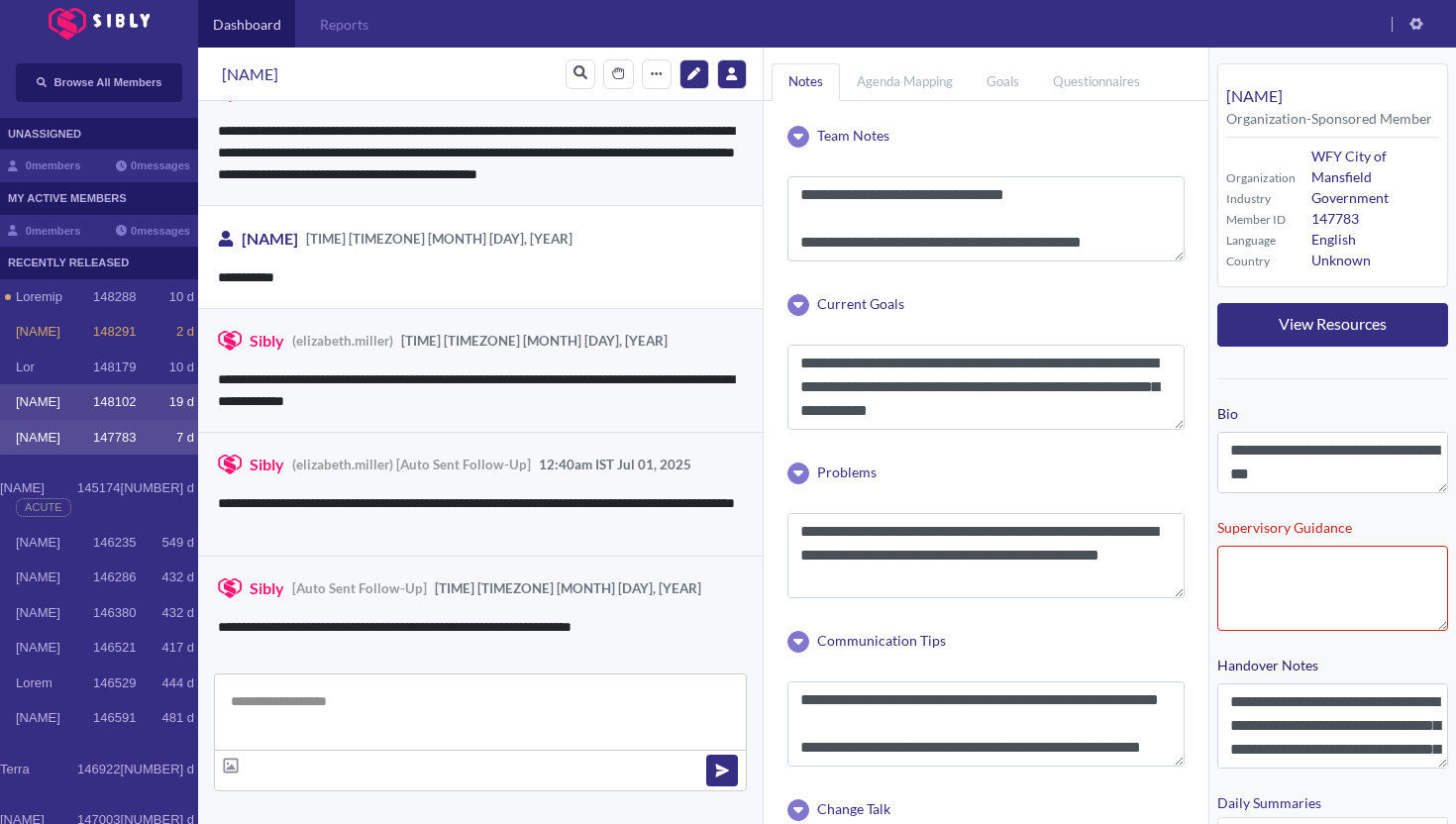 click on "[NAME]" at bounding box center (54, 297) 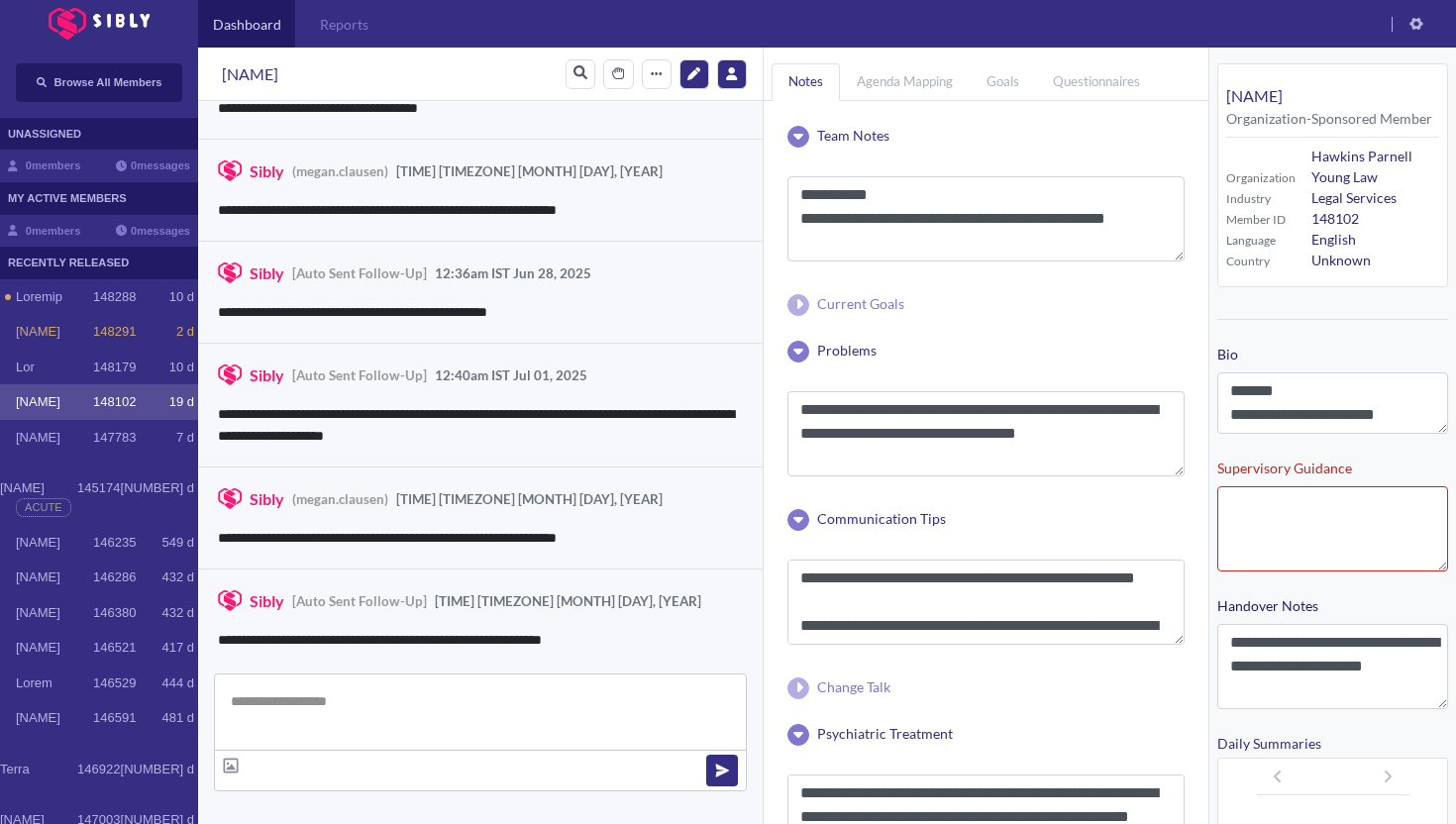 scroll, scrollTop: 3226, scrollLeft: 0, axis: vertical 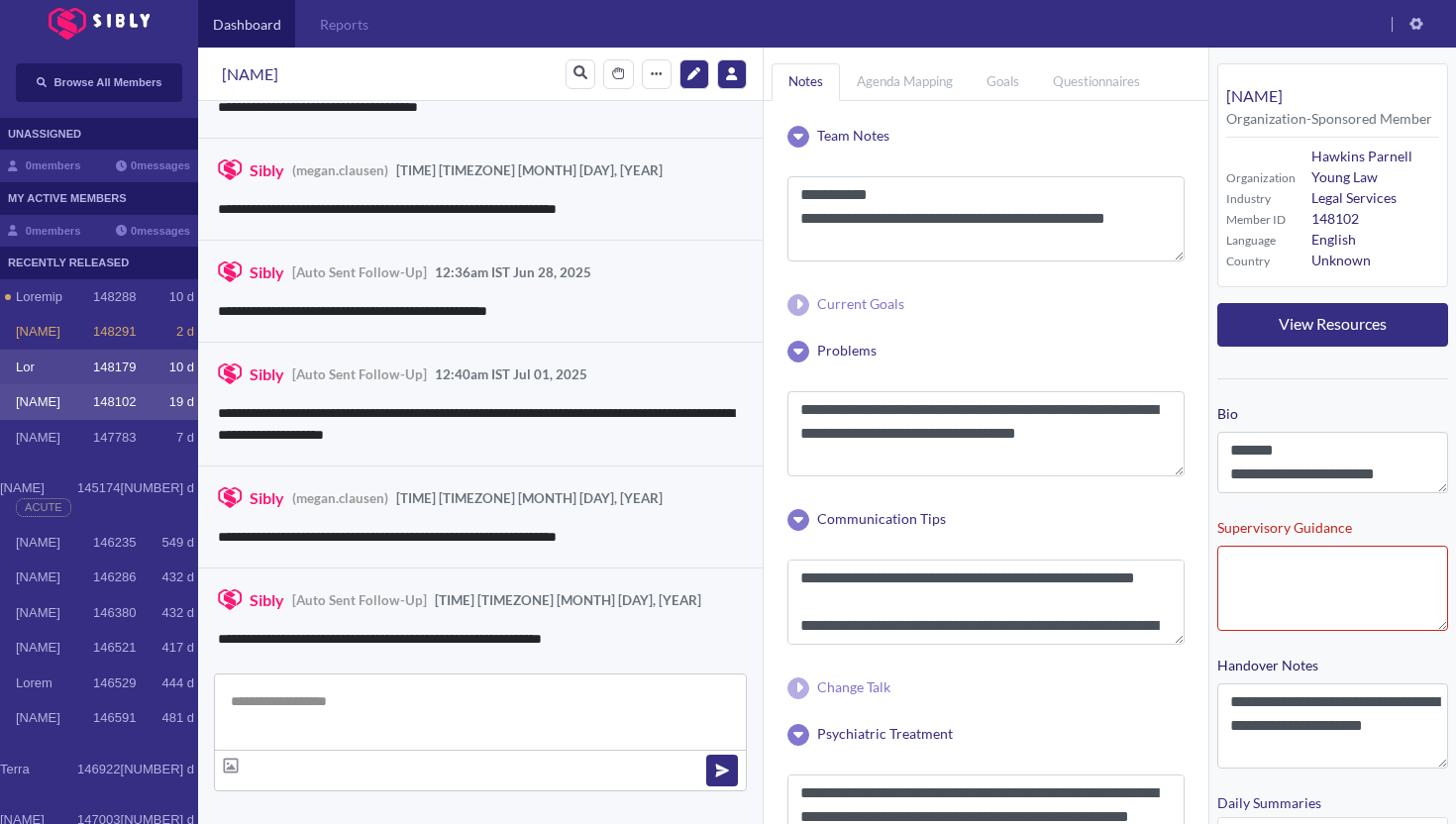 click on "[NAME] [NUMBER] [NUMBER] d" at bounding box center [99, 367] 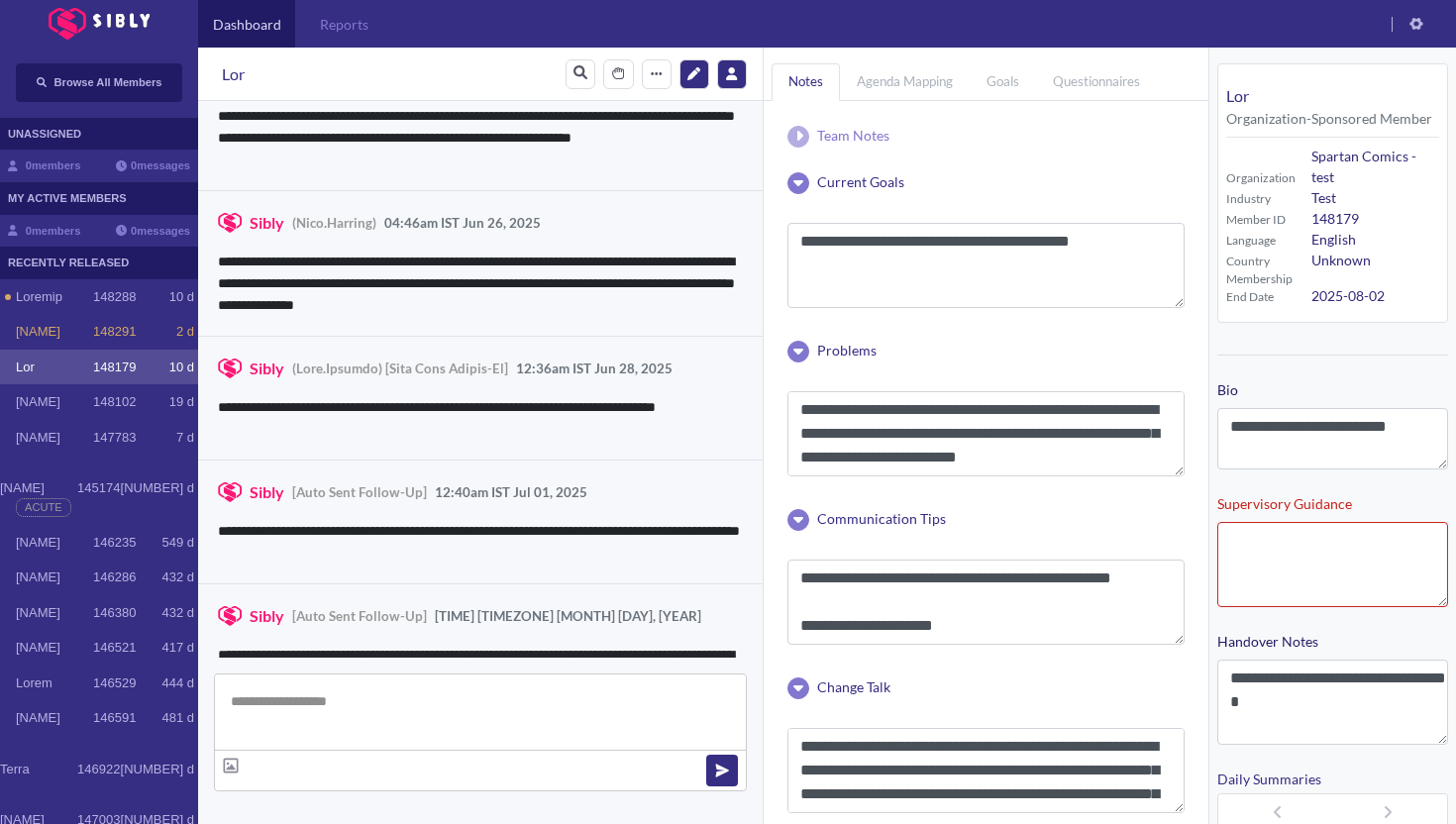 scroll, scrollTop: 3823, scrollLeft: 0, axis: vertical 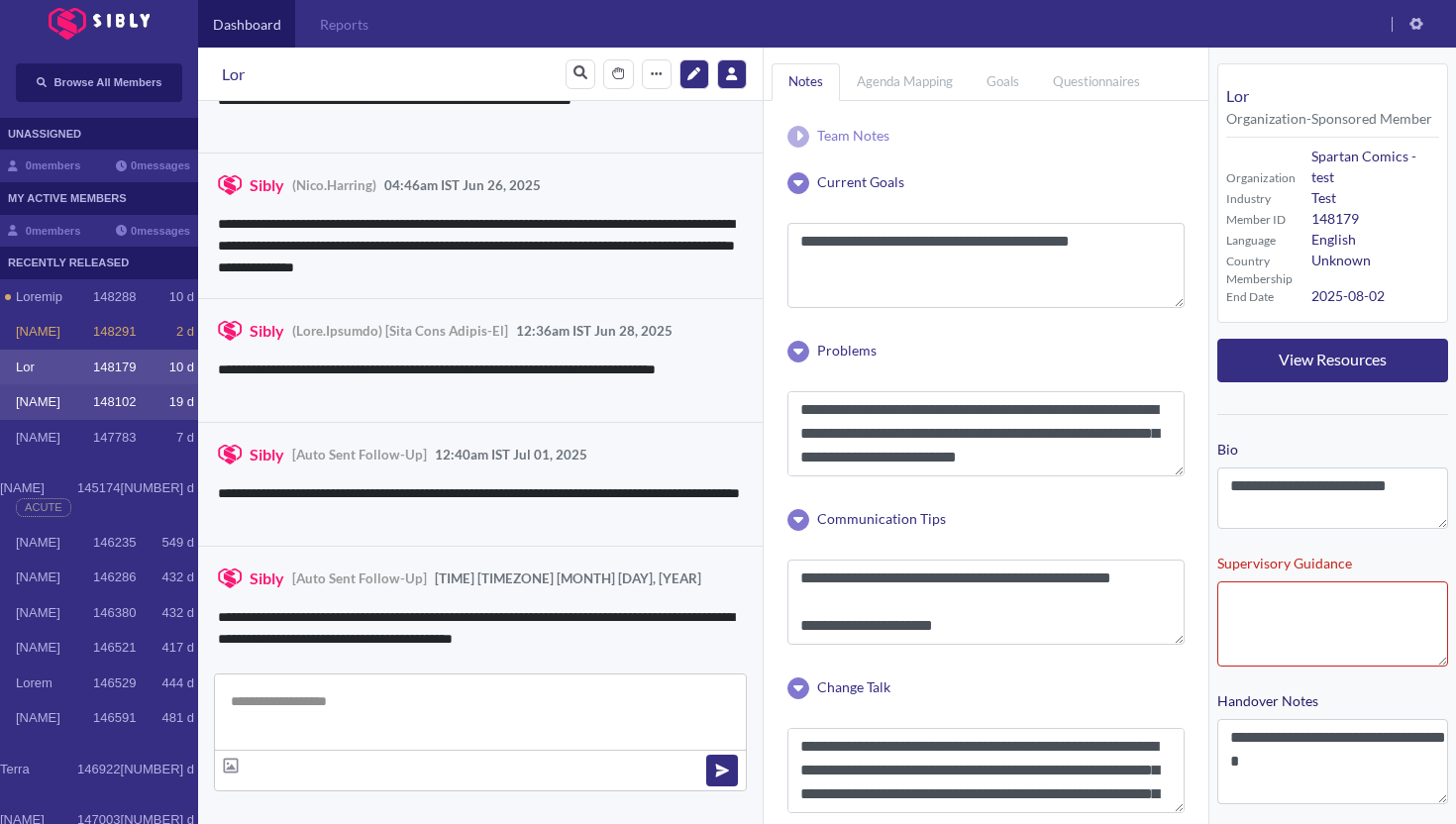 click on "[NAME]" at bounding box center (54, 297) 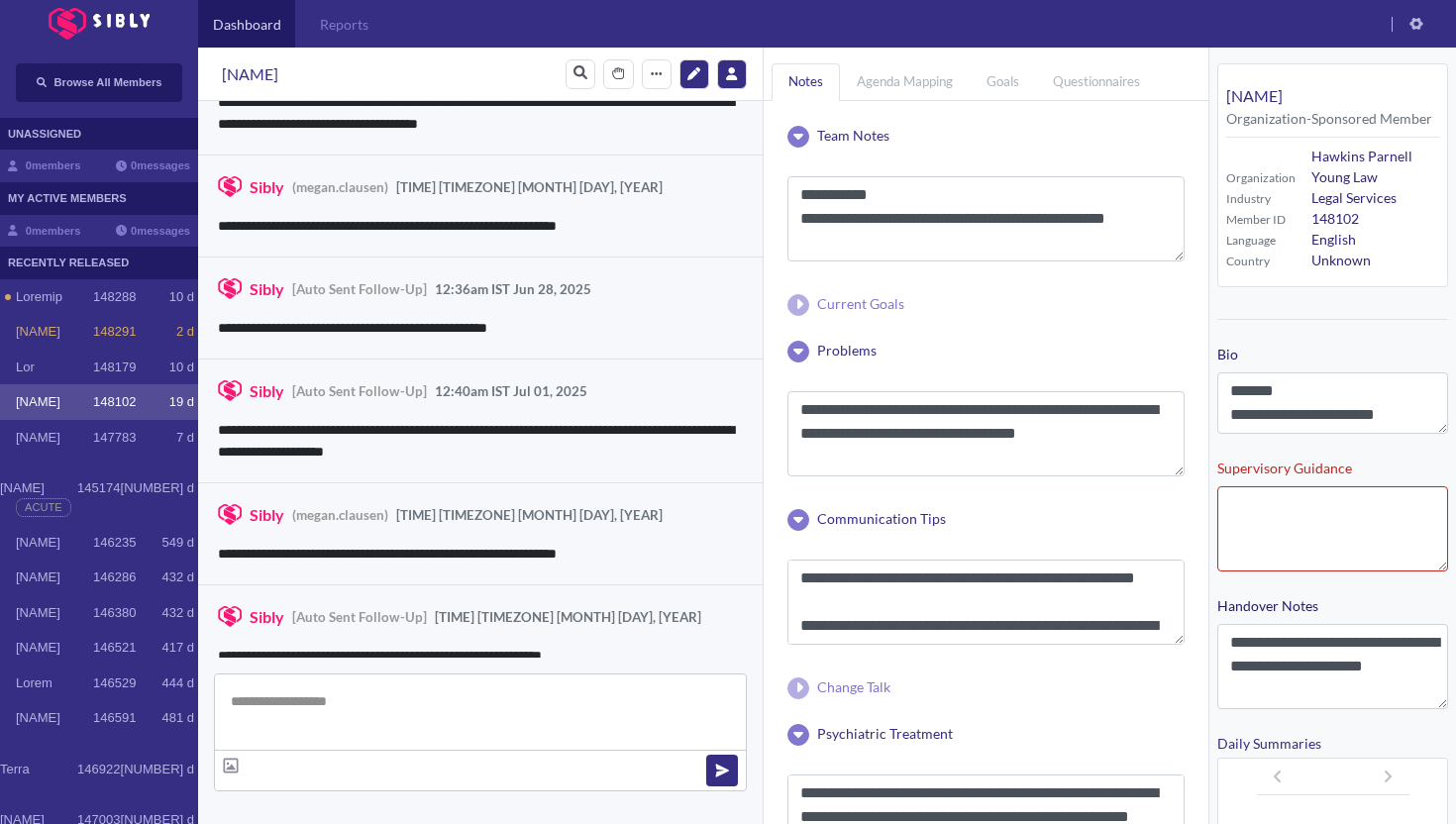 scroll, scrollTop: 3226, scrollLeft: 0, axis: vertical 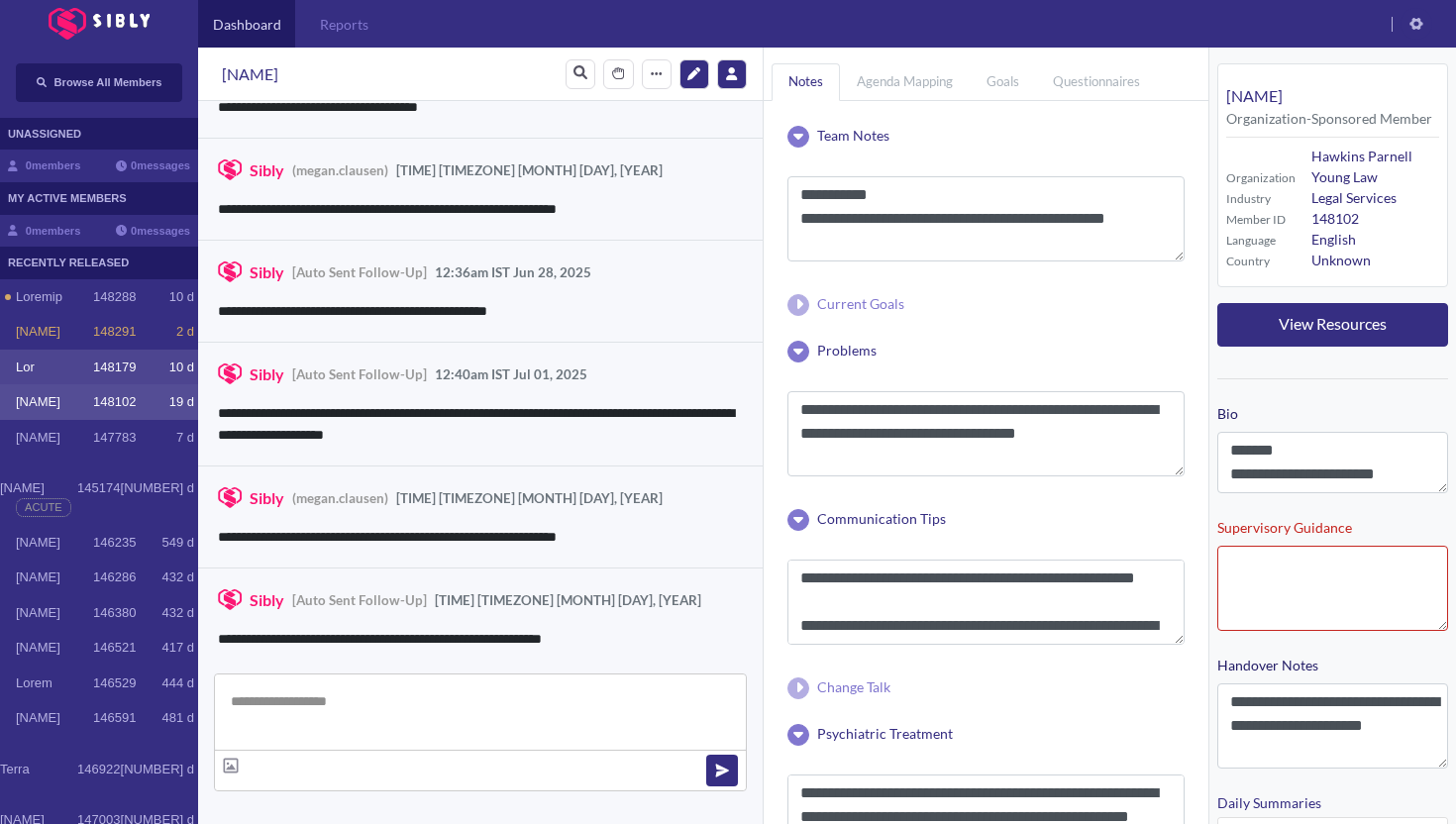 click on "[NAME] [NUMBER] [NUMBER] d" at bounding box center [99, 367] 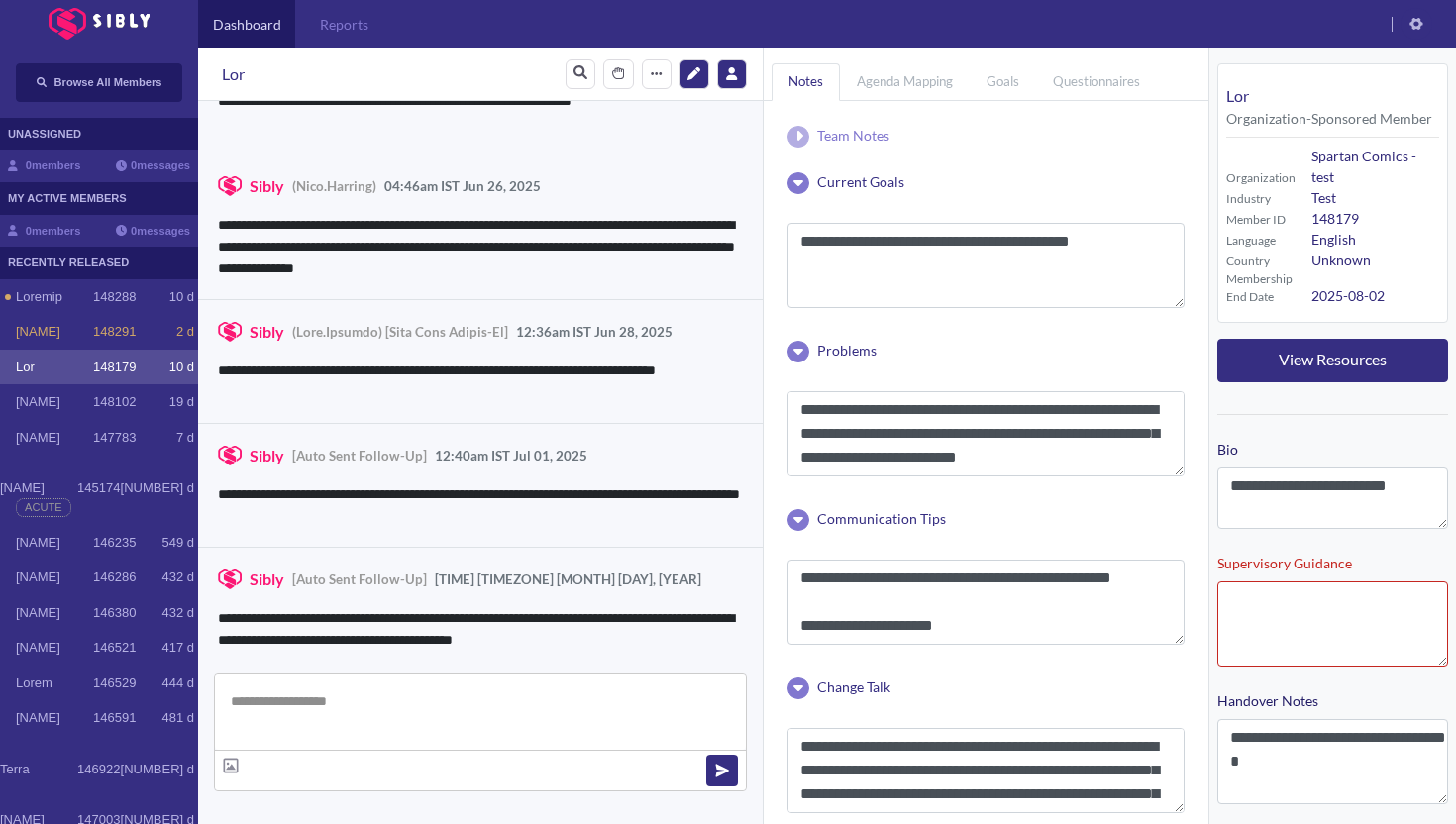 scroll, scrollTop: 3823, scrollLeft: 0, axis: vertical 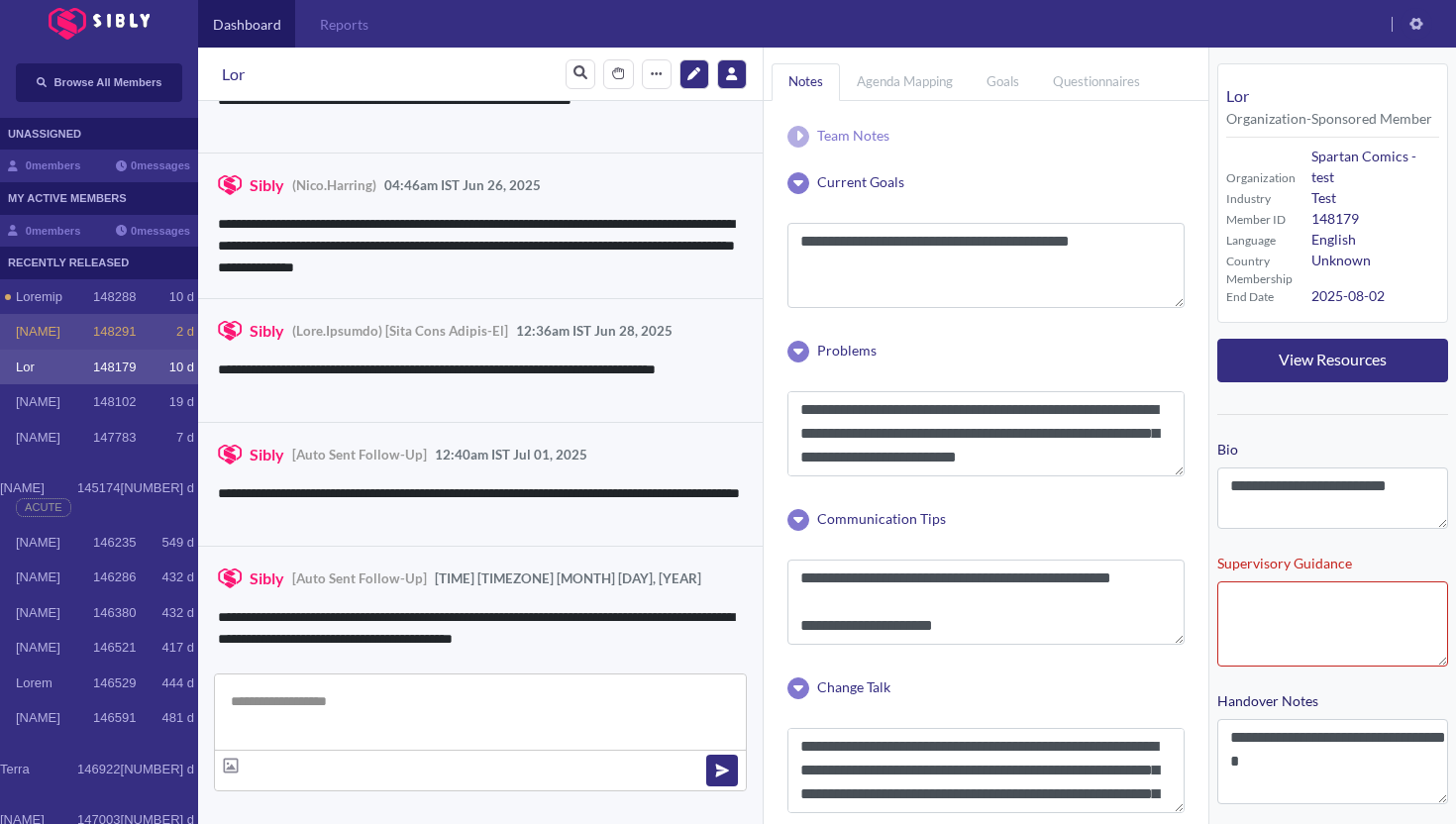 click on "[NAME] [NUMBER] [NUMBER] d" at bounding box center (99, 332) 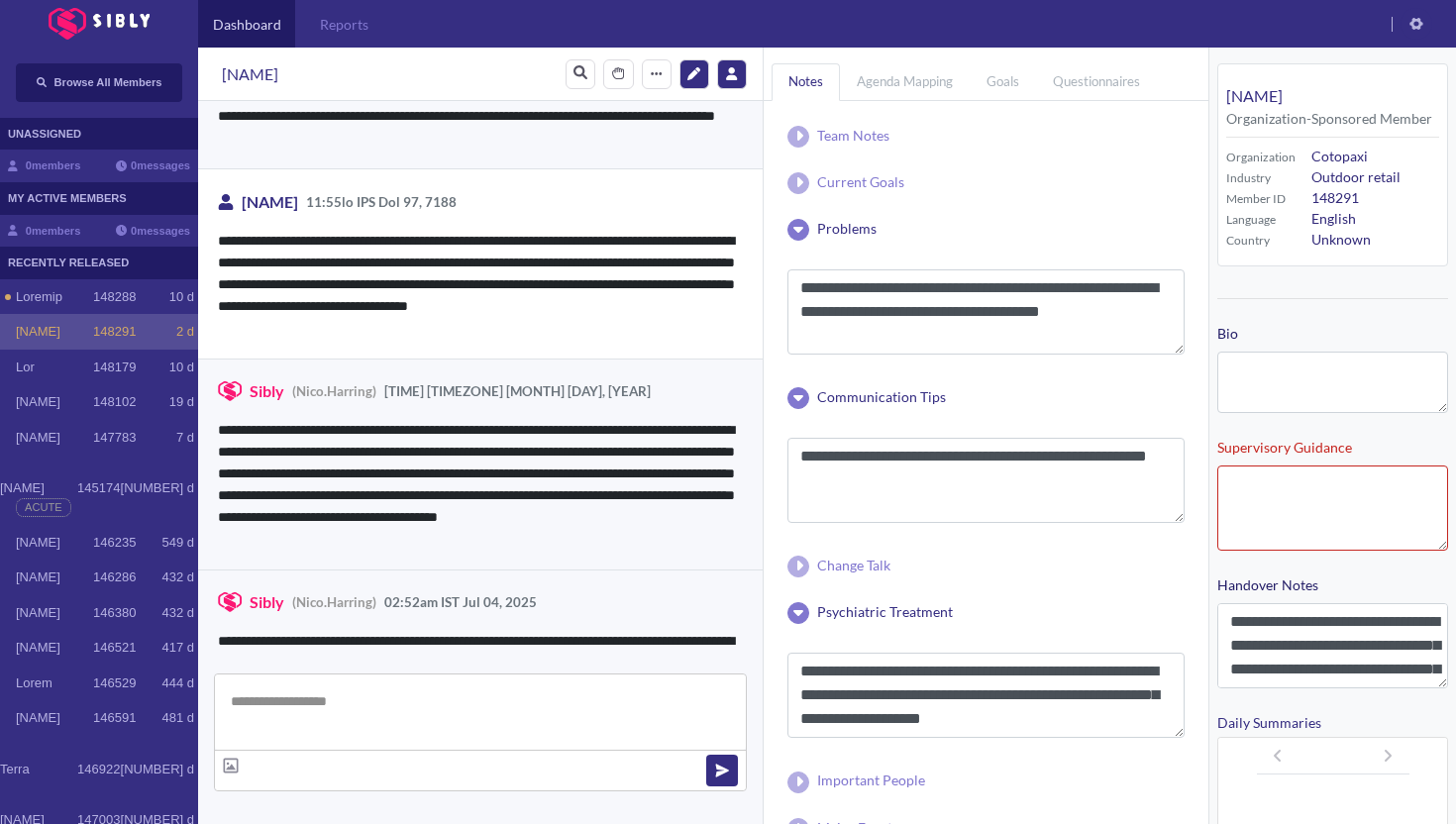scroll, scrollTop: 3794, scrollLeft: 0, axis: vertical 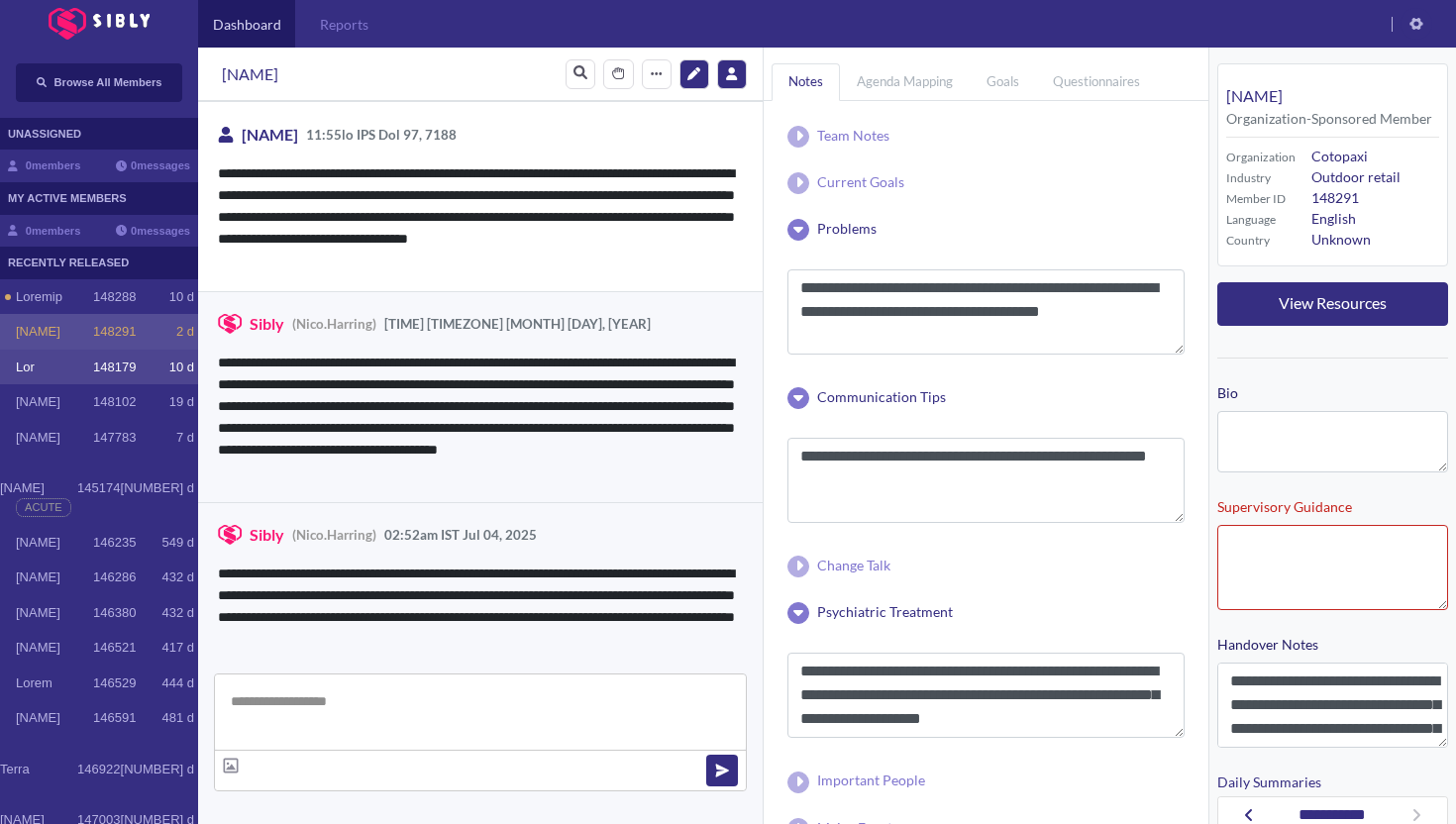 click on "[NAME] [NUMBER] [NUMBER] d" at bounding box center [99, 367] 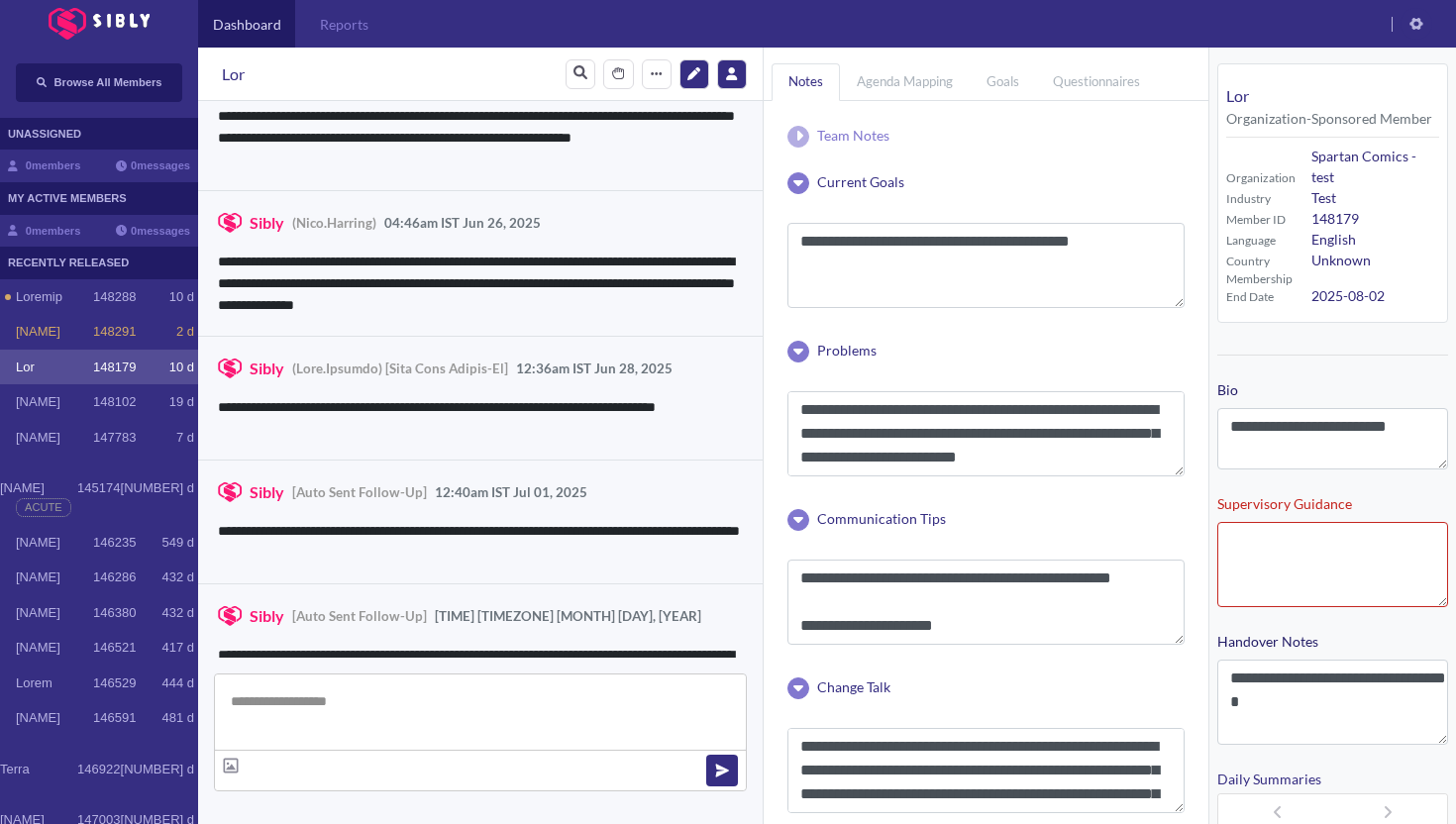 scroll, scrollTop: 3823, scrollLeft: 0, axis: vertical 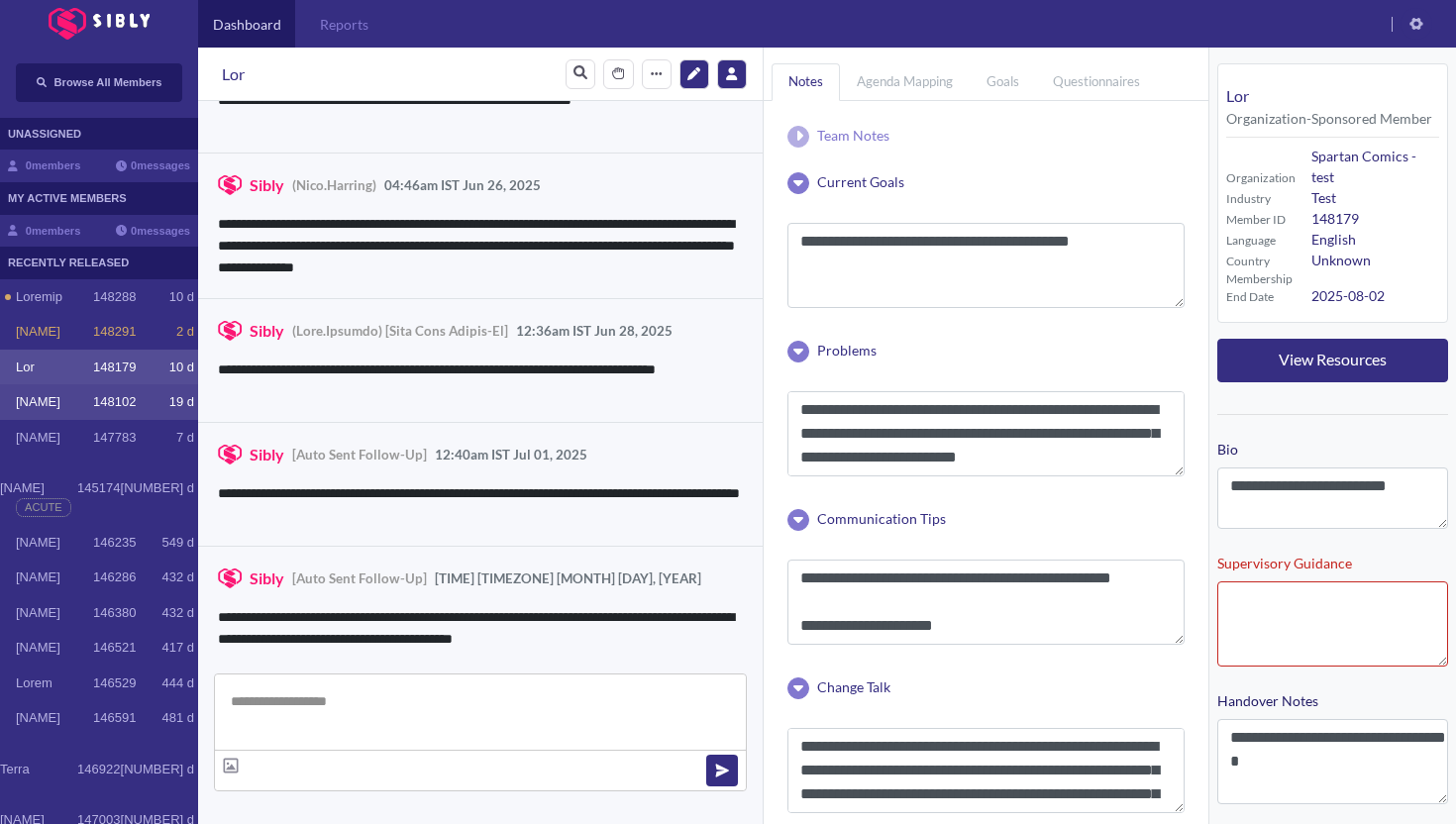 click at bounding box center [8, 297] 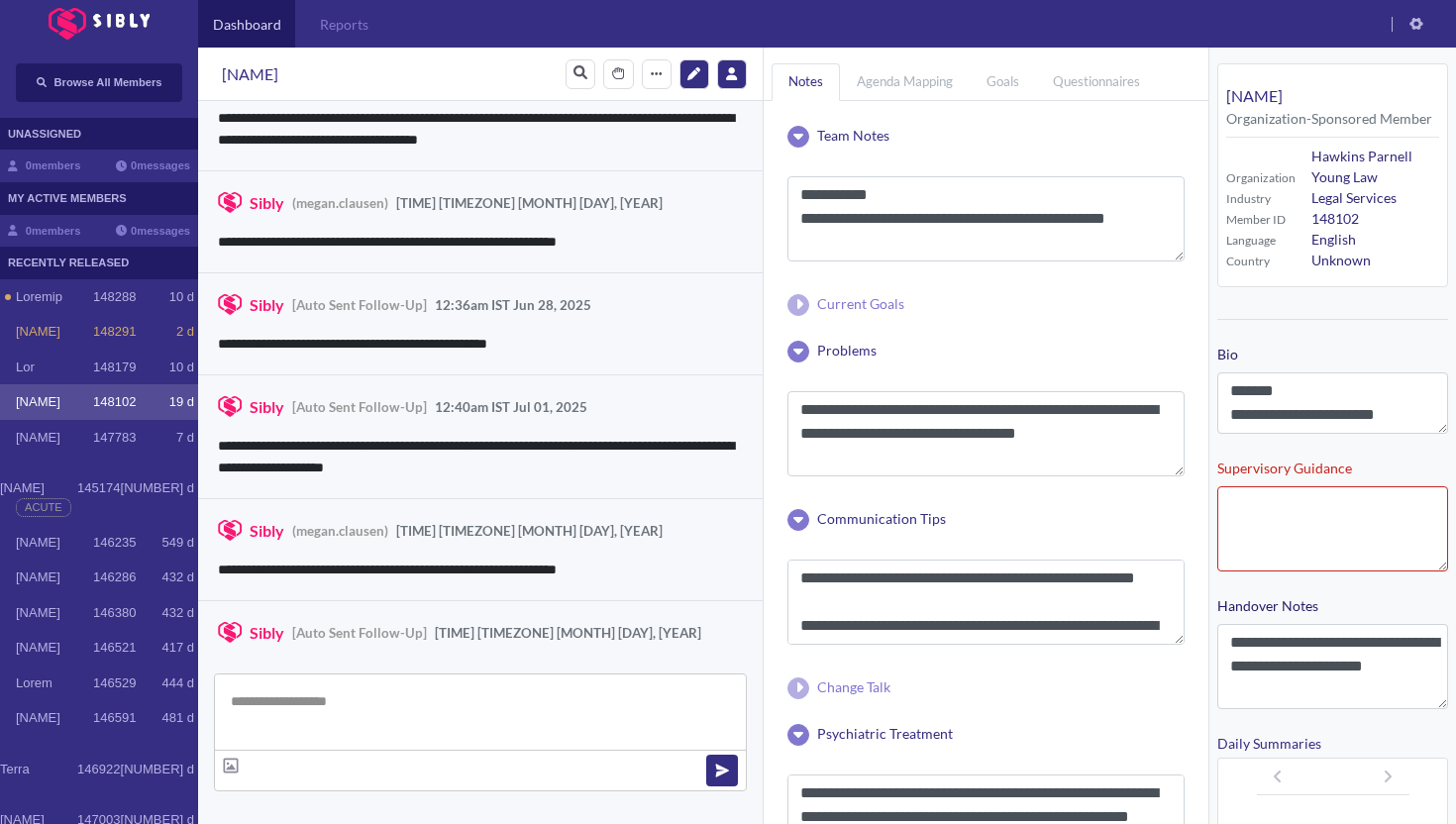 scroll, scrollTop: 3226, scrollLeft: 0, axis: vertical 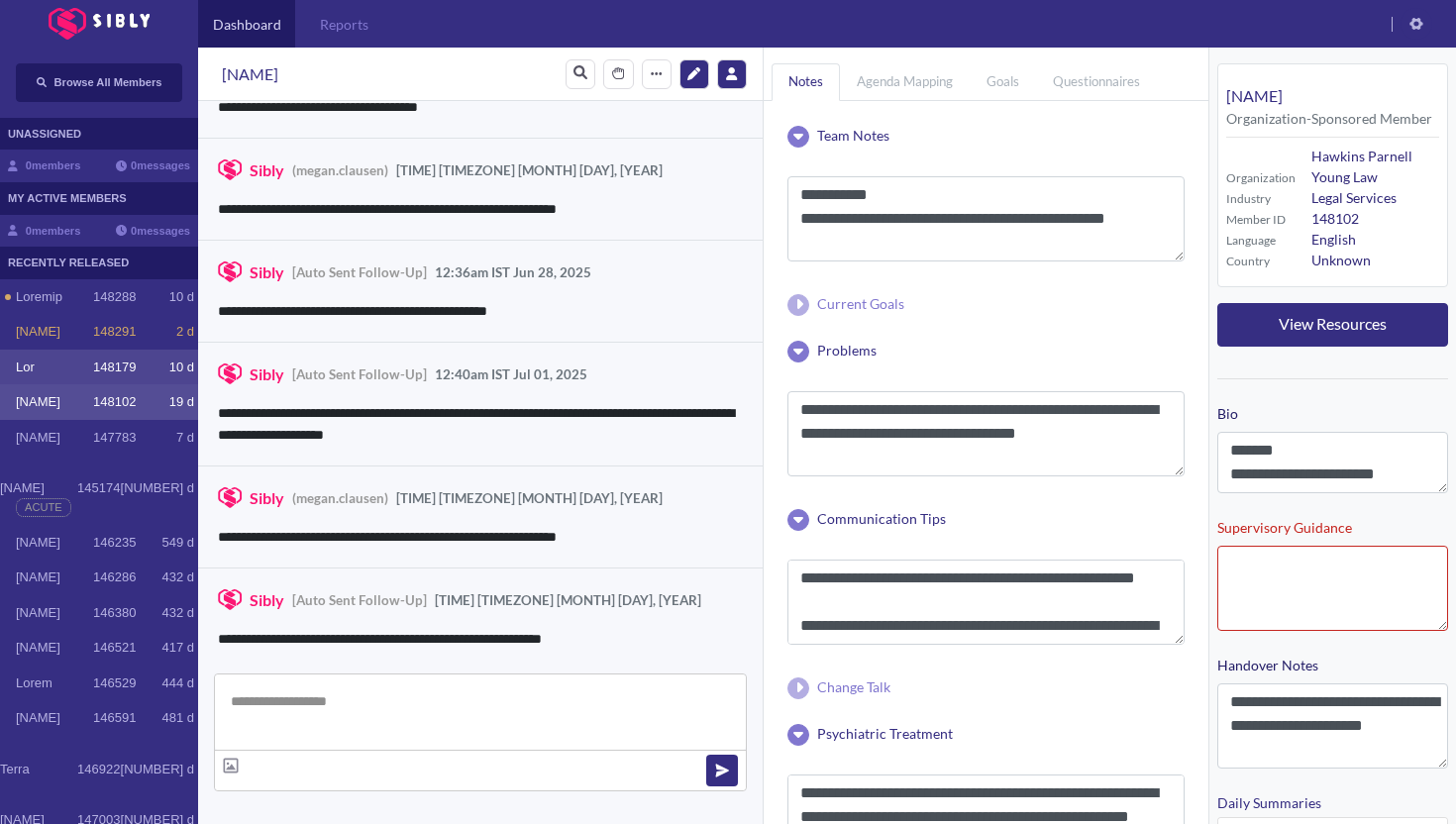 click at bounding box center [8, 297] 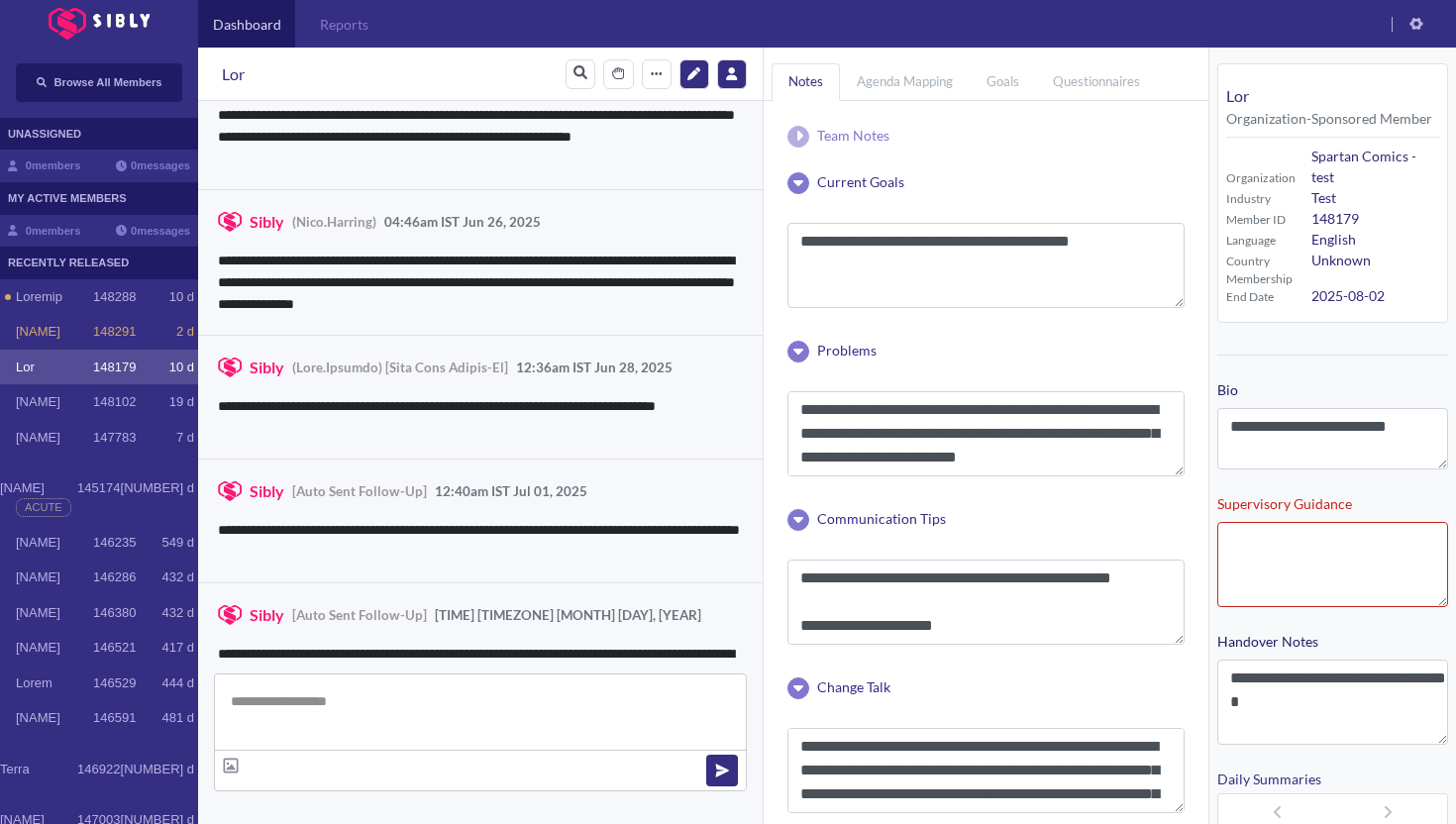 scroll, scrollTop: 3823, scrollLeft: 0, axis: vertical 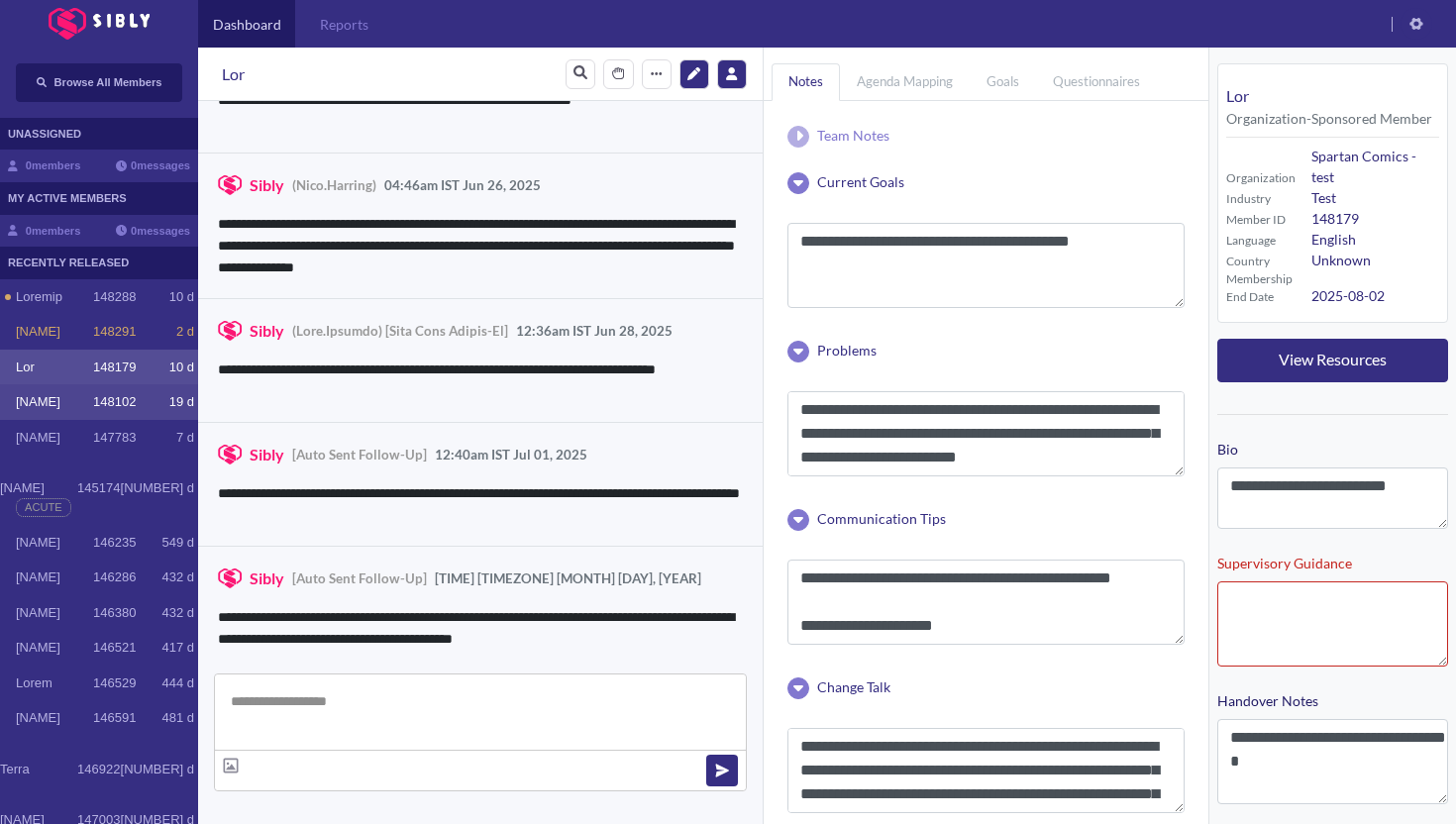 click at bounding box center [8, 297] 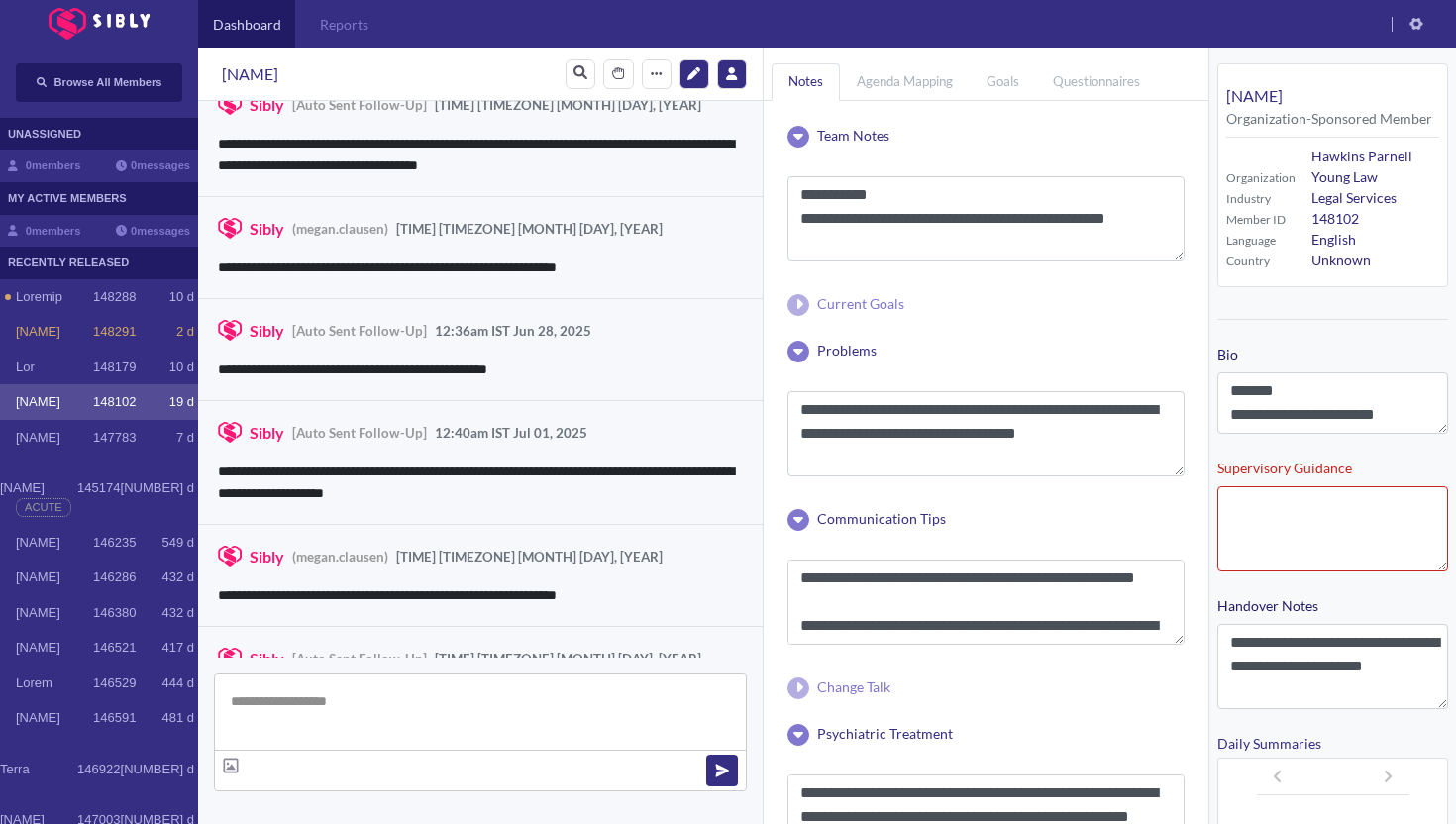 scroll, scrollTop: 3226, scrollLeft: 0, axis: vertical 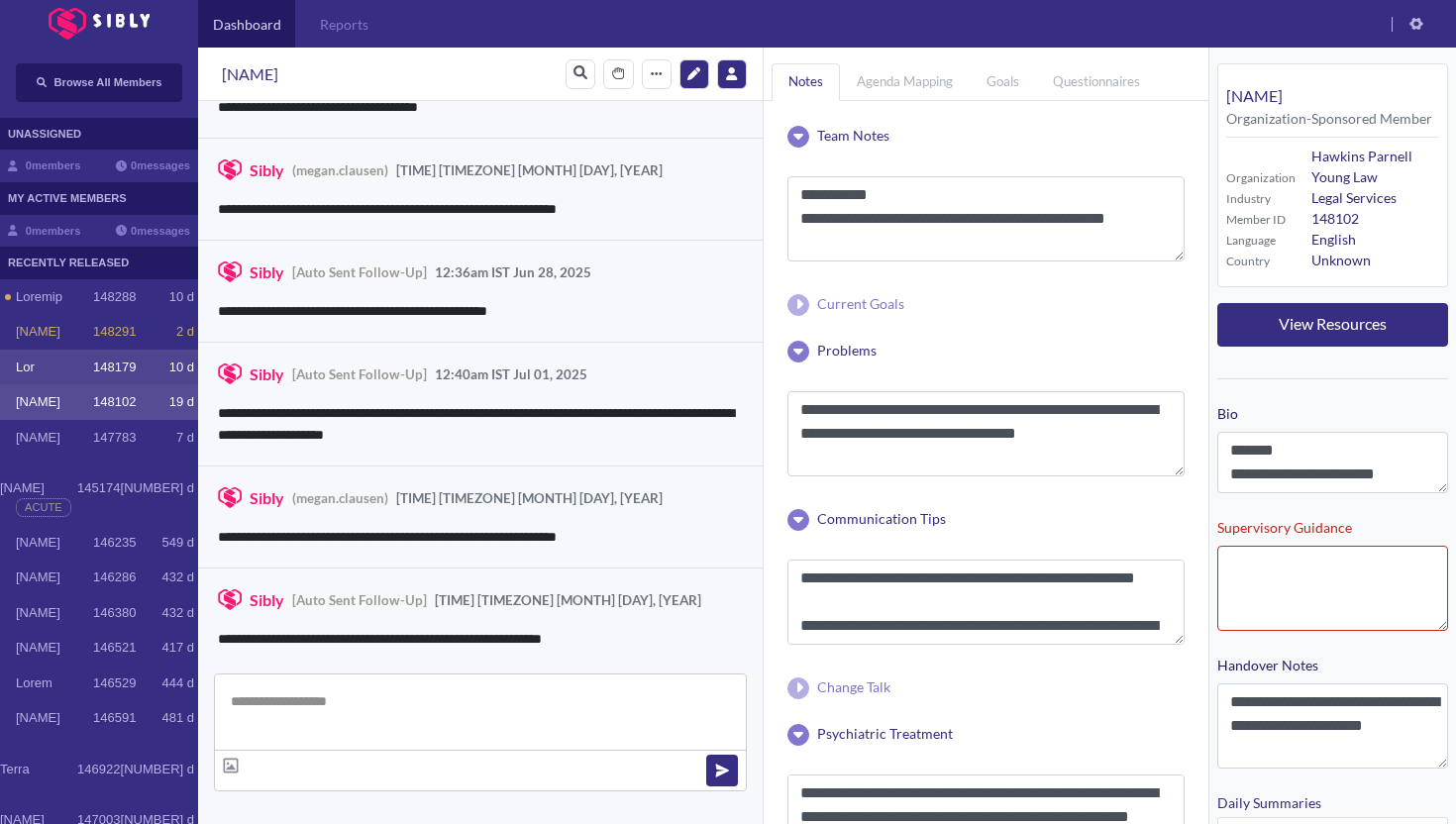 click on "Lor" at bounding box center [54, 297] 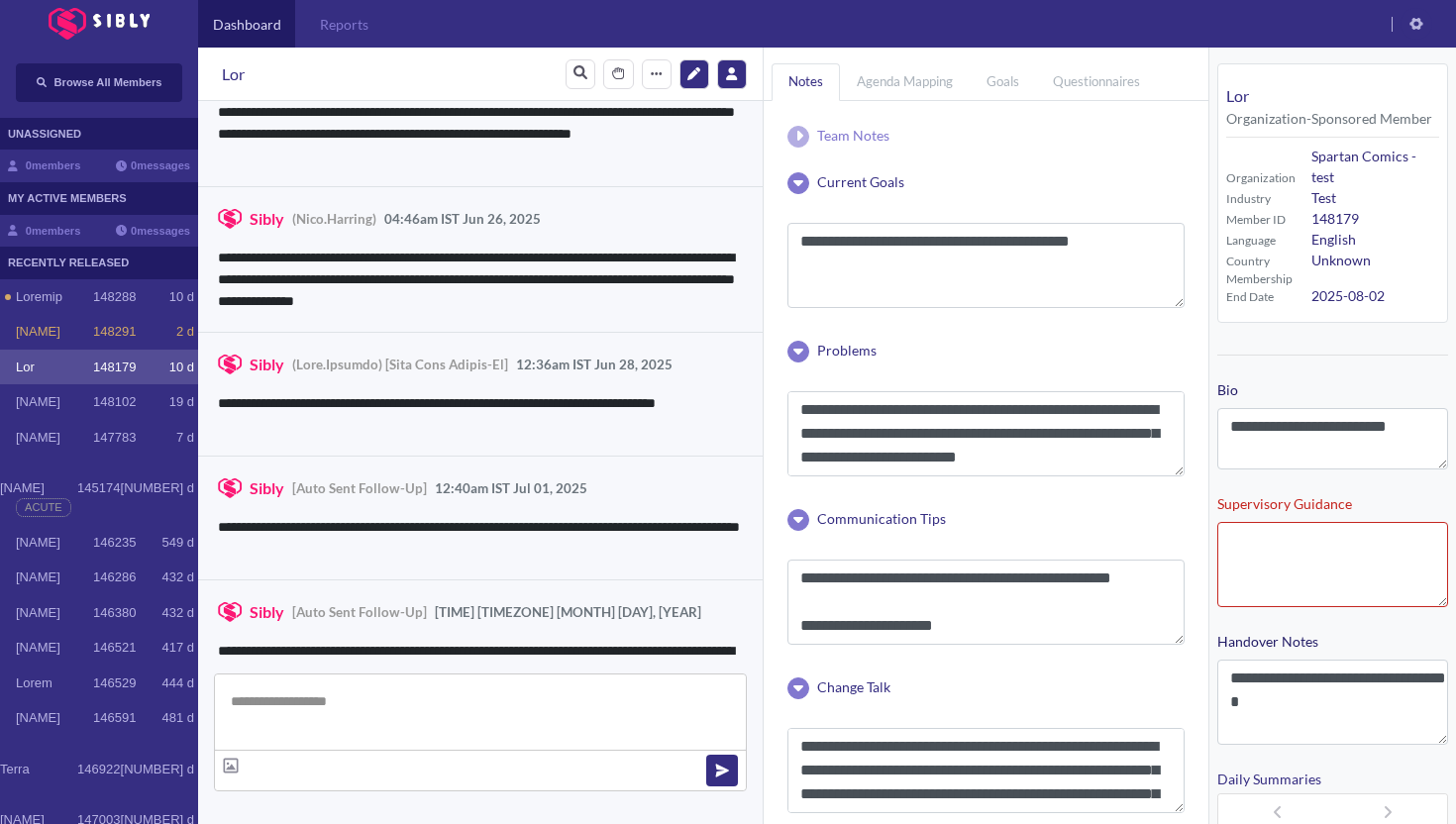 scroll, scrollTop: 3823, scrollLeft: 0, axis: vertical 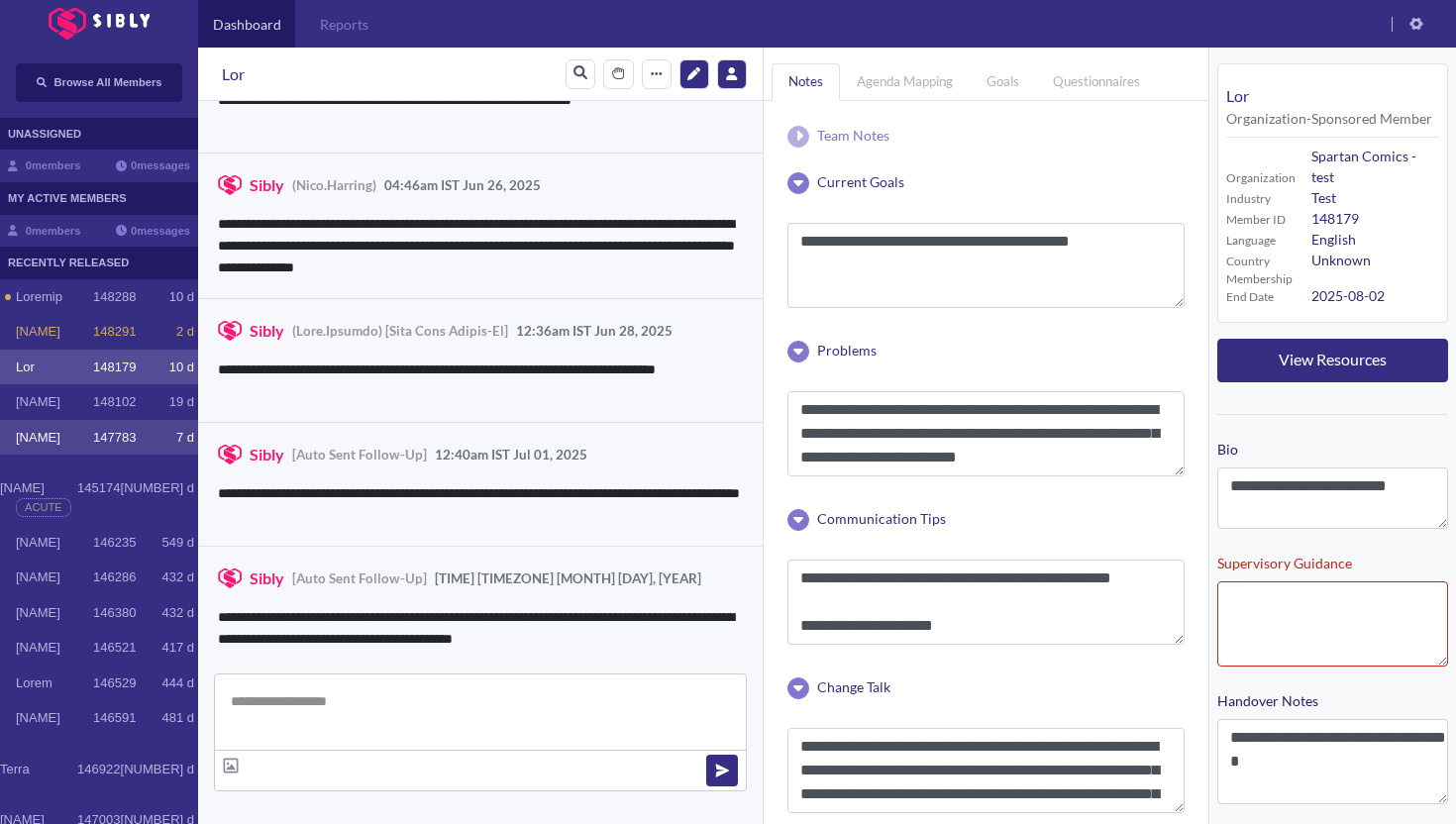 click at bounding box center (8, 297) 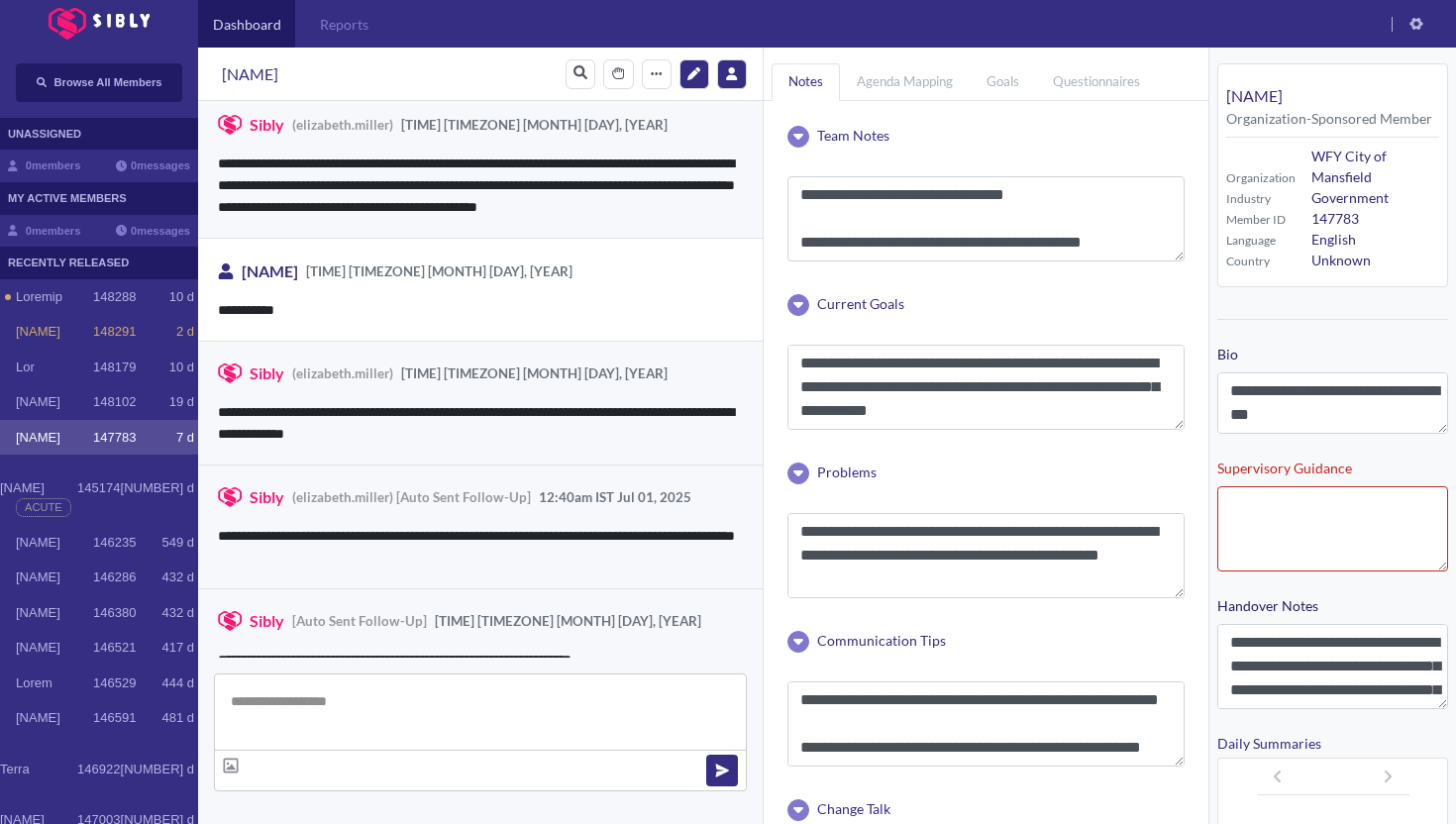 scroll, scrollTop: 3220, scrollLeft: 0, axis: vertical 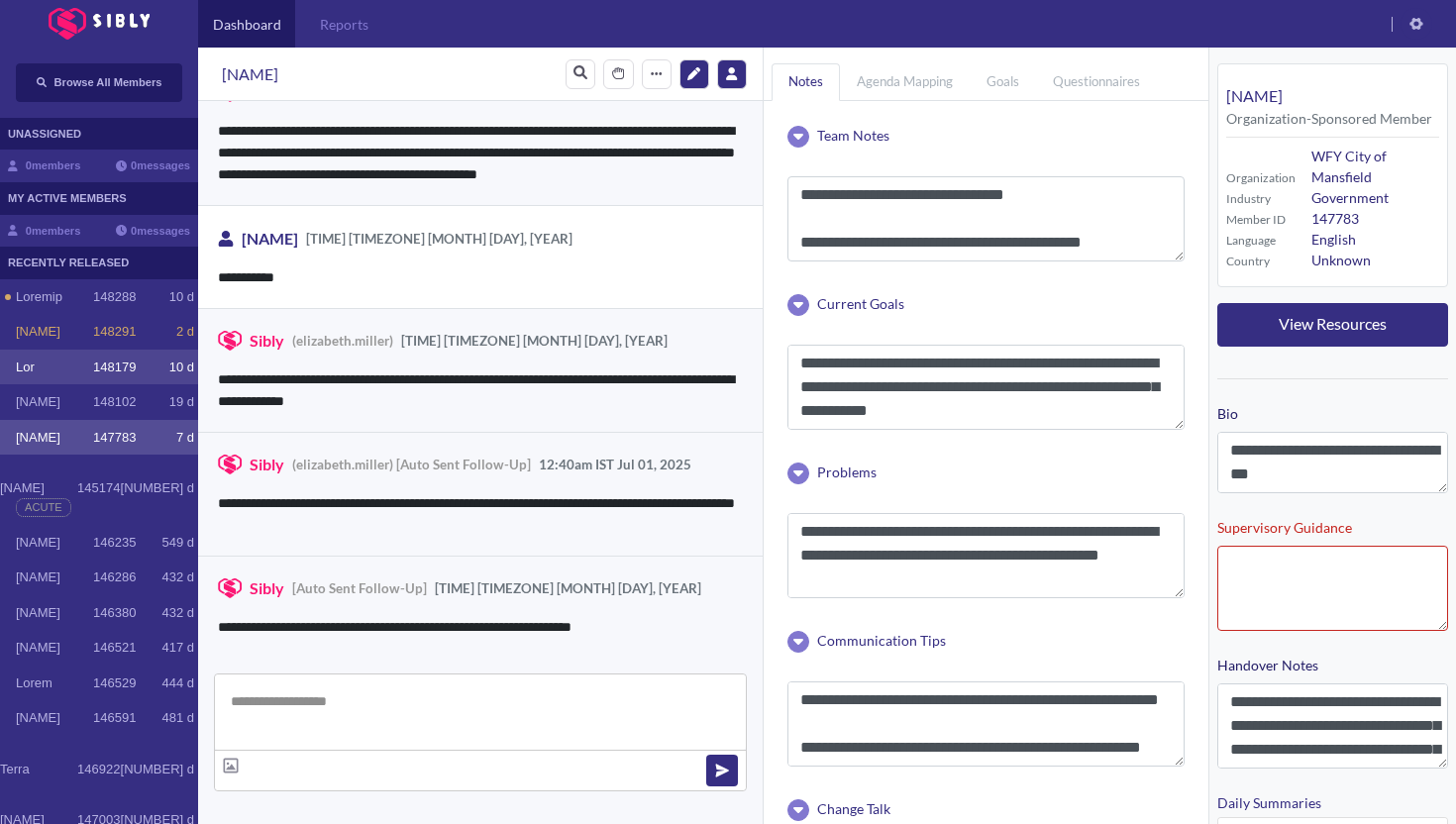 click on "[NAME] [NUMBER] [NUMBER] d" at bounding box center (99, 367) 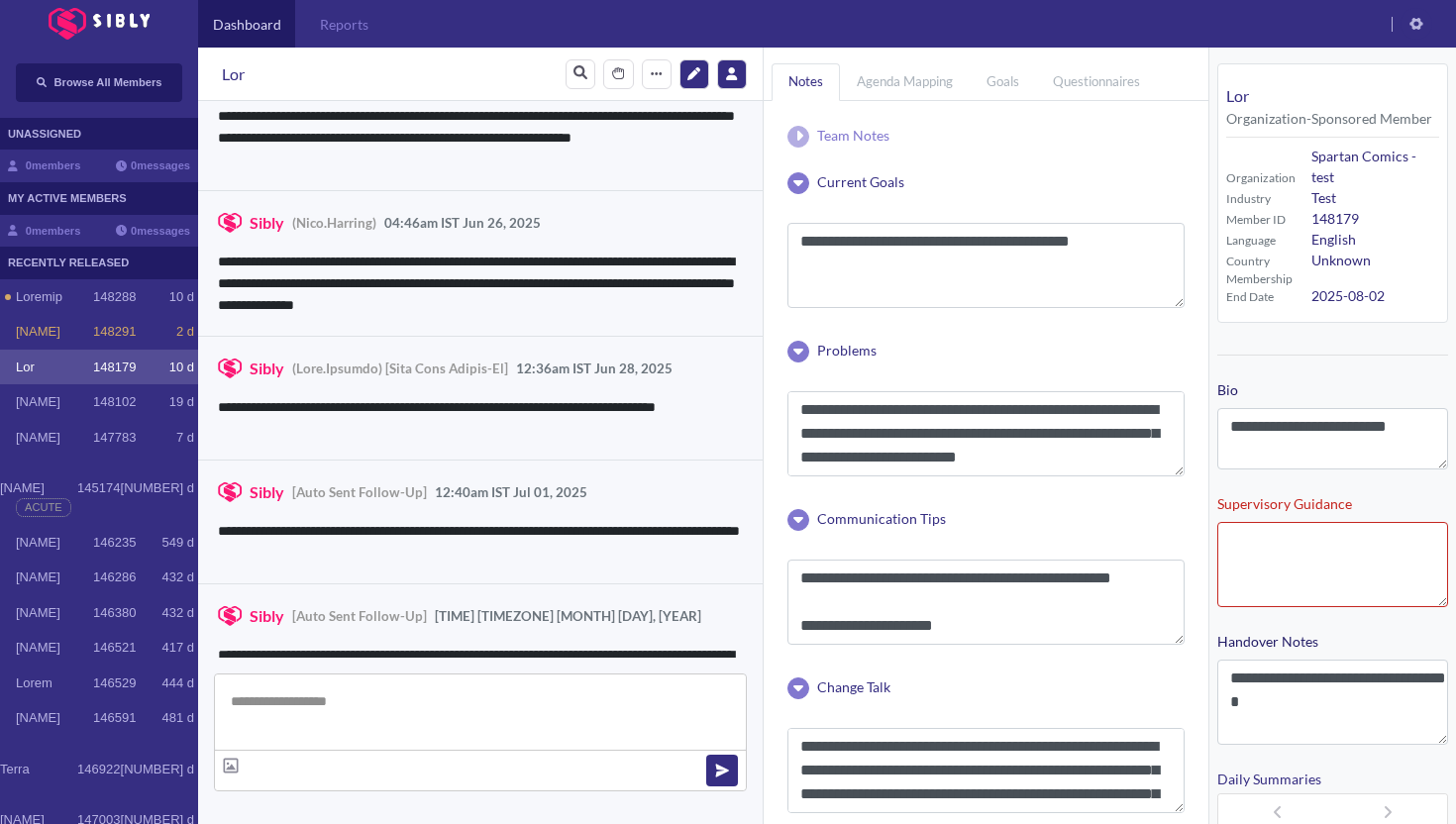 scroll, scrollTop: 3823, scrollLeft: 0, axis: vertical 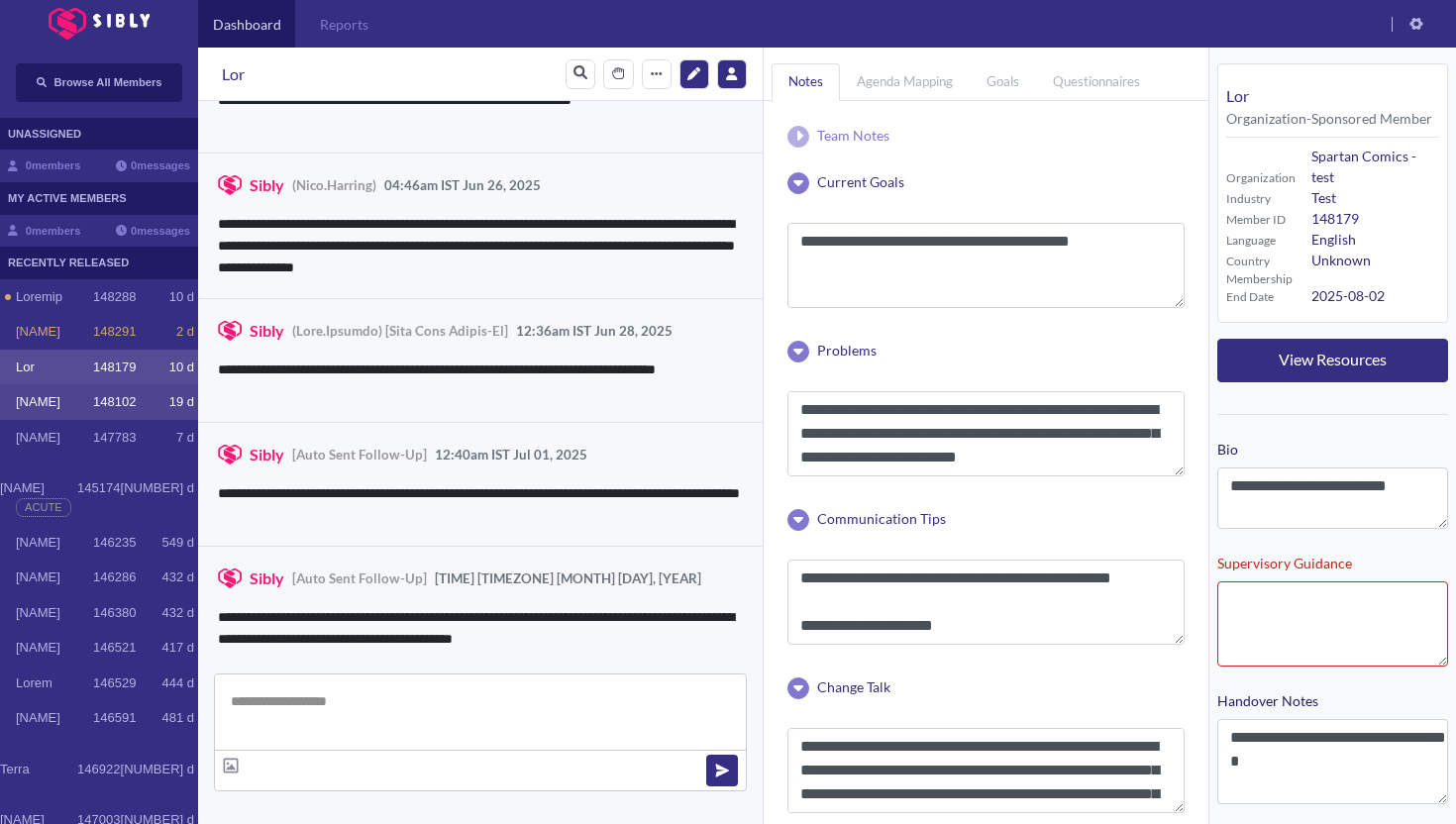 click at bounding box center [8, 297] 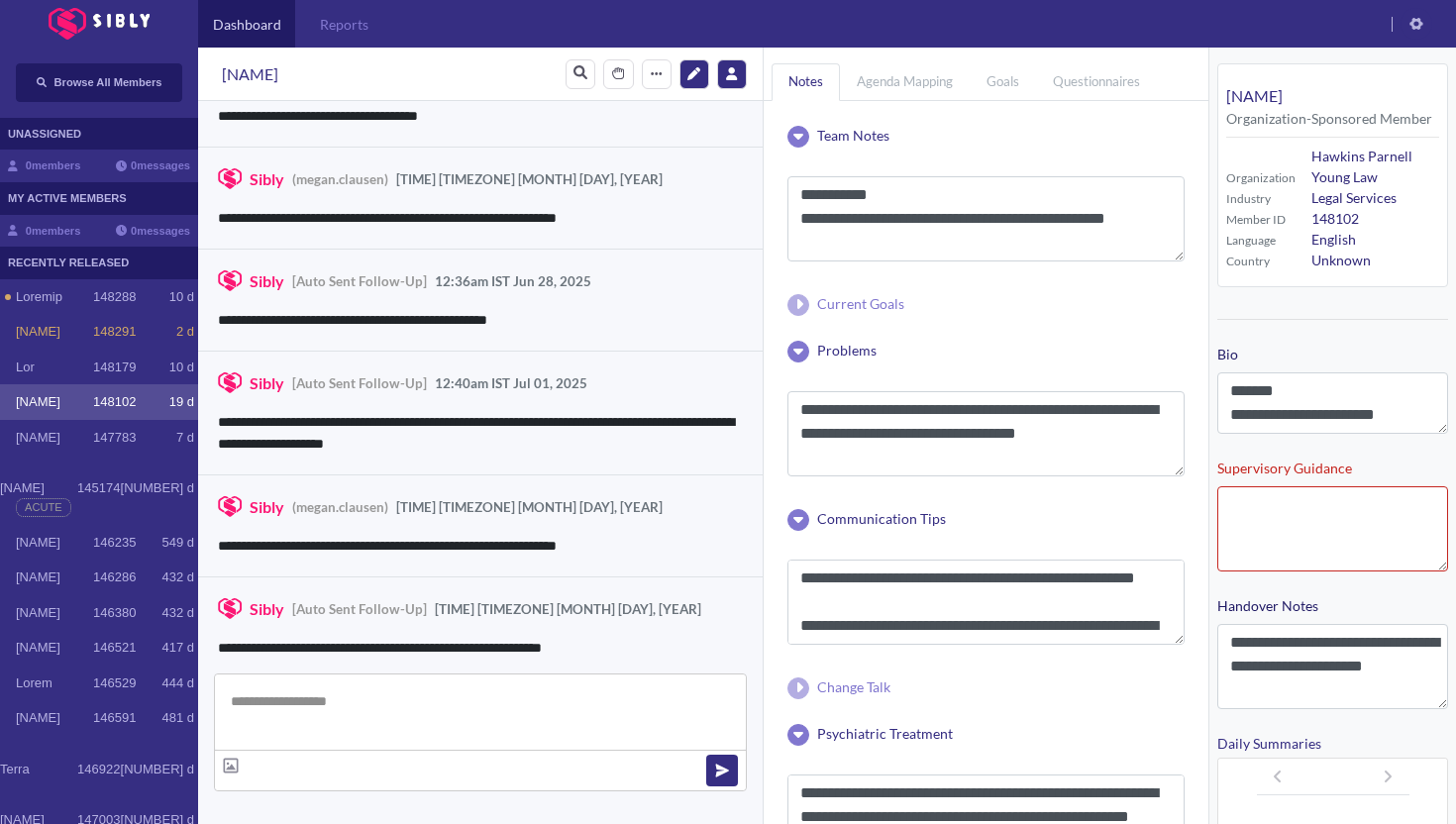 scroll, scrollTop: 3226, scrollLeft: 0, axis: vertical 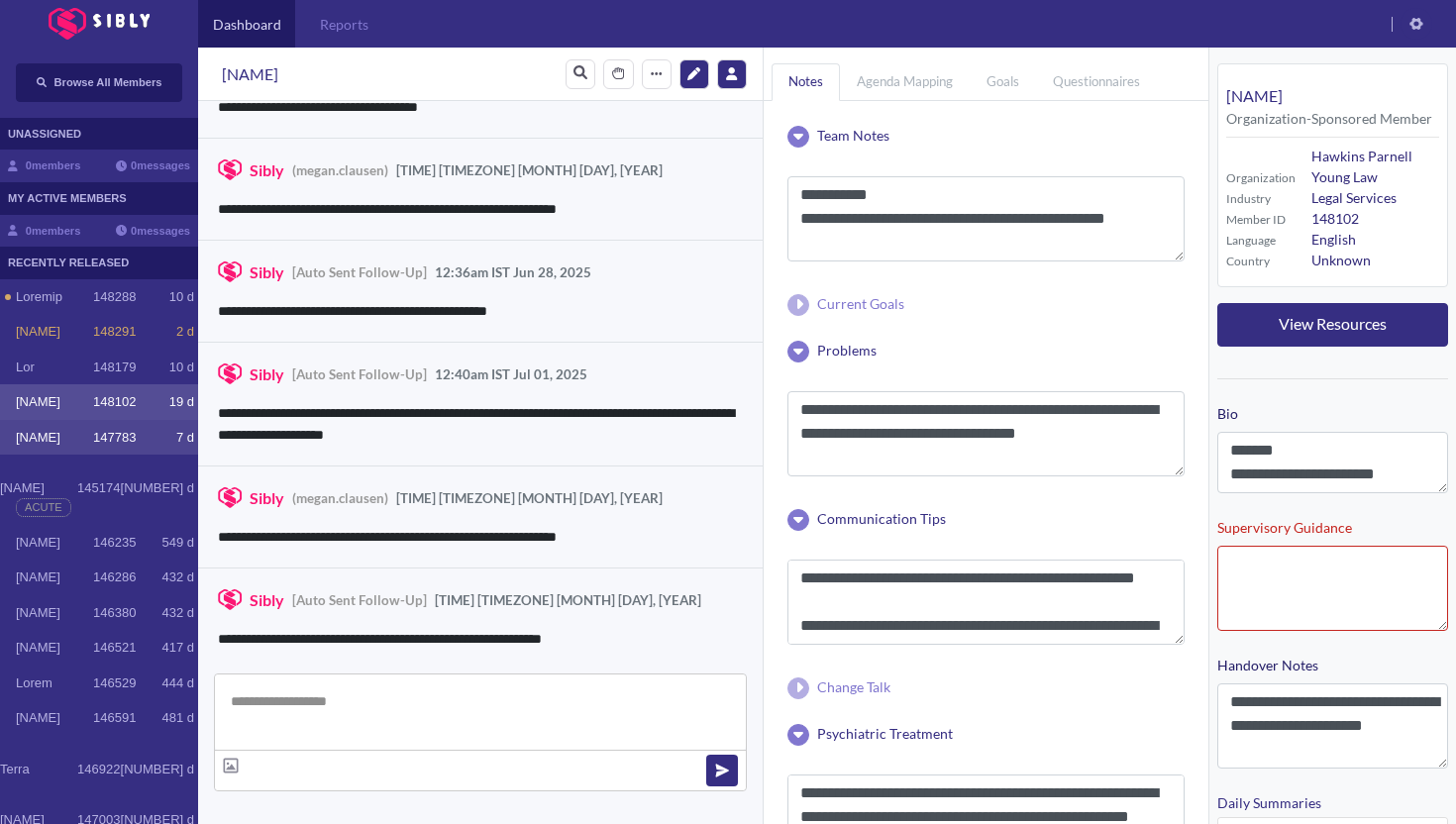 click on "[NAME]" at bounding box center (54, 297) 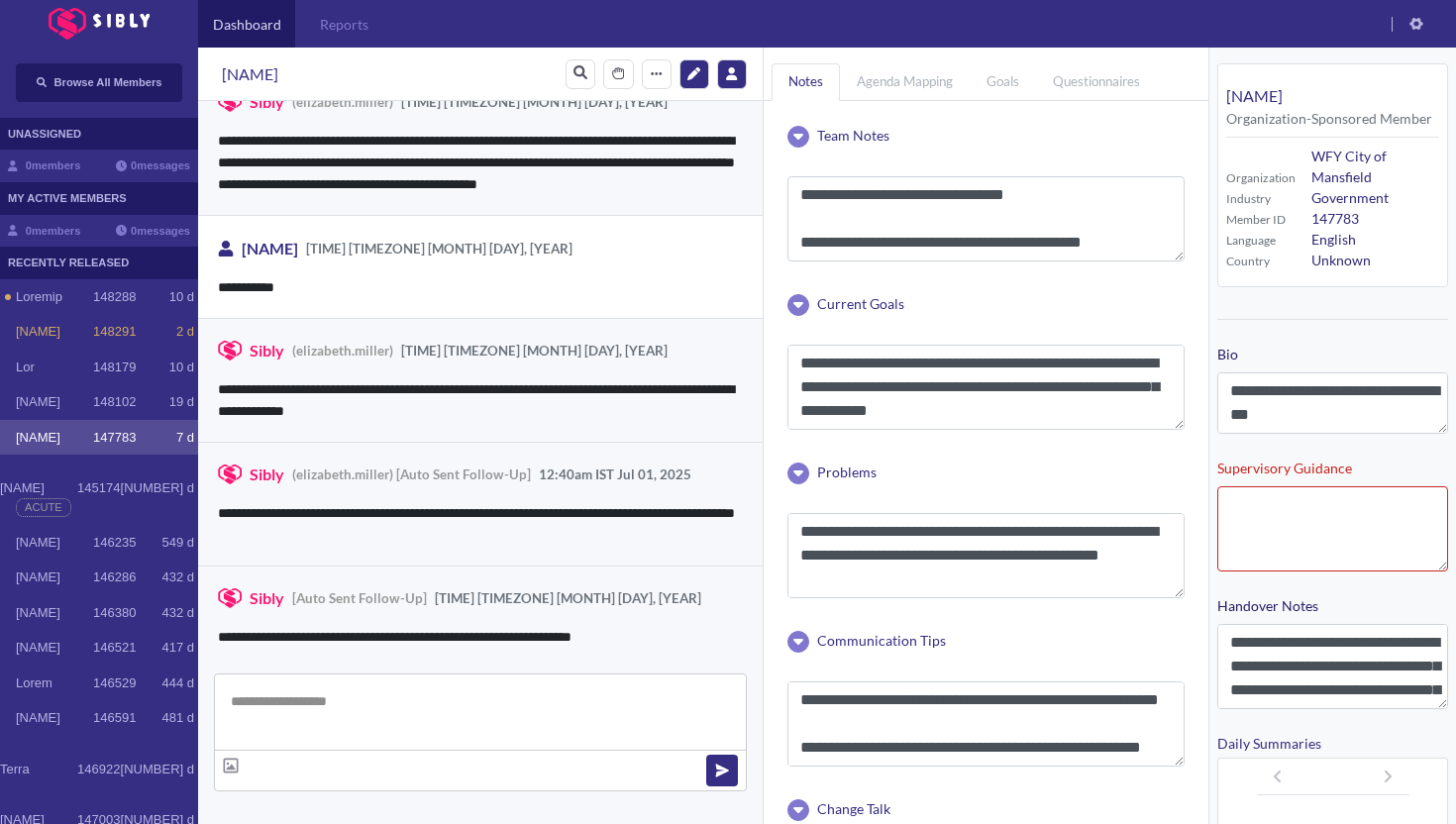 scroll, scrollTop: 3220, scrollLeft: 0, axis: vertical 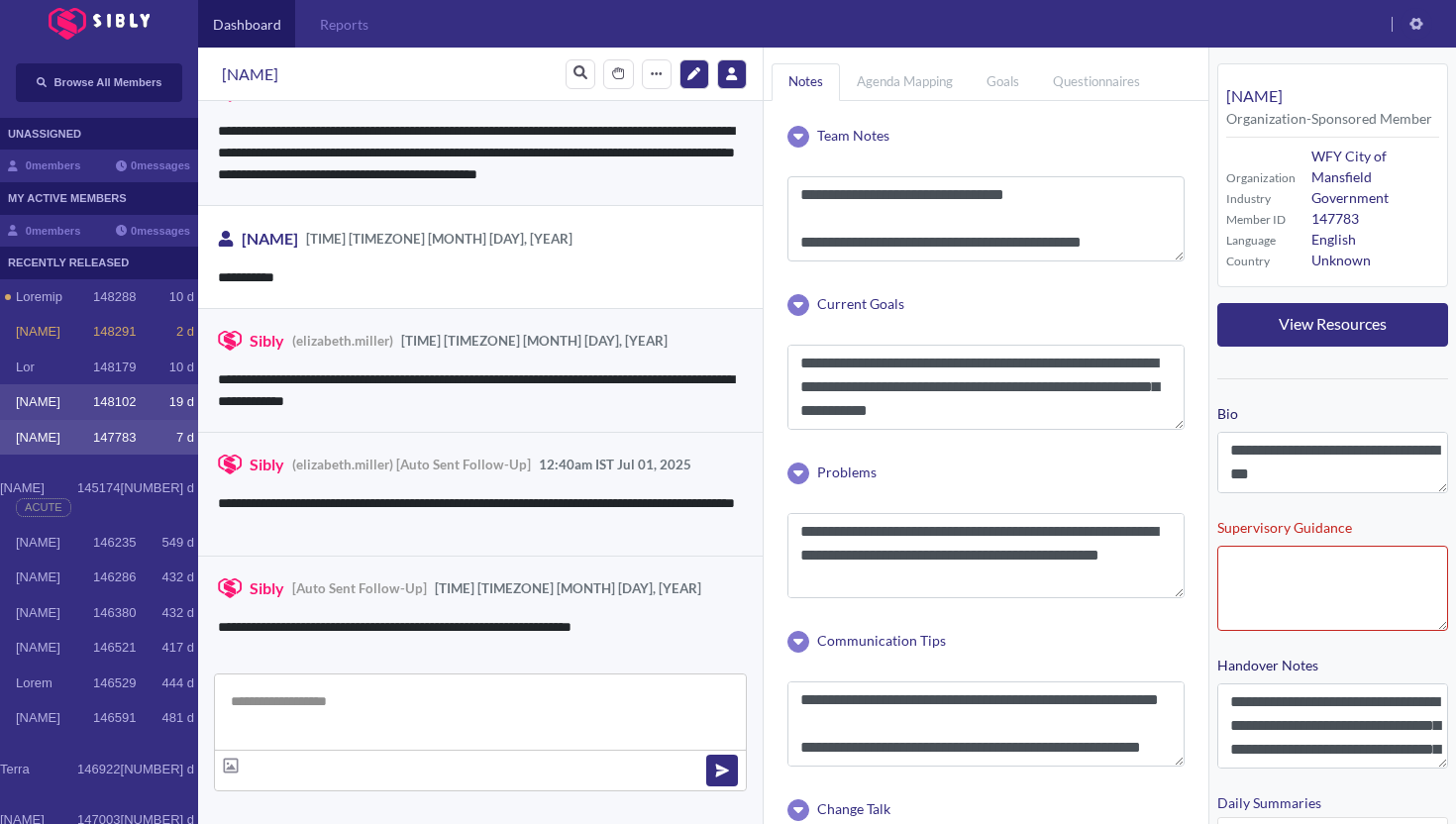 click on "[NAME]" at bounding box center (54, 297) 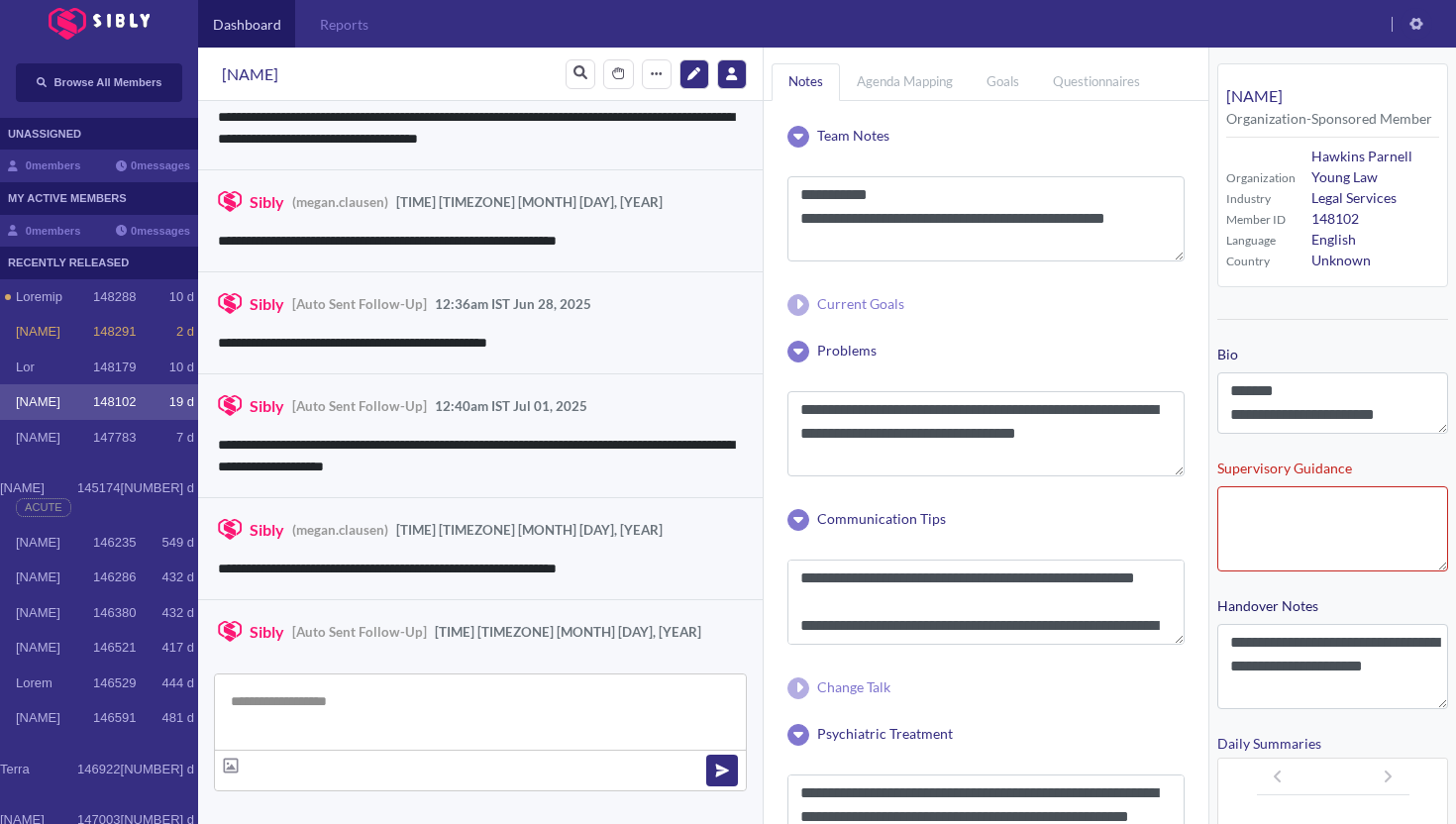 scroll, scrollTop: 3226, scrollLeft: 0, axis: vertical 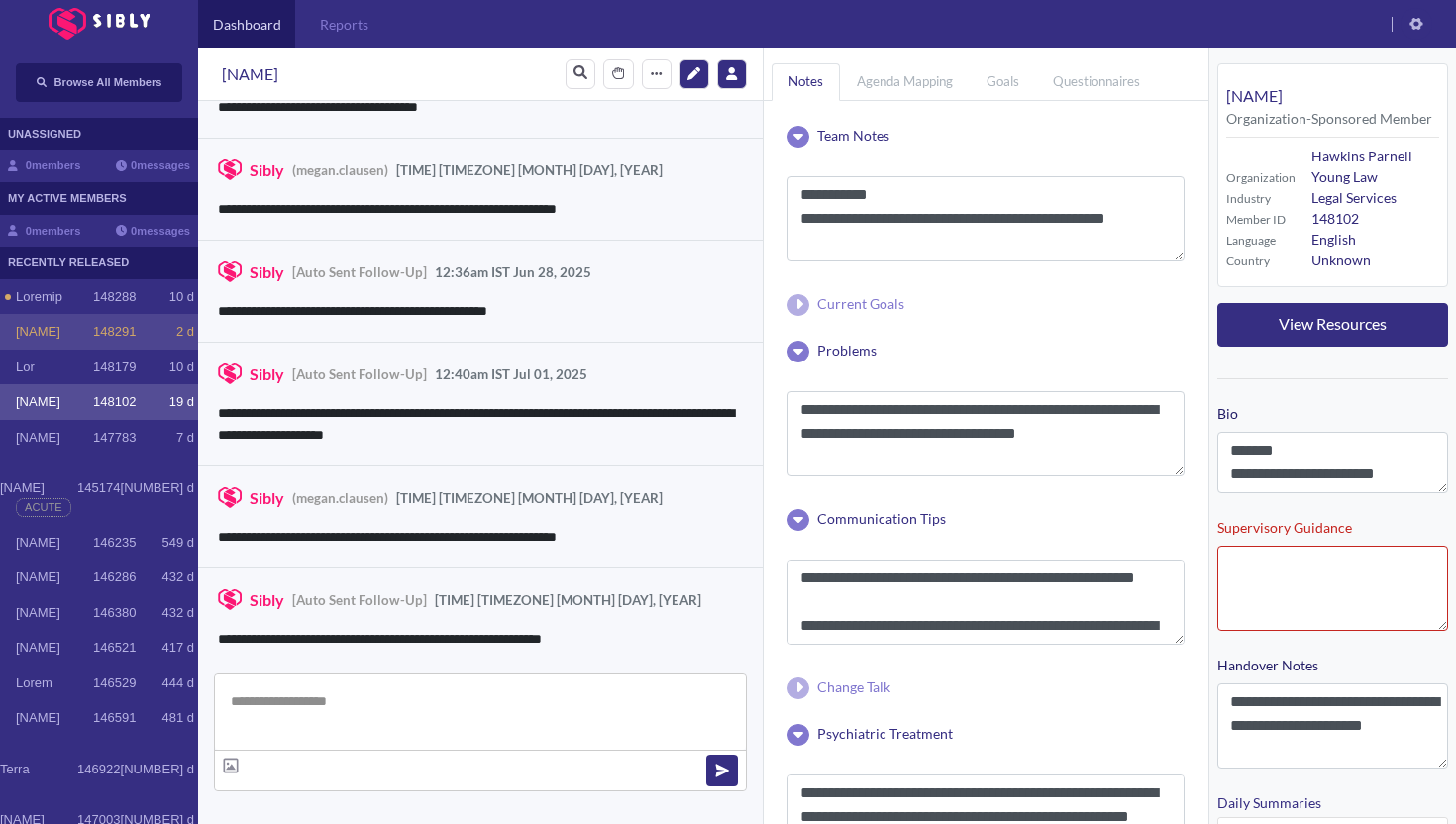 click on "[NAME]" at bounding box center (54, 332) 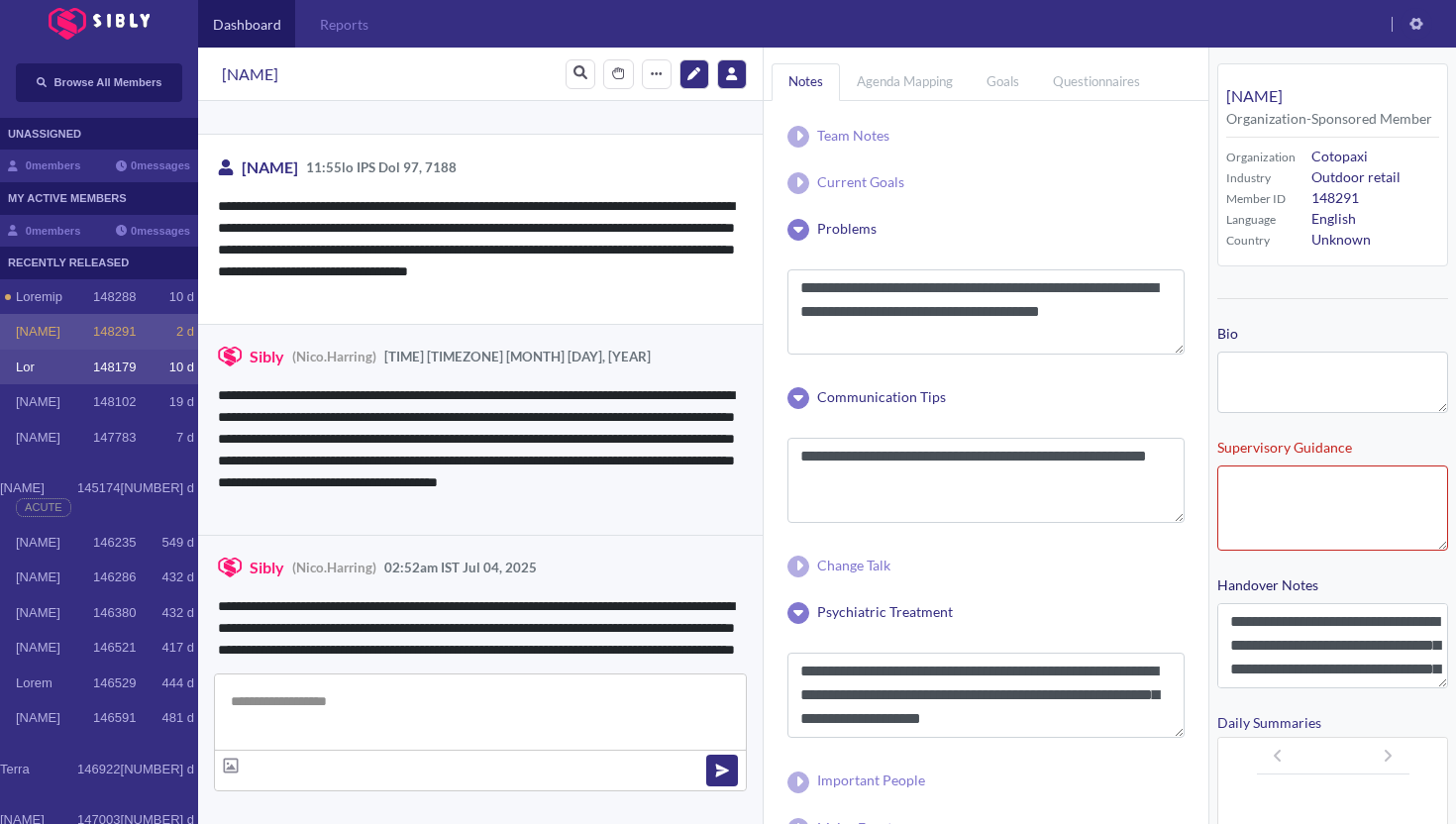 scroll, scrollTop: 3794, scrollLeft: 0, axis: vertical 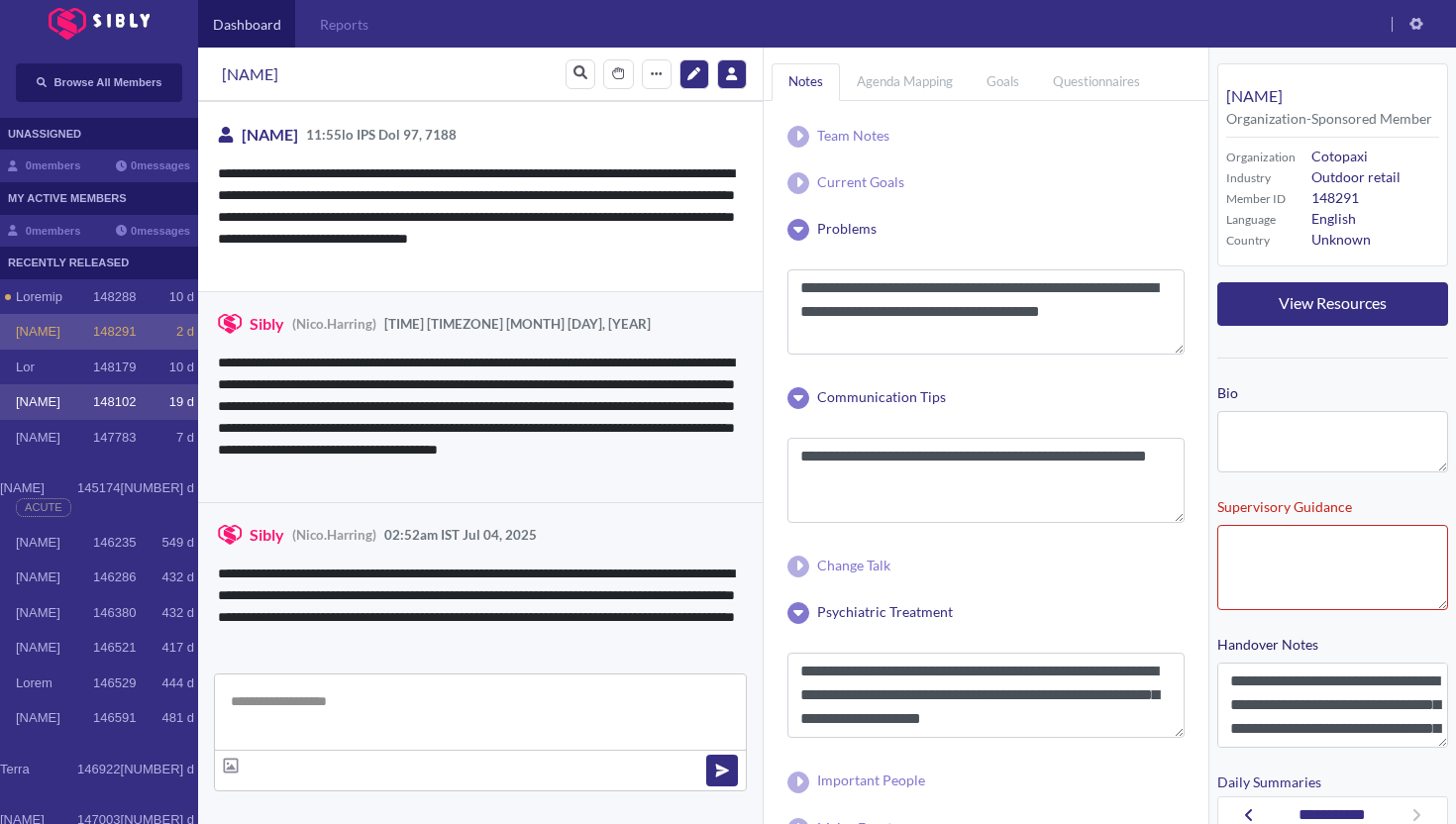 click on "[NAME] [NUMBER] [NUMBER] d" at bounding box center [99, 402] 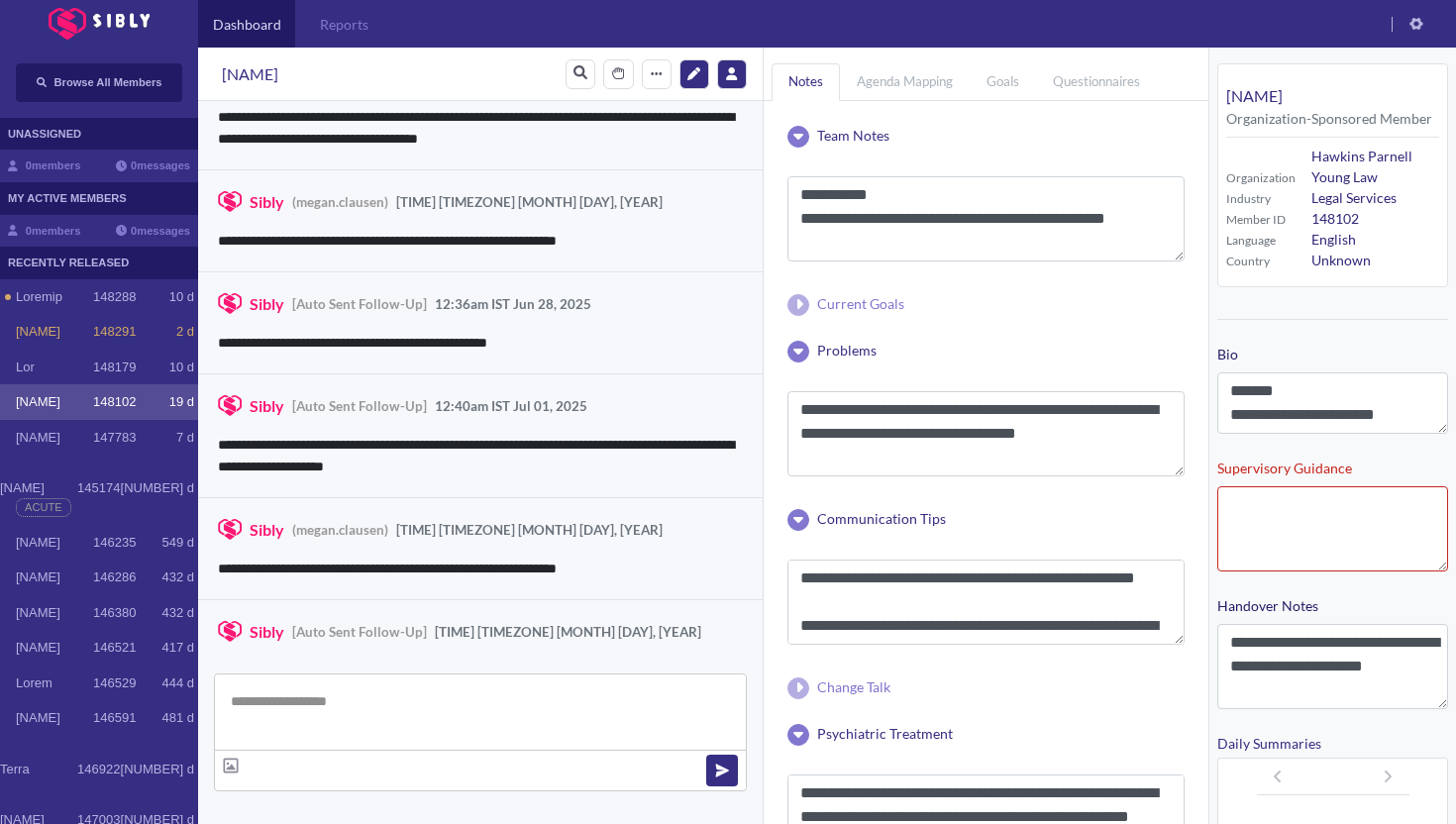 scroll, scrollTop: 3226, scrollLeft: 0, axis: vertical 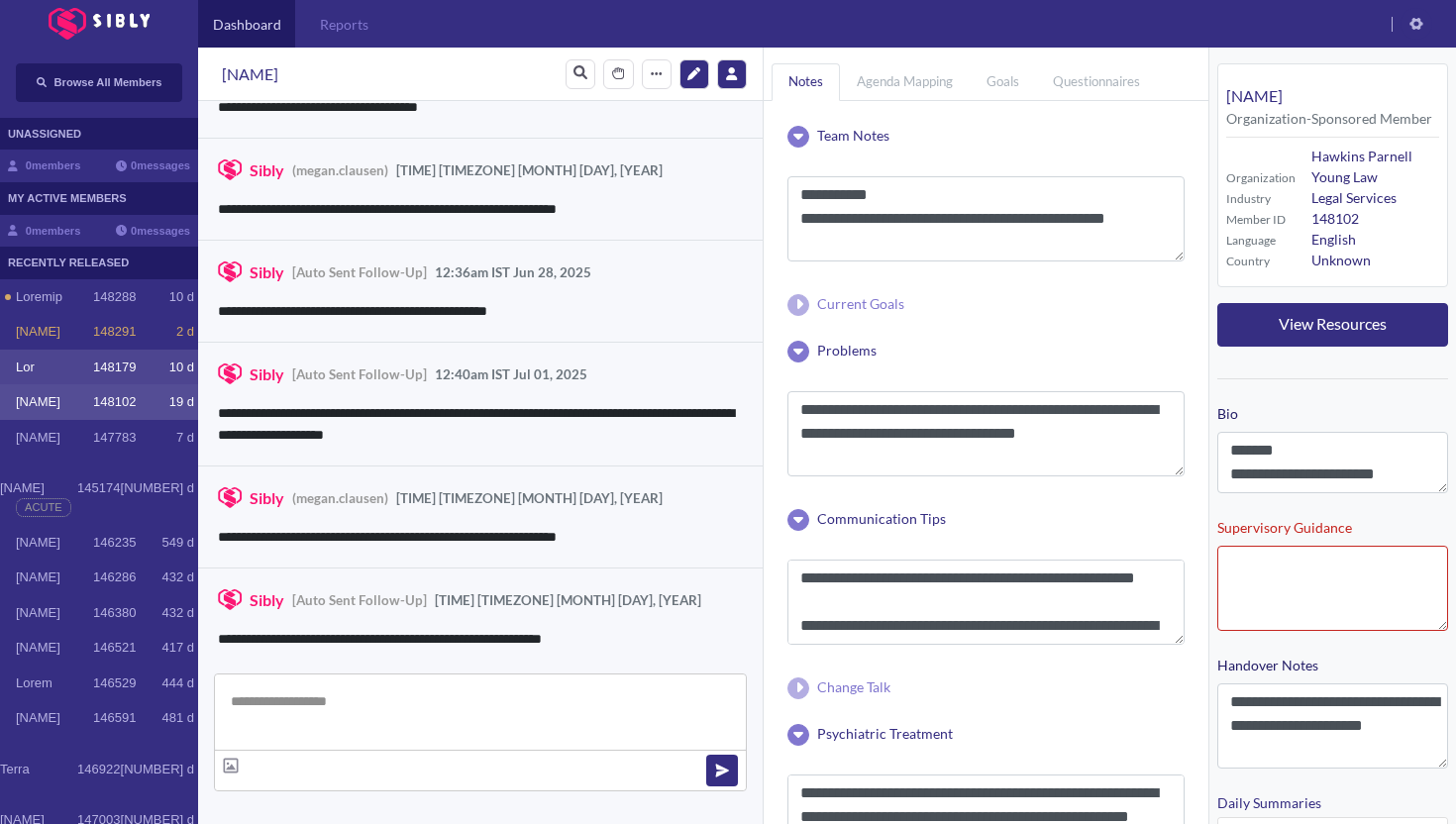 click on "Lor" at bounding box center [54, 297] 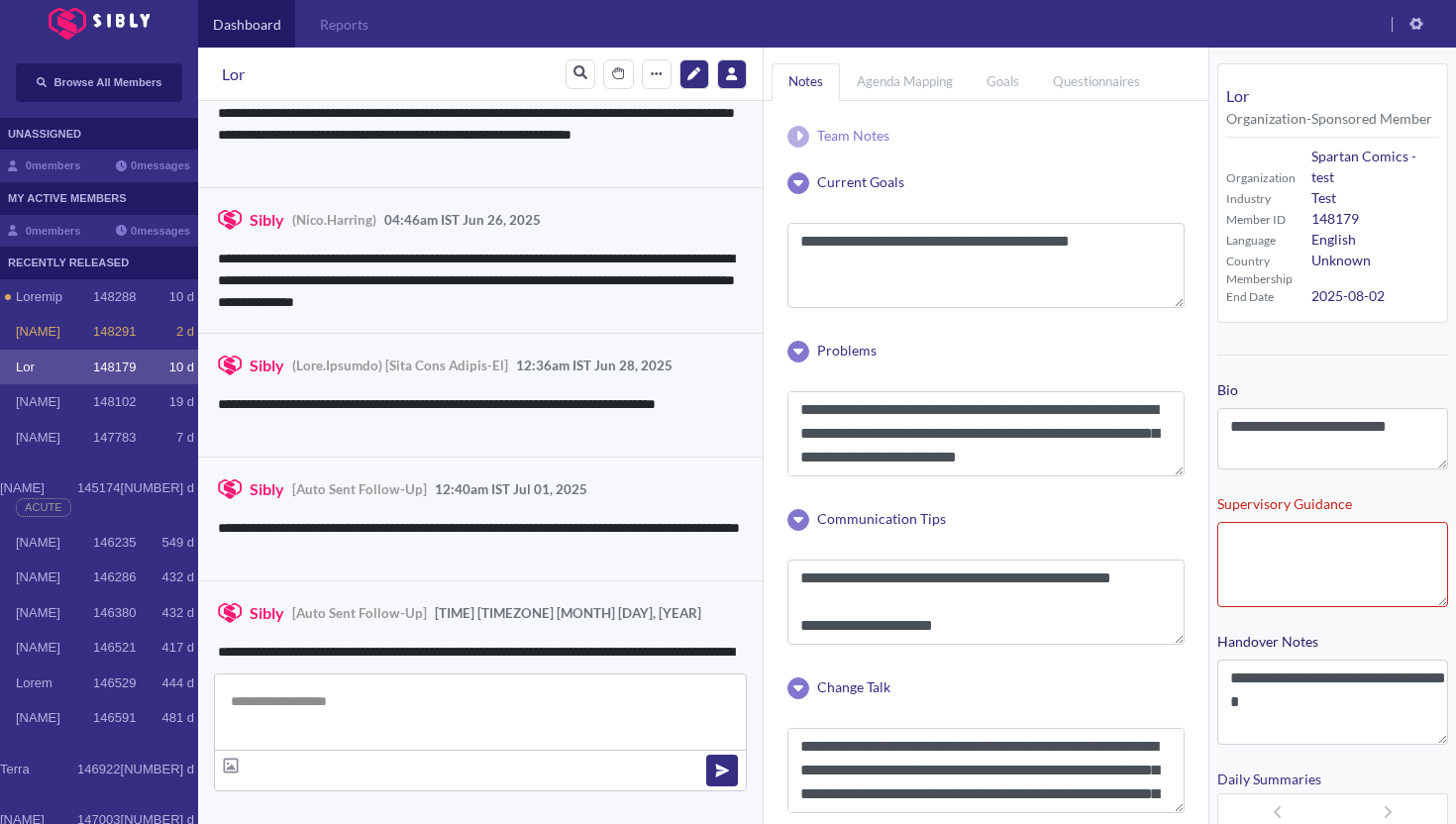 scroll, scrollTop: 3823, scrollLeft: 0, axis: vertical 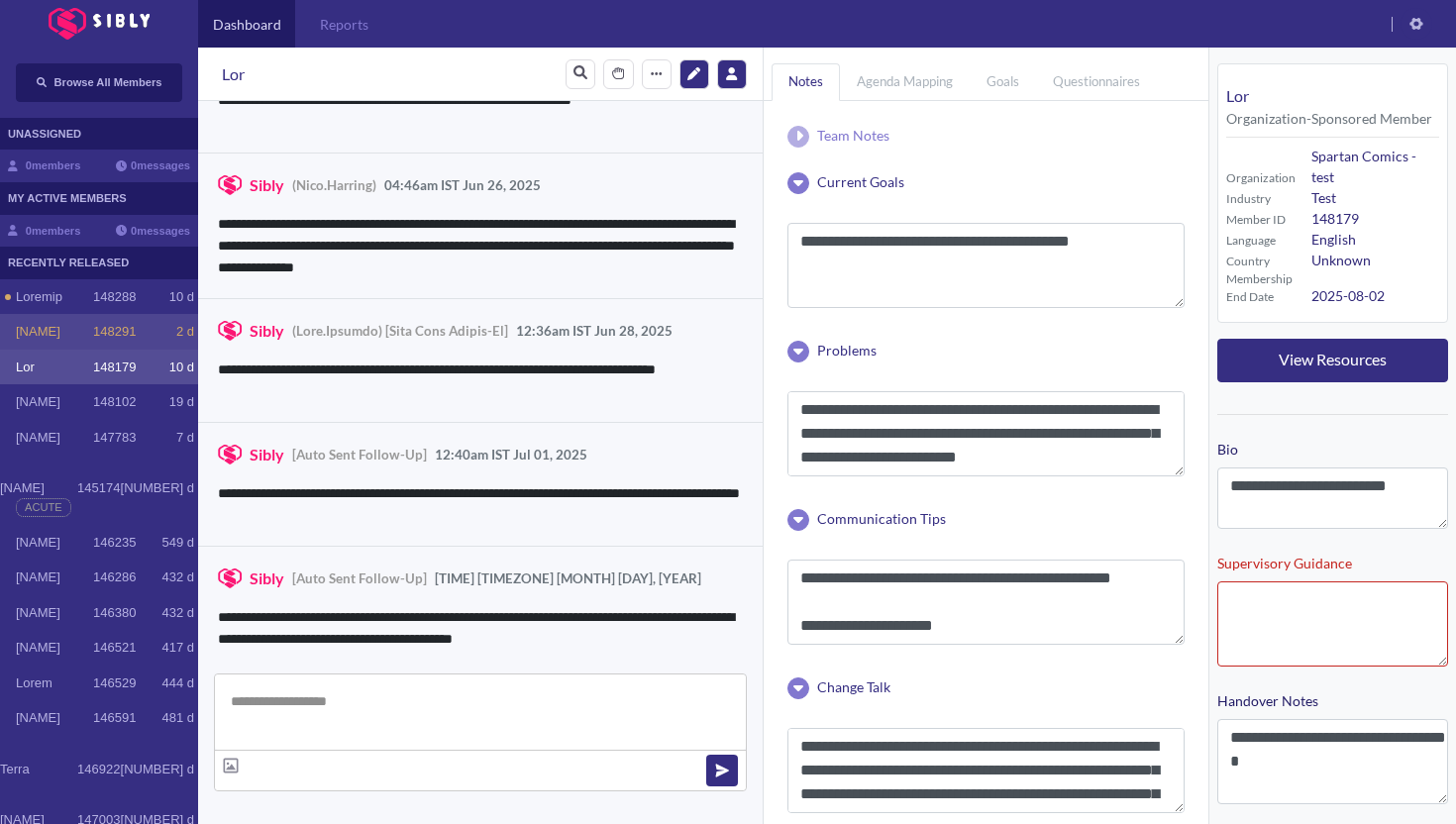 click on "[NAME]" at bounding box center (54, 332) 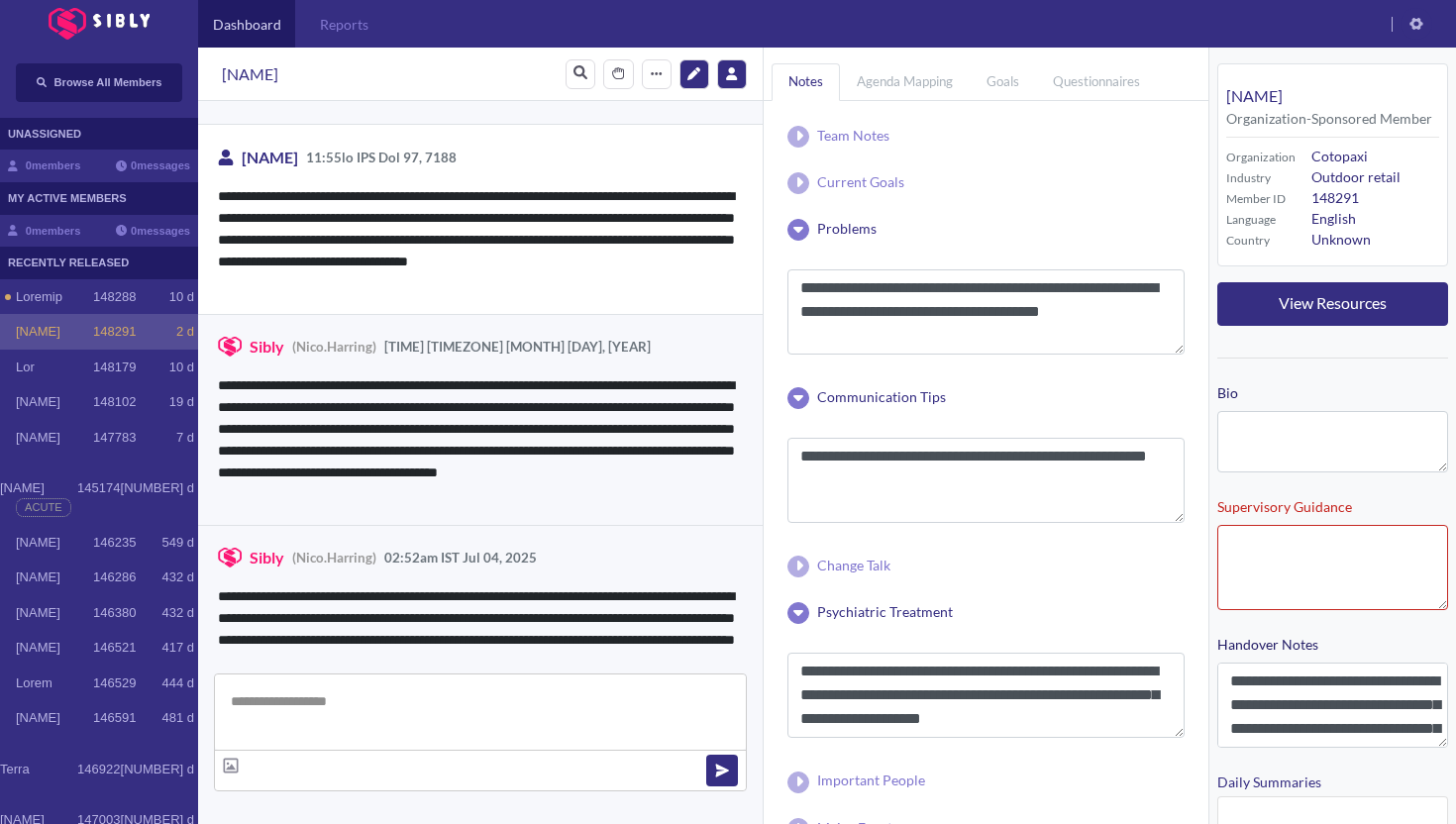 scroll, scrollTop: 3794, scrollLeft: 0, axis: vertical 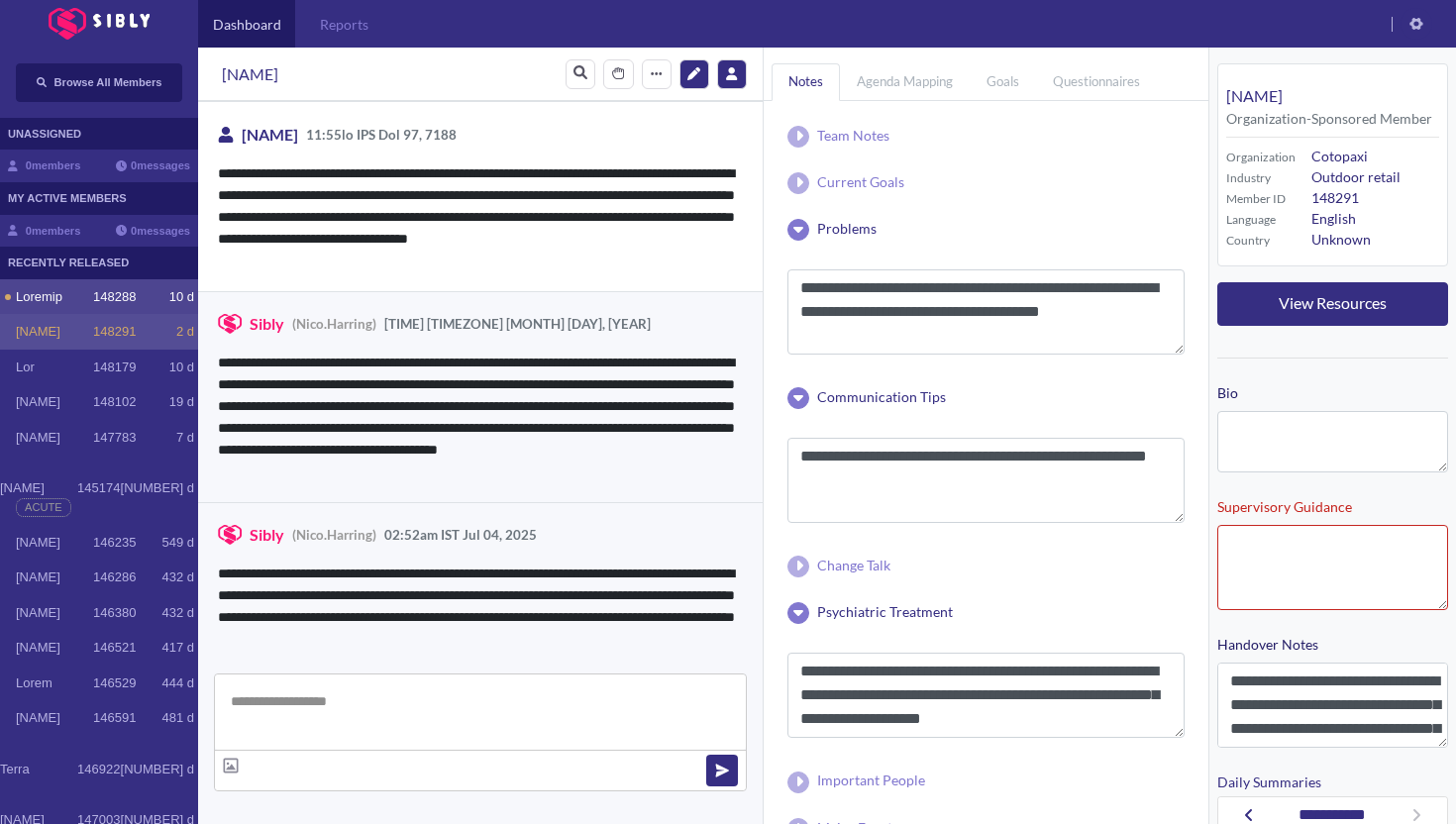 click on "Loremip" at bounding box center [54, 297] 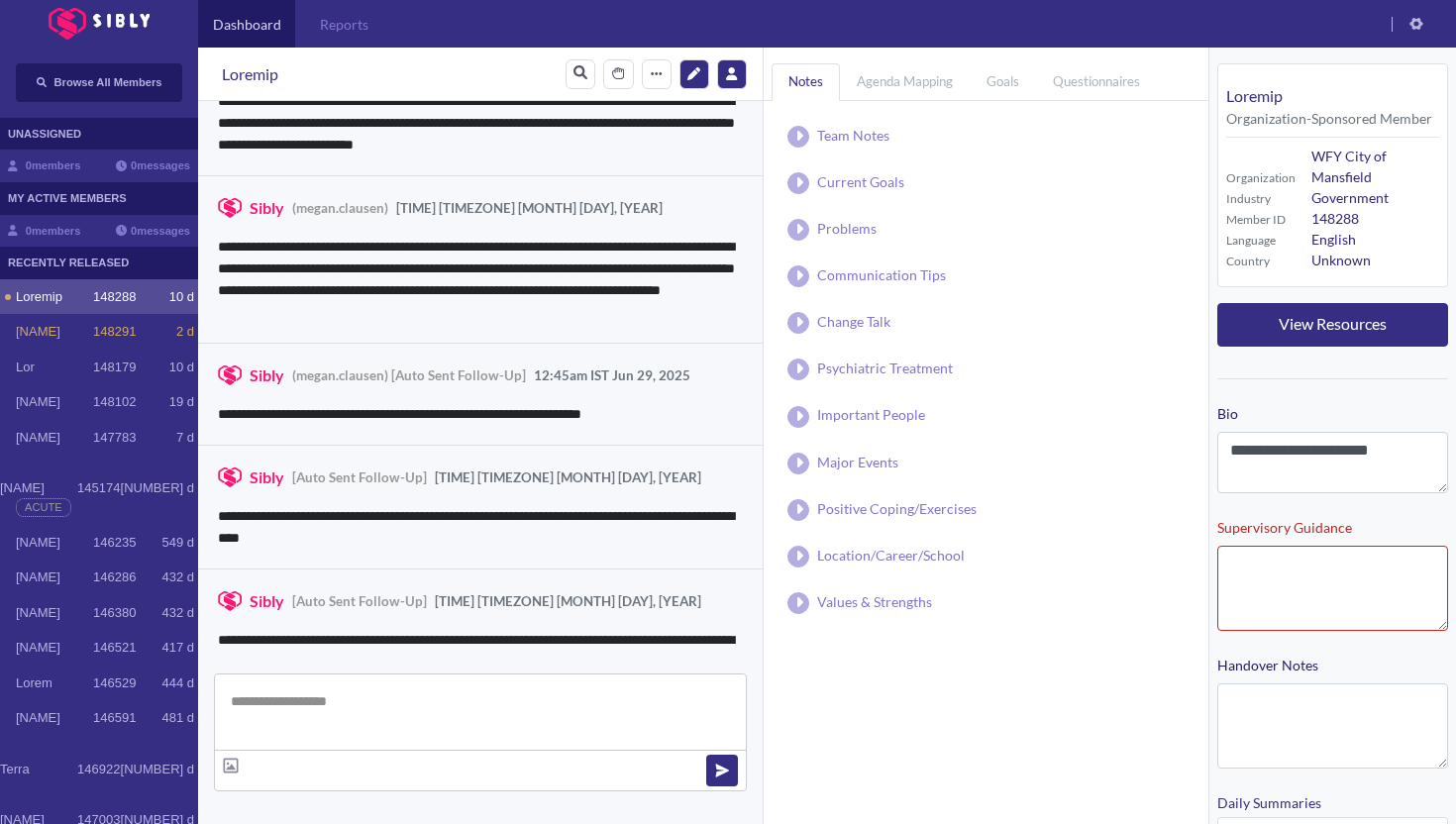 scroll, scrollTop: 413, scrollLeft: 0, axis: vertical 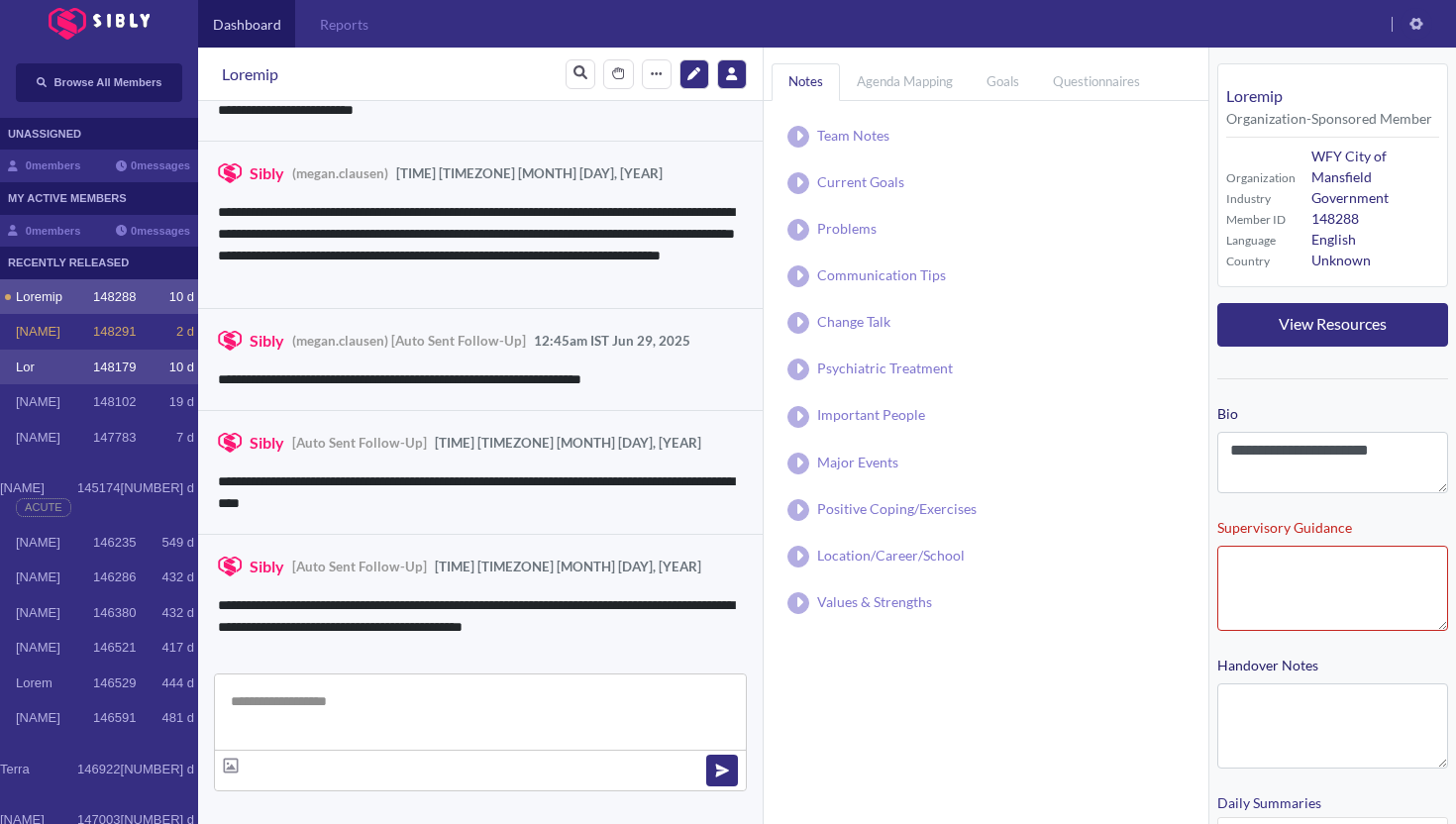 click on "Lor" at bounding box center [54, 297] 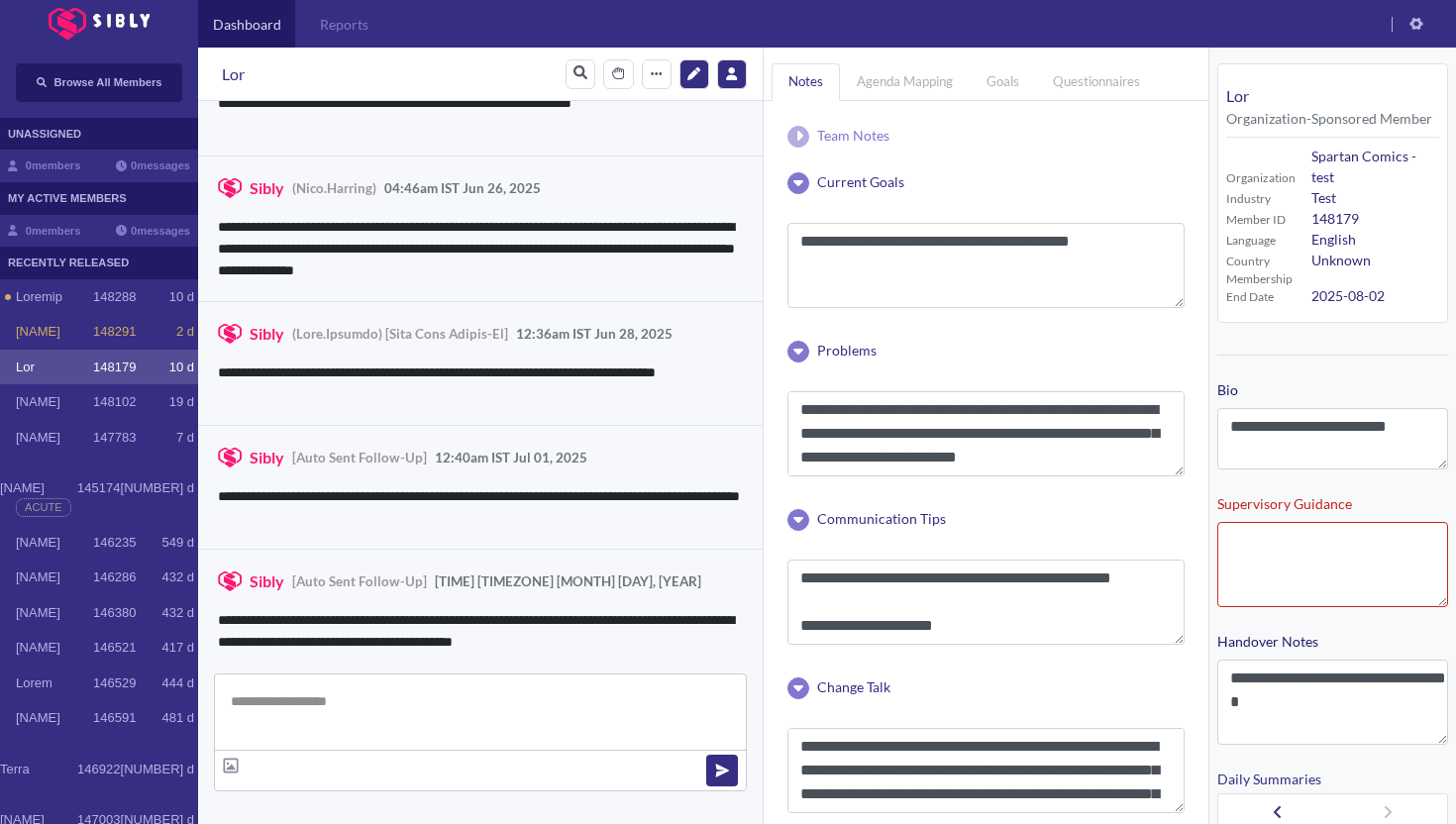 scroll, scrollTop: 3823, scrollLeft: 0, axis: vertical 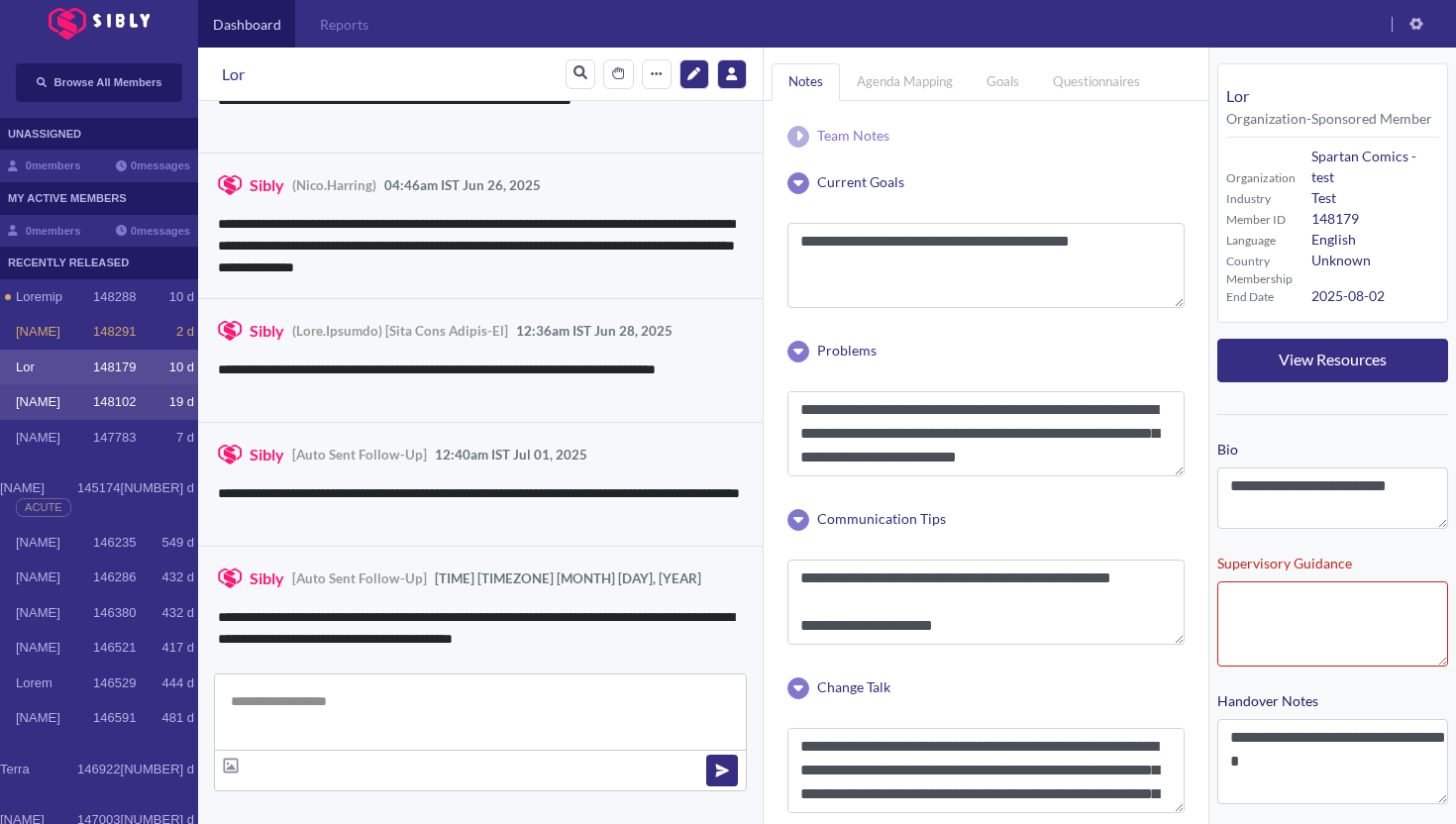 click on "[NAME]" at bounding box center (54, 297) 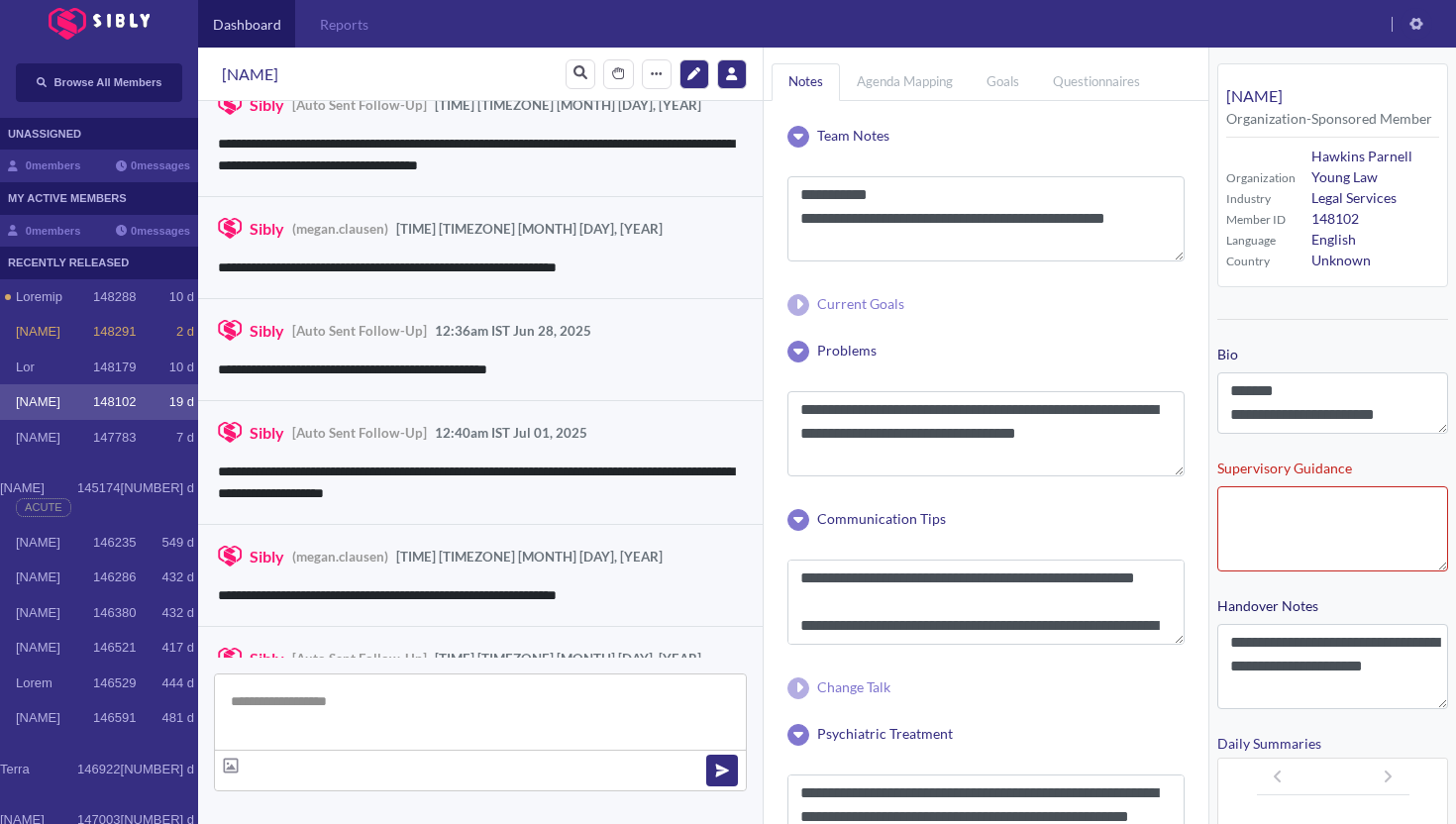 scroll, scrollTop: 3226, scrollLeft: 0, axis: vertical 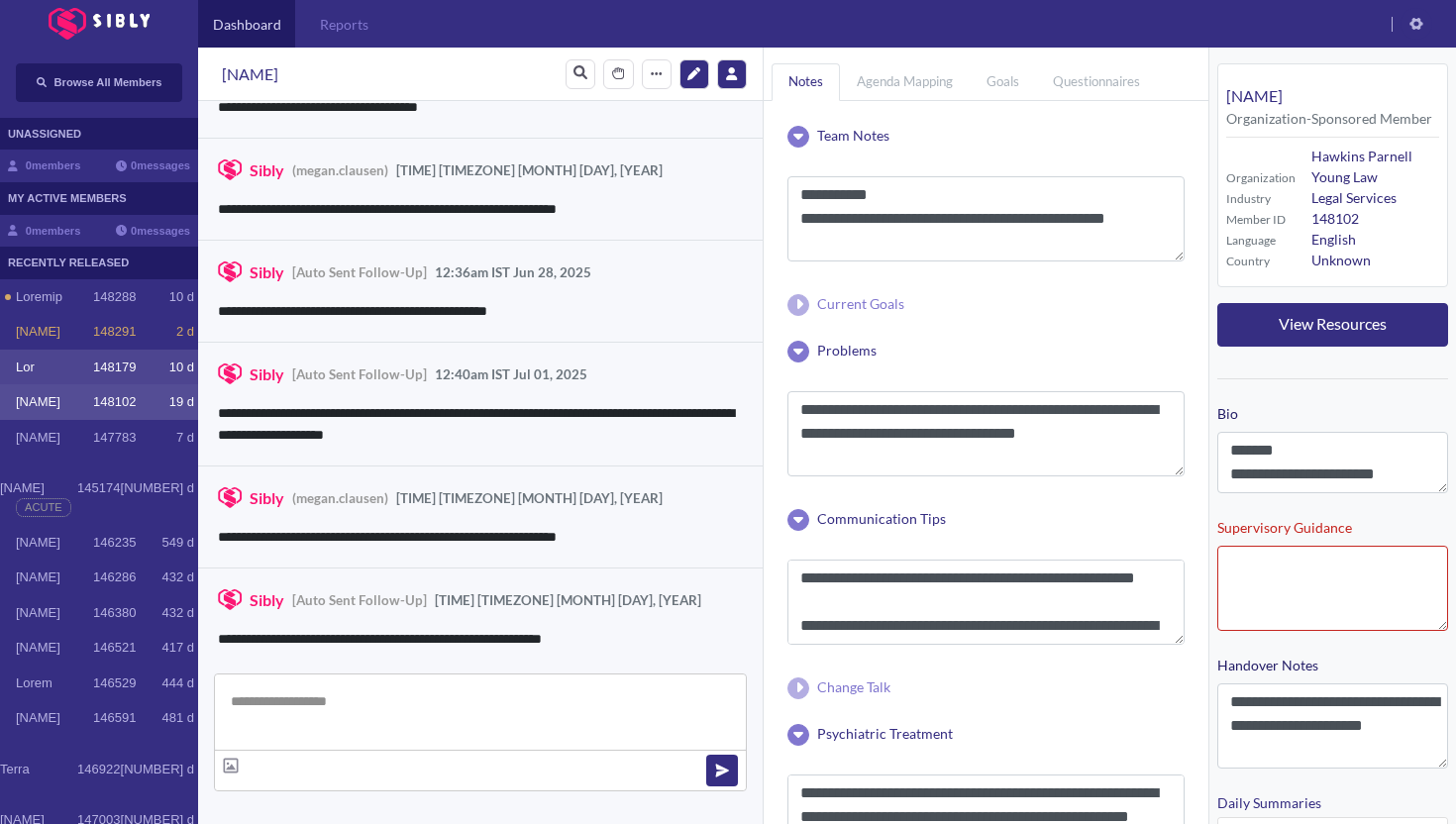 click on "Lor" at bounding box center (54, 297) 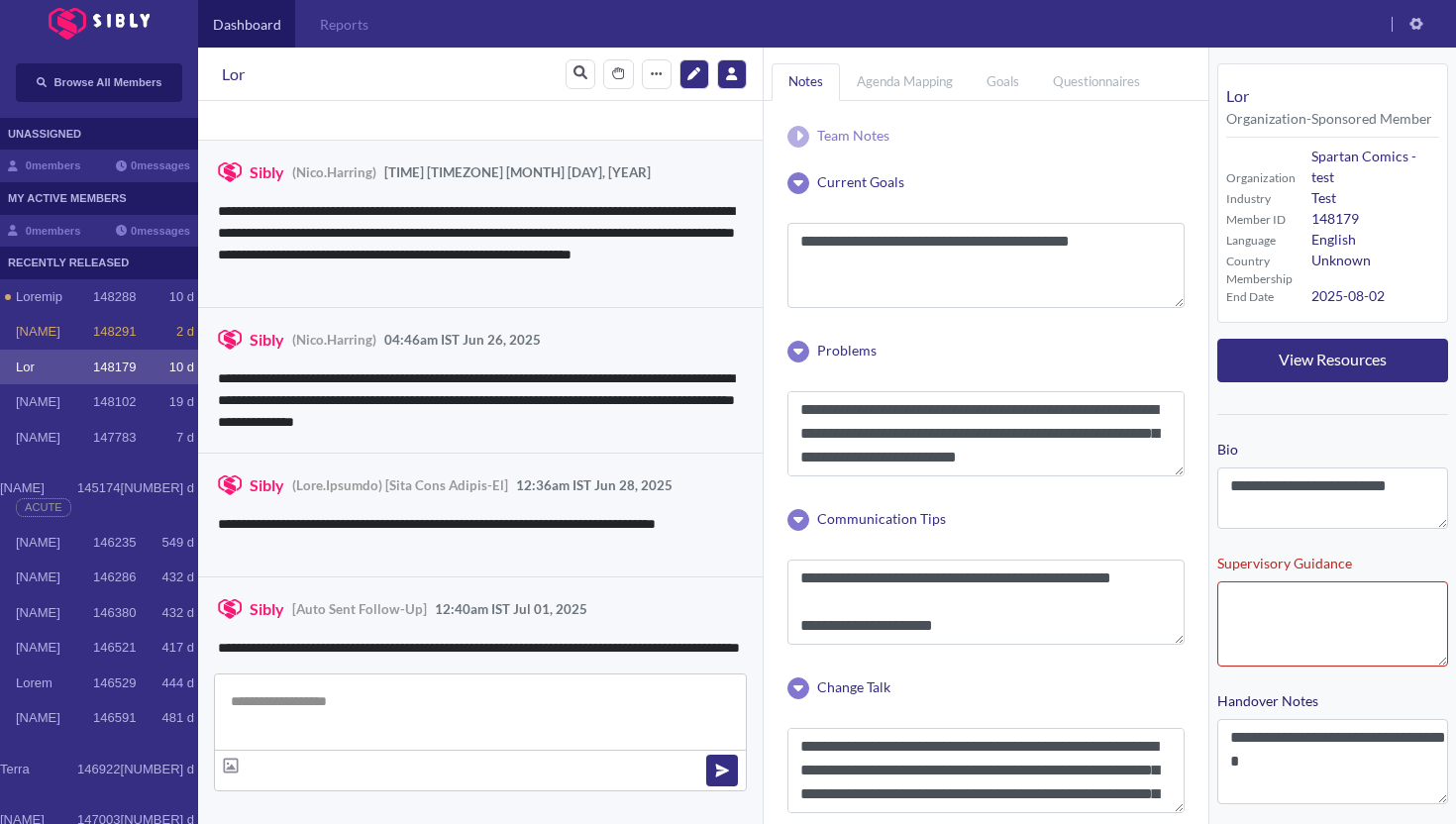 scroll, scrollTop: 3823, scrollLeft: 0, axis: vertical 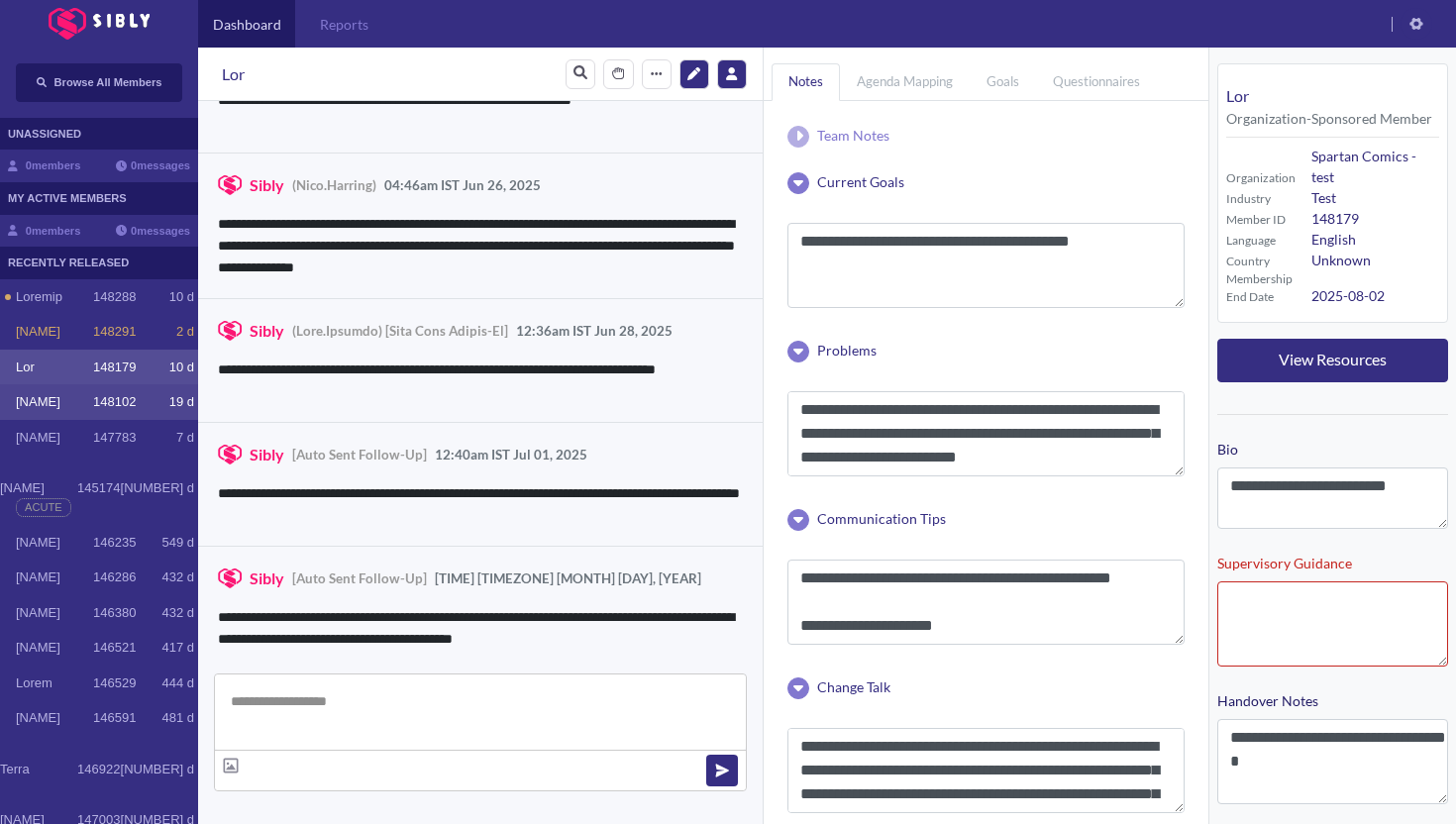 click on "[NAME]" at bounding box center (54, 297) 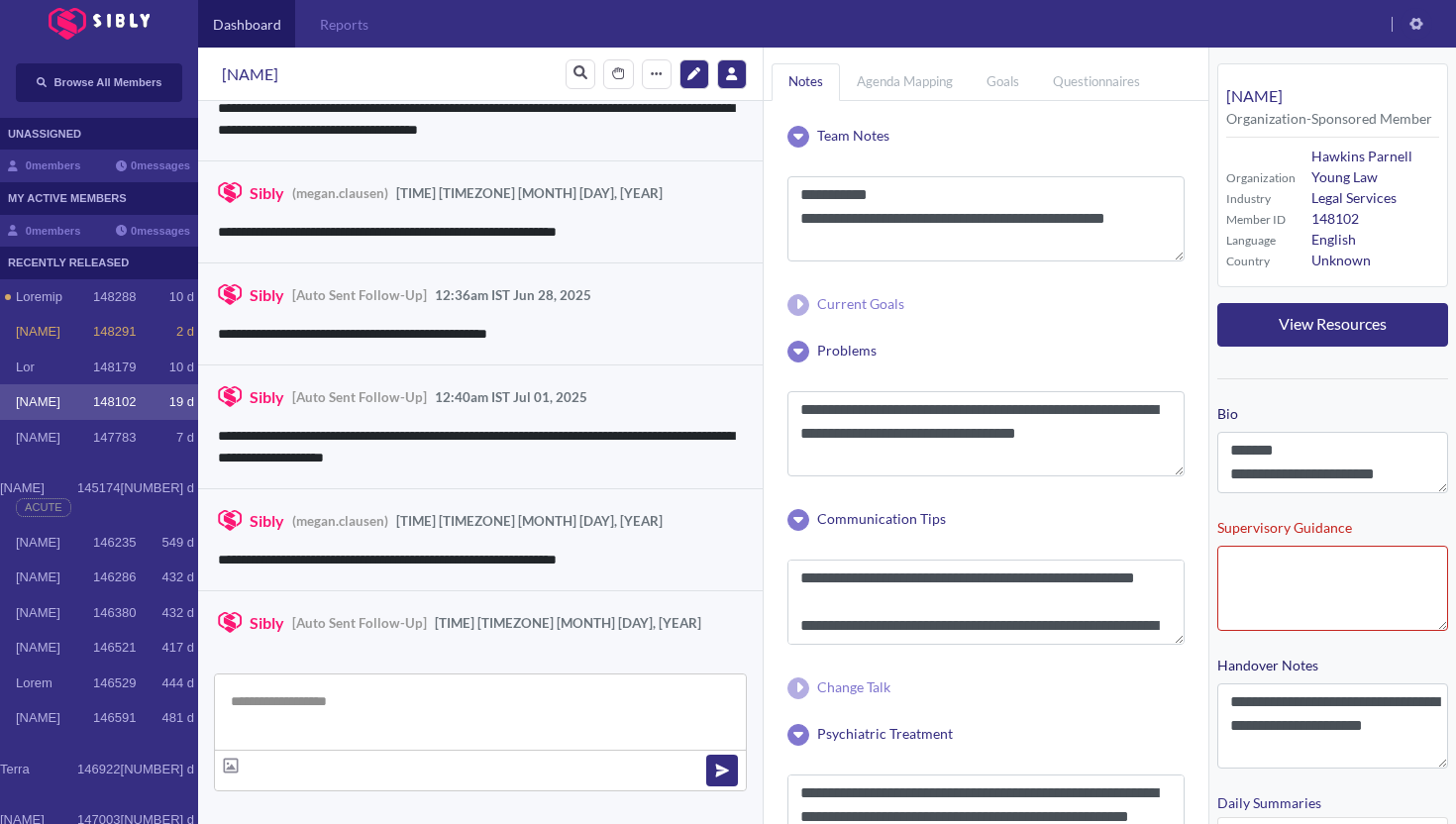 scroll, scrollTop: 3226, scrollLeft: 0, axis: vertical 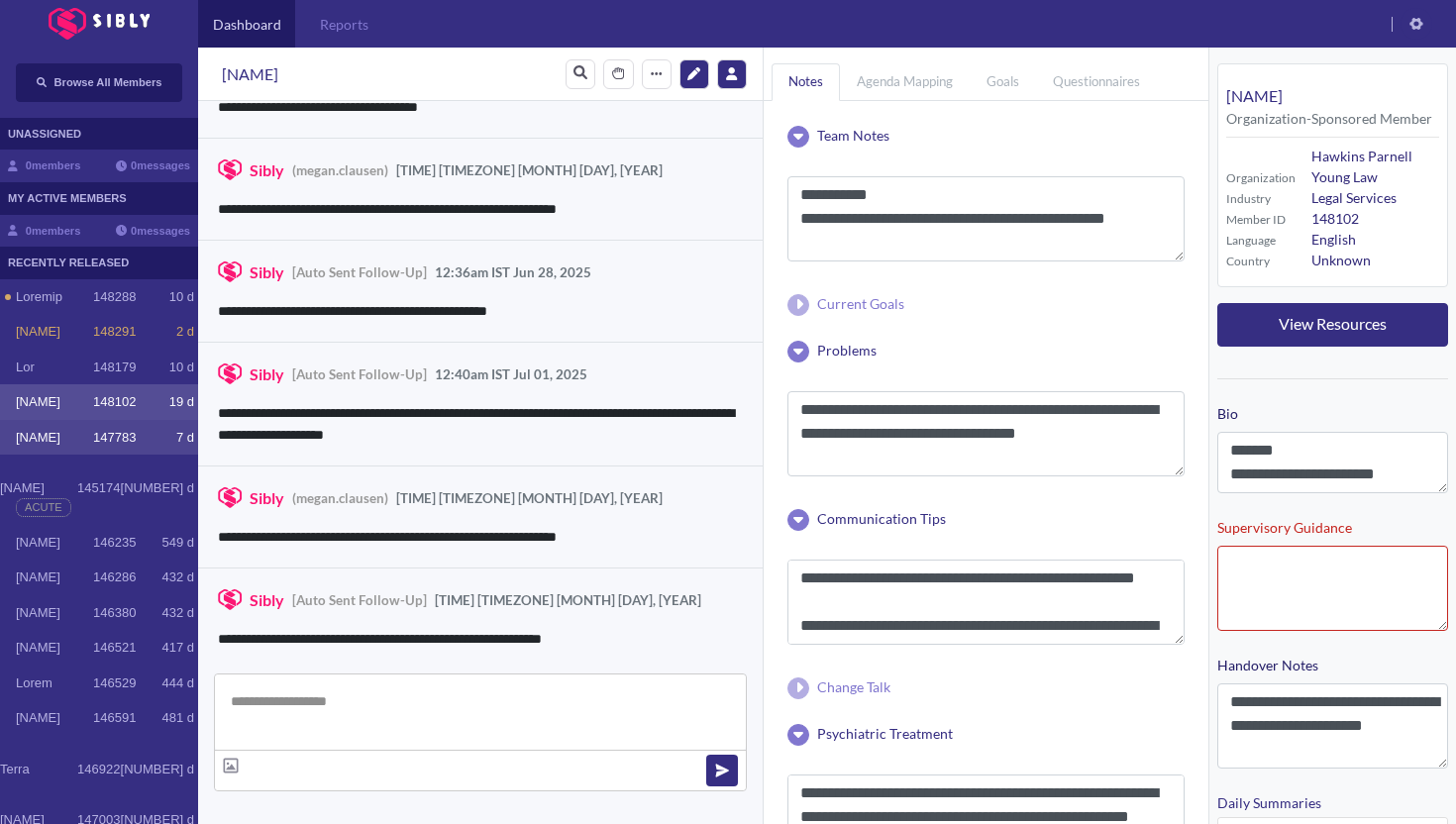 click on "[NAME]" at bounding box center (54, 297) 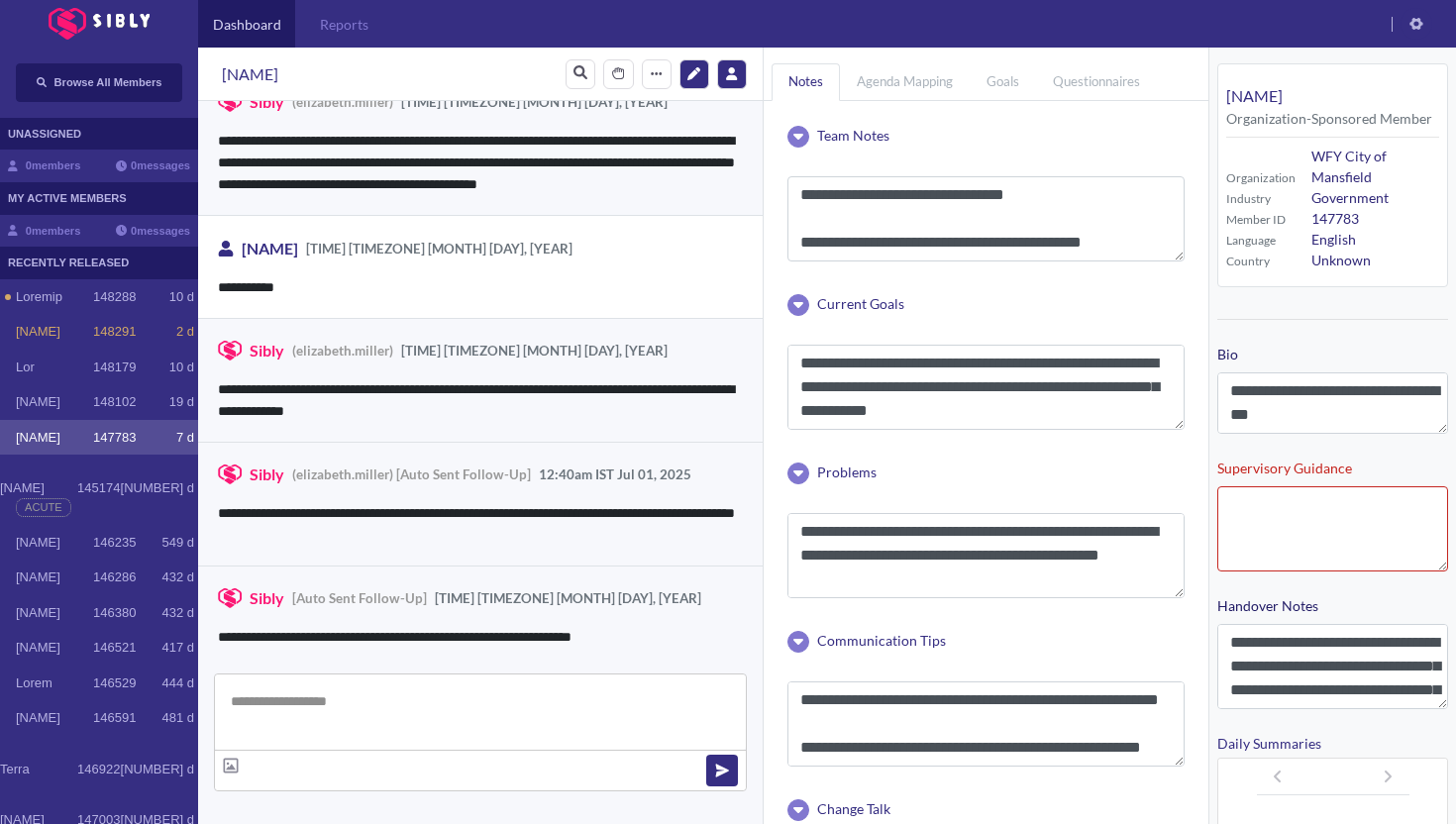 scroll, scrollTop: 3220, scrollLeft: 0, axis: vertical 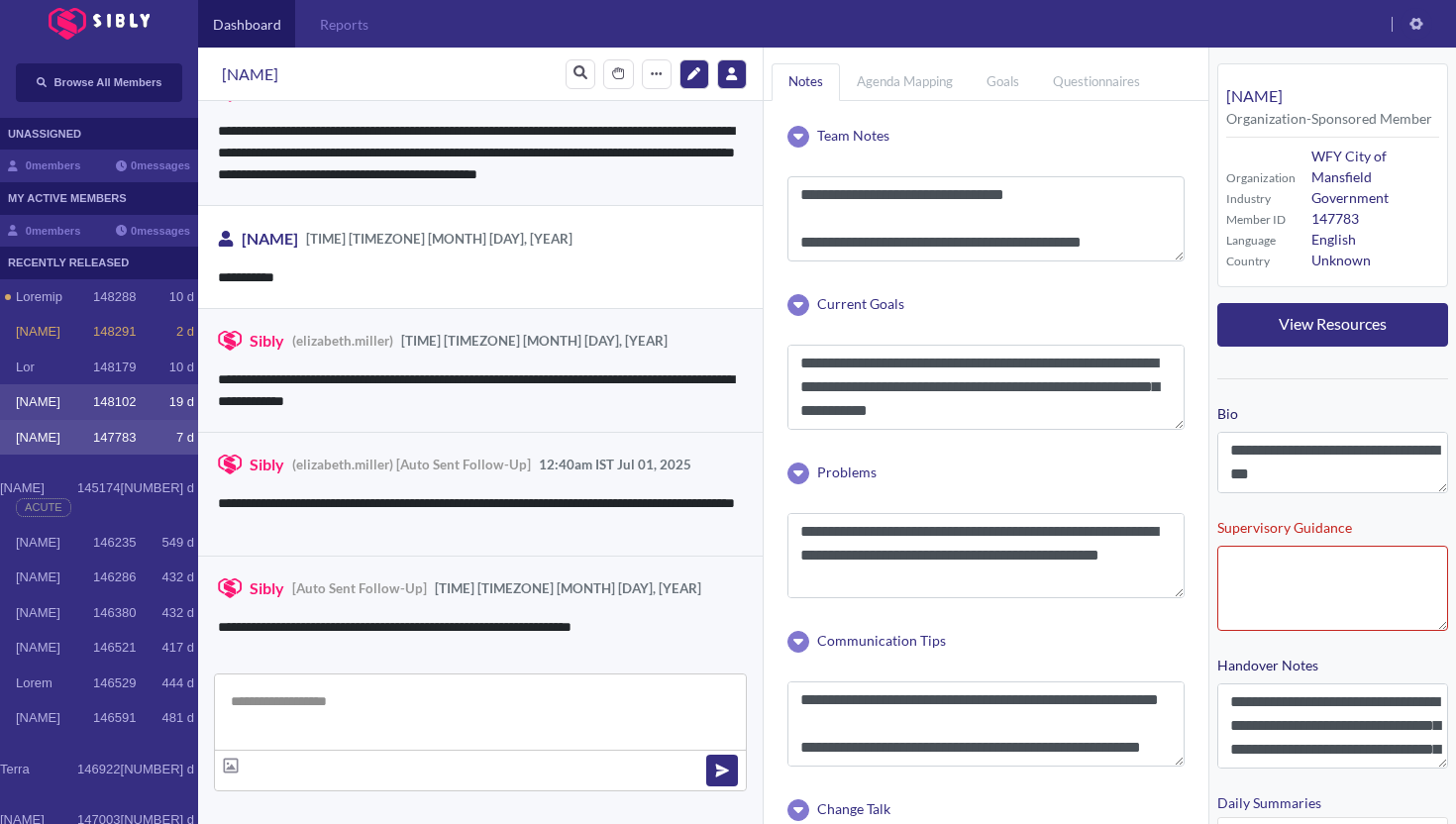 click on "[NAME]" at bounding box center [54, 297] 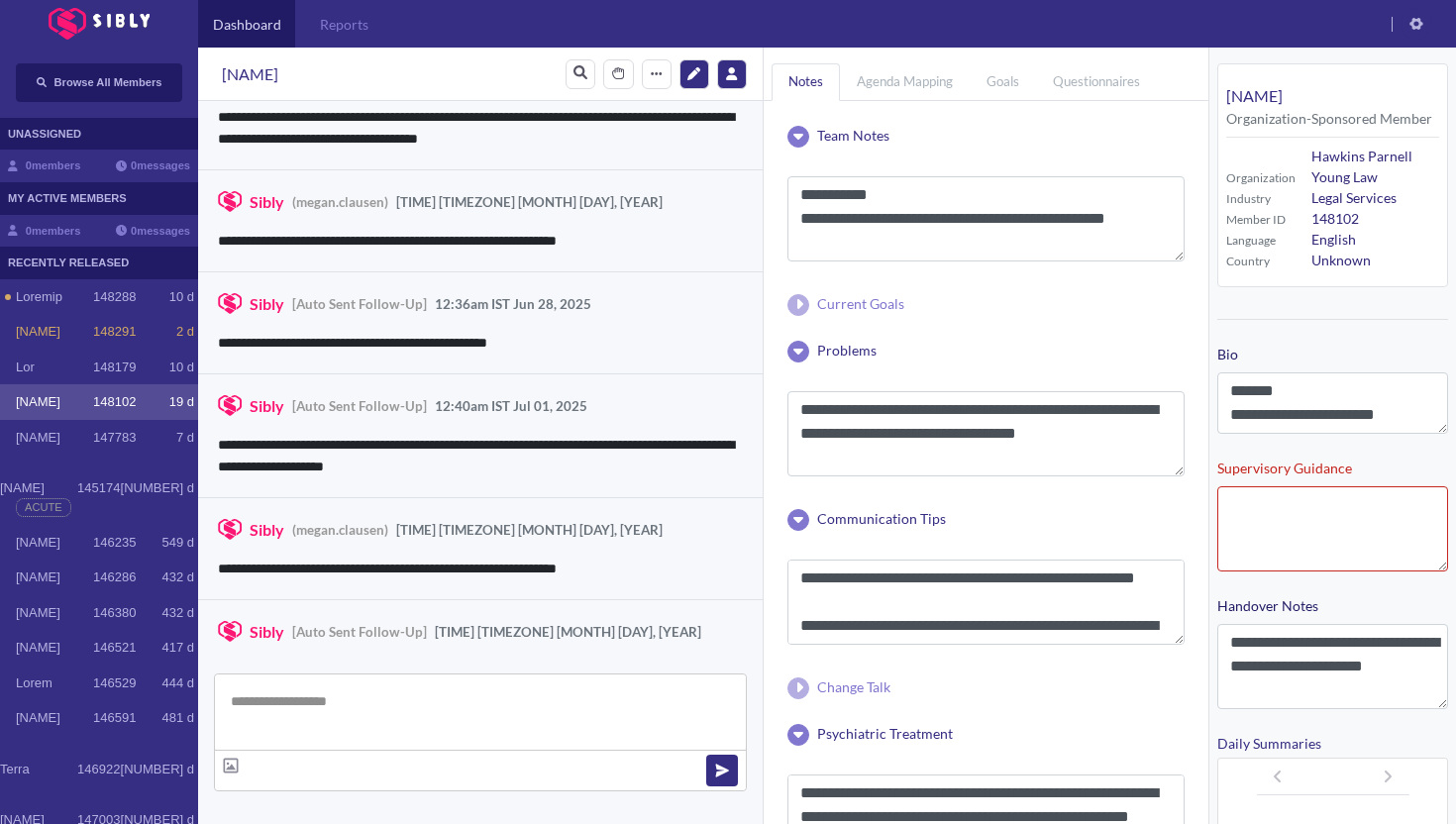 scroll, scrollTop: 3226, scrollLeft: 0, axis: vertical 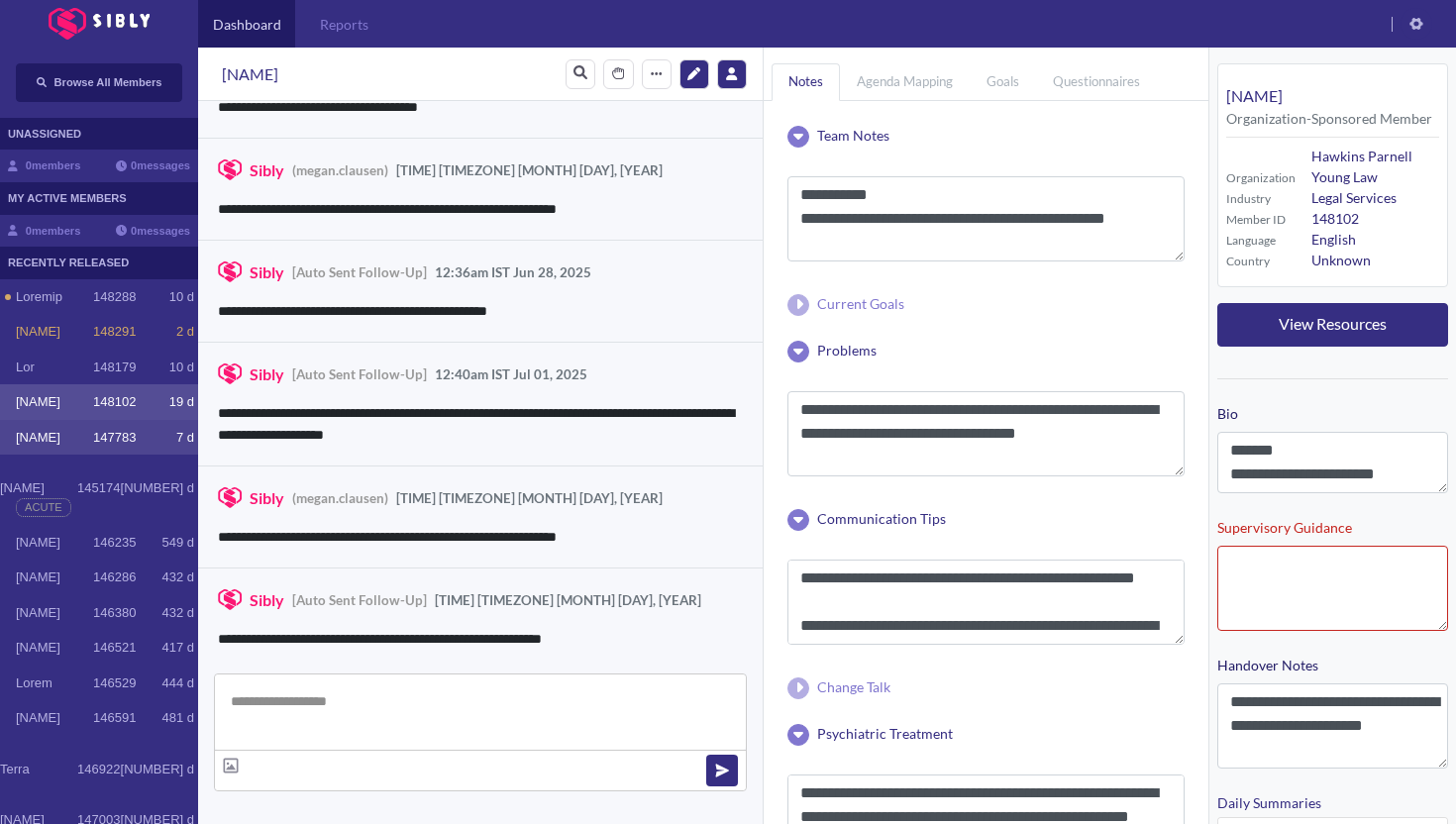 click on "[NAME]" at bounding box center [54, 297] 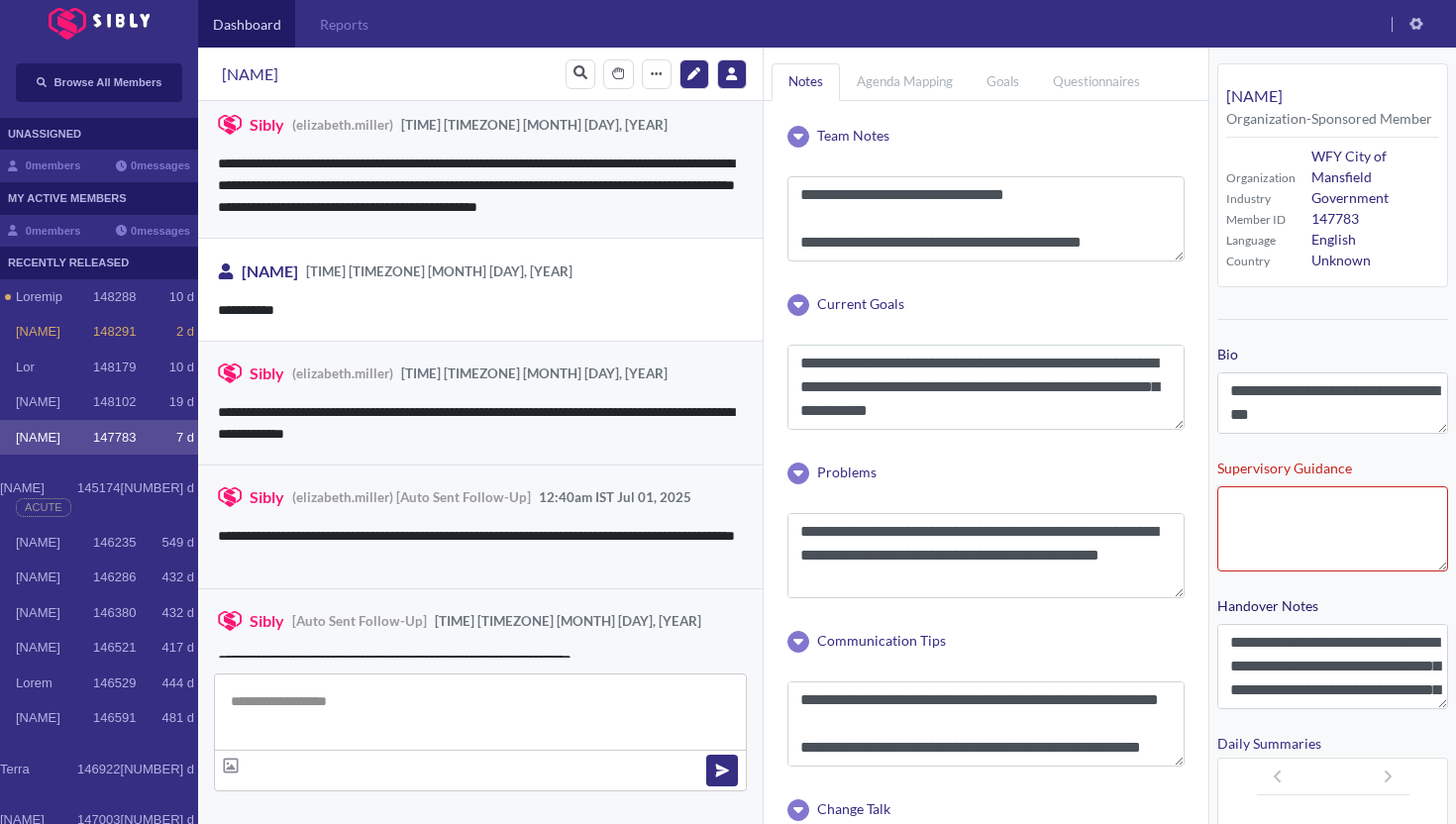 scroll, scrollTop: 3220, scrollLeft: 0, axis: vertical 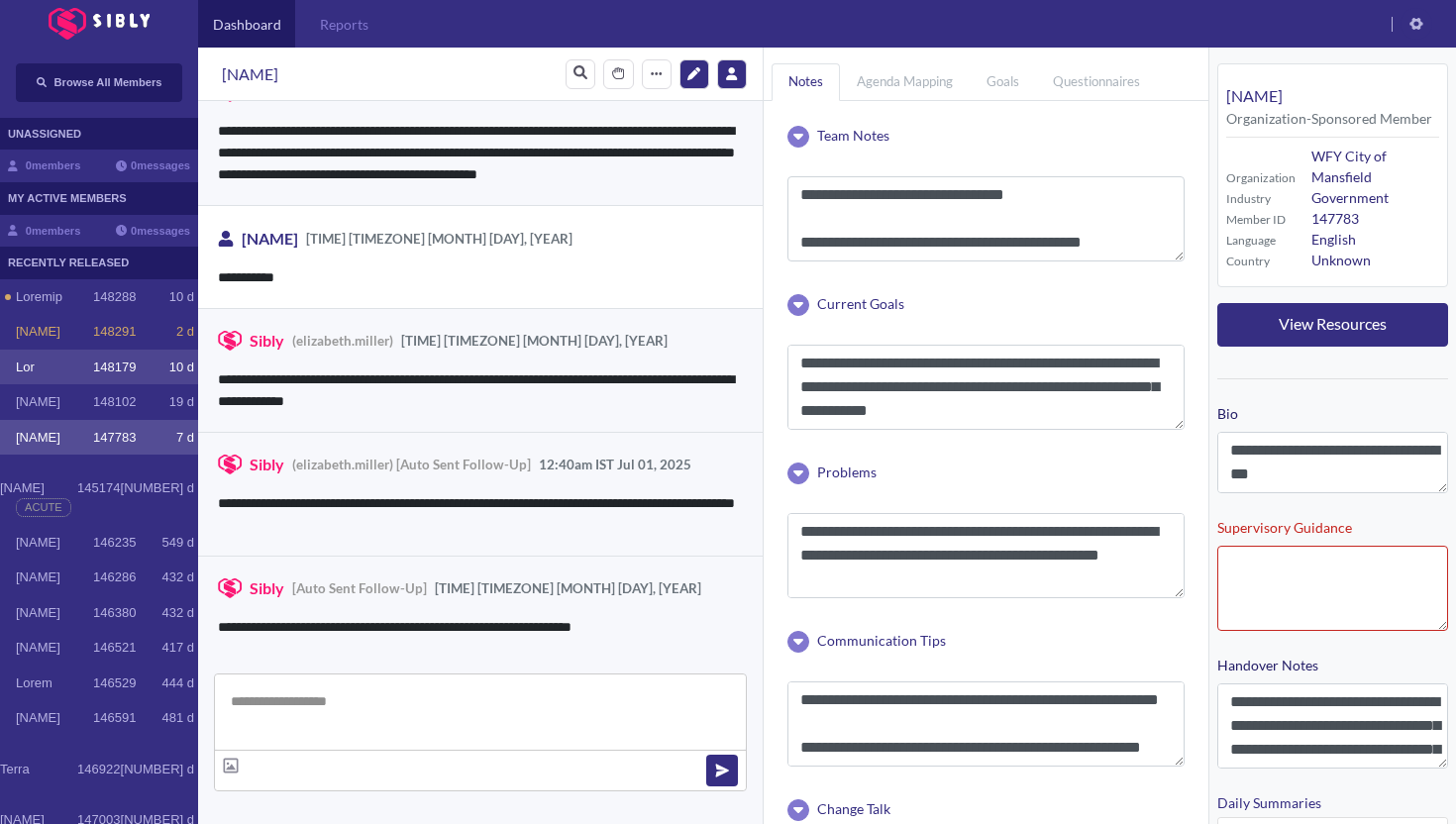 click on "[NAME] [NUMBER] [NUMBER] d" at bounding box center [99, 367] 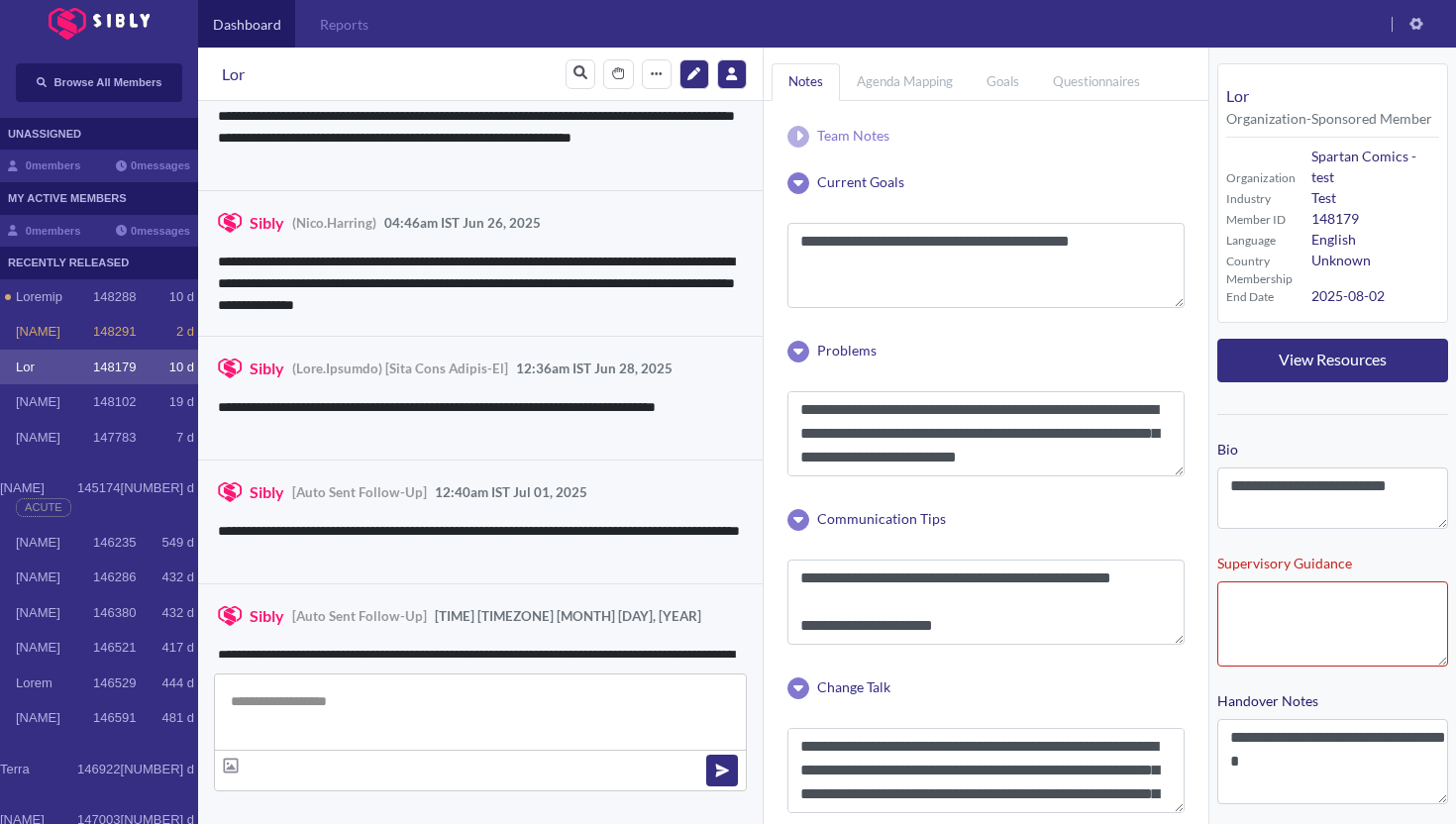 scroll, scrollTop: 3823, scrollLeft: 0, axis: vertical 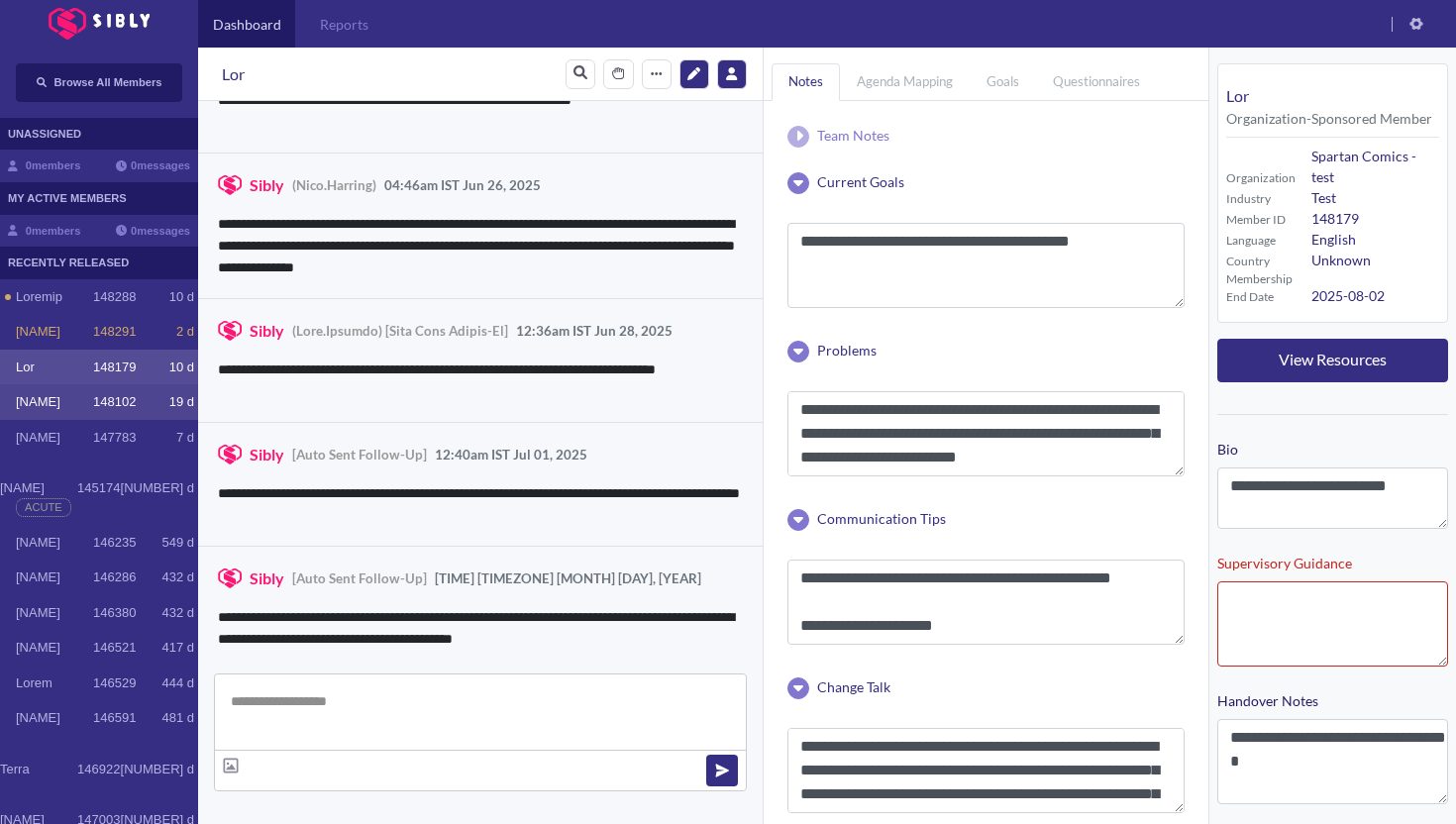 click on "[NAME]" at bounding box center [54, 297] 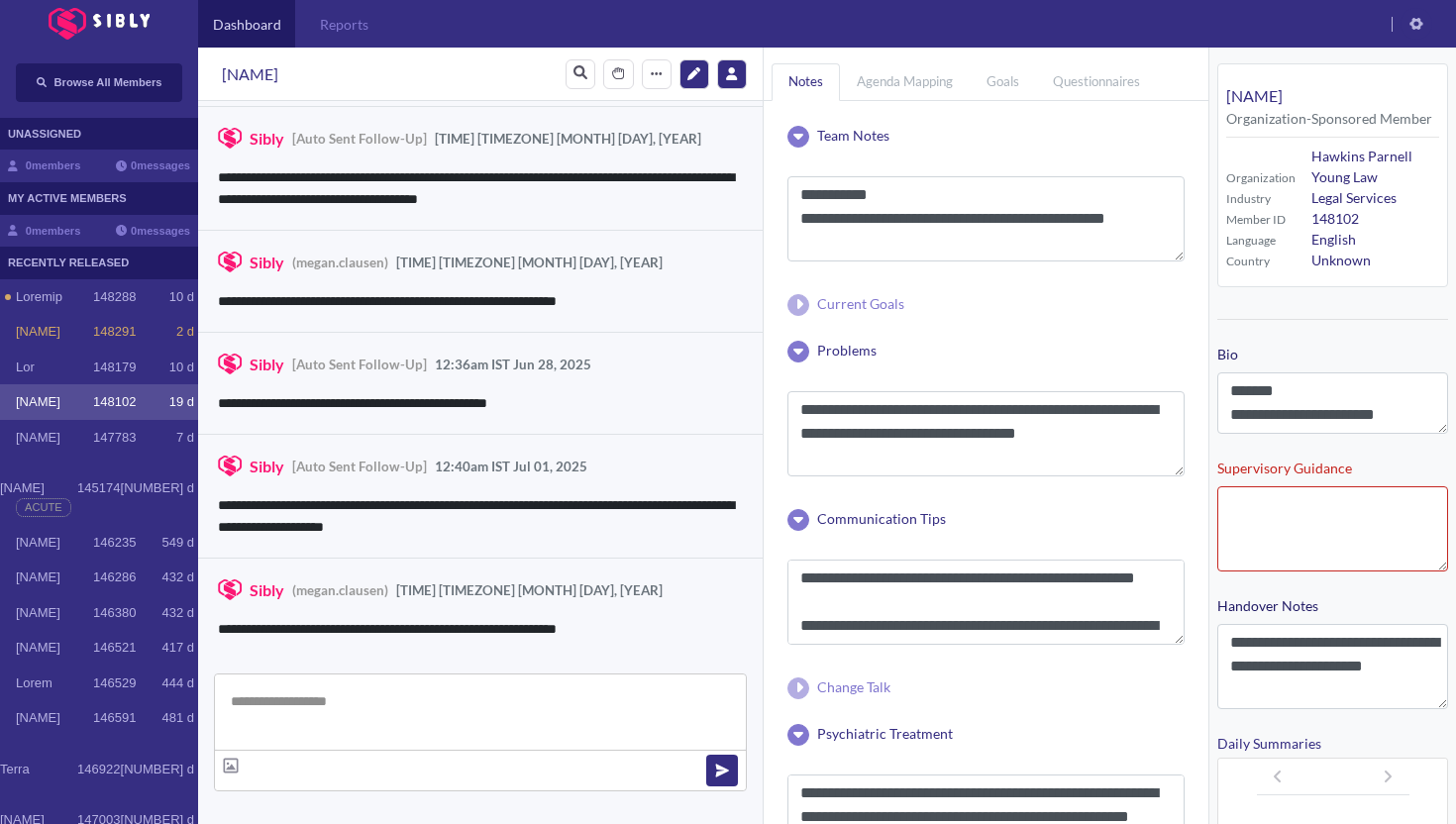 scroll, scrollTop: 3226, scrollLeft: 0, axis: vertical 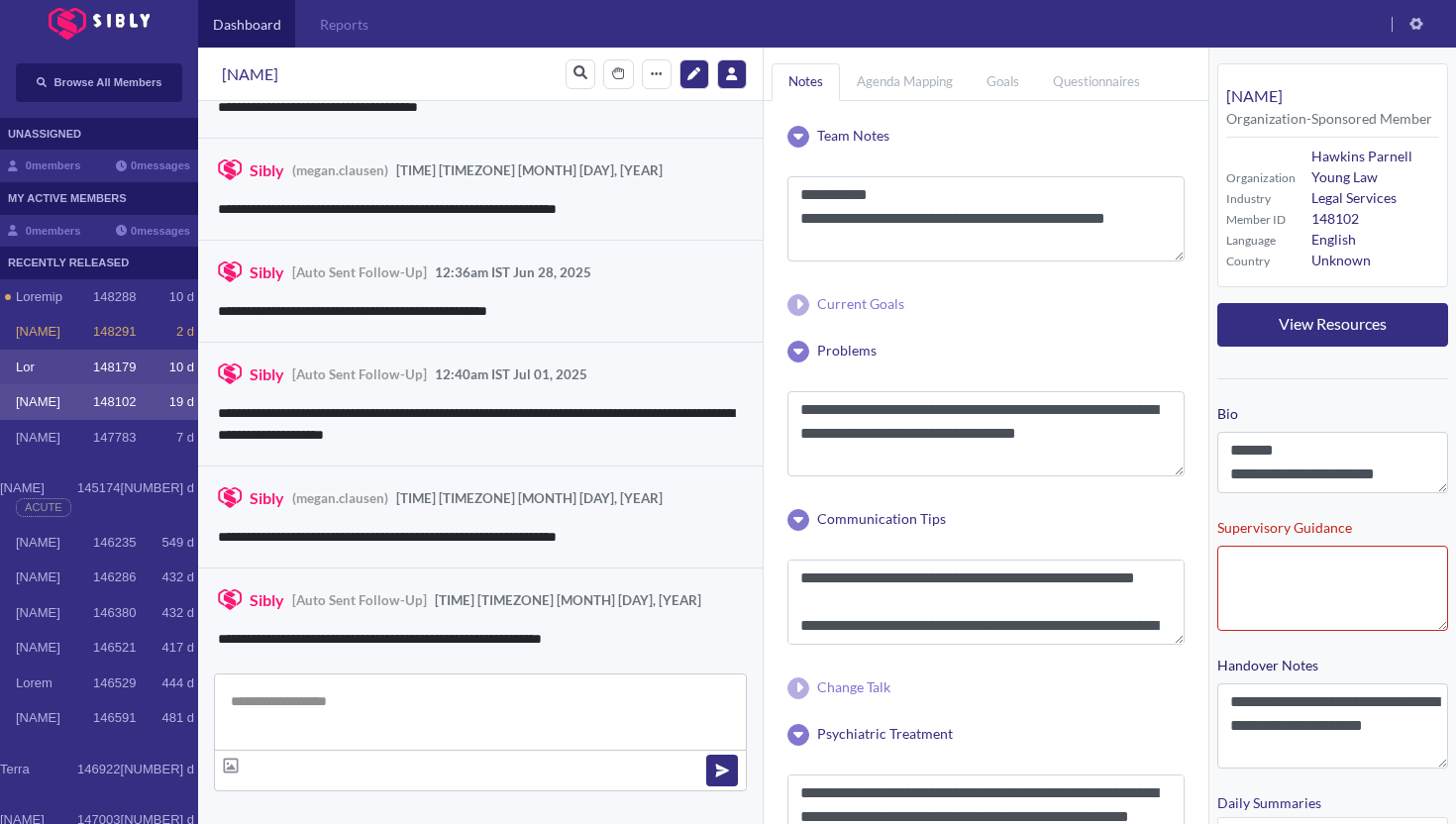 click on "Lor" at bounding box center [54, 297] 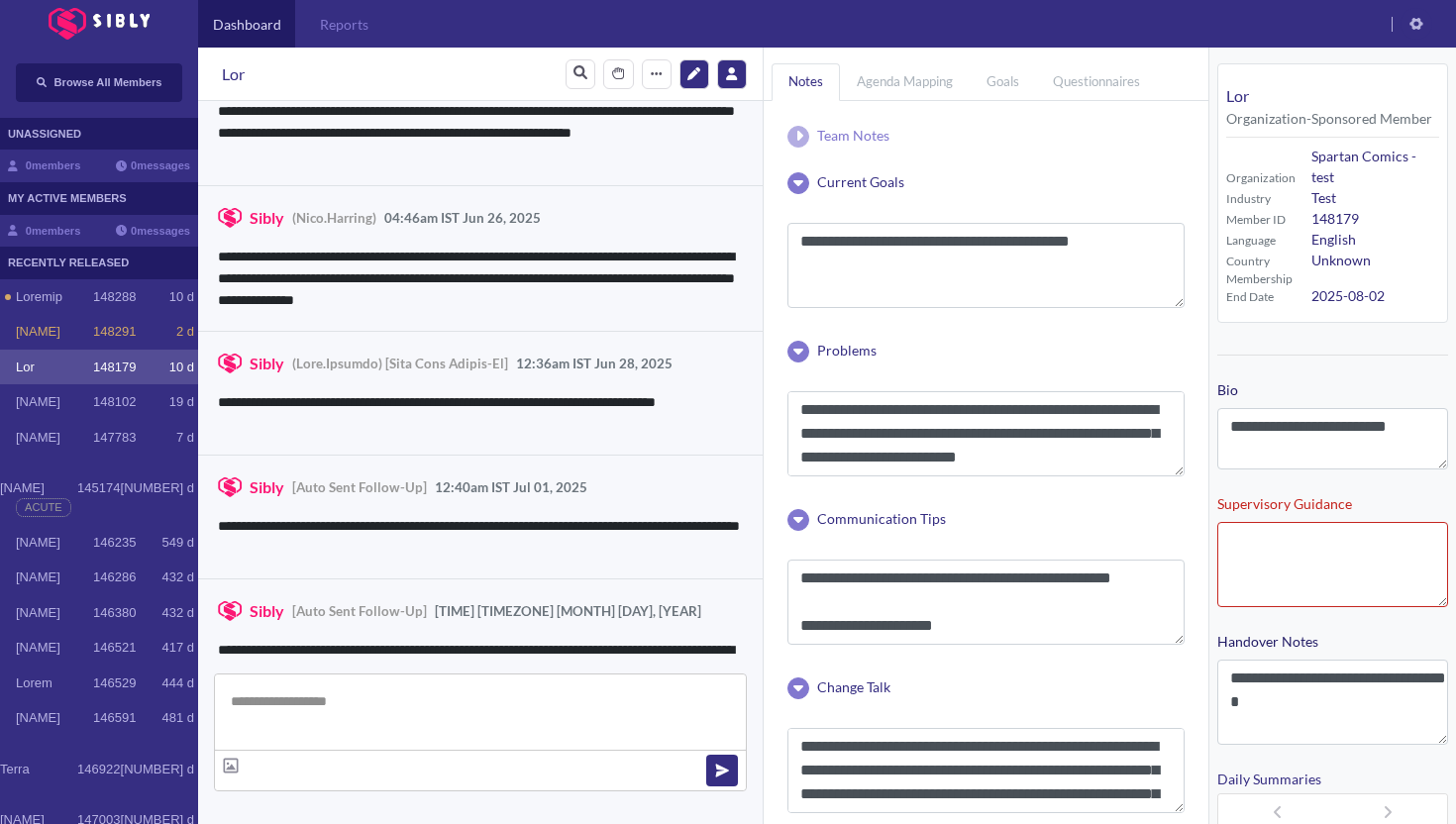 scroll, scrollTop: 3823, scrollLeft: 0, axis: vertical 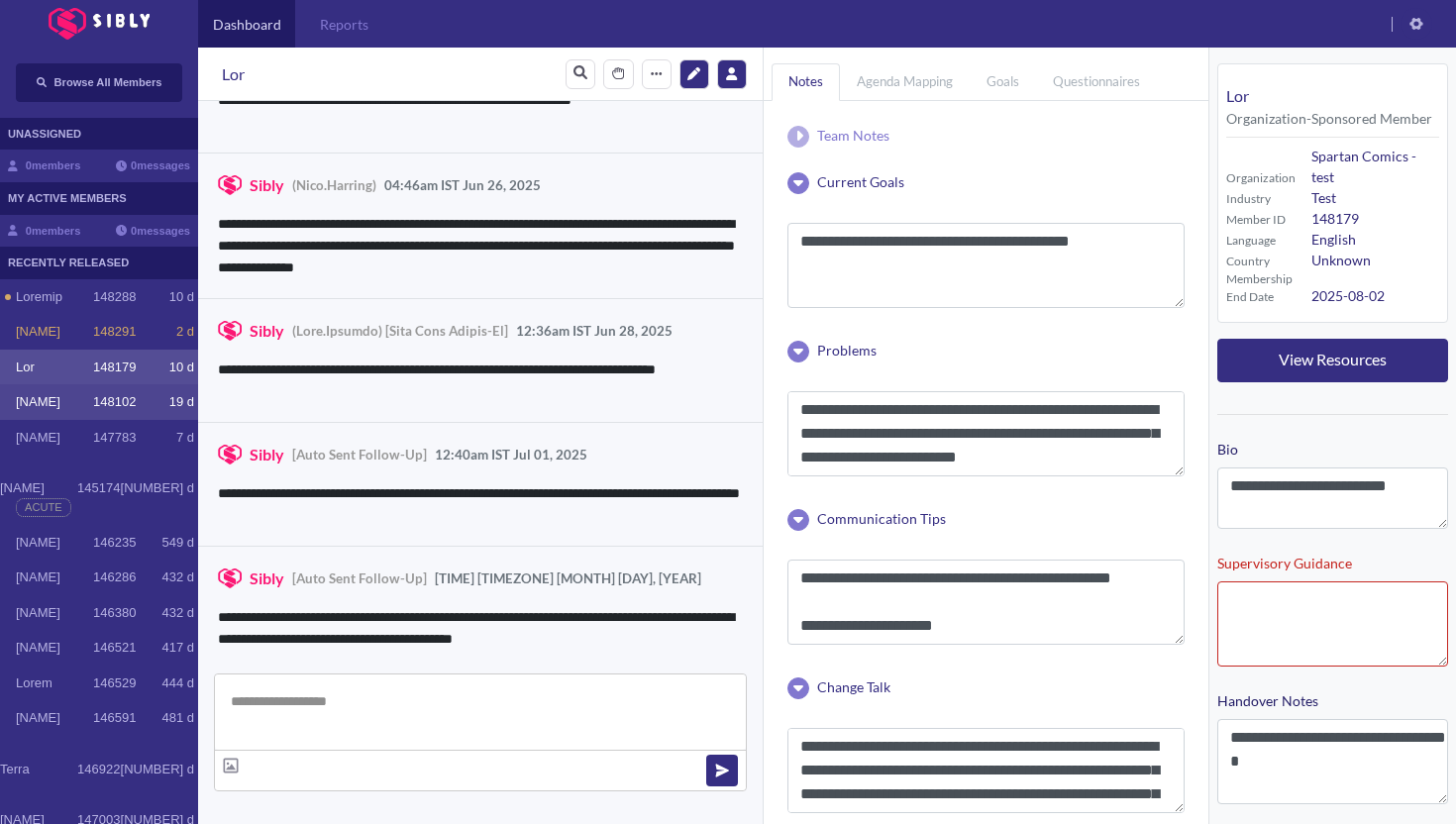 click on "[NAME] [NUMBER] [NUMBER] d" at bounding box center (99, 402) 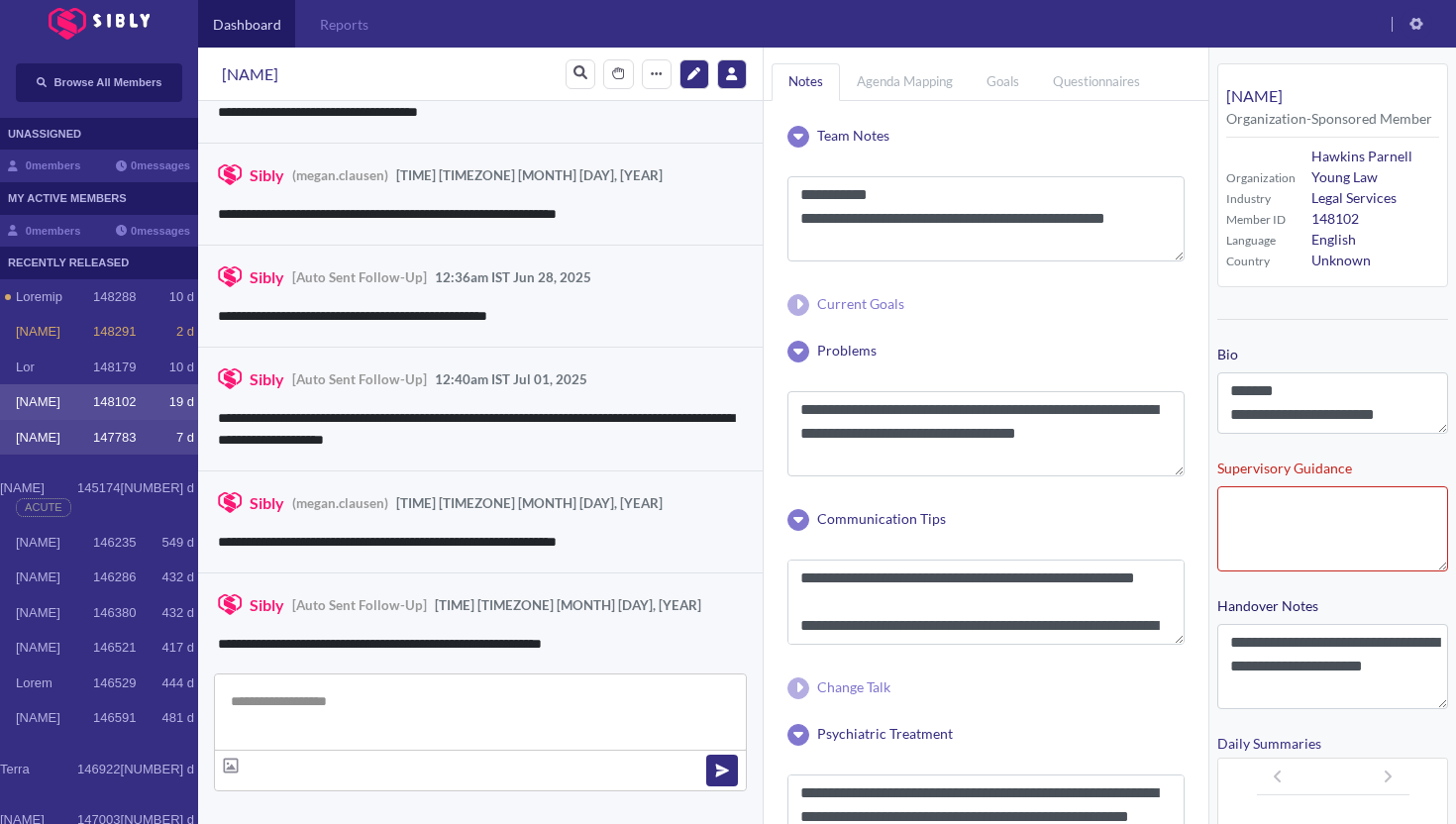 scroll, scrollTop: 3226, scrollLeft: 0, axis: vertical 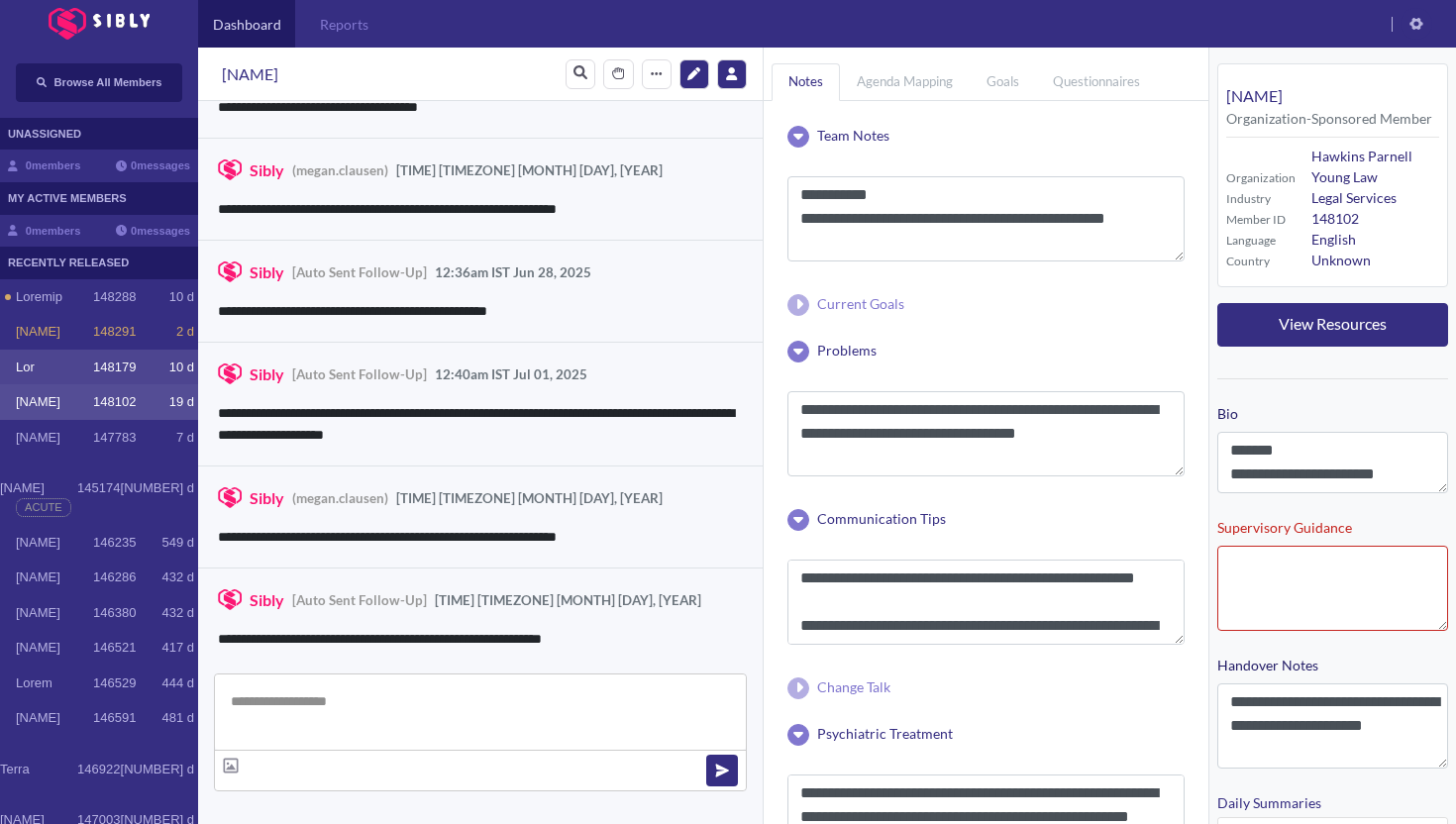 click on "Lor" at bounding box center (54, 297) 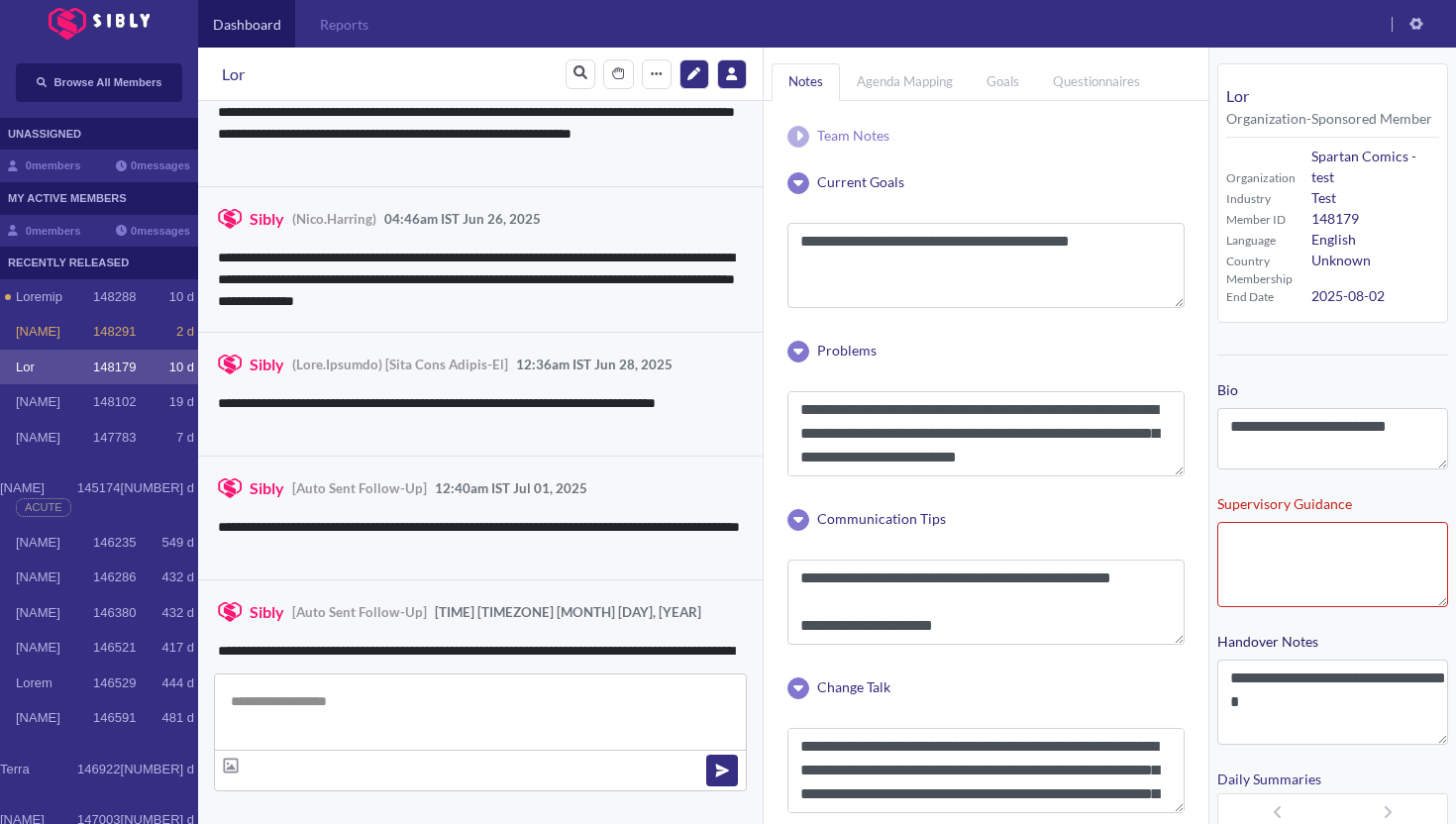 scroll, scrollTop: 3823, scrollLeft: 0, axis: vertical 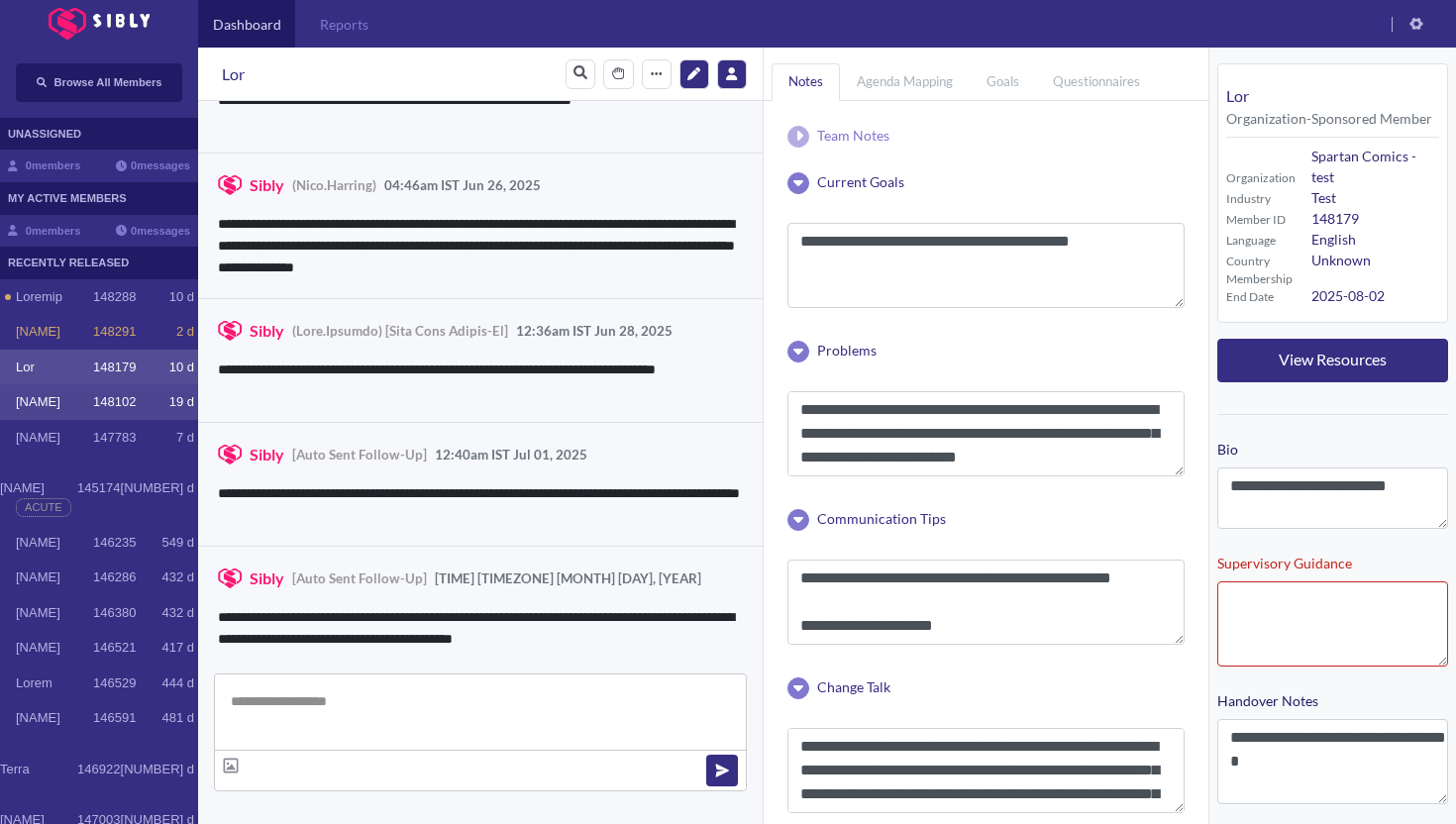 click on "[NAME]" at bounding box center [54, 297] 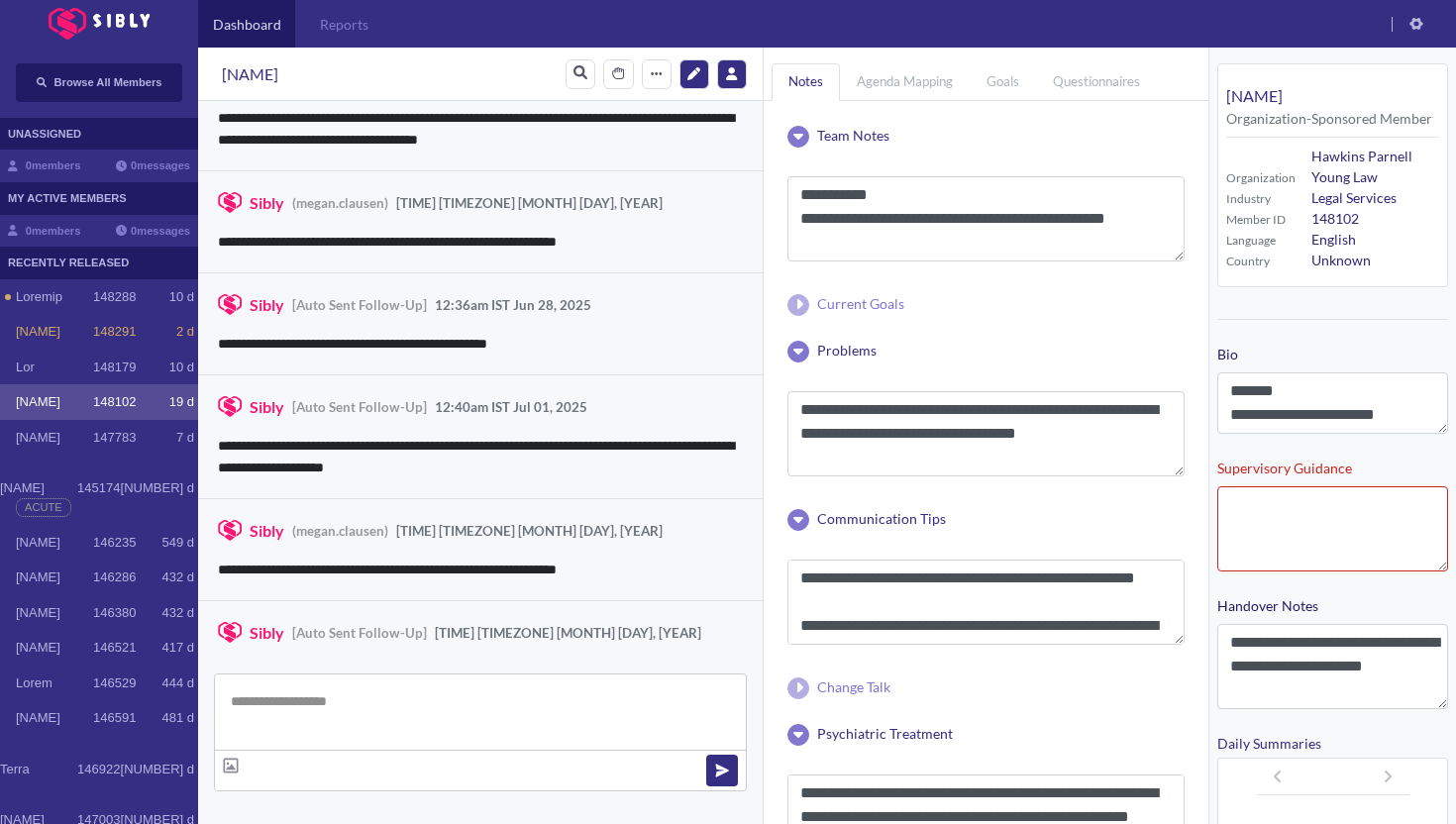 scroll, scrollTop: 3226, scrollLeft: 0, axis: vertical 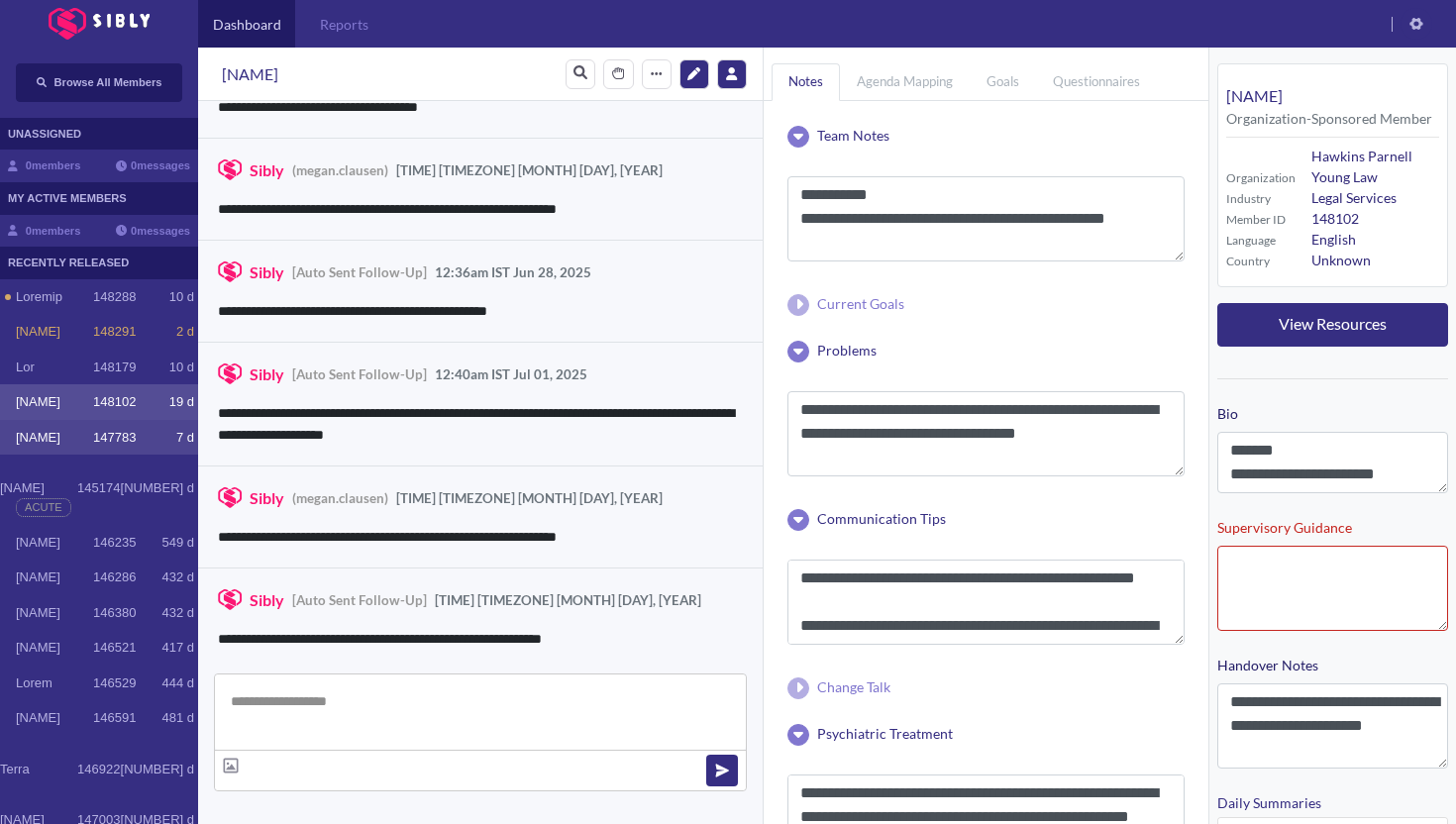 click on "[NAME]" at bounding box center (54, 297) 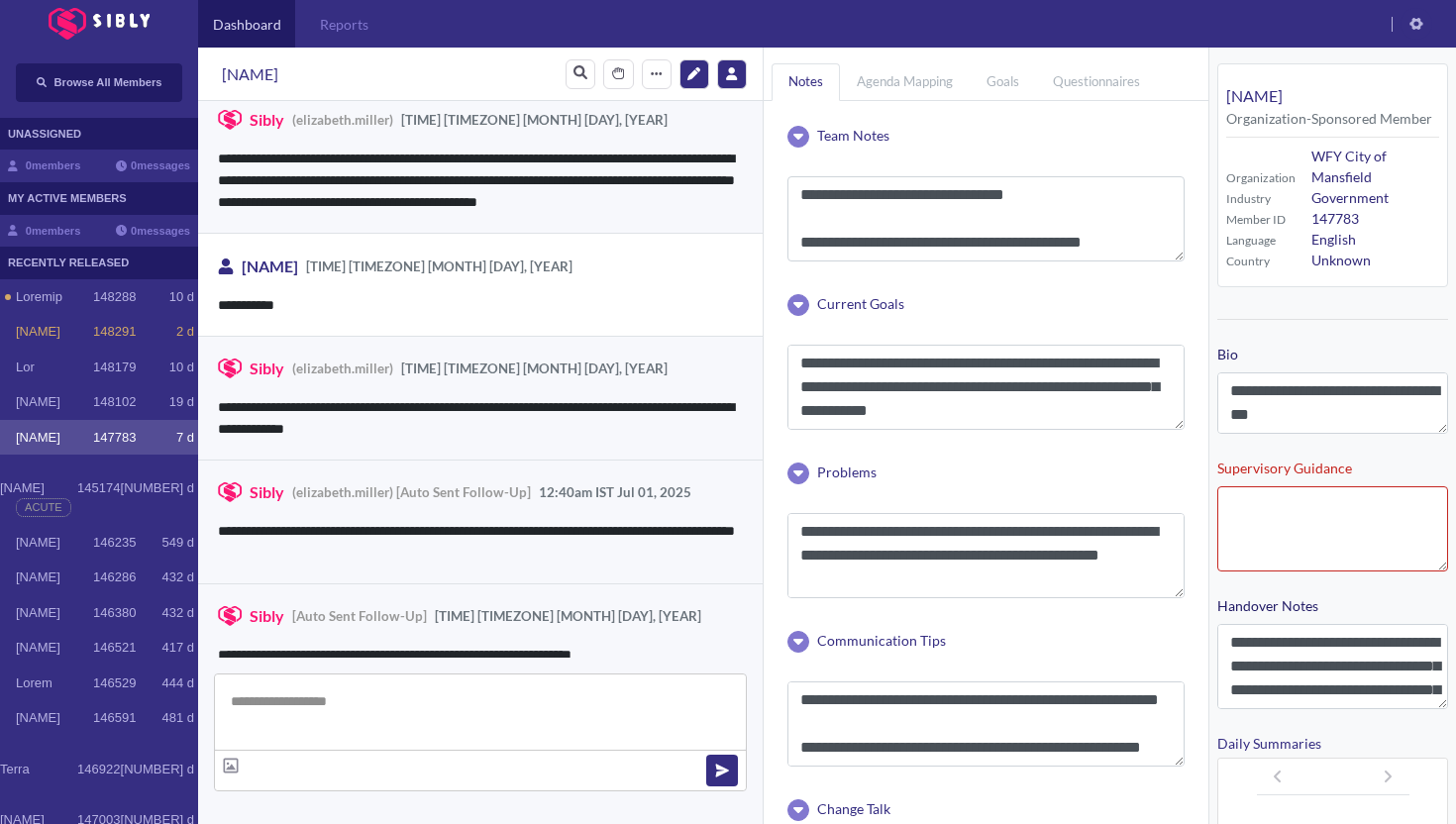 scroll, scrollTop: 3220, scrollLeft: 0, axis: vertical 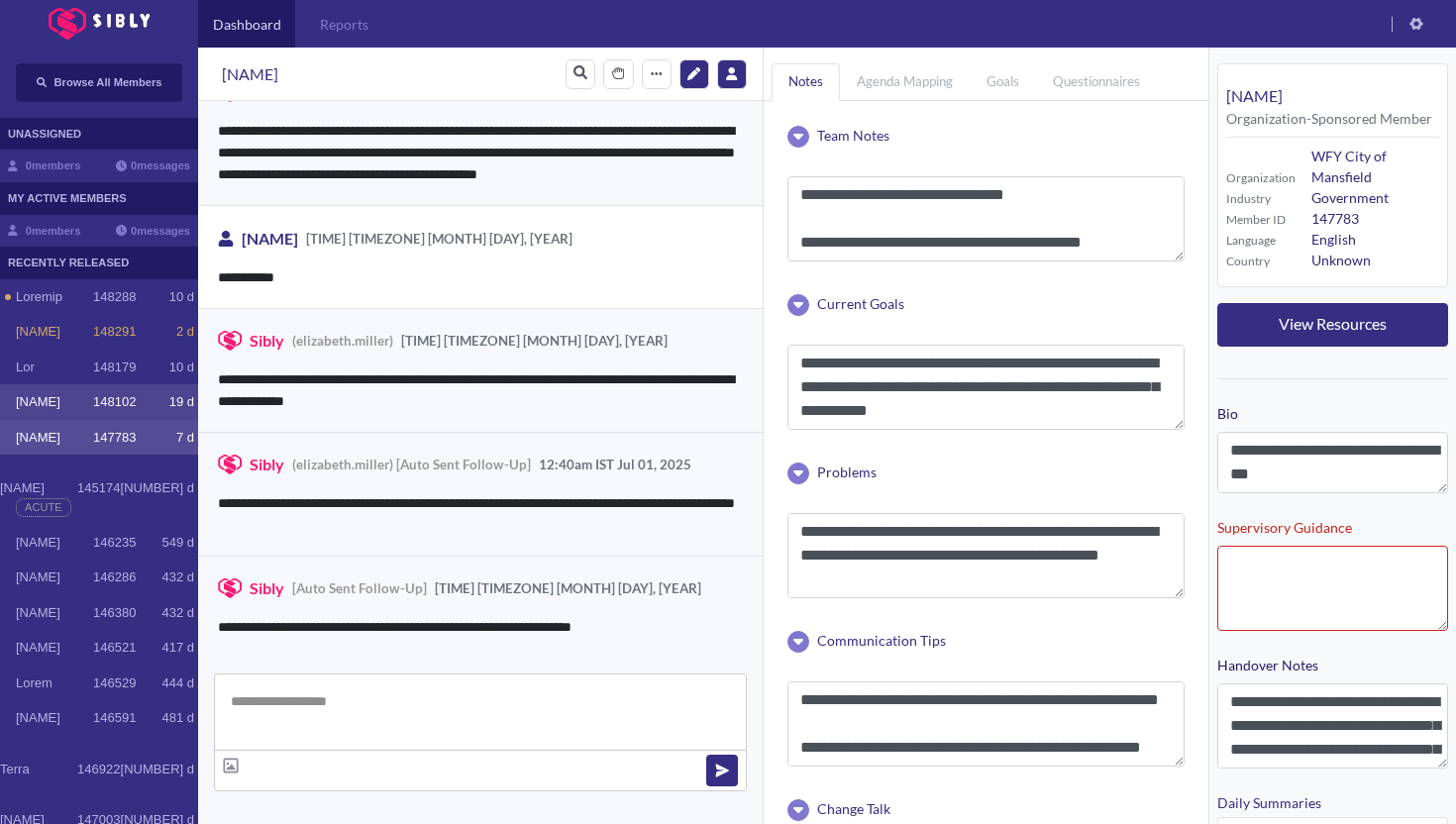 click on "[NAME] [NUMBER] [NUMBER] d" at bounding box center [99, 402] 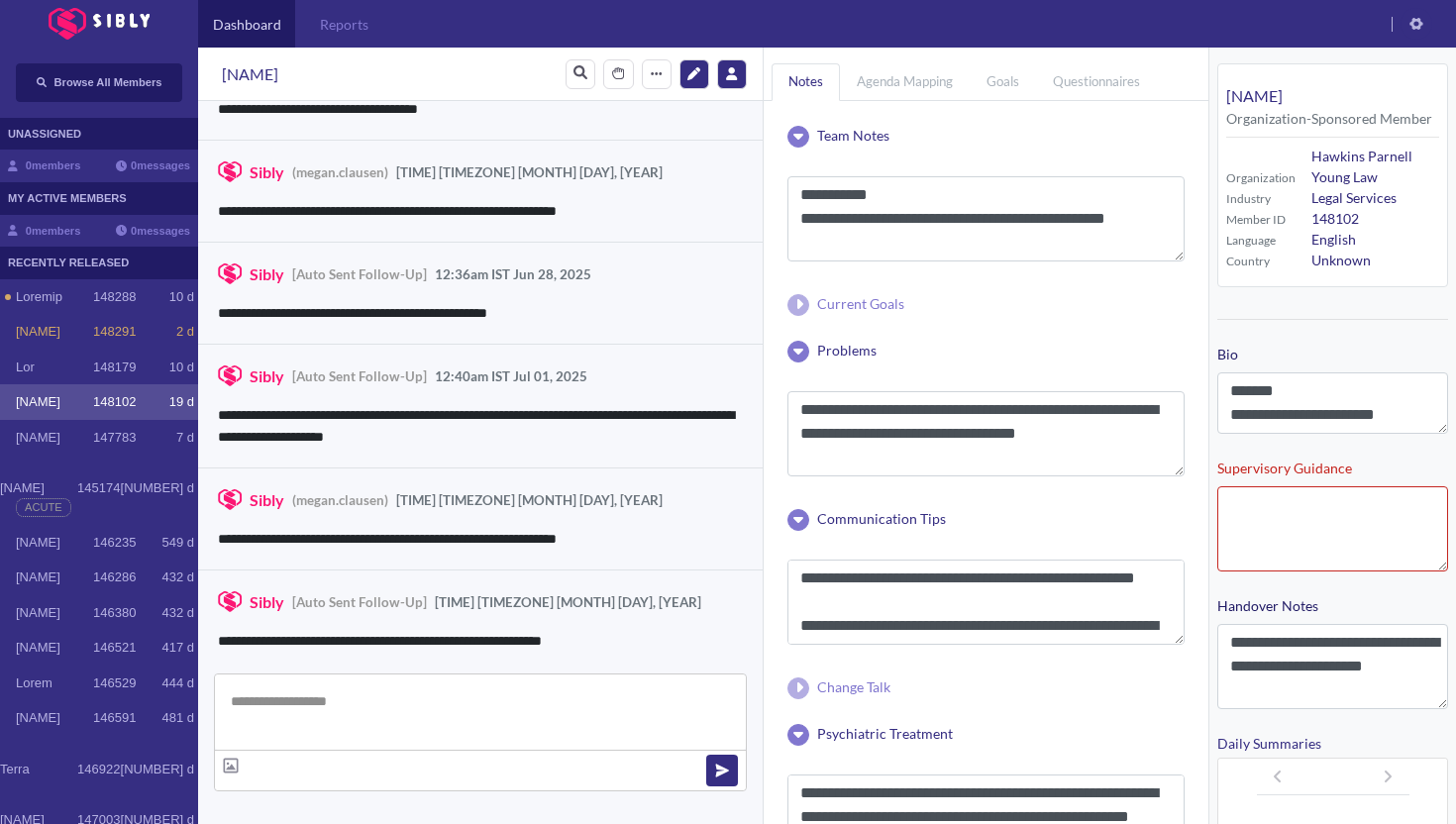 scroll, scrollTop: 3226, scrollLeft: 0, axis: vertical 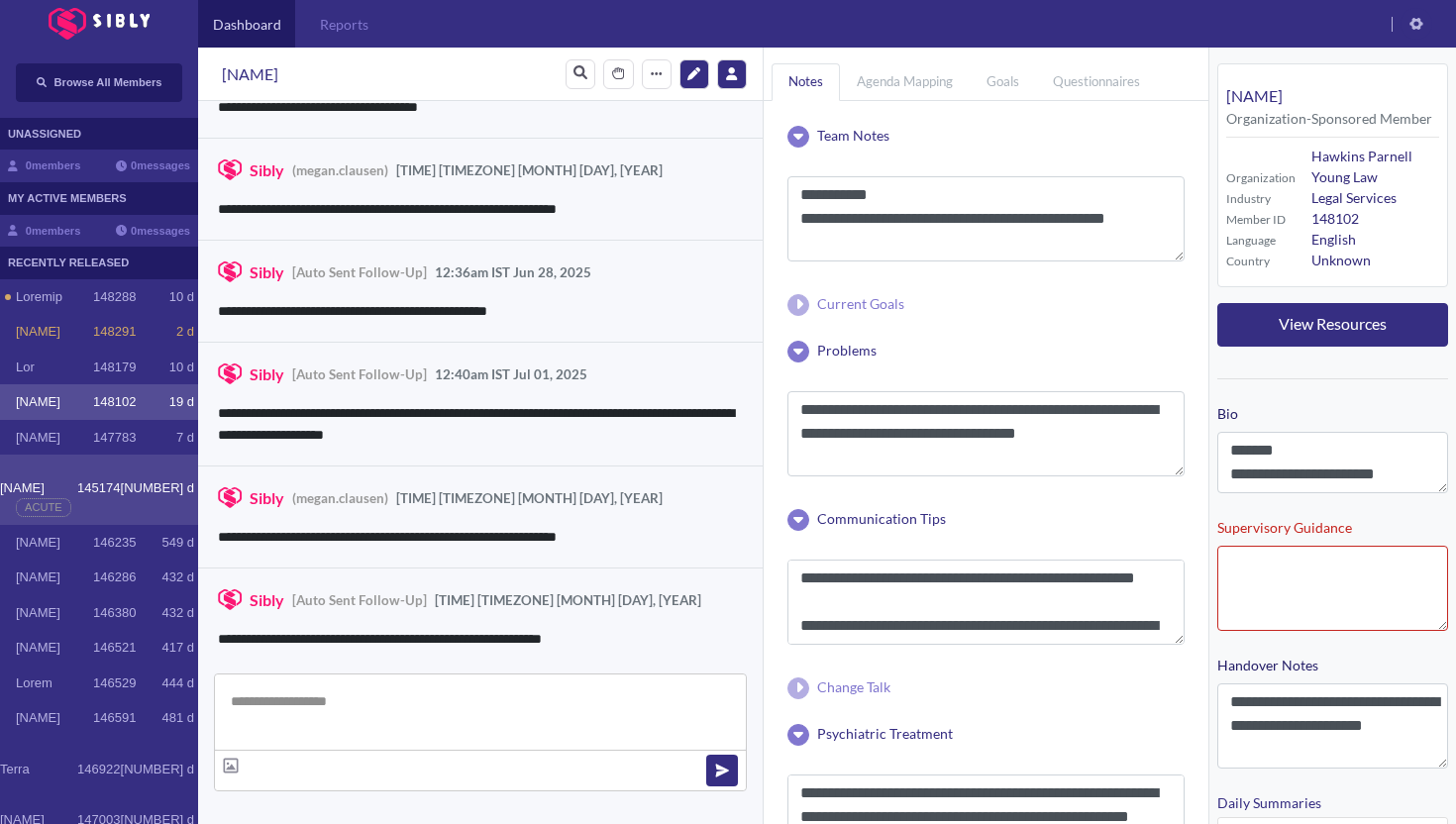 click on "[NAME]" at bounding box center [54, 297] 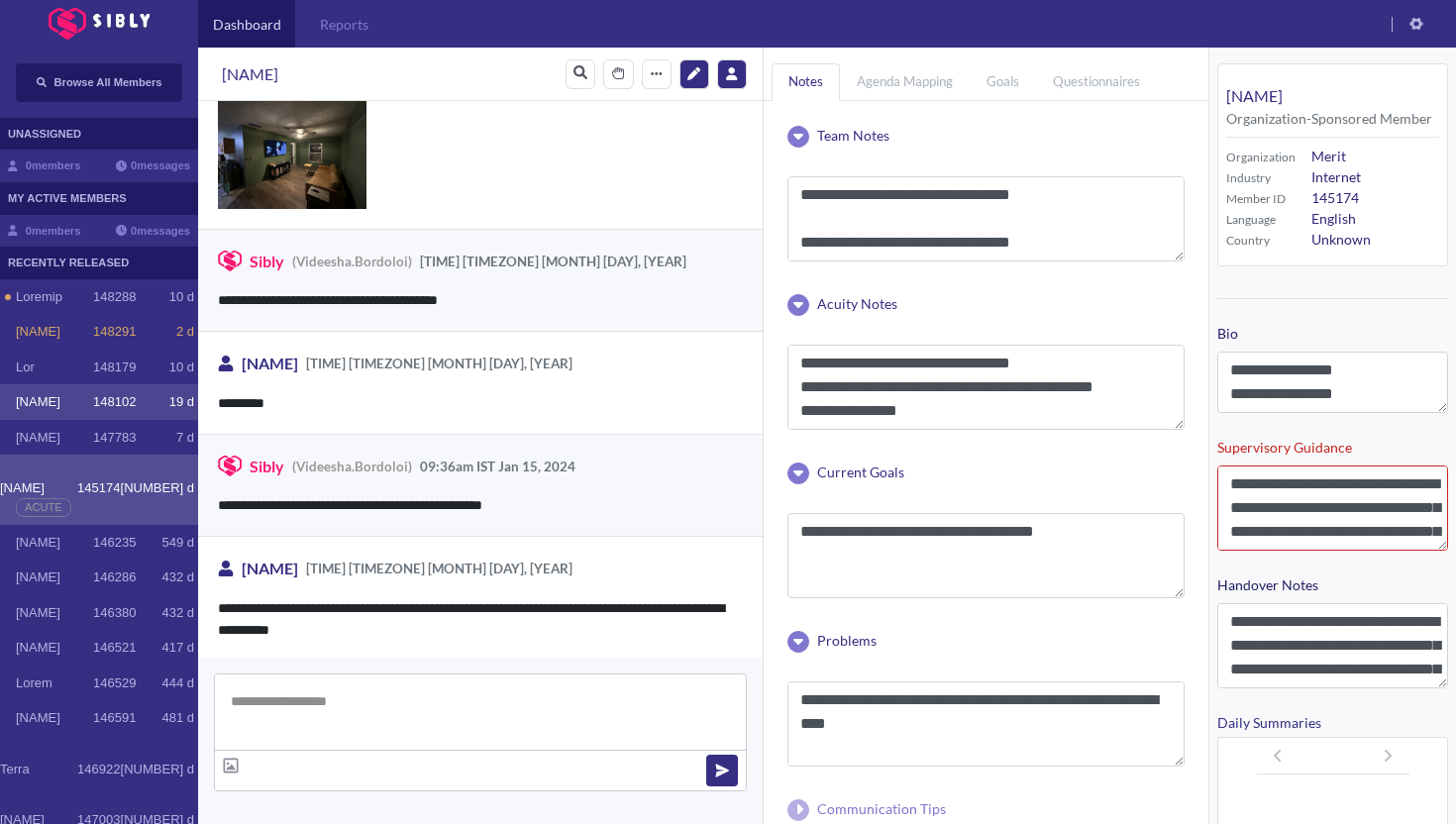 scroll, scrollTop: 697, scrollLeft: 0, axis: vertical 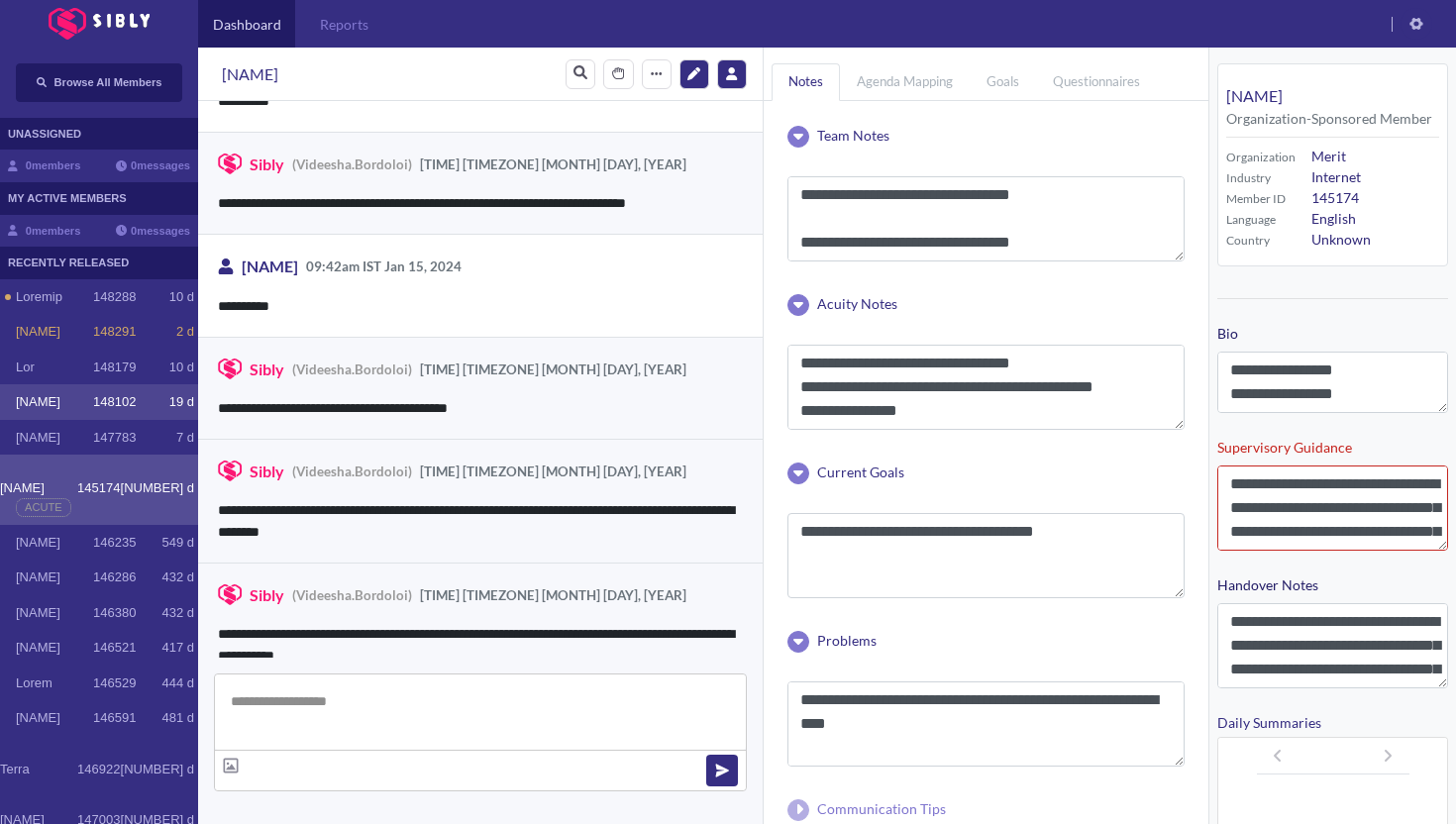 click on "[NAME] [NUMBER] [NUMBER] d" at bounding box center [99, 402] 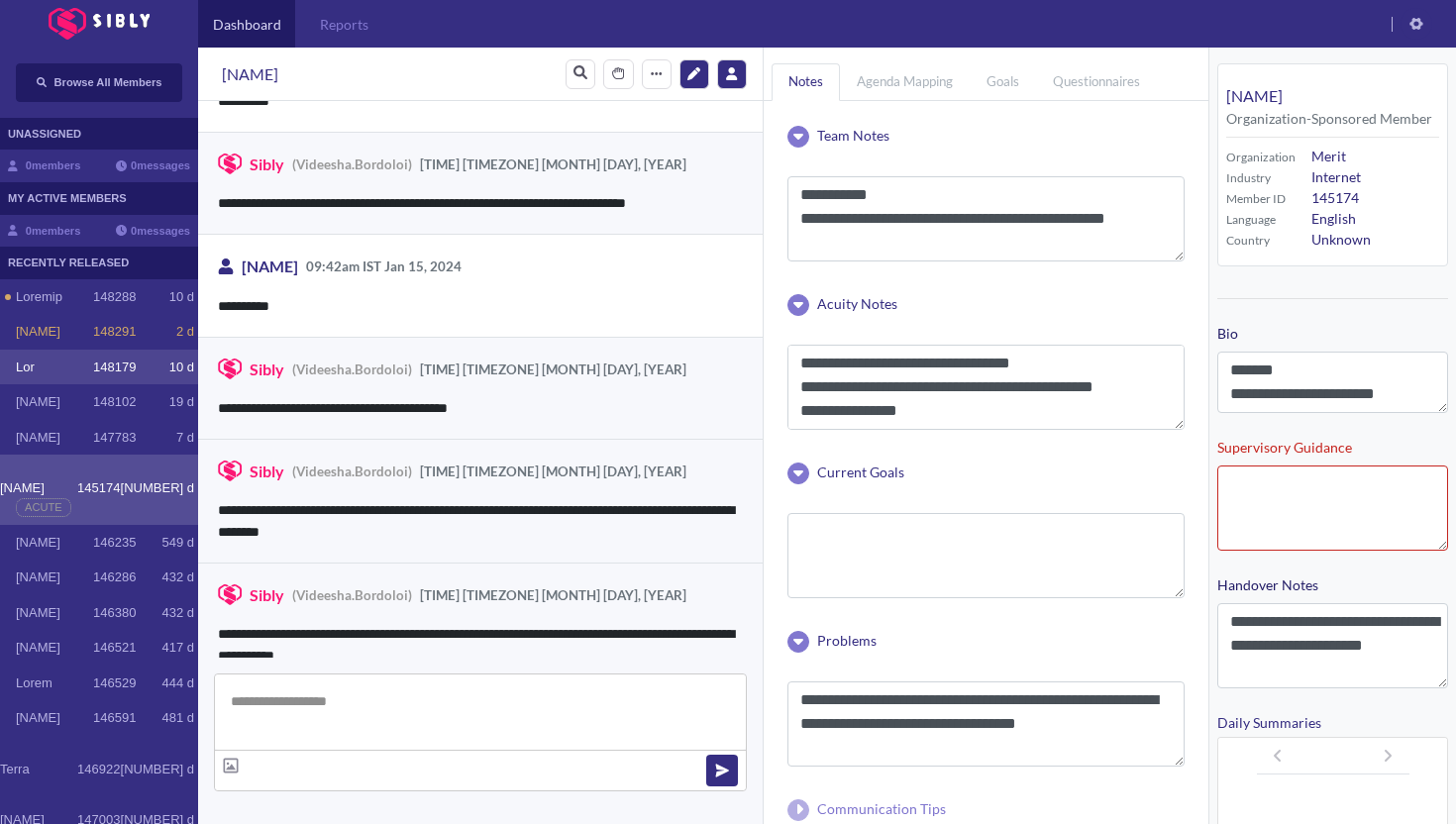 scroll, scrollTop: 0, scrollLeft: 0, axis: both 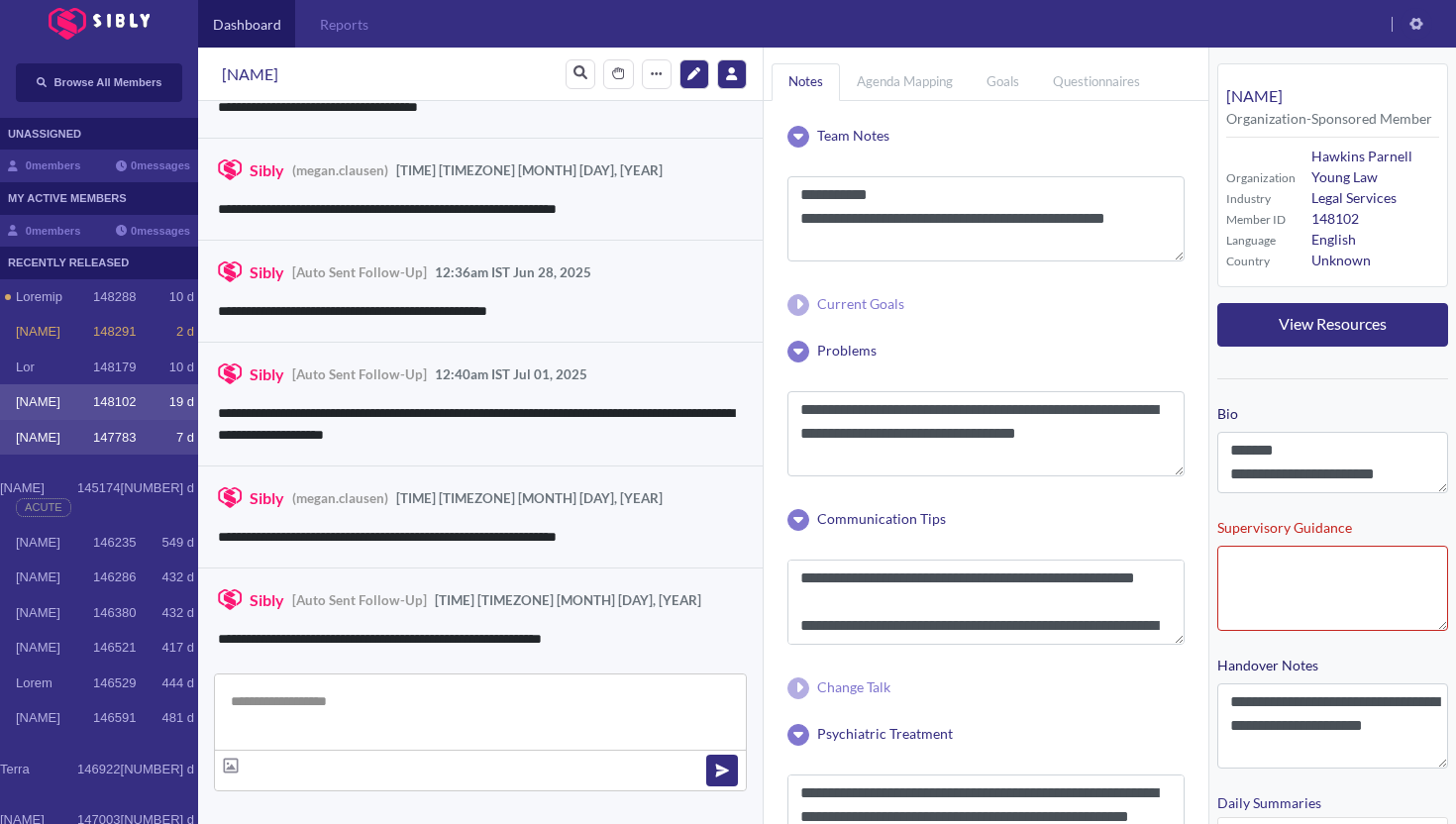 click on "[NAME]" at bounding box center [54, 297] 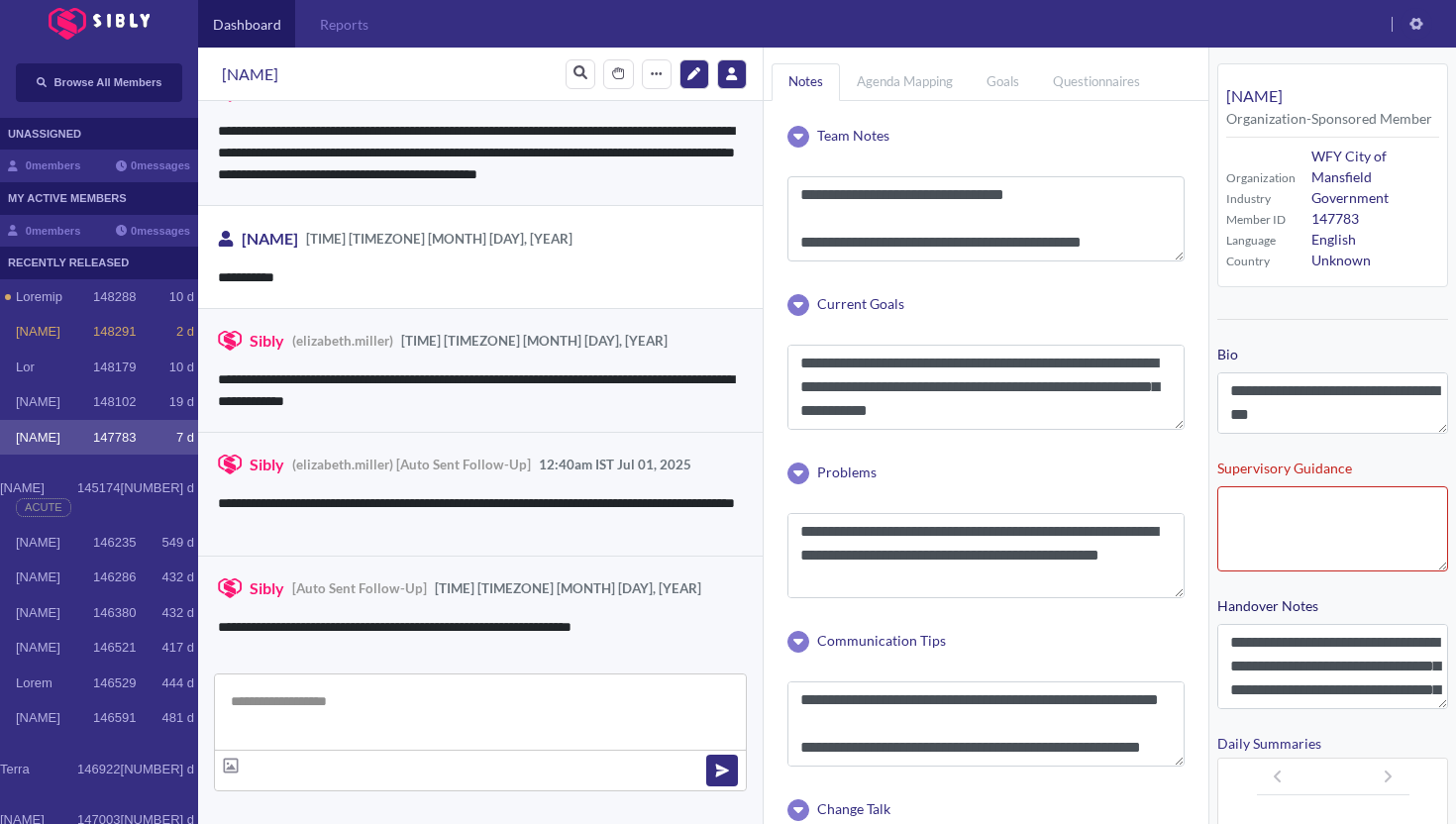 scroll, scrollTop: 3220, scrollLeft: 0, axis: vertical 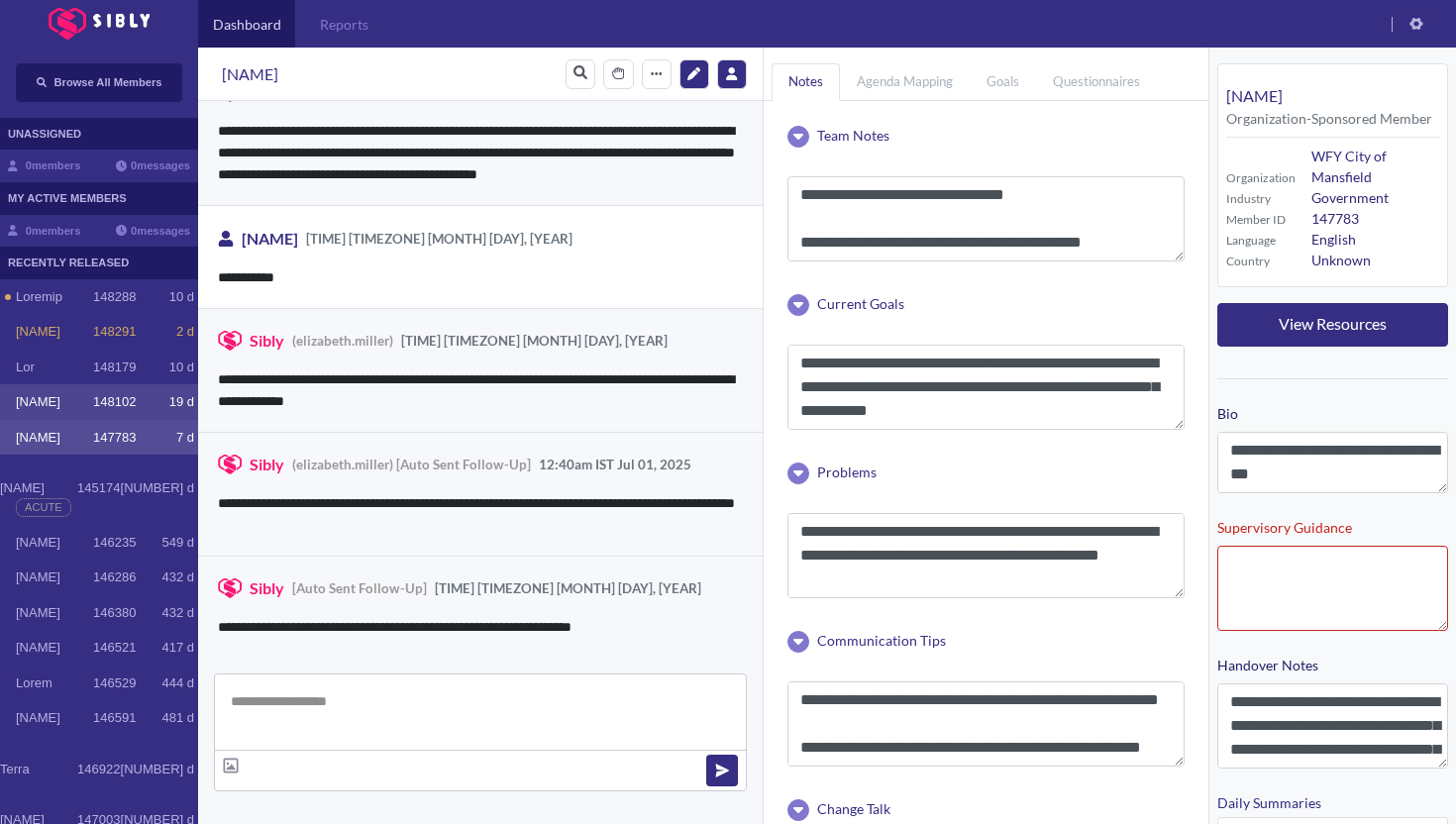 drag, startPoint x: 43, startPoint y: 402, endPoint x: 11, endPoint y: 384, distance: 36.71512 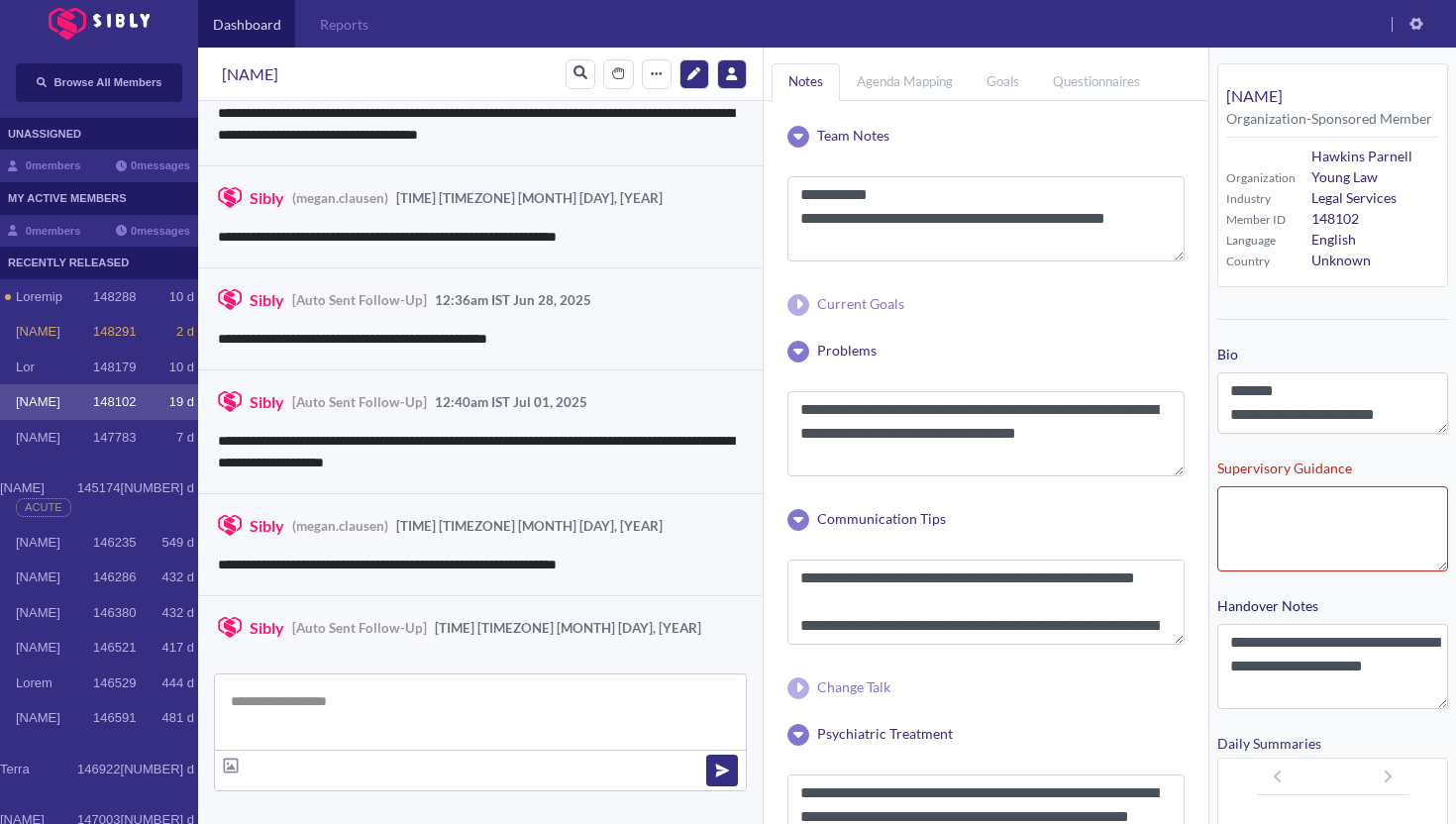 scroll, scrollTop: 3226, scrollLeft: 0, axis: vertical 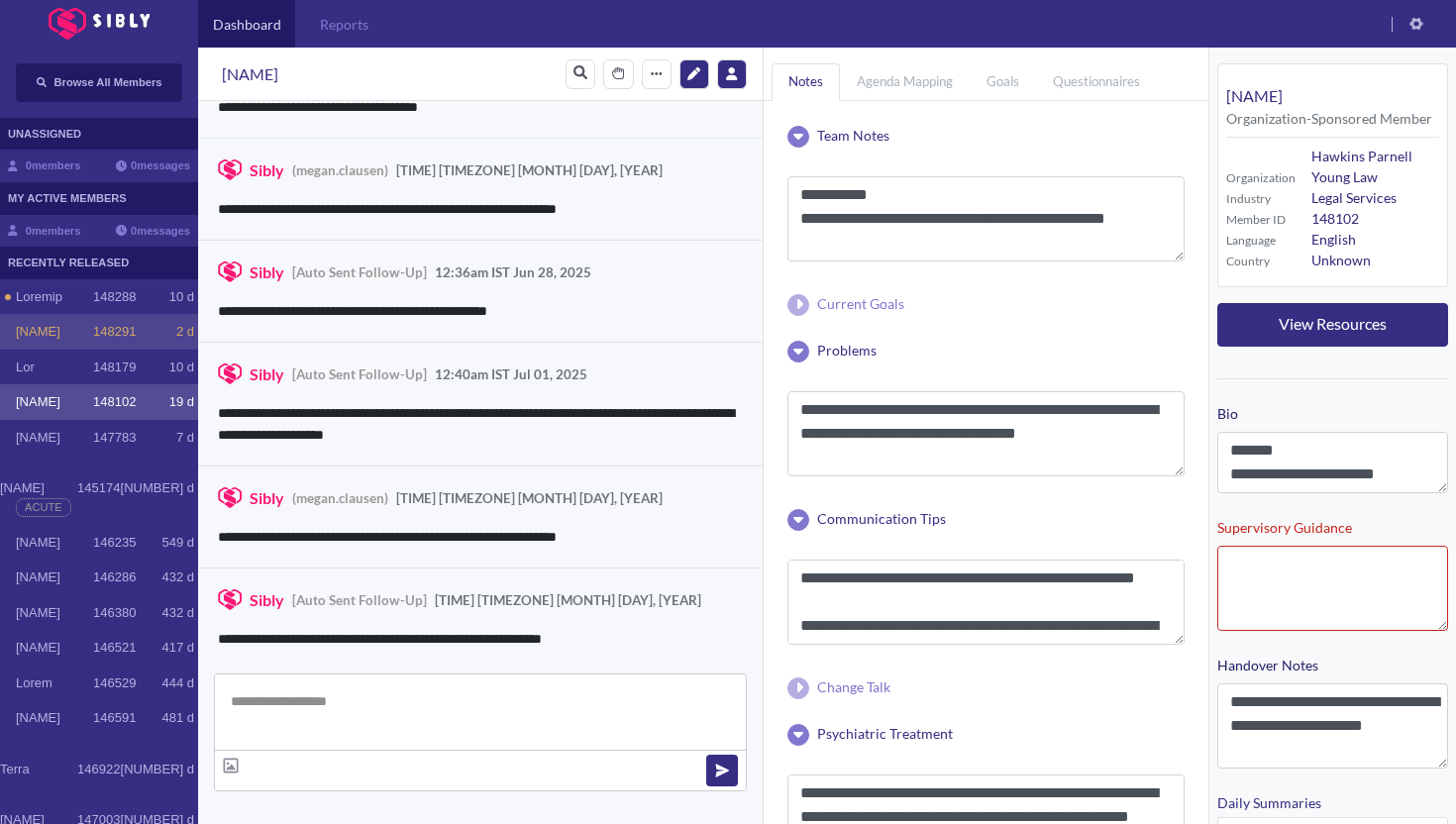click on "[NAME] [NUMBER] [NUMBER] d" at bounding box center (99, 332) 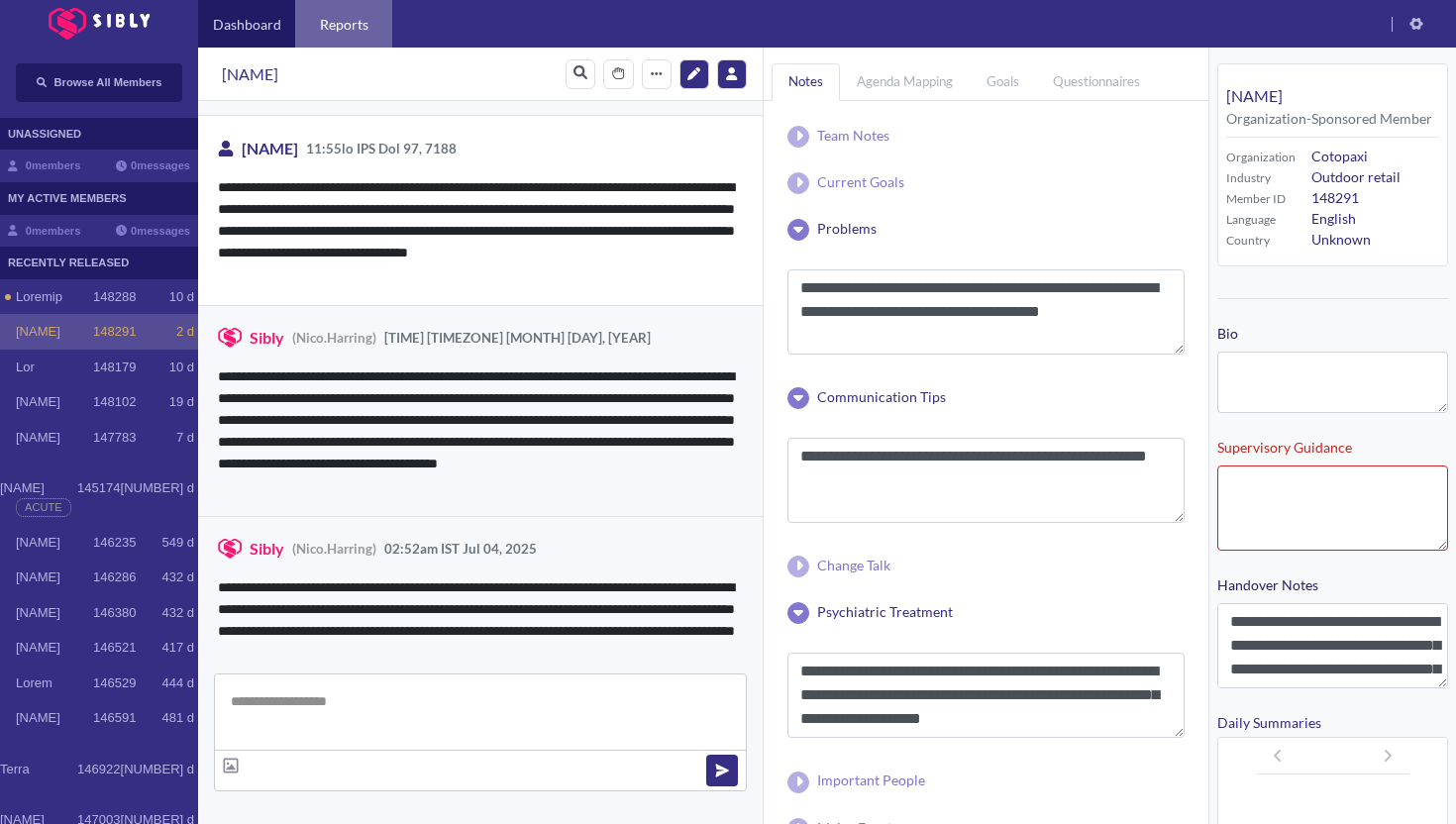 scroll, scrollTop: 3794, scrollLeft: 0, axis: vertical 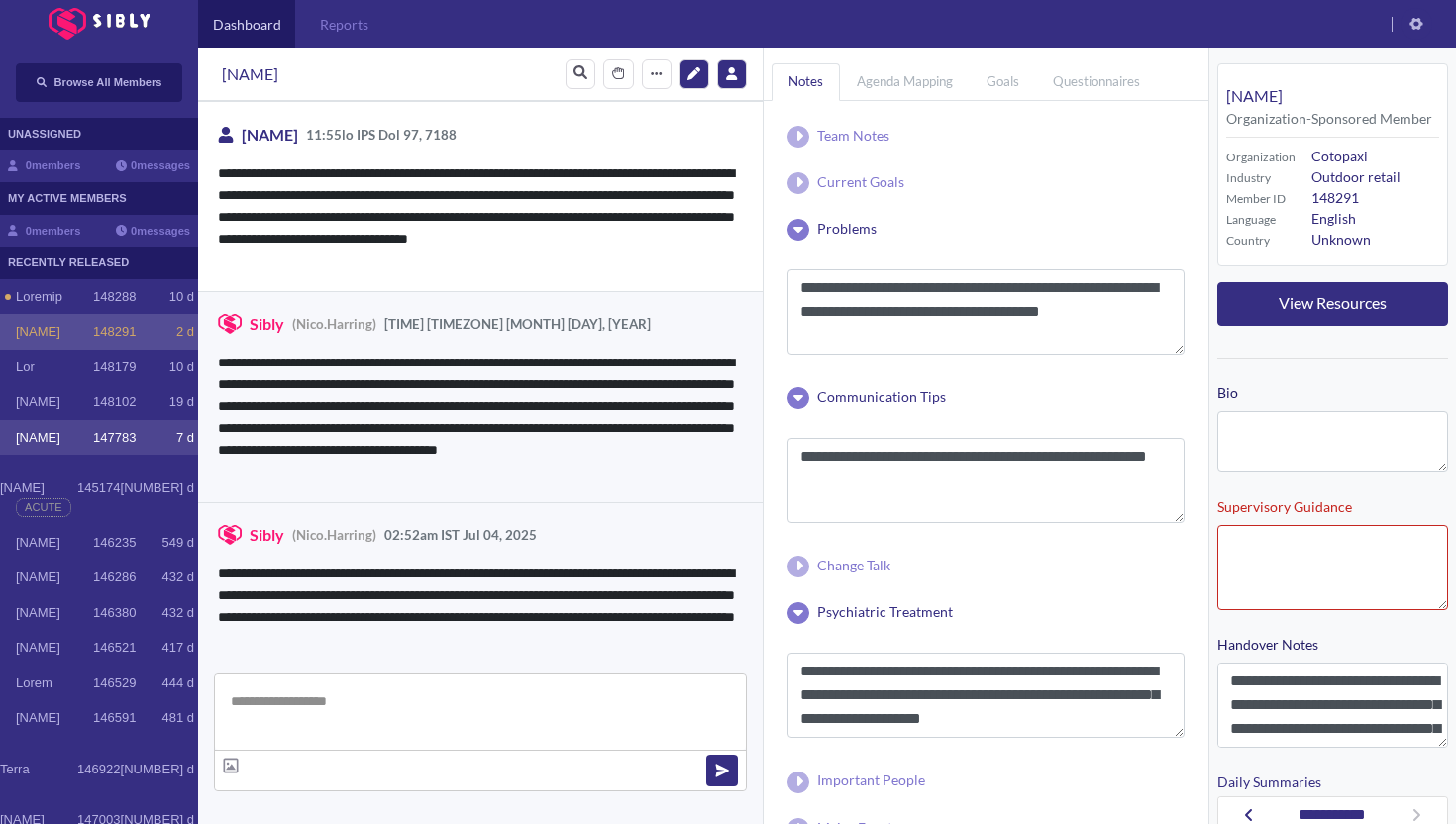 click on "[NAME] [NUMBER] [NUMBER] d" at bounding box center (99, 438) 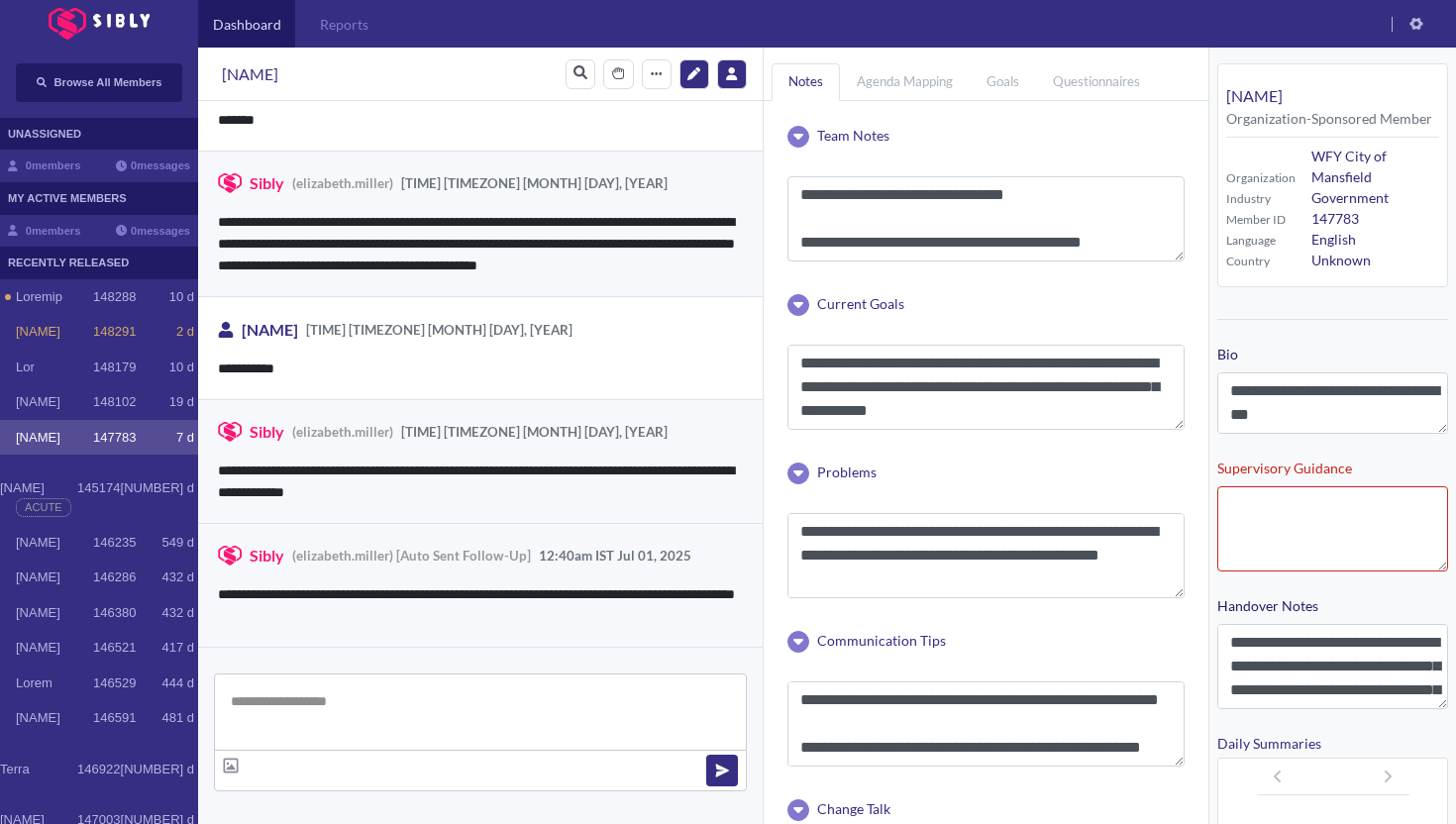 scroll, scrollTop: 3220, scrollLeft: 0, axis: vertical 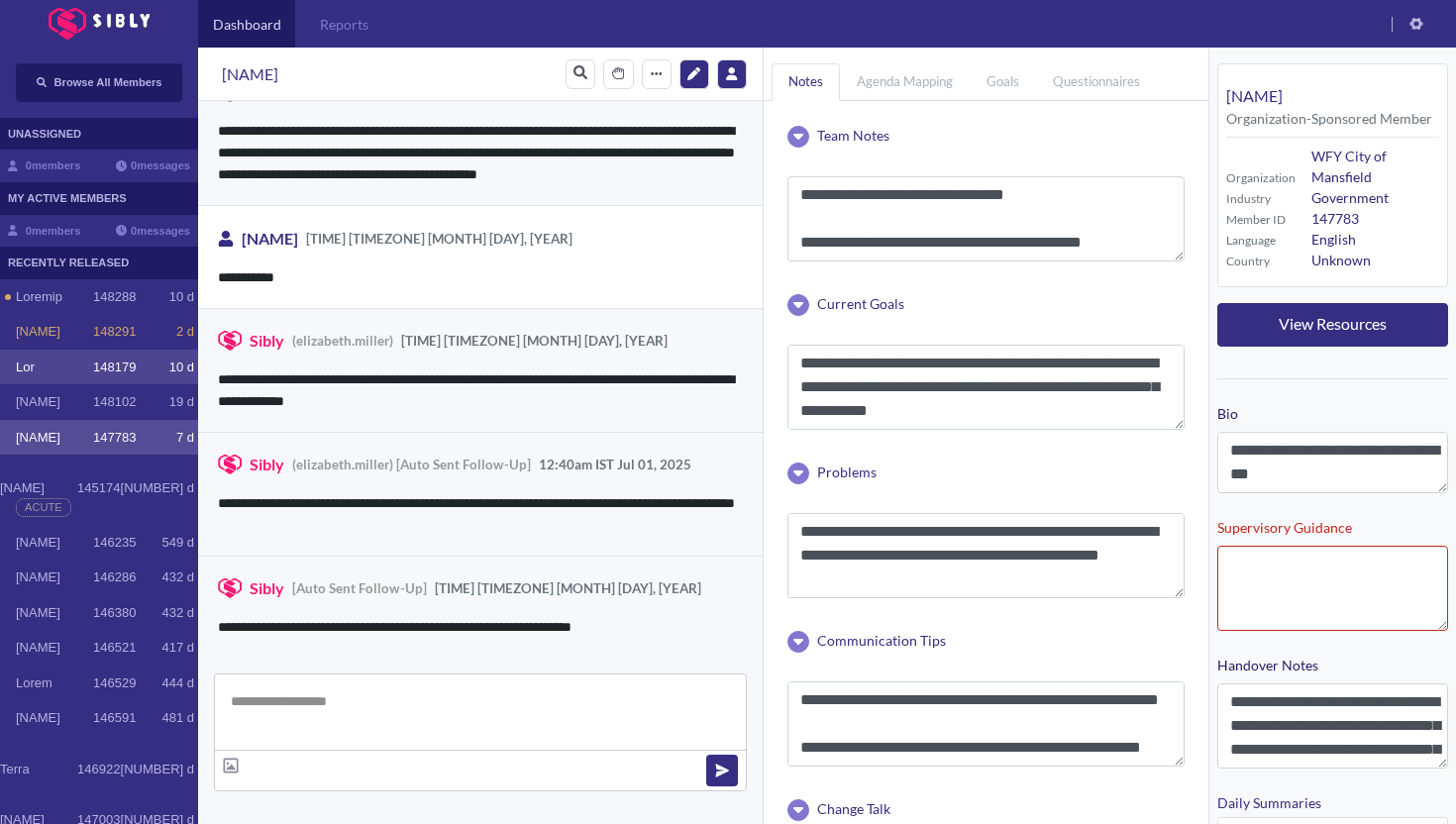 click on "[NAME] [NUMBER] [NUMBER] d" at bounding box center [105, 297] 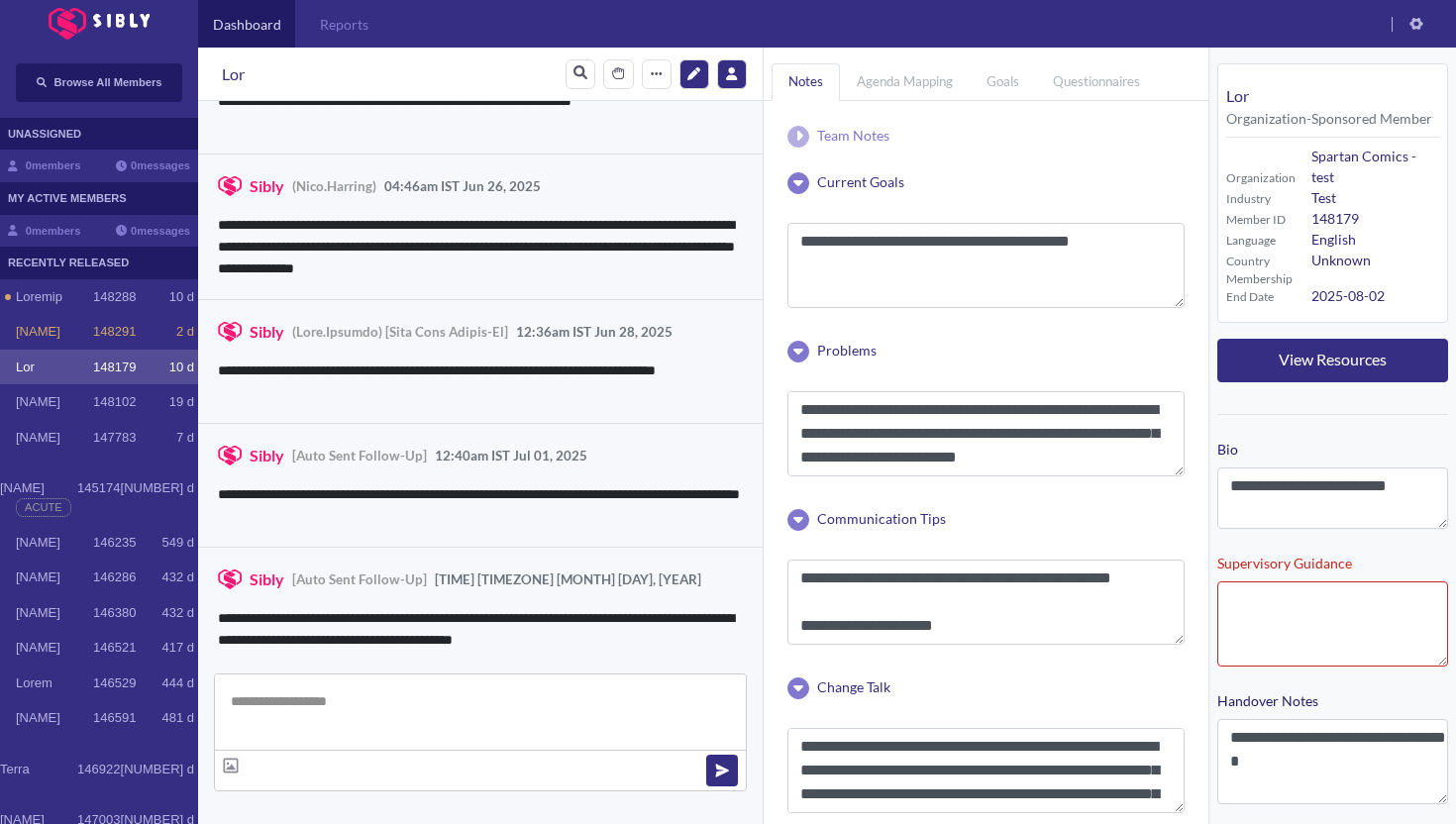 scroll, scrollTop: 3823, scrollLeft: 0, axis: vertical 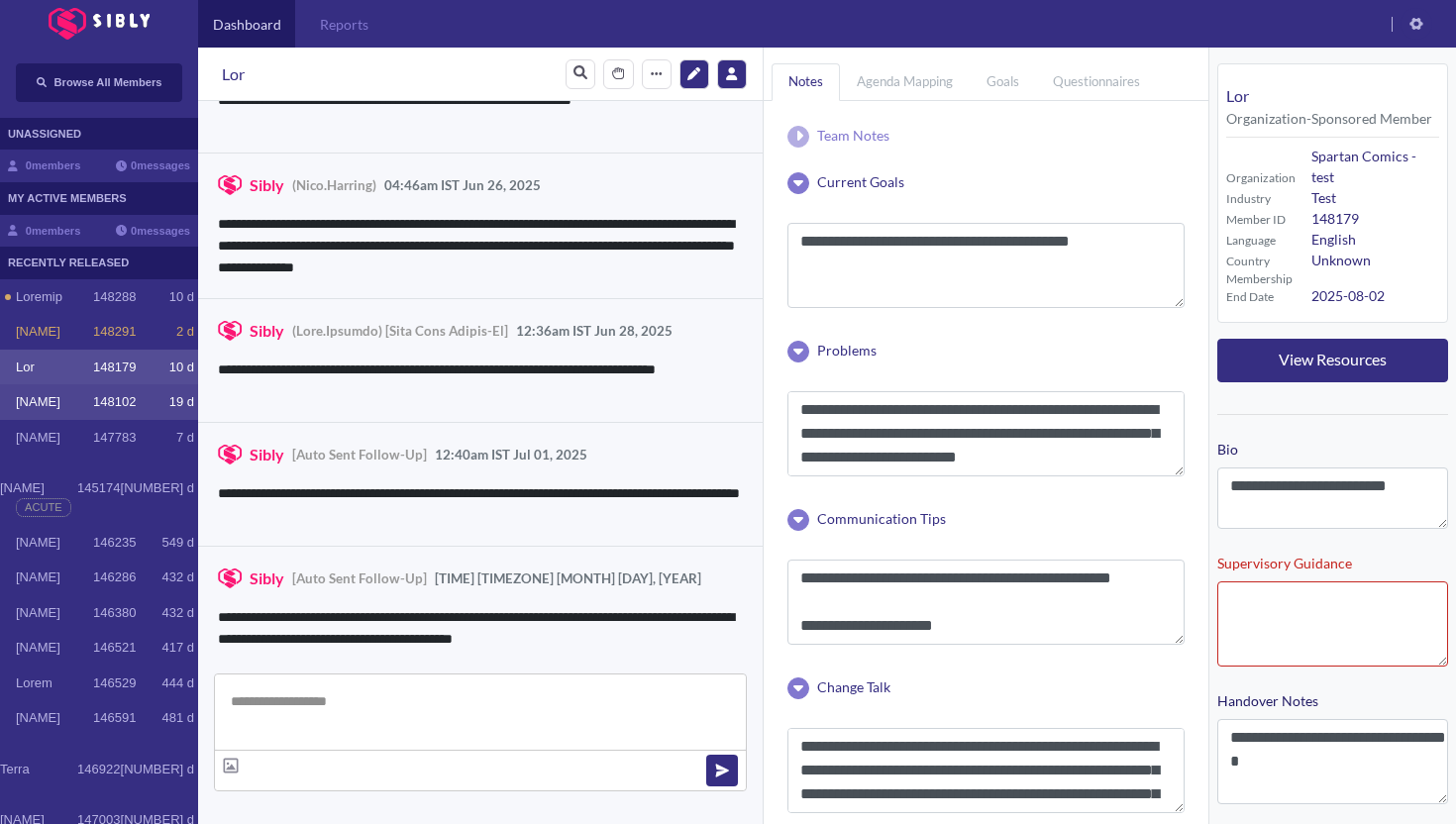 click on "[NAME]" at bounding box center (54, 297) 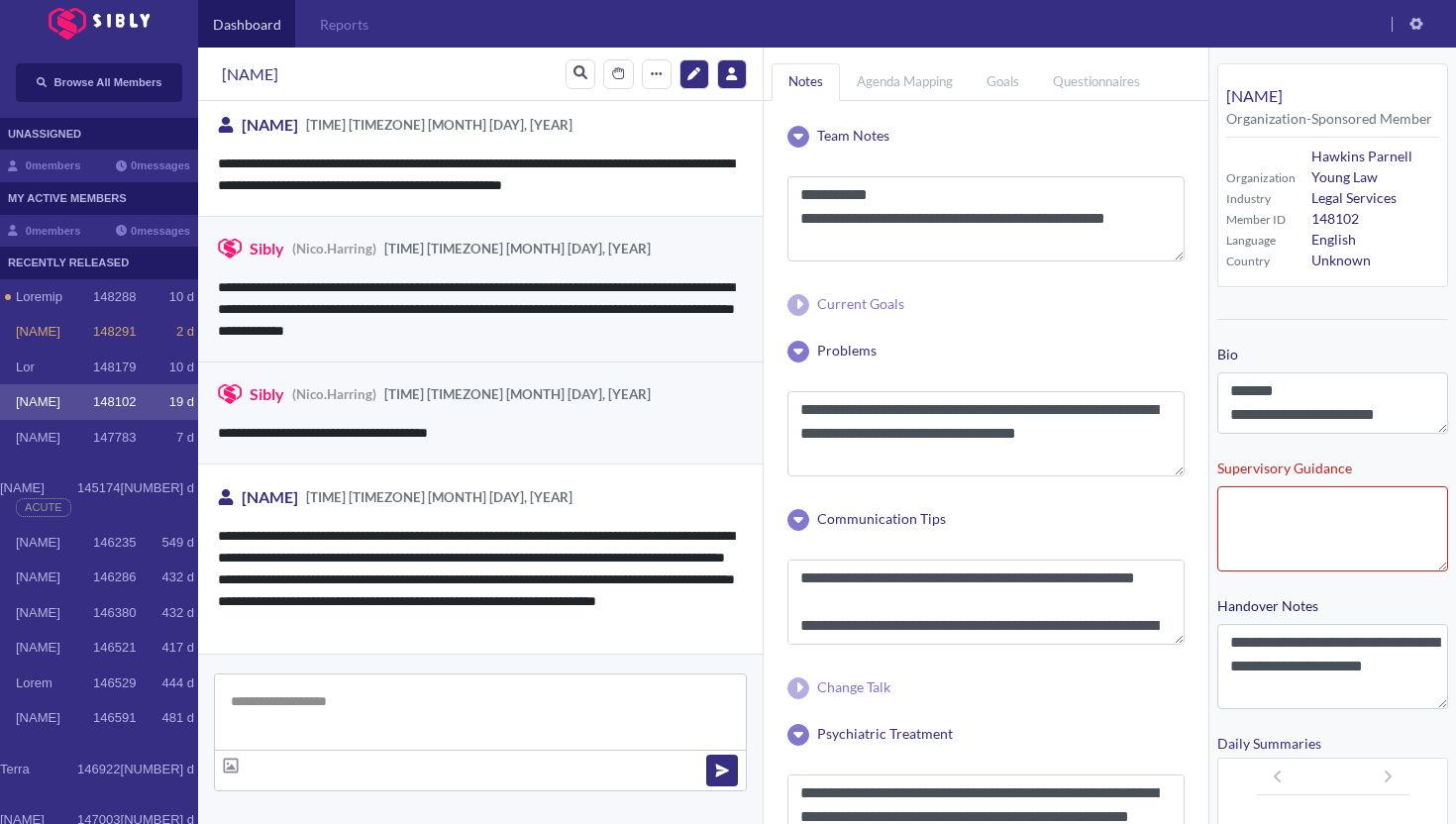 scroll, scrollTop: 1220, scrollLeft: 0, axis: vertical 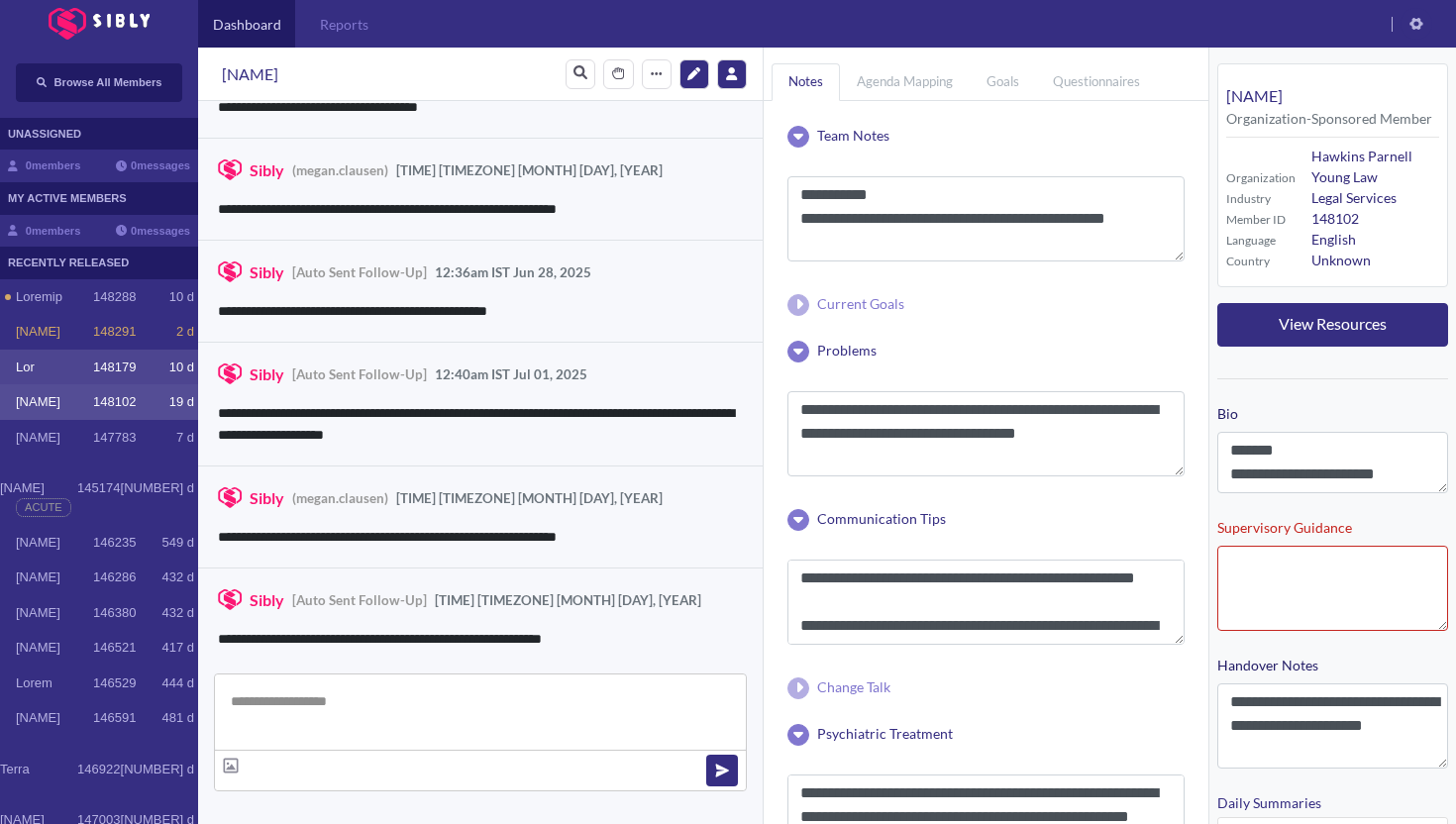 click on "Lor" at bounding box center (54, 297) 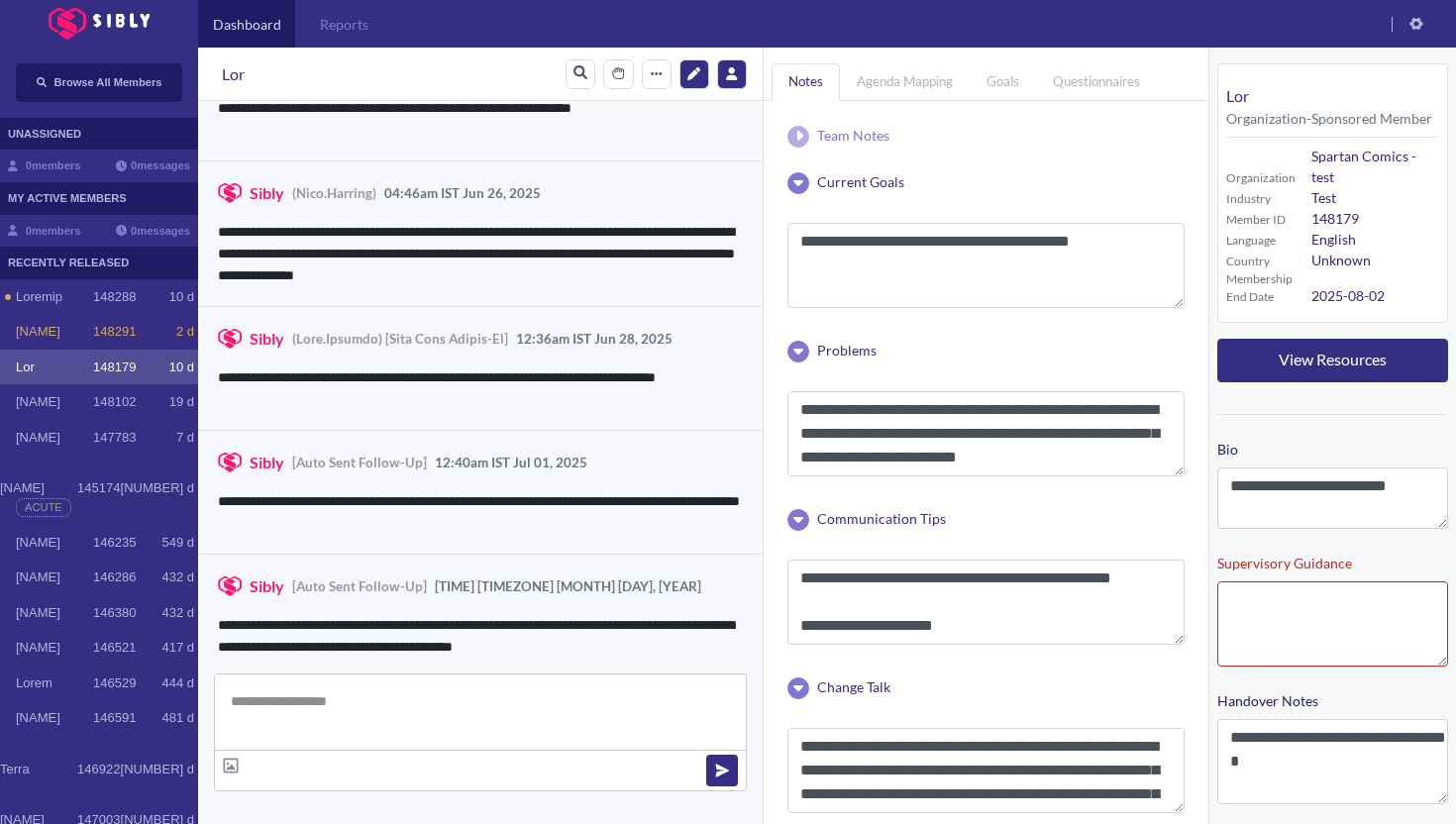 scroll, scrollTop: 3823, scrollLeft: 0, axis: vertical 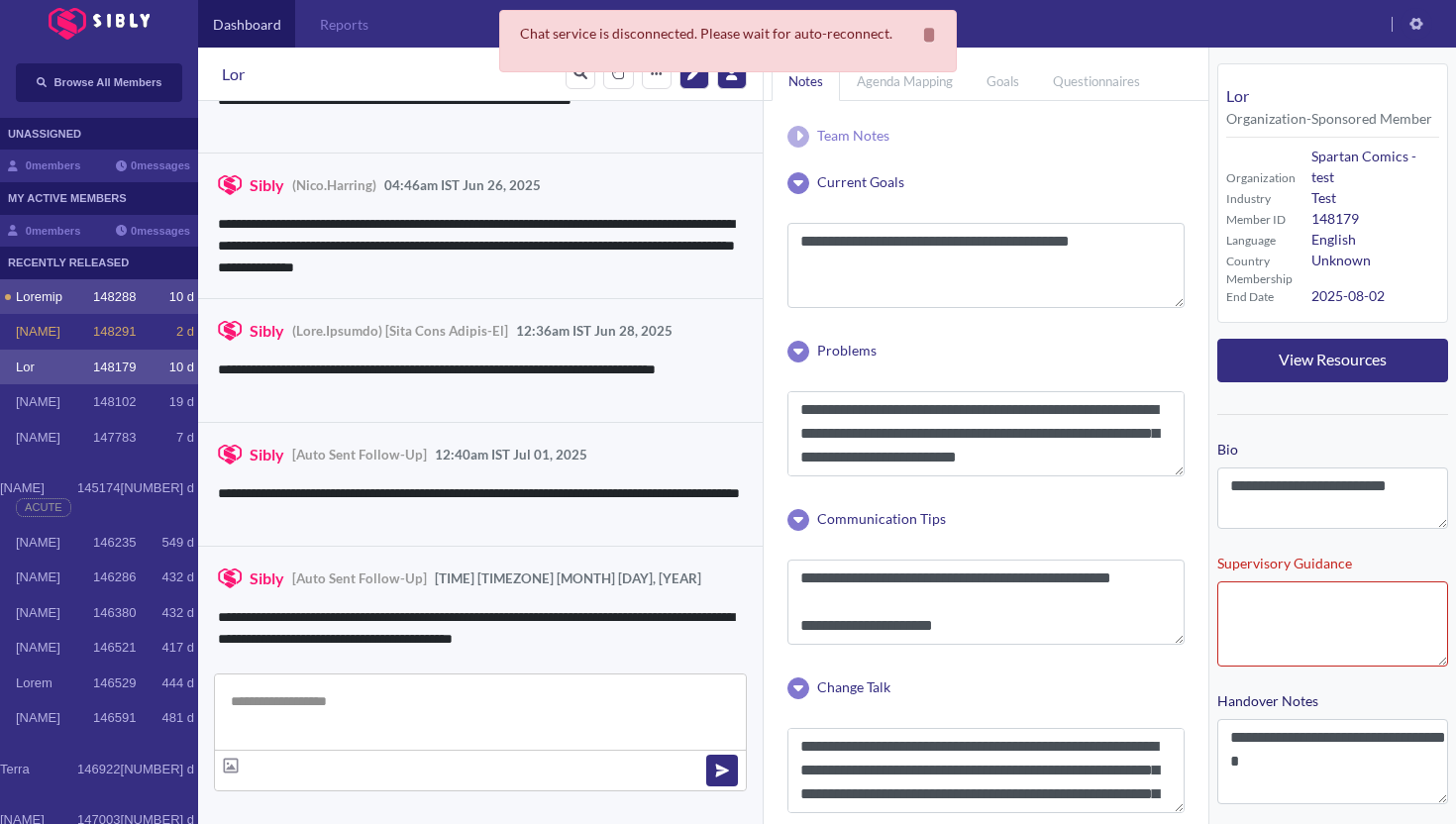 click on "Loremip" at bounding box center (54, 297) 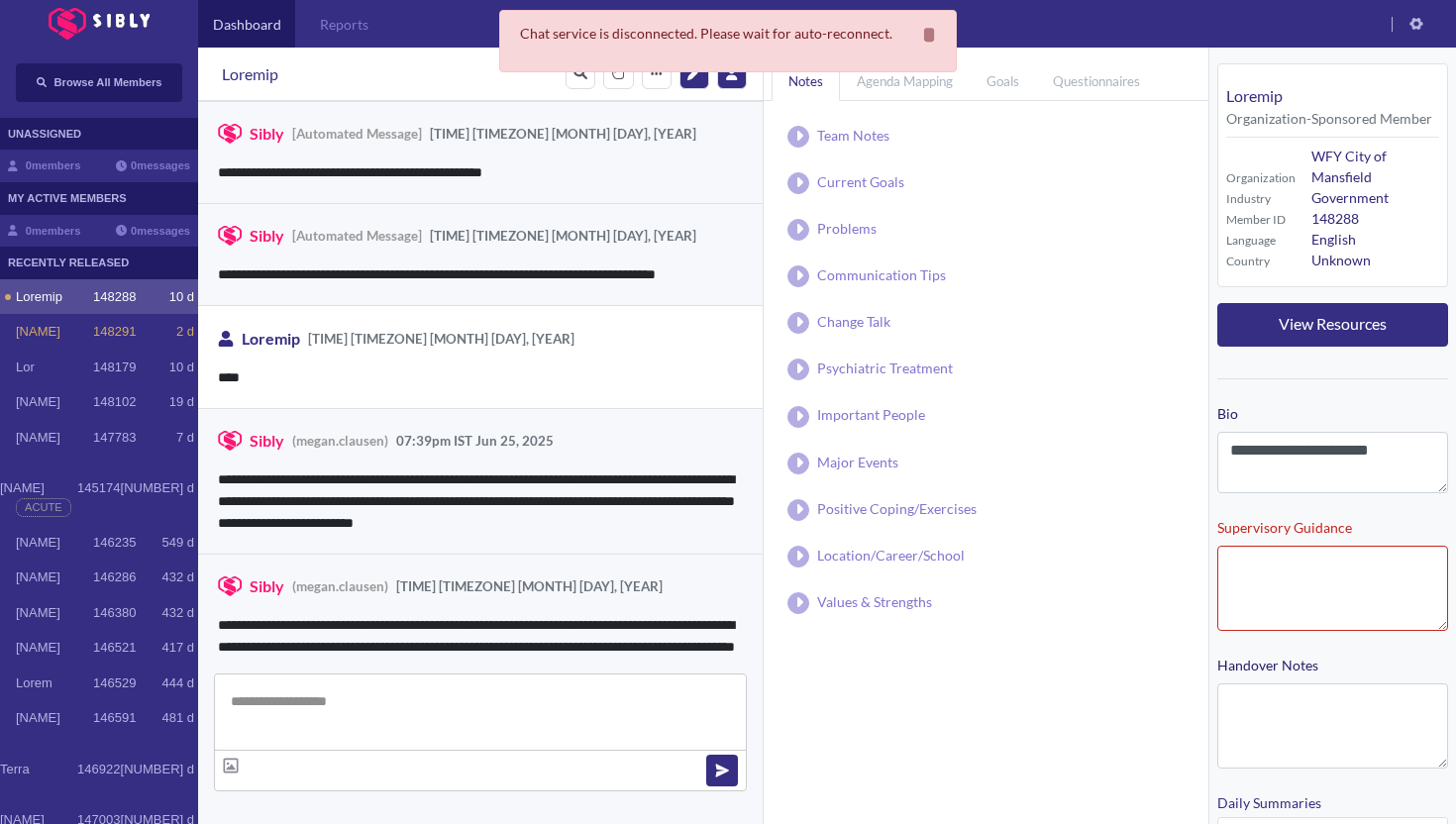 scroll, scrollTop: 413, scrollLeft: 0, axis: vertical 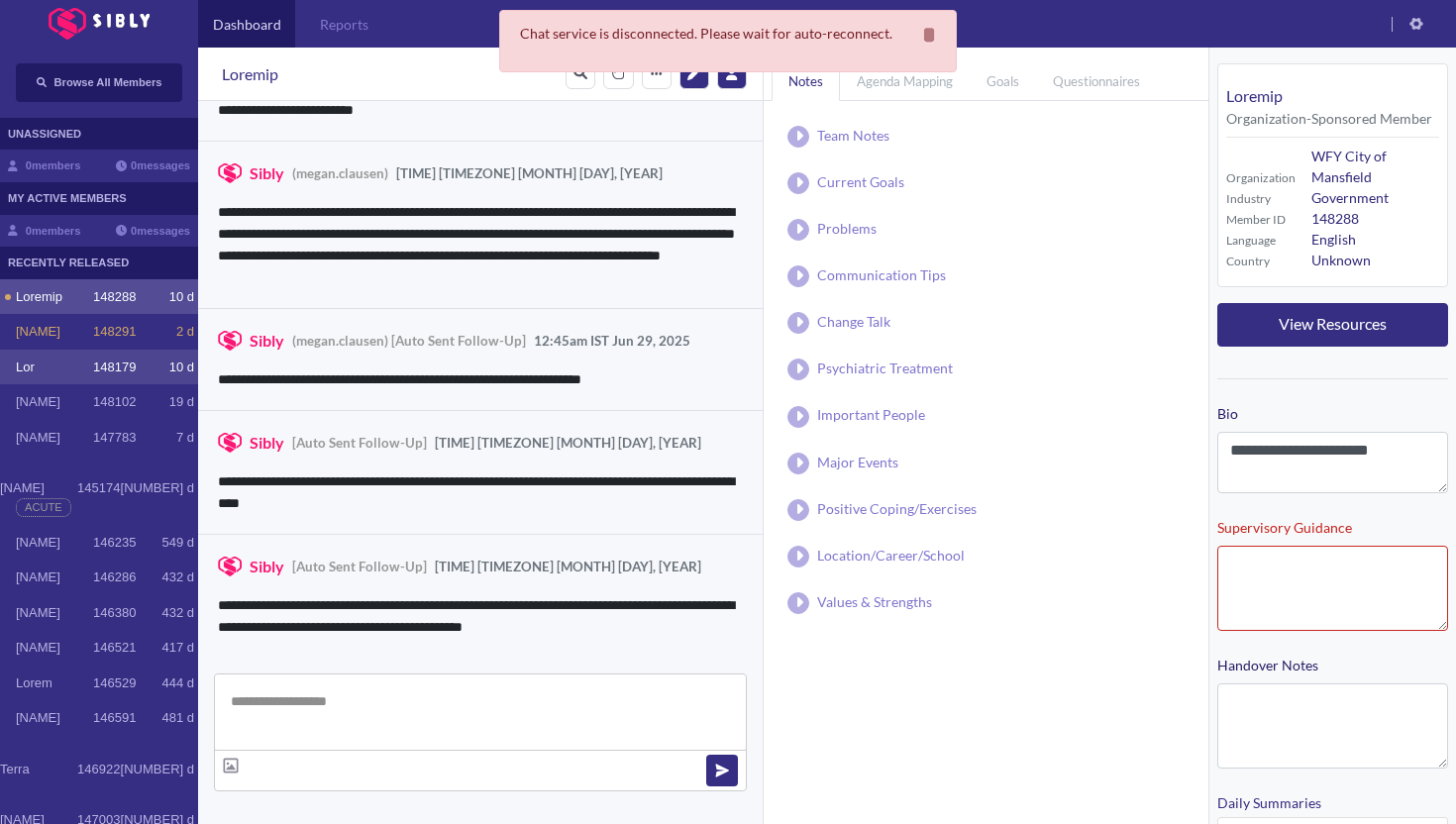 click on "Lor" at bounding box center [54, 297] 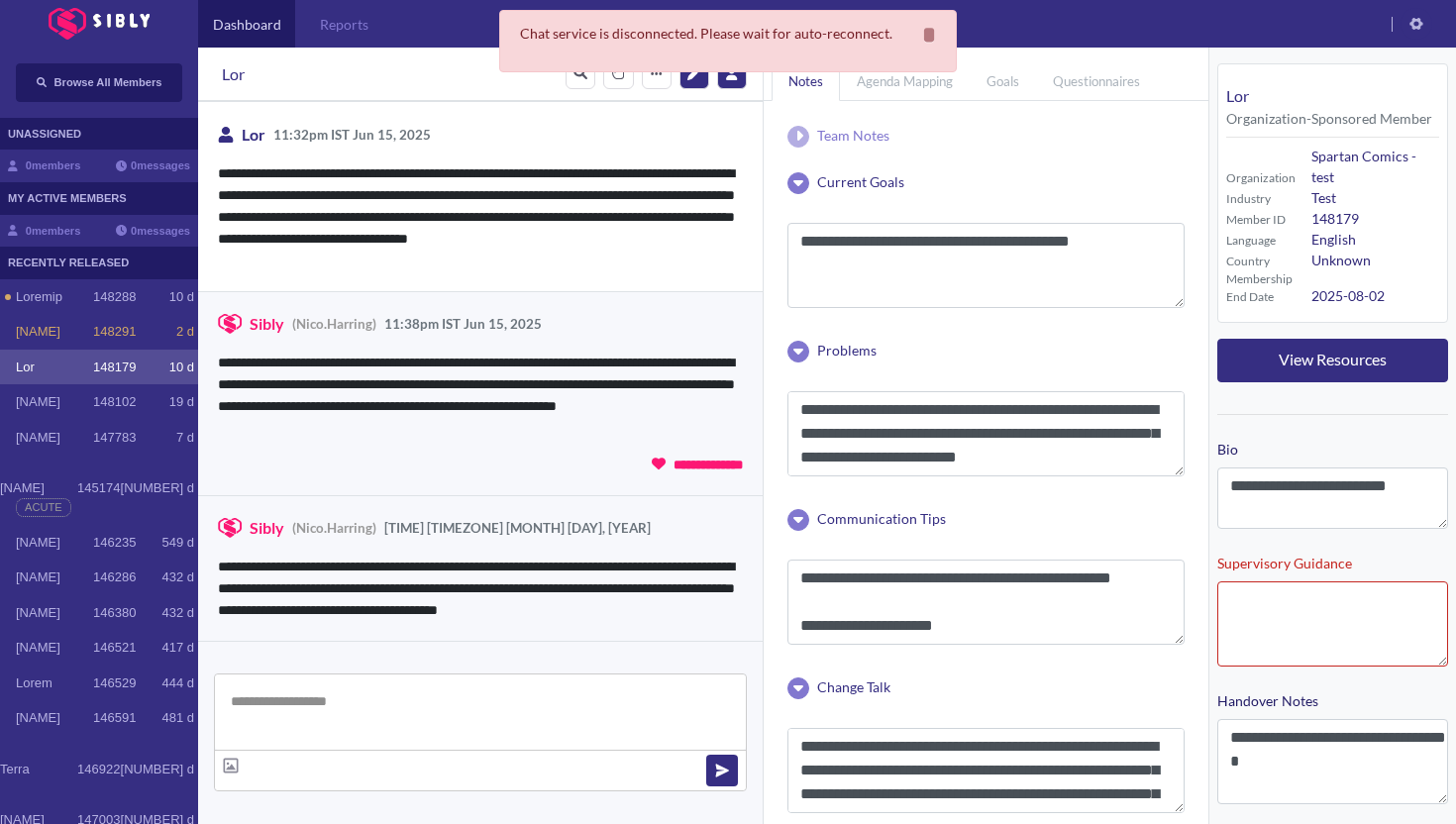 scroll, scrollTop: 3823, scrollLeft: 0, axis: vertical 